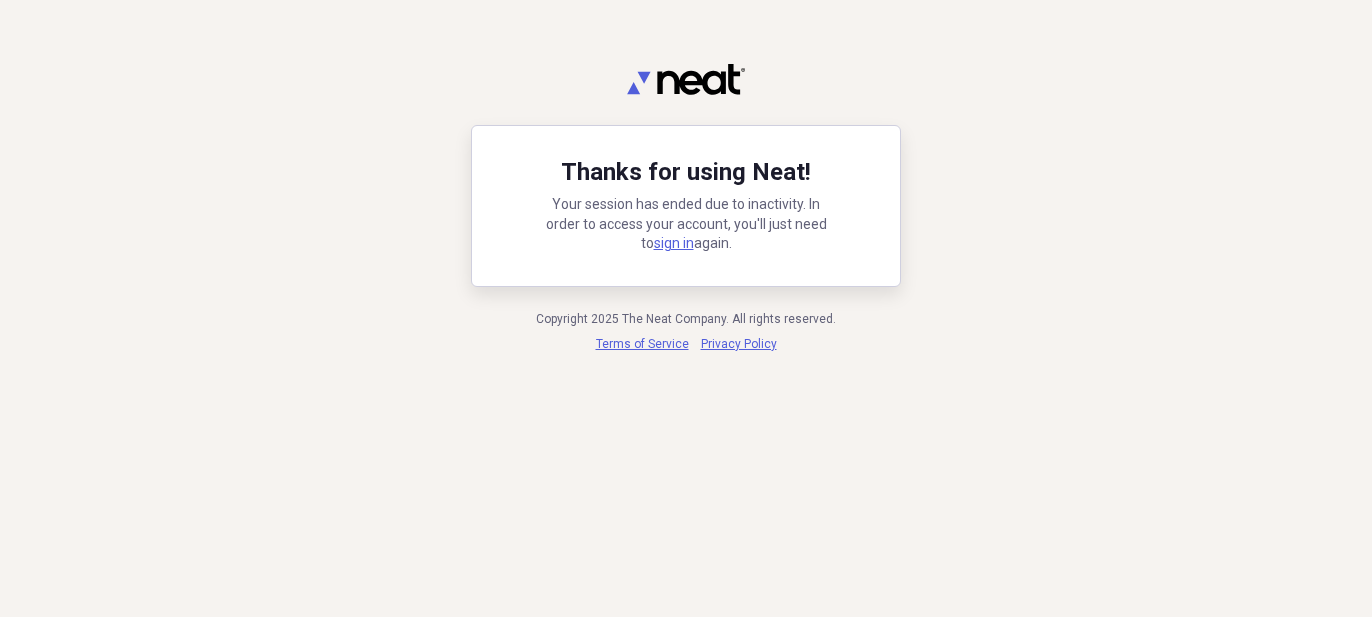 scroll, scrollTop: 0, scrollLeft: 0, axis: both 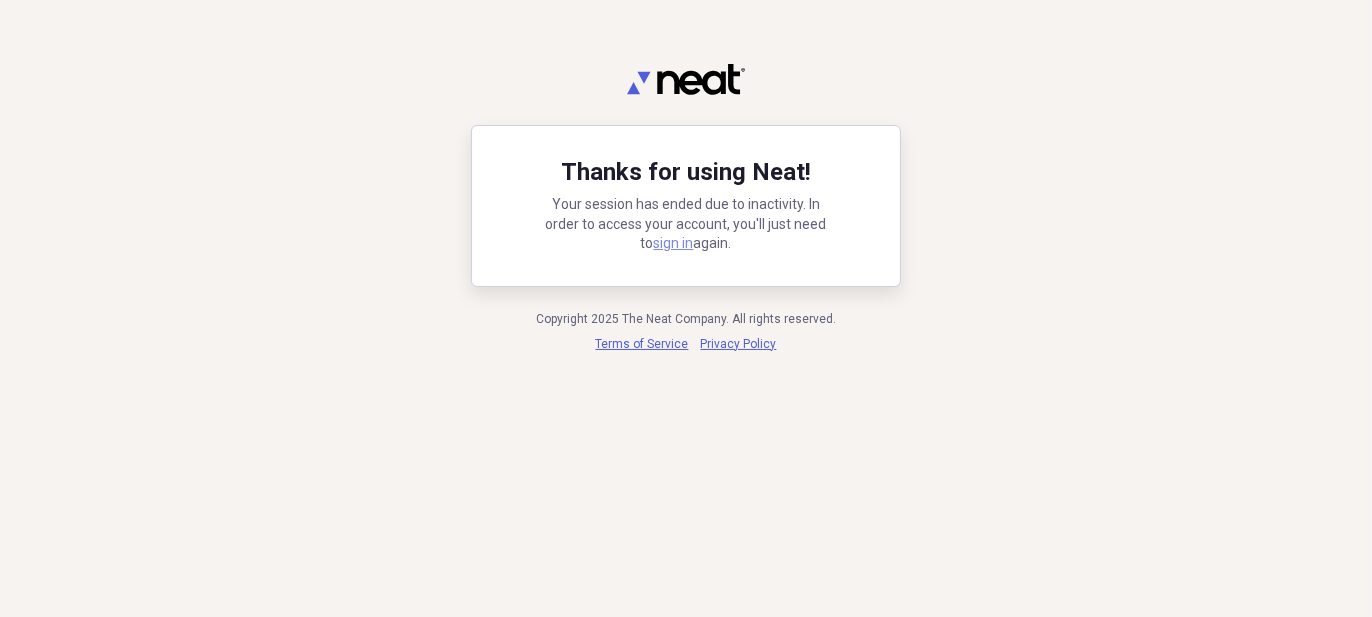 click on "sign in" at bounding box center (674, 243) 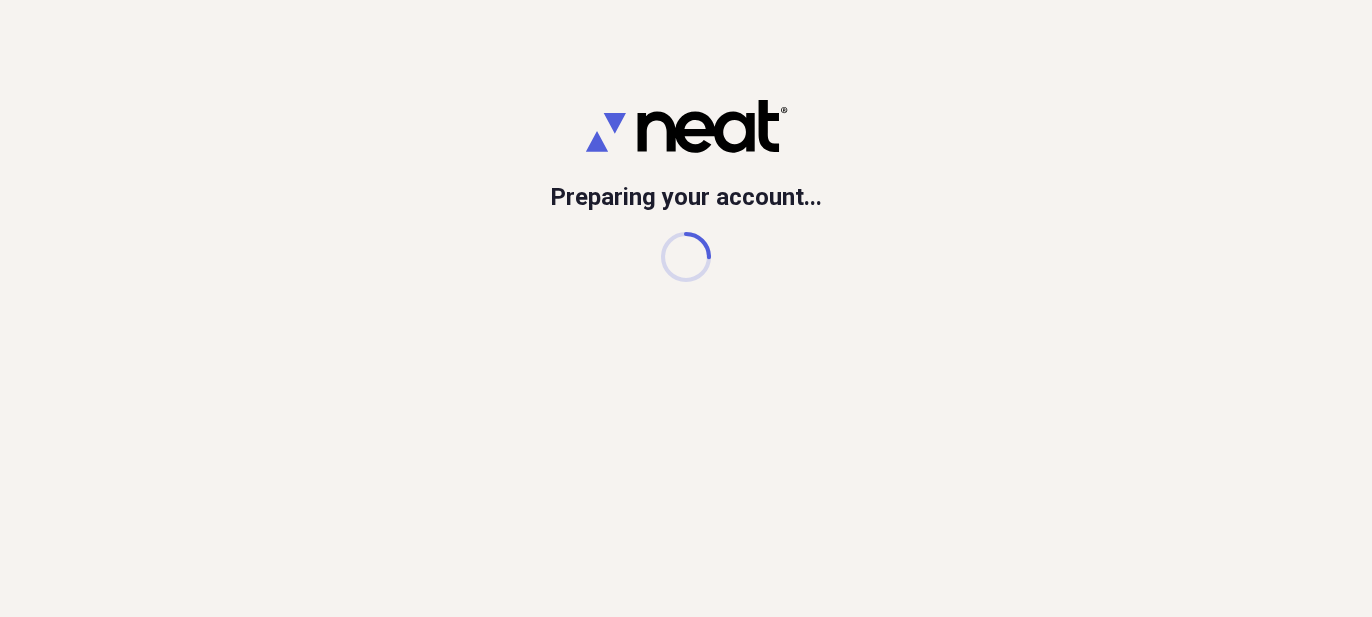 scroll, scrollTop: 0, scrollLeft: 0, axis: both 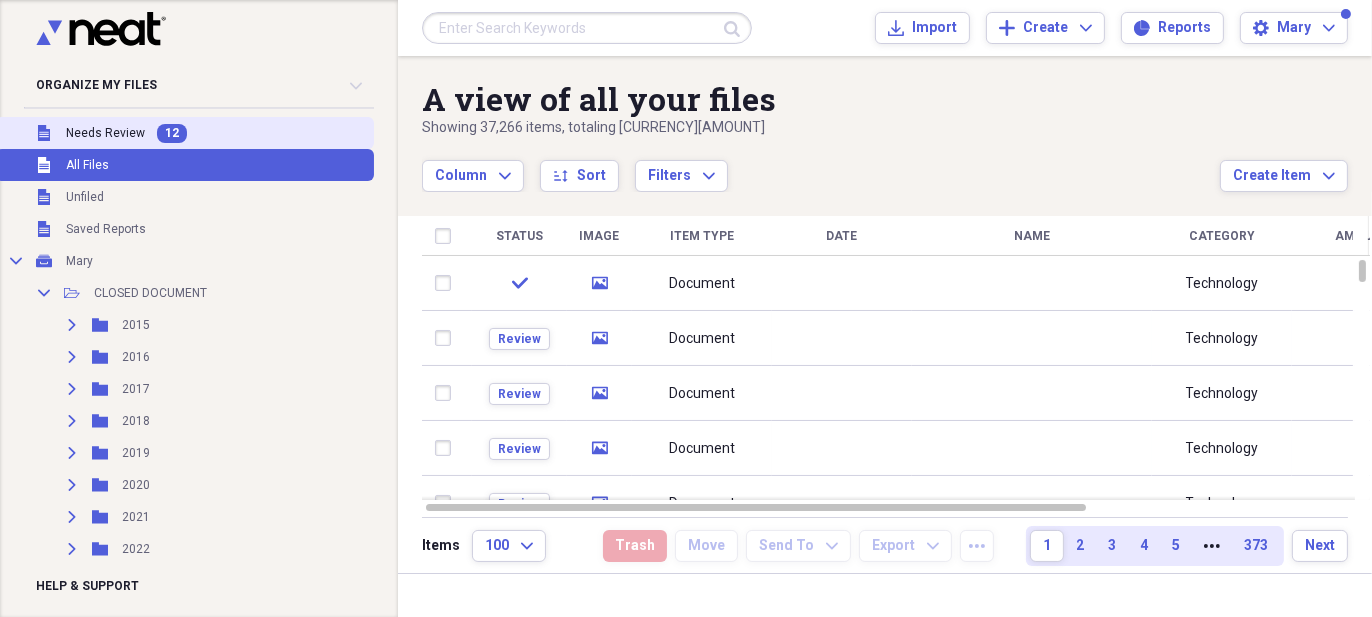 click on "Unfiled Needs Review 12" at bounding box center [185, 133] 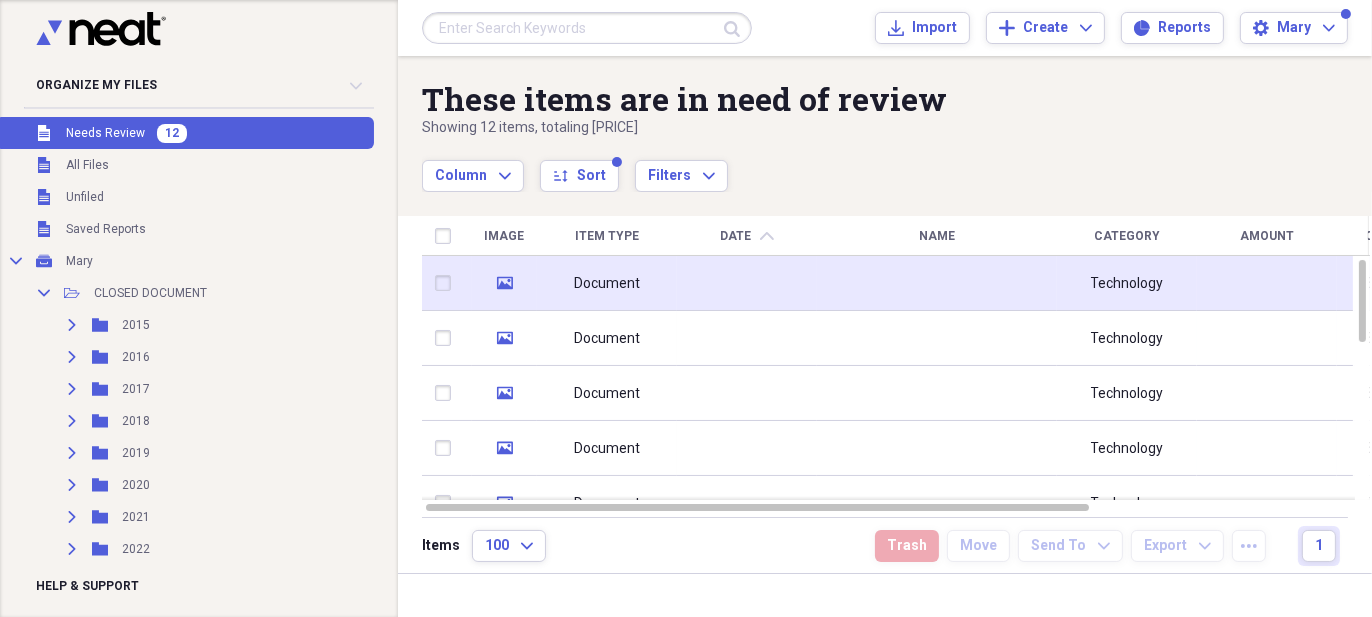 click at bounding box center (937, 283) 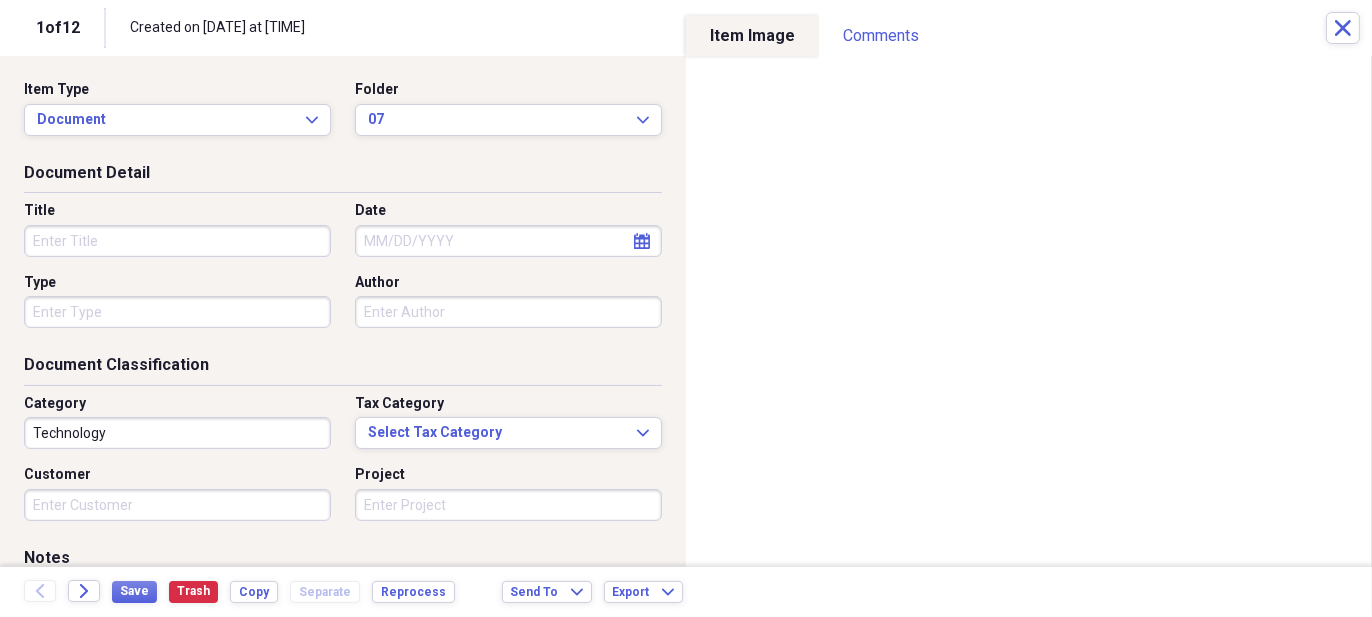 click 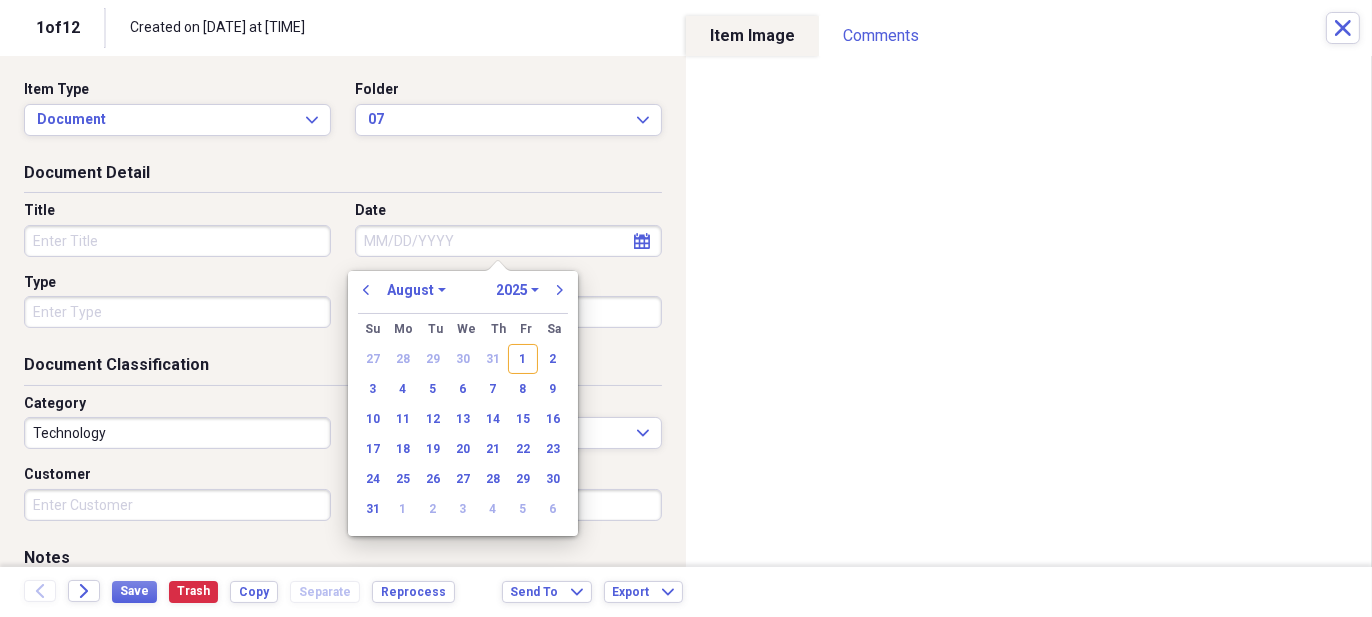 click on "January February March April May June July August September October November December" at bounding box center (416, 290) 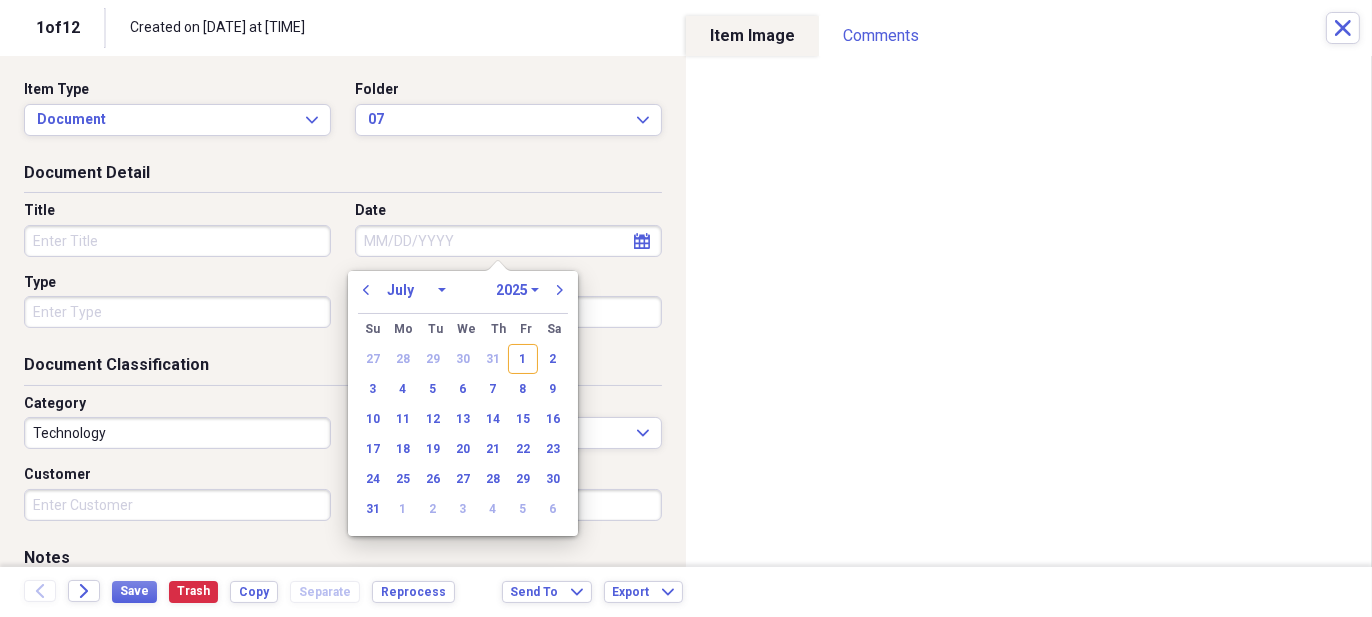 click on "January February March April May June July August September October November December" at bounding box center (416, 290) 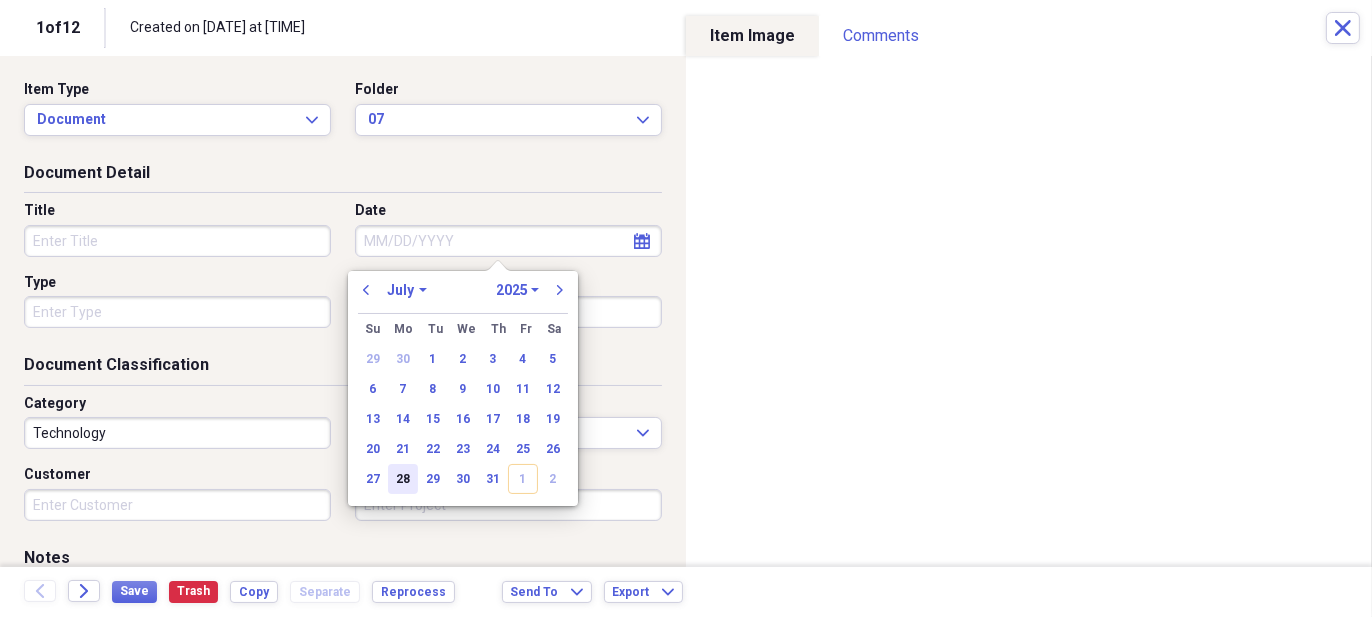 click on "28" at bounding box center (403, 479) 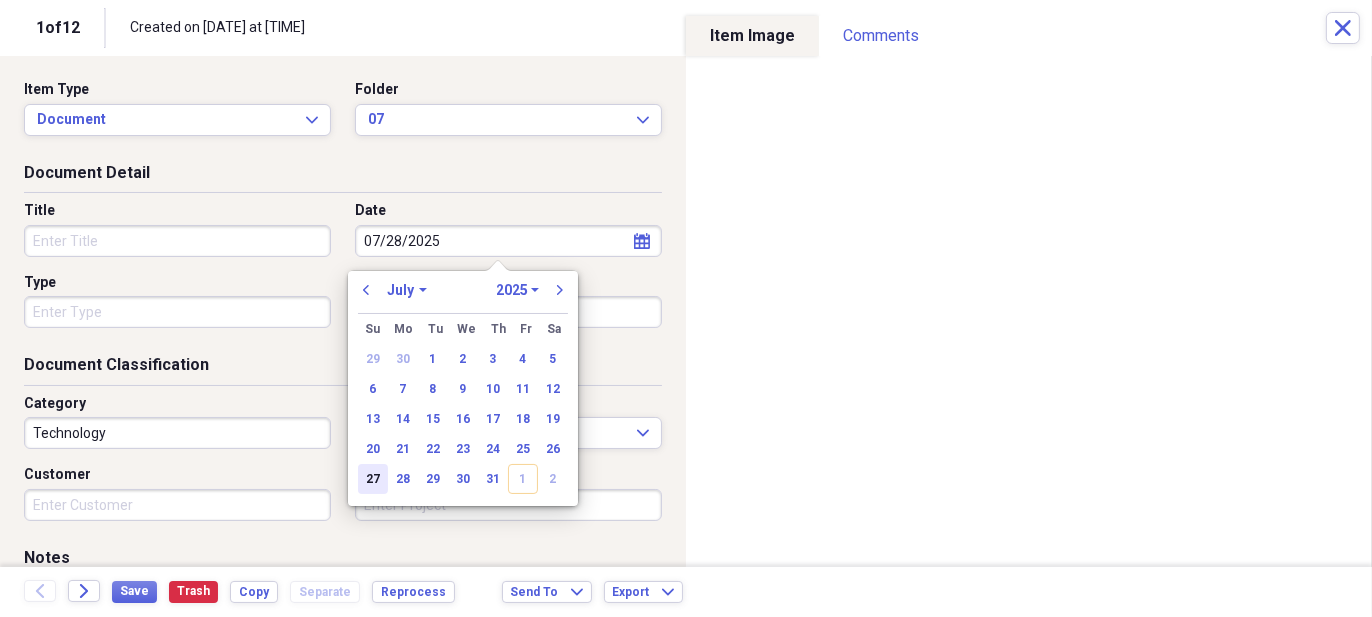type on "07/28/2025" 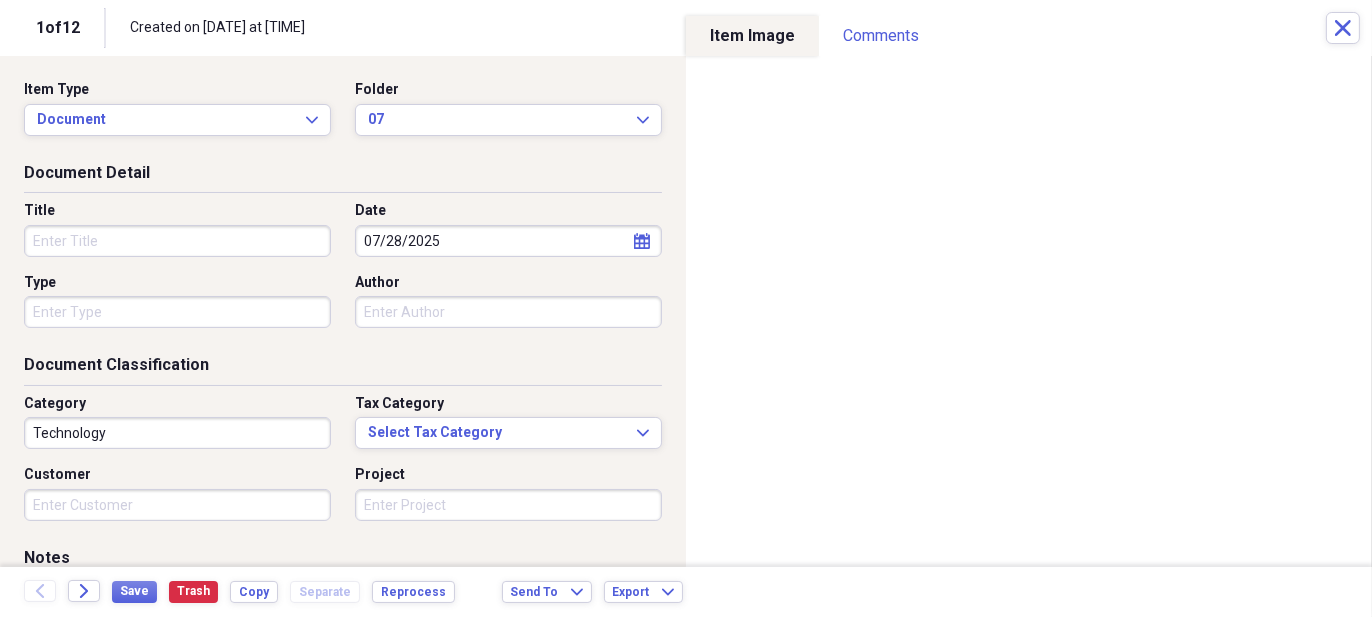 click on "Title" at bounding box center [177, 241] 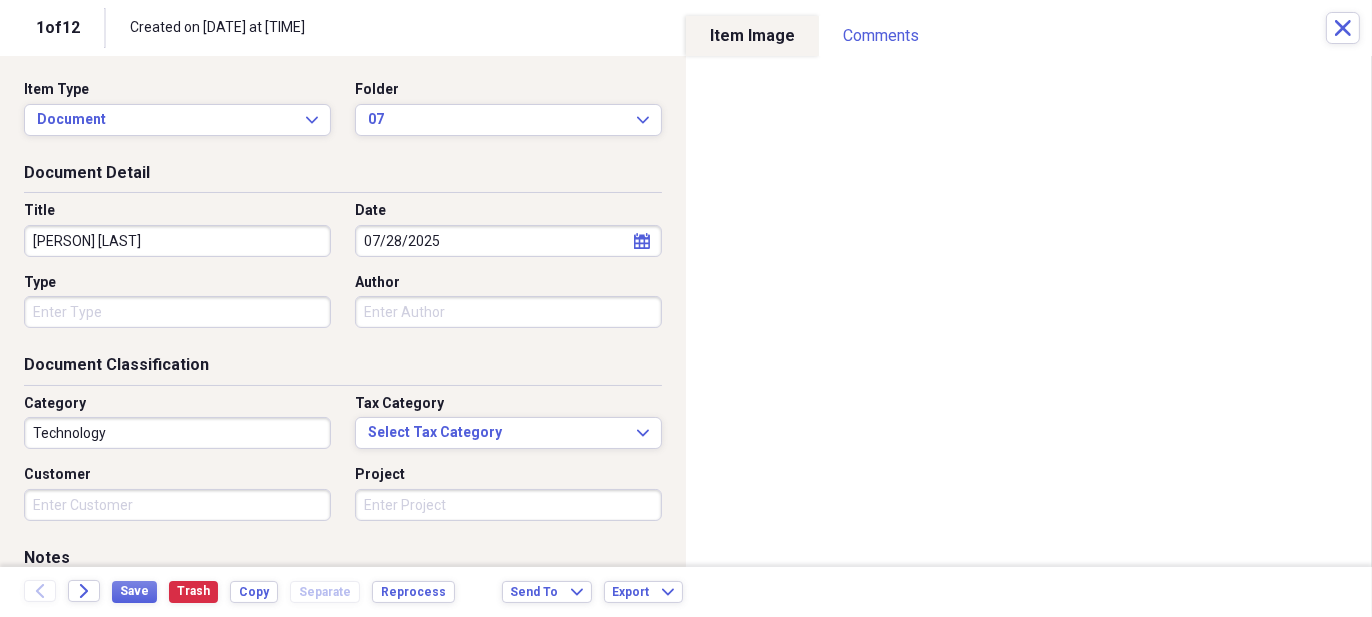 type on "LISA GENECOV" 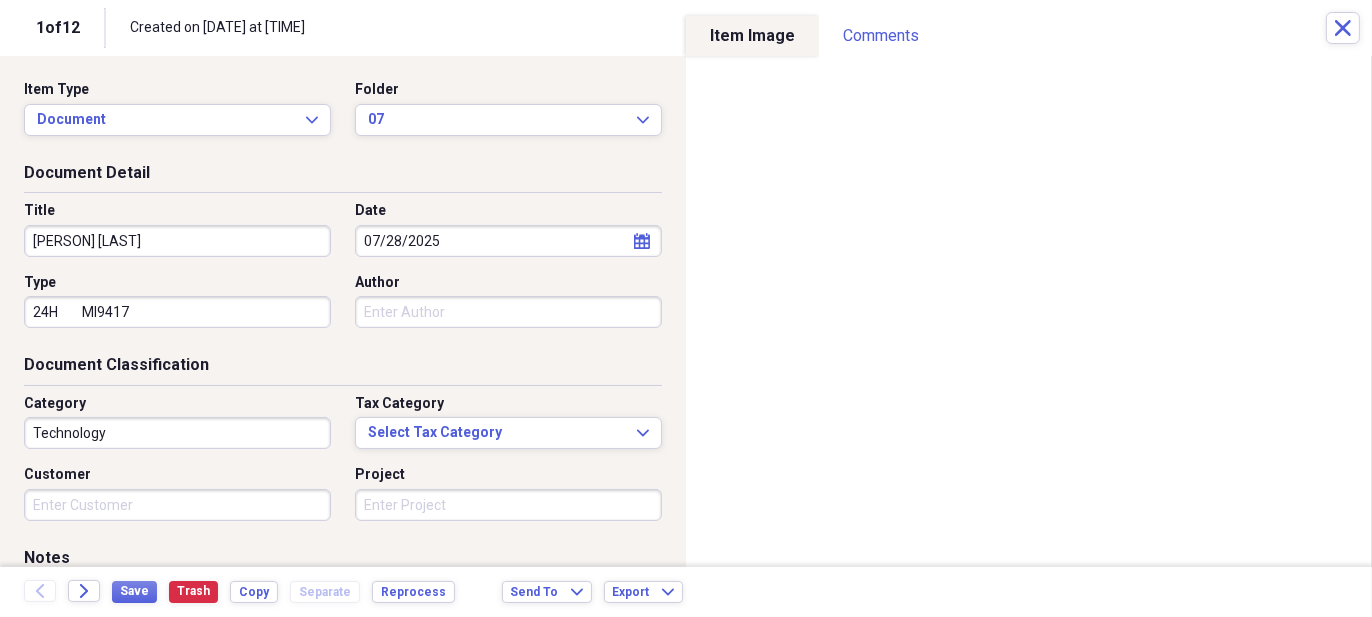 type on "24H        MI9417" 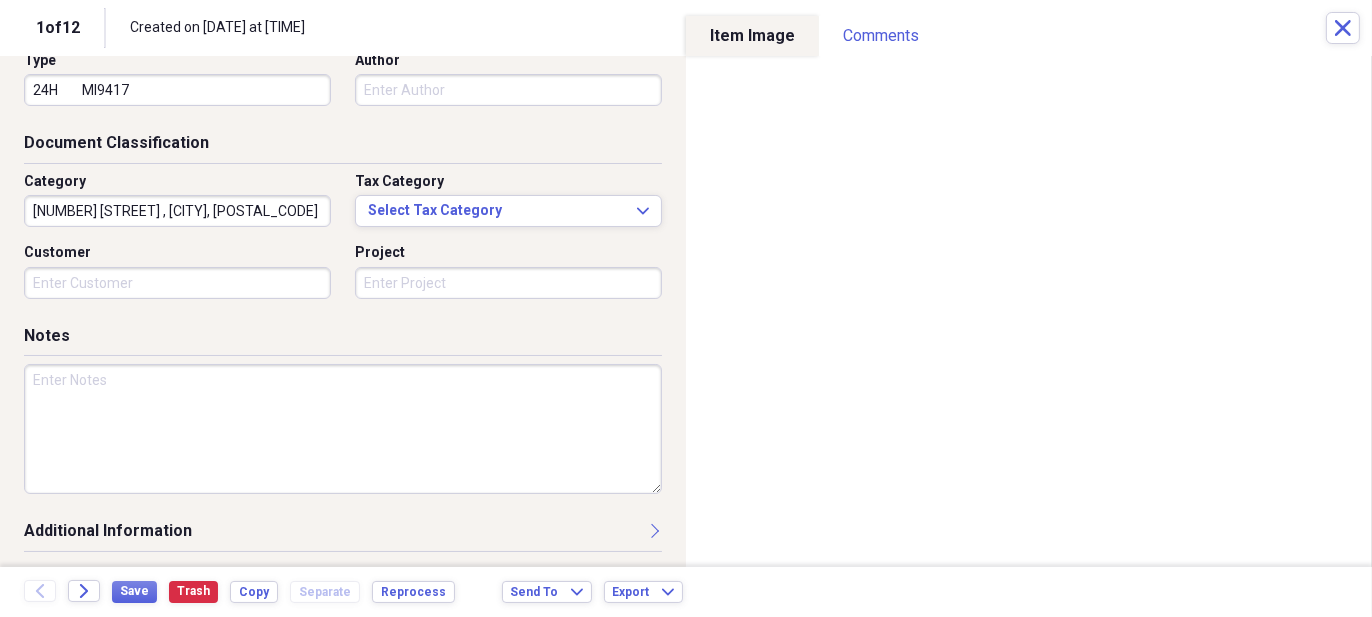 scroll, scrollTop: 222, scrollLeft: 0, axis: vertical 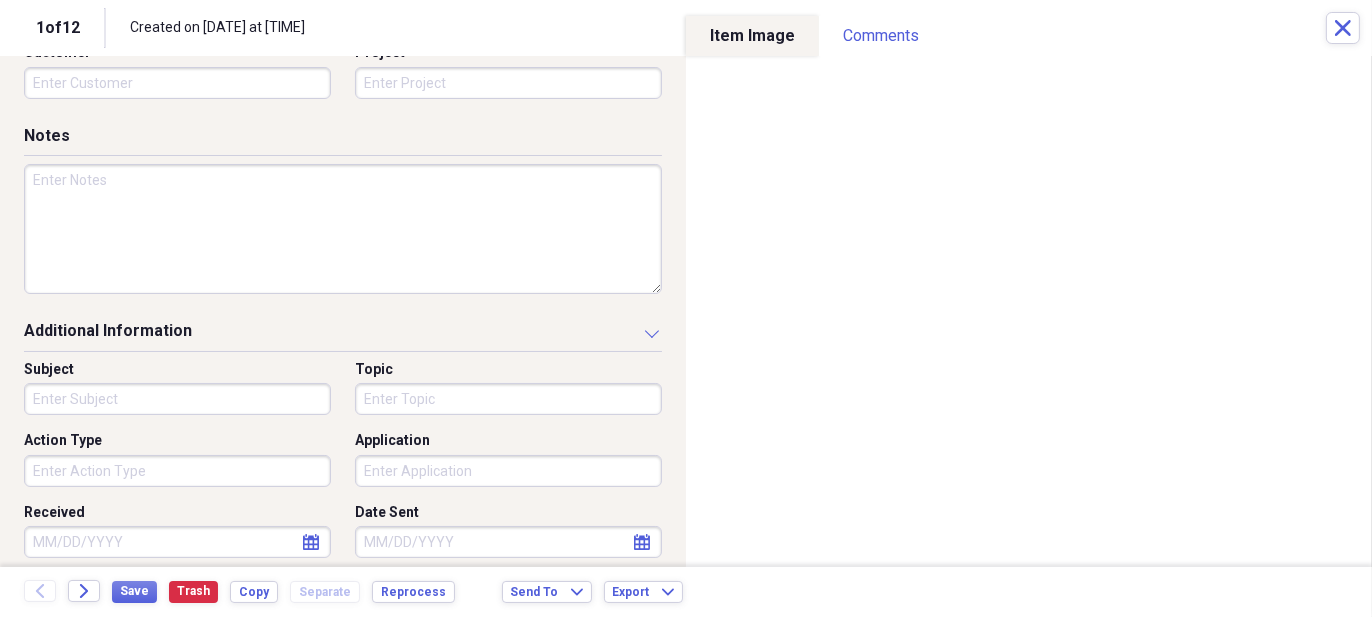 click on "Action Type" at bounding box center (177, 471) 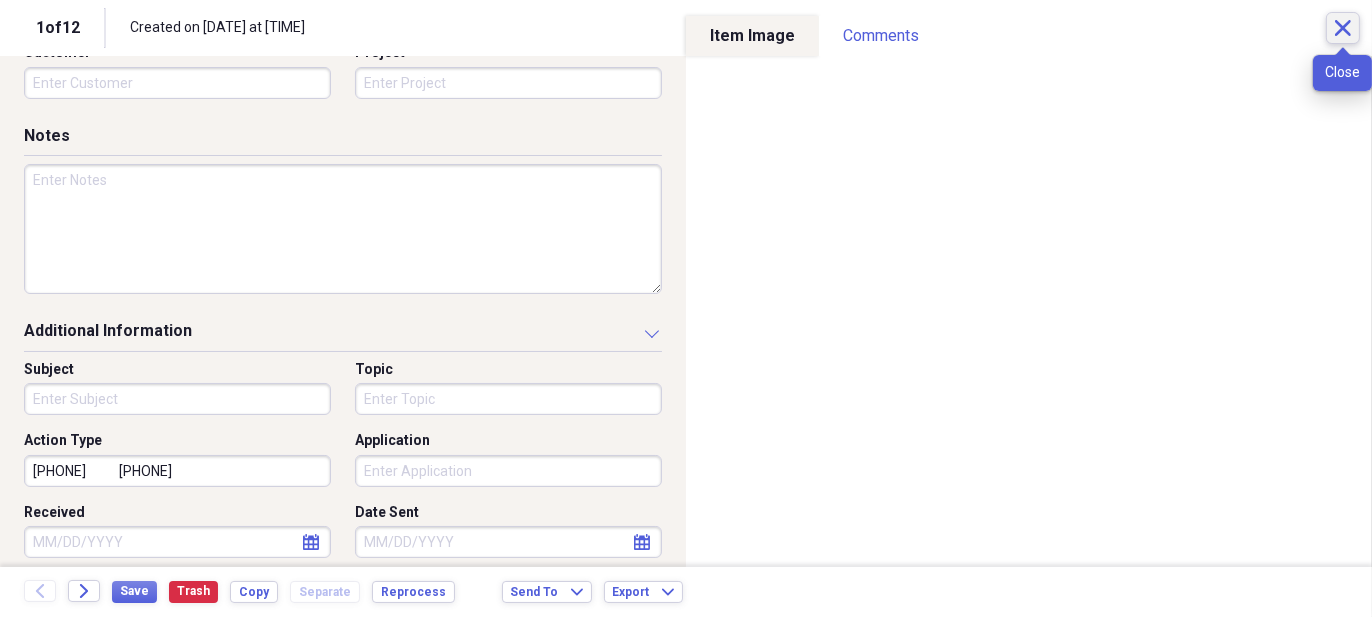 type on "2147279417           2146962178" 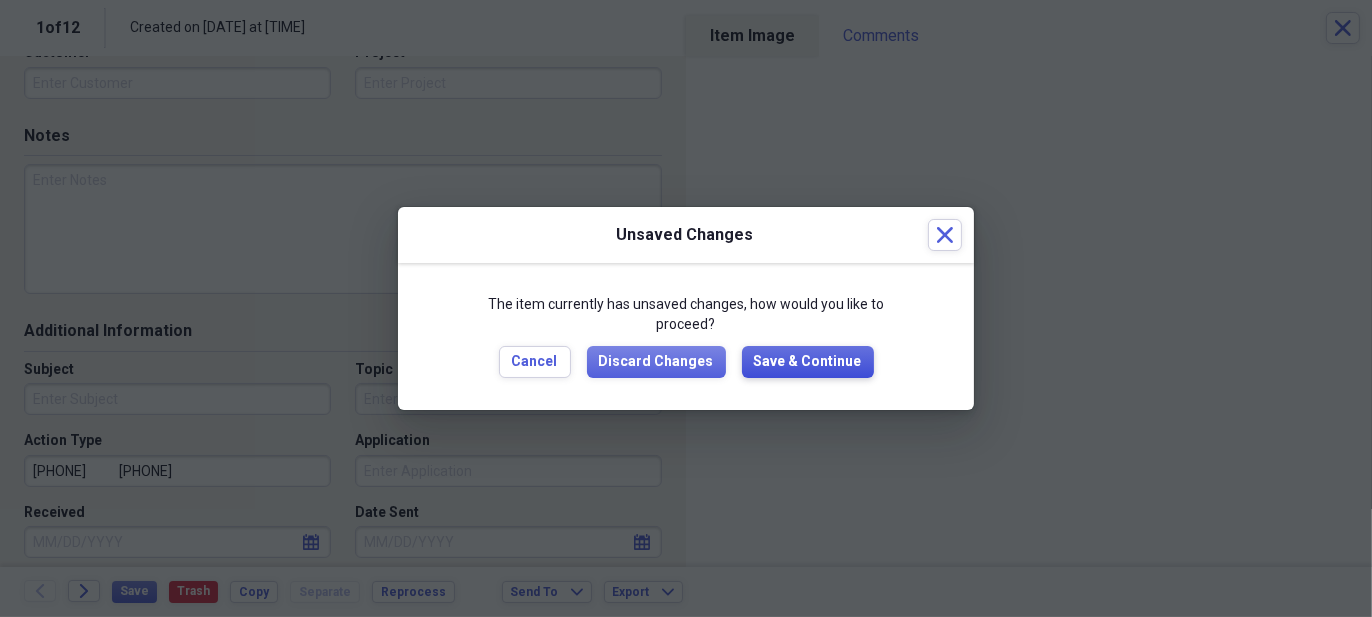 click on "Save & Continue" at bounding box center [808, 362] 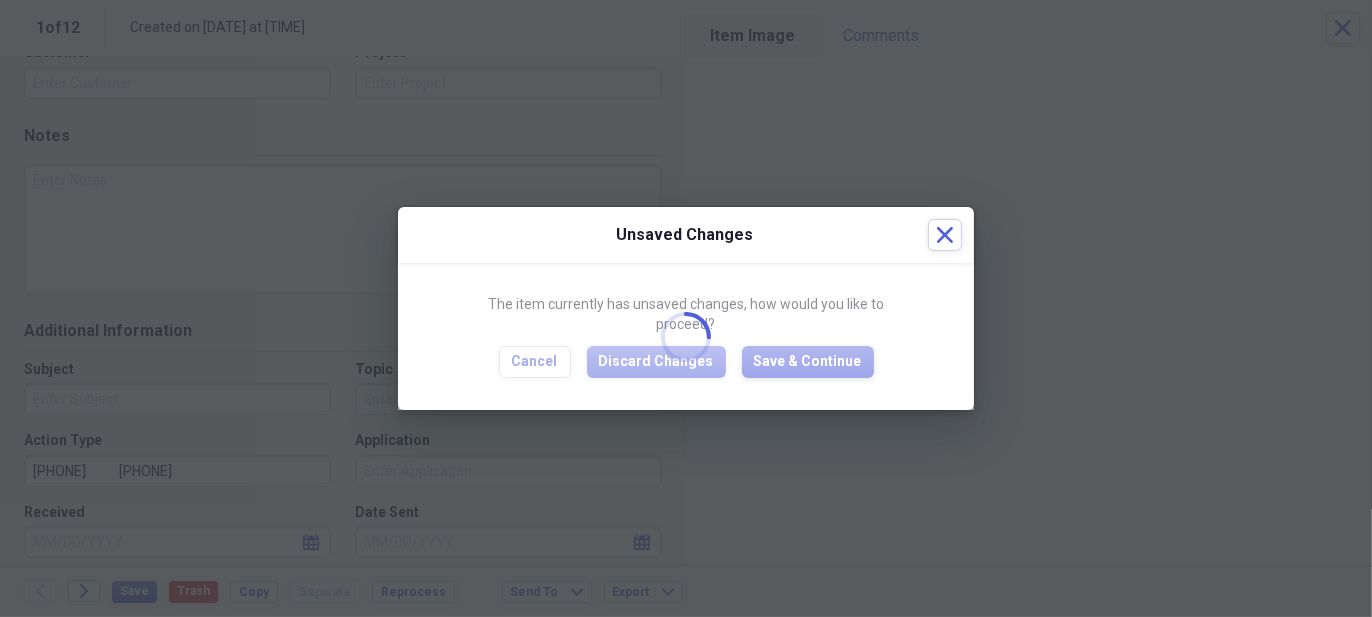 type on "LISA GENECOV" 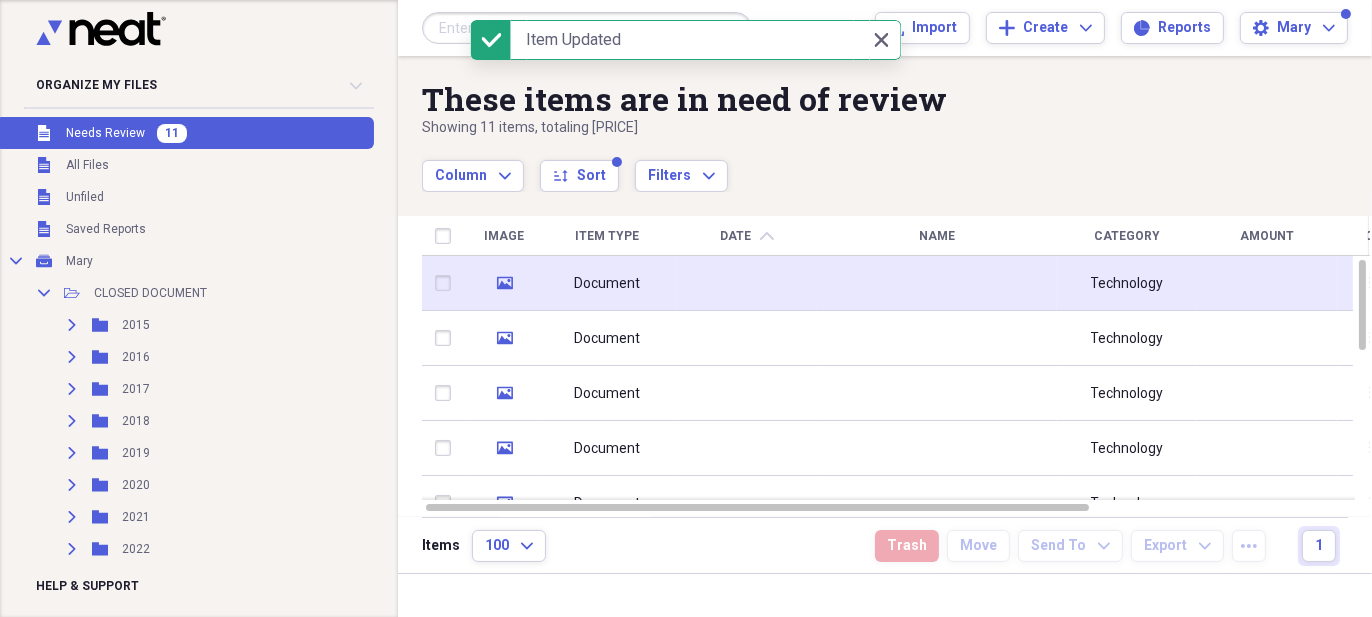 click at bounding box center (747, 283) 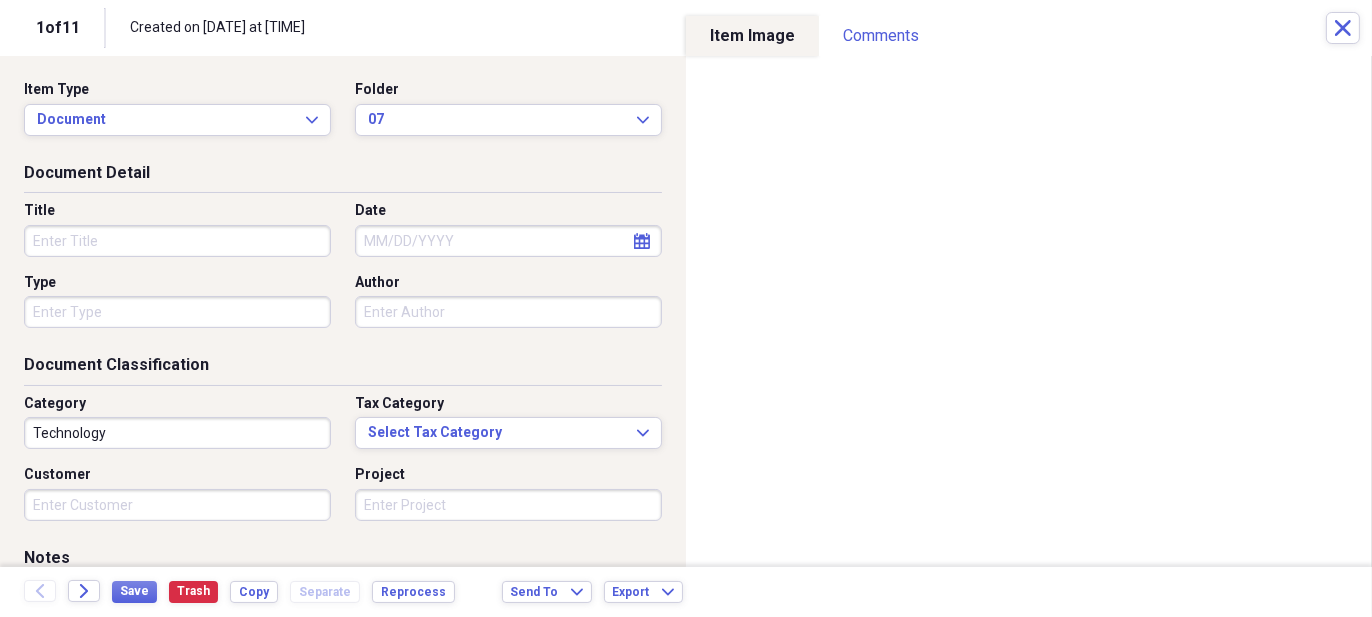 click 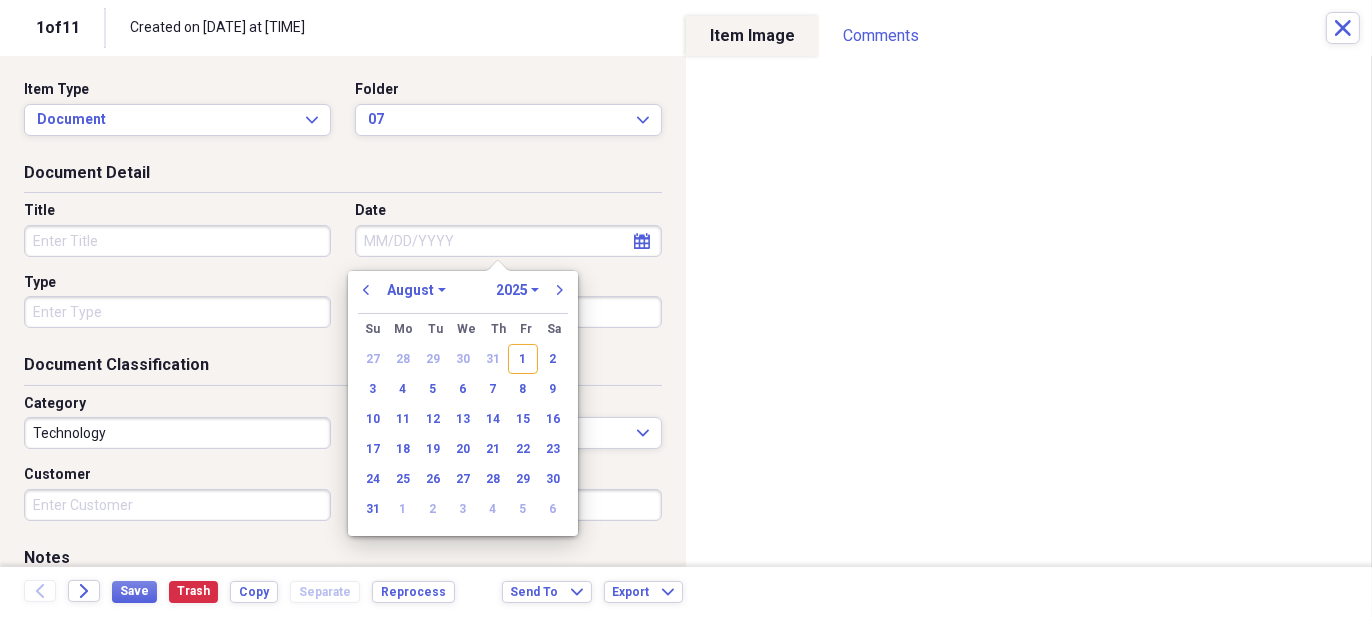 click on "January February March April May June July August September October November December" at bounding box center (416, 290) 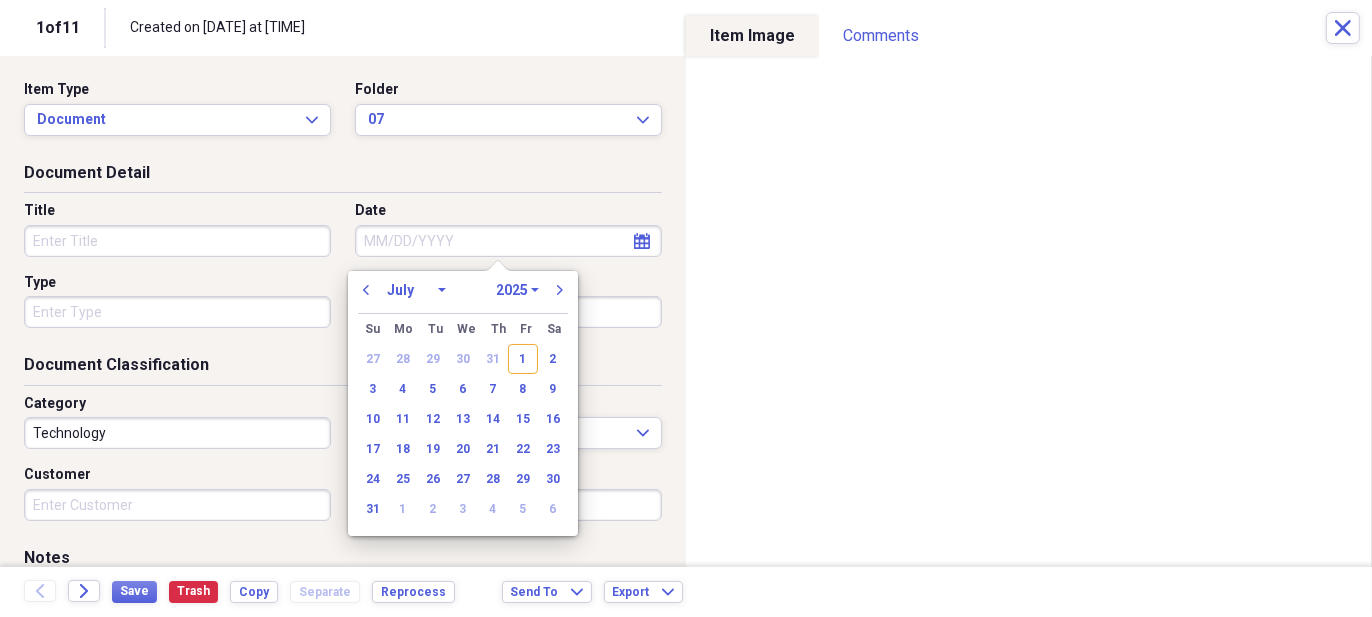click on "January February March April May June July August September October November December" at bounding box center [416, 290] 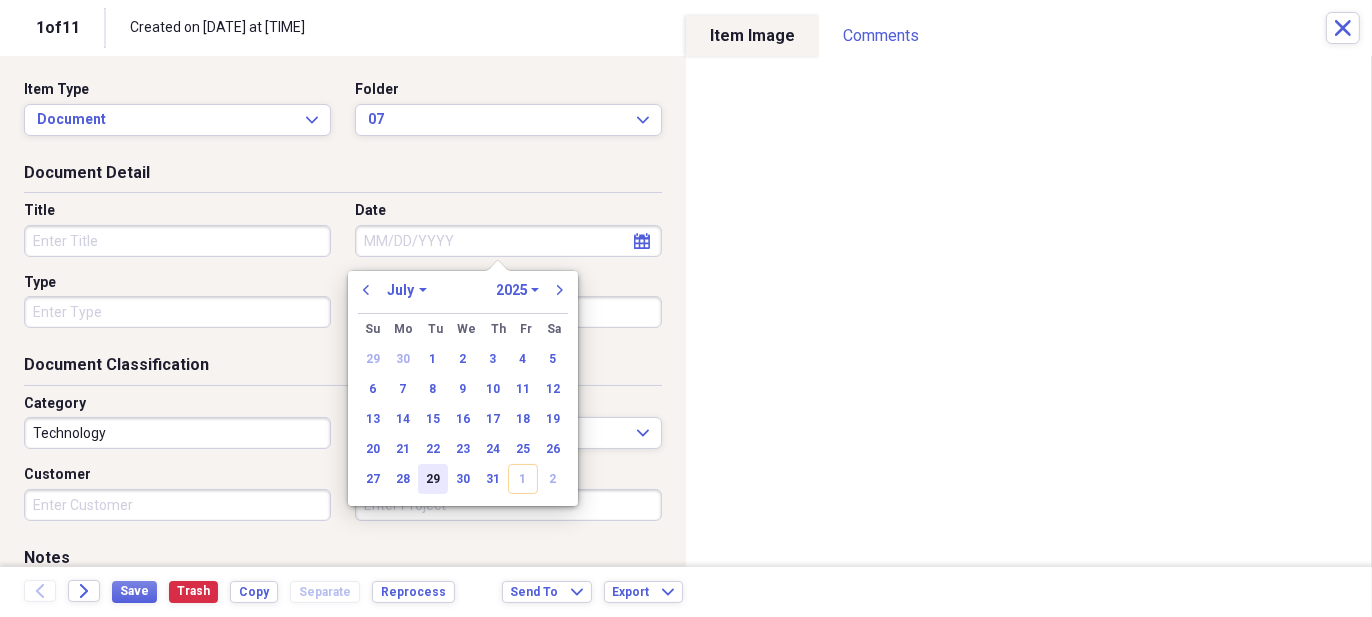 click on "29" at bounding box center [433, 479] 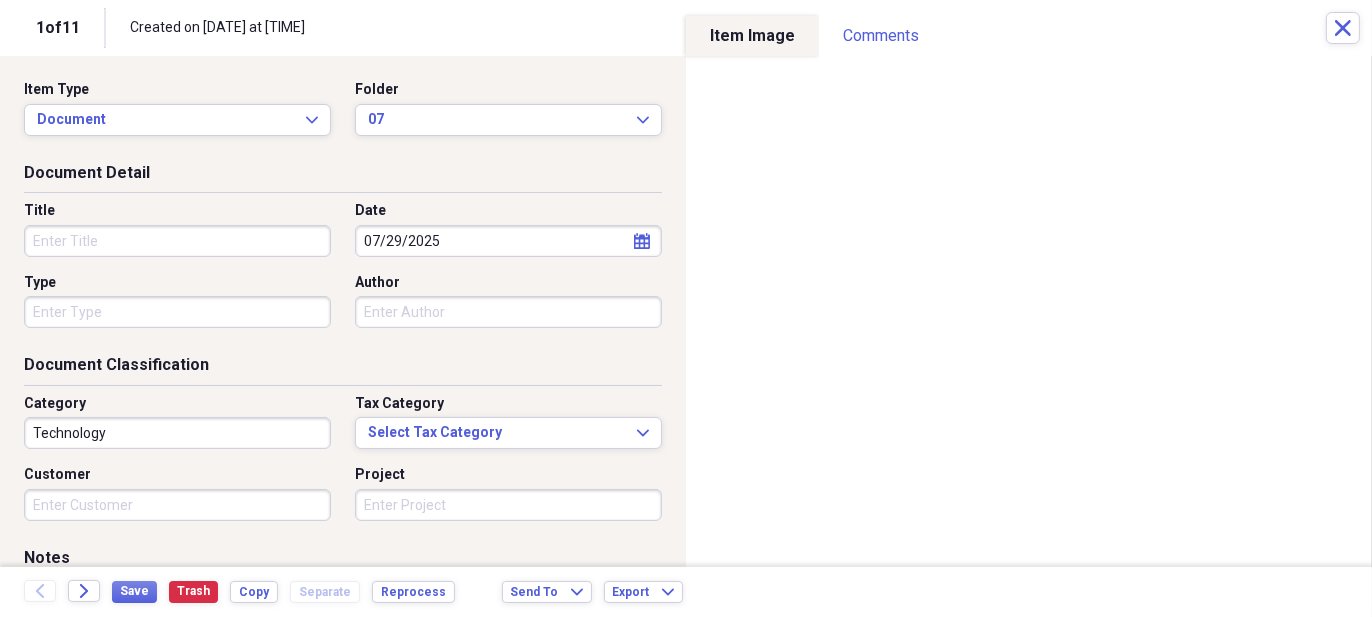 type on "07/29/2025" 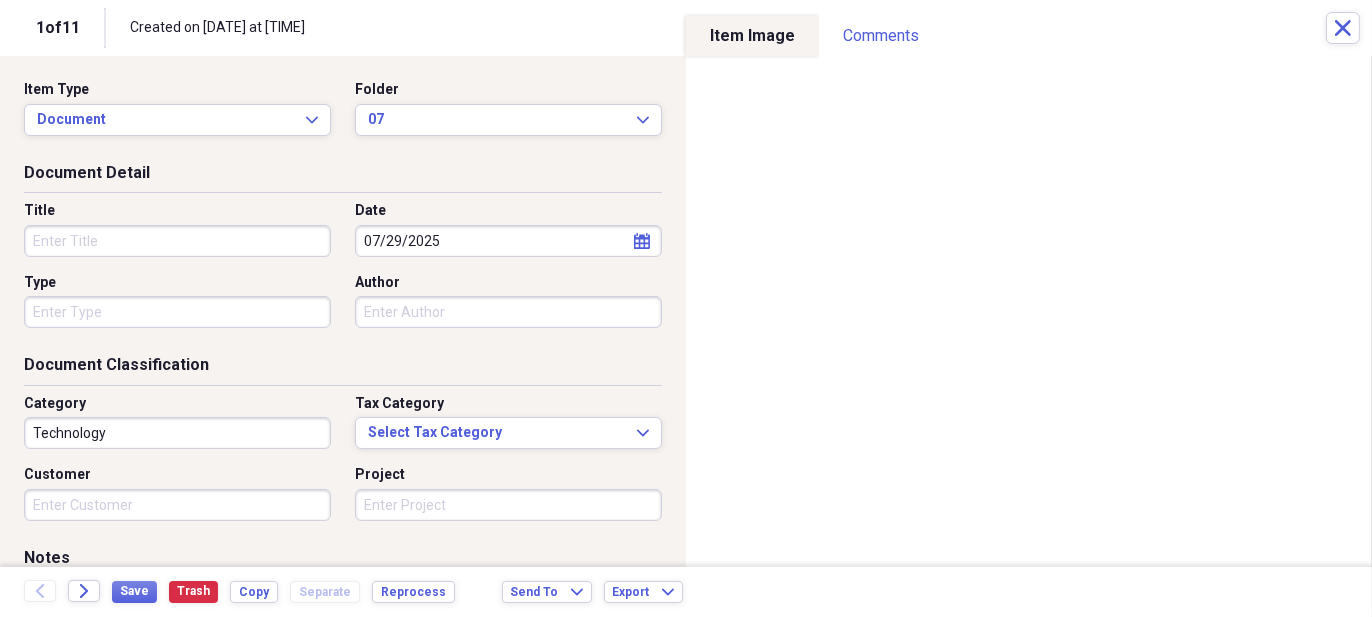 click on "Title" at bounding box center (177, 241) 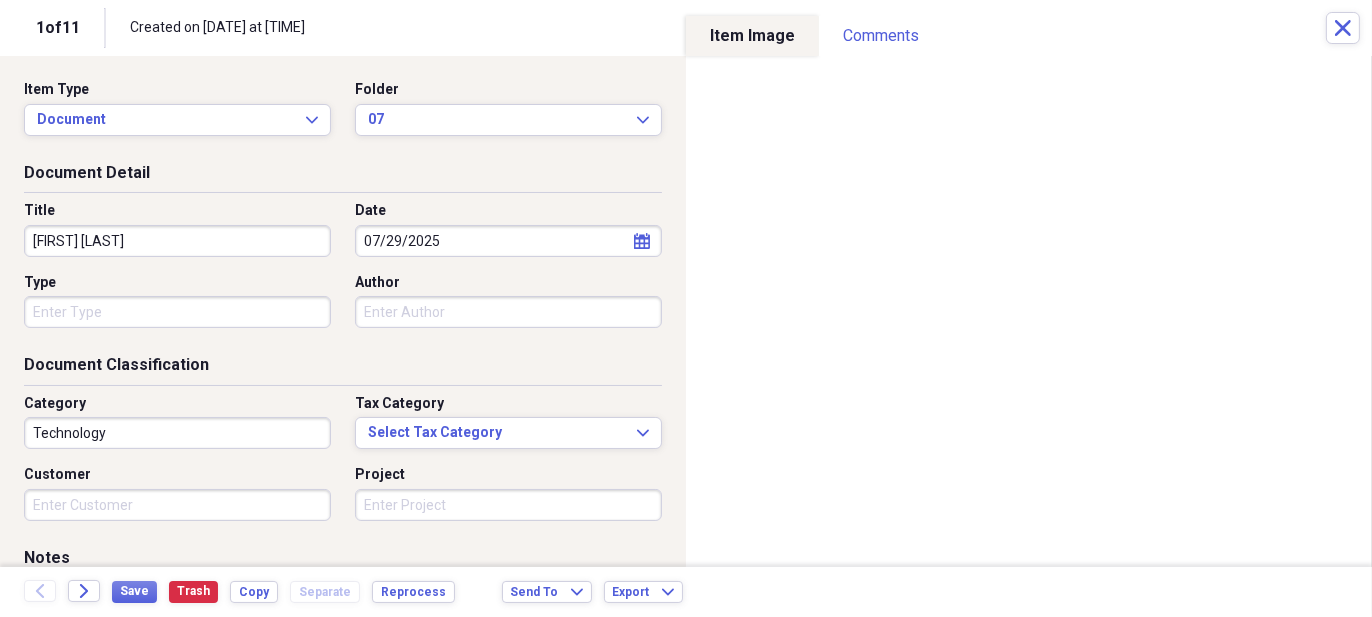 type on "SUSIE WILSON" 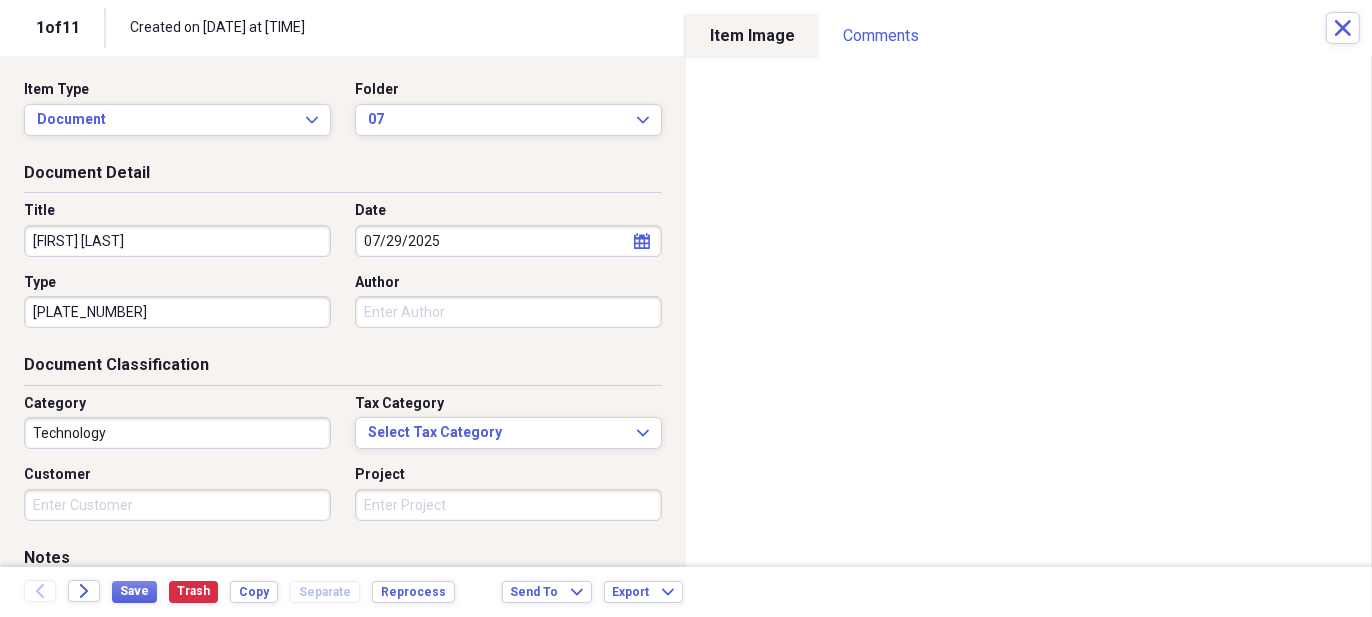 type on "[CODE]       [CODE]" 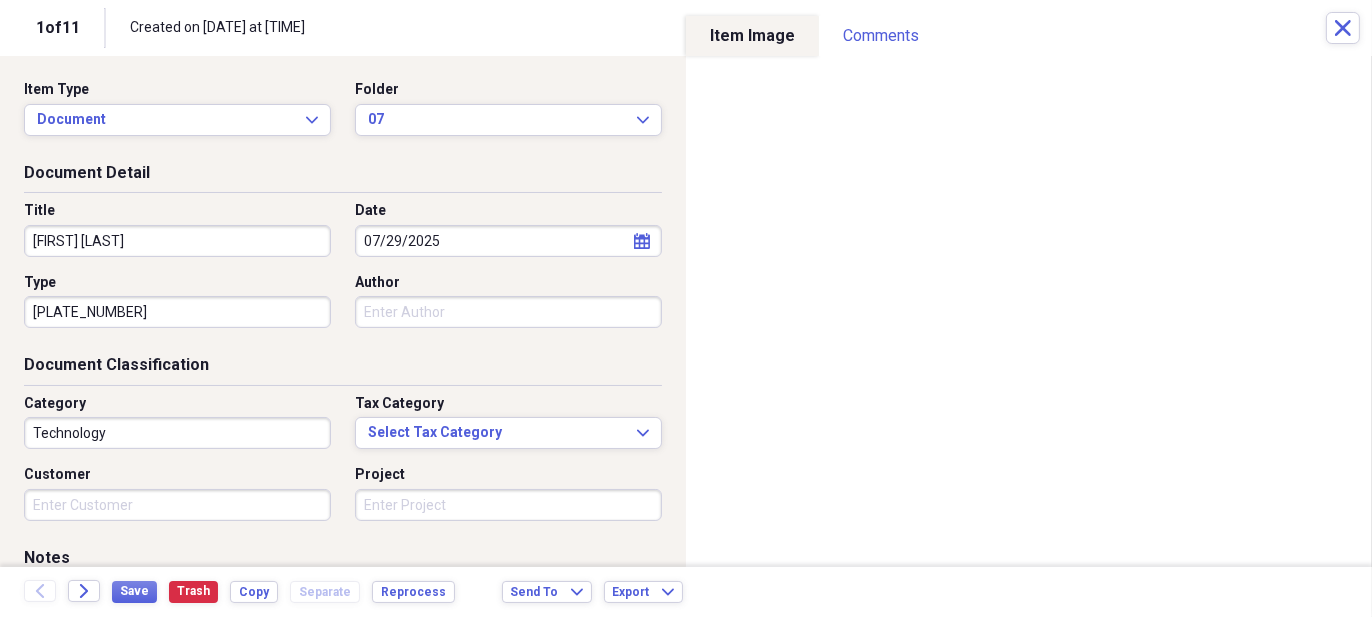click on "Technology" at bounding box center [177, 433] 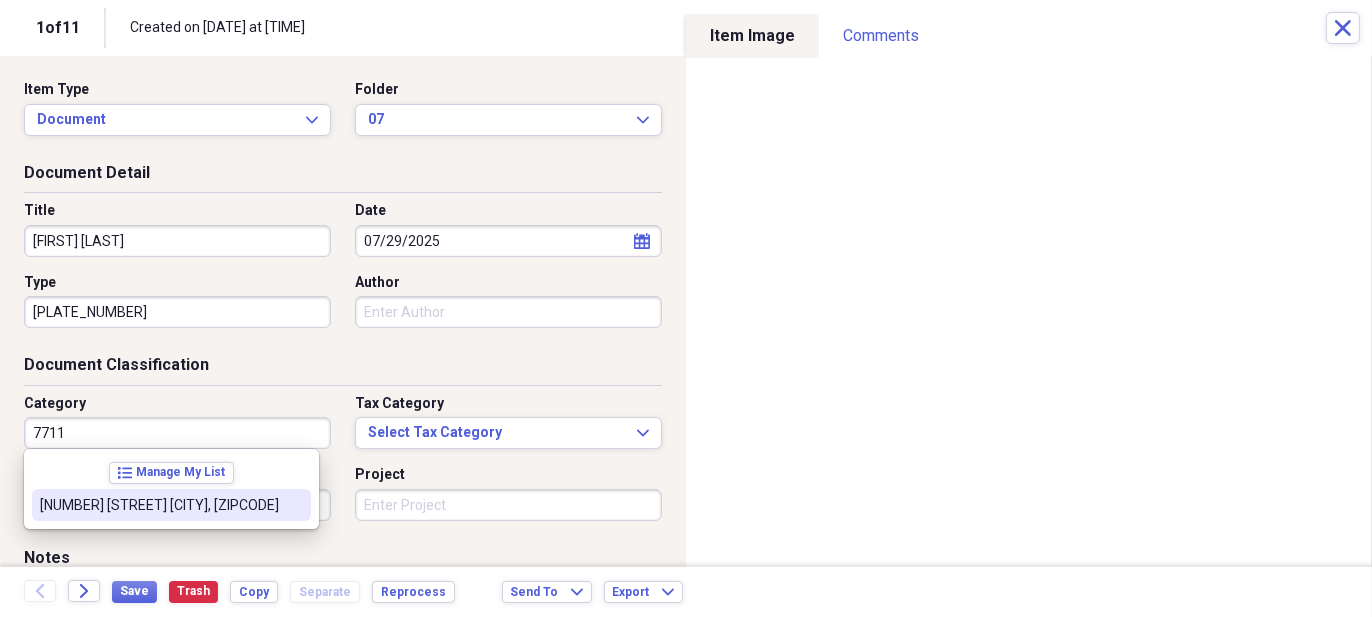 click on "[NUMBER] [STREET], [CITY], [POSTAL_CODE]" at bounding box center [171, 505] 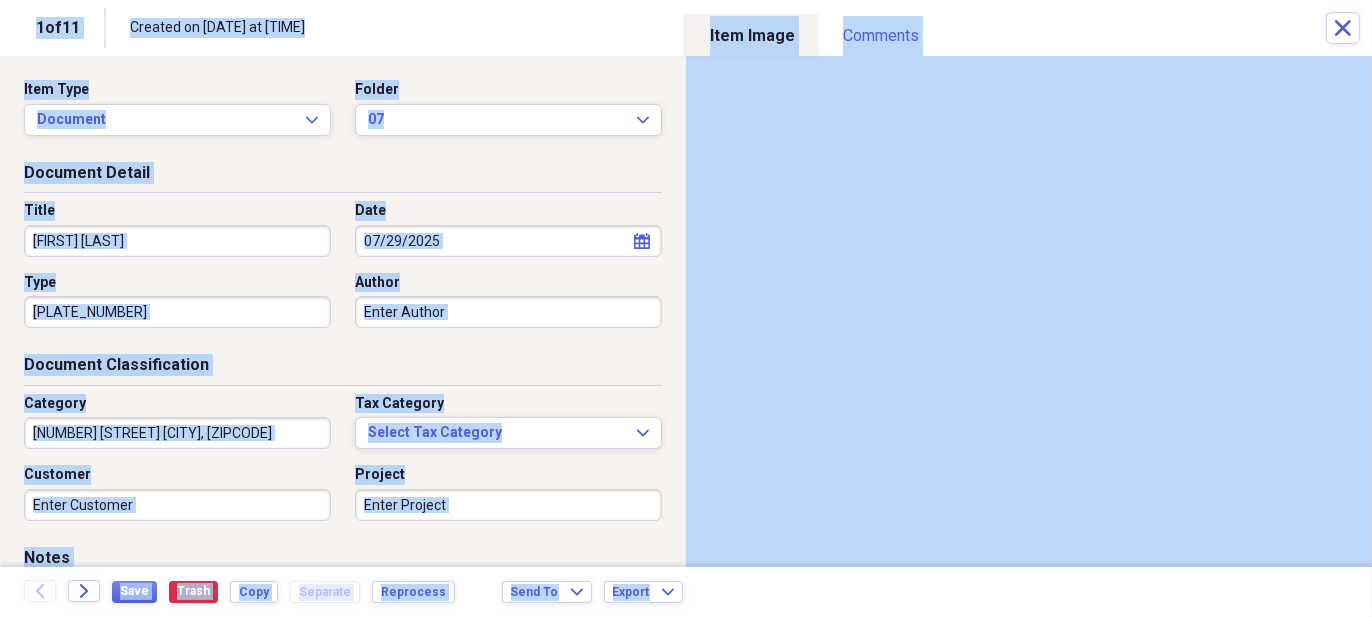 click on "Organize My Files 10 Collapse Unfiled Needs Review 10 Unfiled All Files Unfiled Unfiled Unfiled Saved Reports Collapse My Cabinet Mary Add Folder Collapse Open Folder CLOSED DOCUMENT Add Folder Expand Folder 2015 Add Folder Expand Folder 2016 Add Folder Expand Folder 2017 Add Folder Expand Folder 2018 Add Folder Expand Folder 2019 Add Folder Expand Folder 2020 Add Folder Expand Folder 2021 Add Folder Expand Folder 2022 Add Folder Expand Folder 2023 Add Folder Expand Folder 2024 Add Folder Expand Folder 2025 Add Folder Collapse Open Folder CLOSED RECIEPT Add Folder Expand Folder 2015 Add Folder Expand Folder 2016 Add Folder Expand Folder 2017 Add Folder Expand Folder 2018 Add Folder Expand Folder 2019 Add Folder Expand Folder 2020 Add Folder Expand Folder 2021 Add Folder Expand Folder 2022 Add Folder Expand Folder 2023 Add Folder Expand Folder 2024 Add Folder Collapse Open Folder 2025 Add Folder Folder 01 Add Folder Folder 02 Add Folder Folder 03 Add Folder Folder 04 Add Folder Folder 05 Add Folder Folder 06 1" at bounding box center [686, 308] 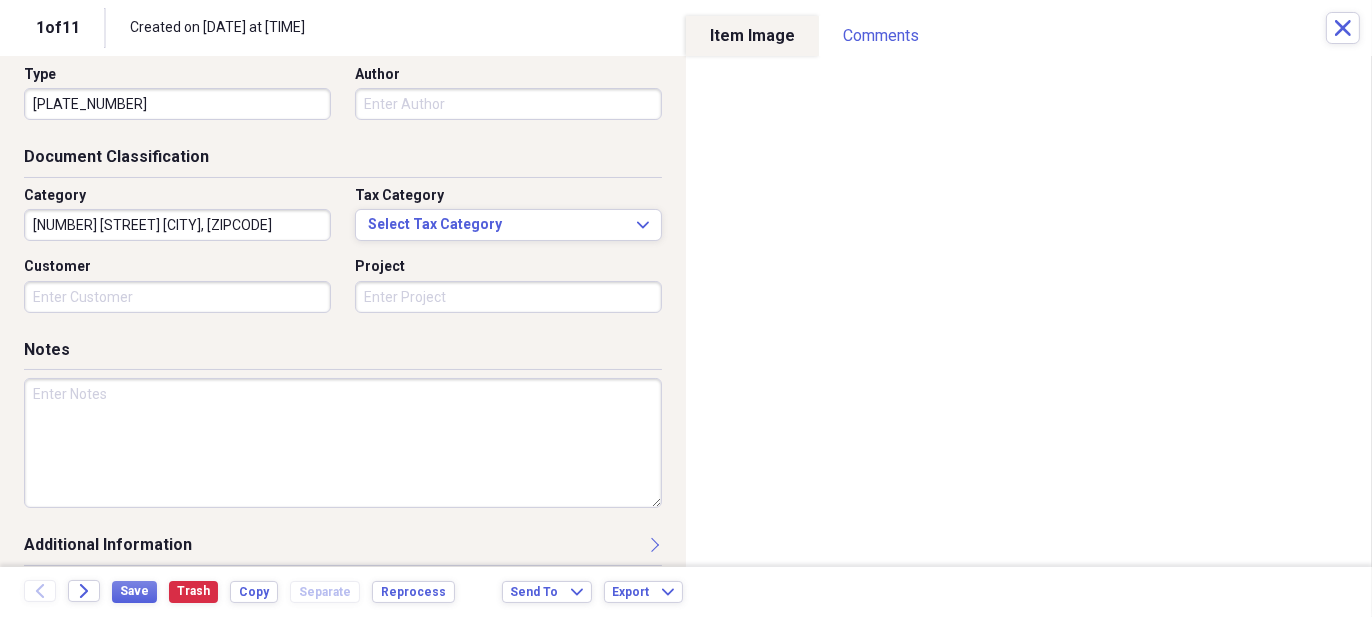 scroll, scrollTop: 222, scrollLeft: 0, axis: vertical 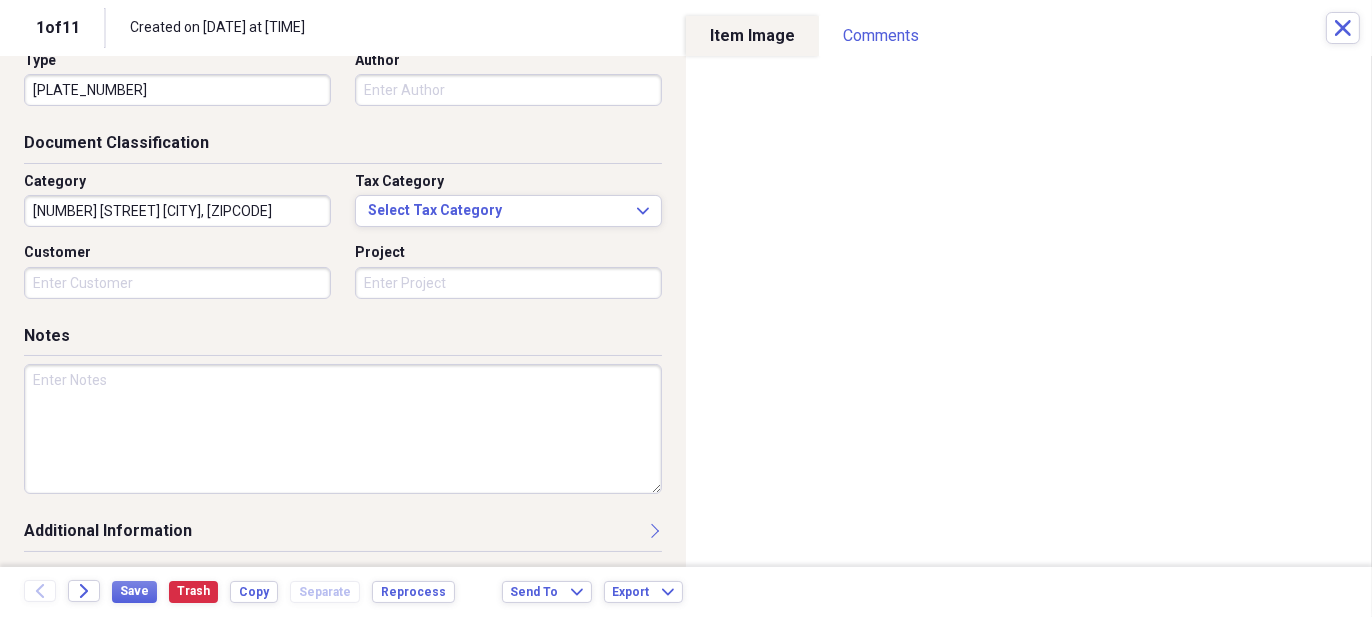 click at bounding box center (343, 429) 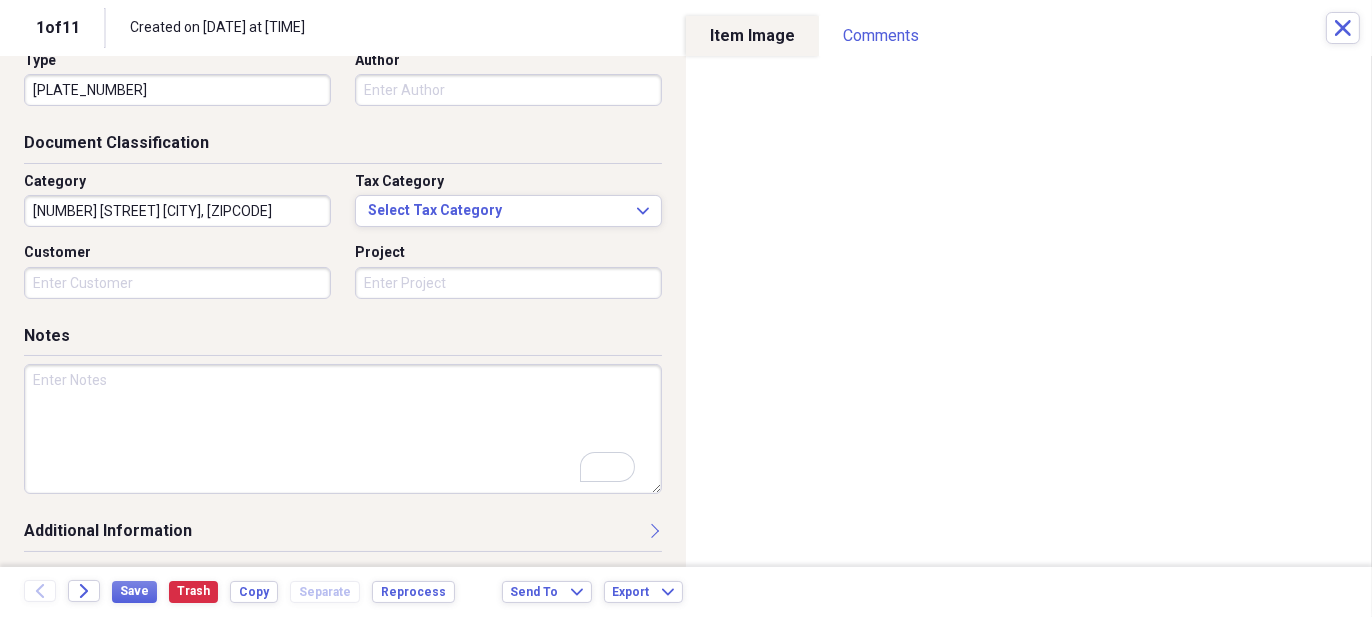 scroll, scrollTop: 222, scrollLeft: 0, axis: vertical 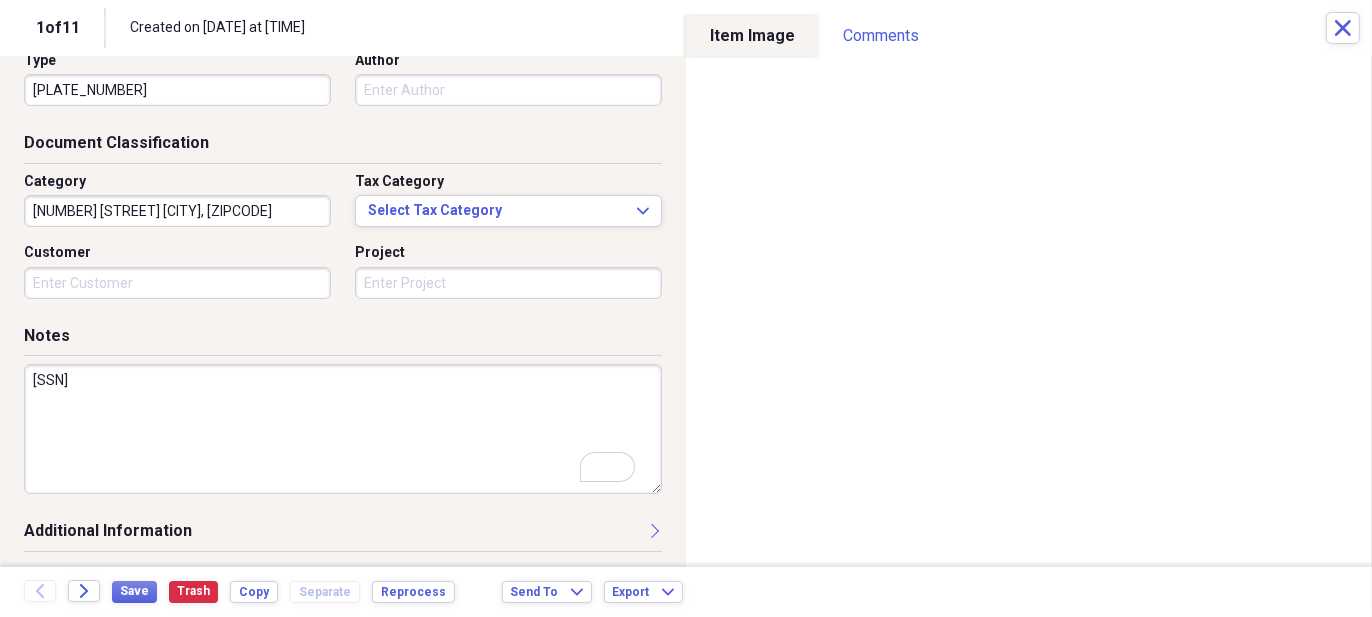 click on "S55109" at bounding box center [343, 429] 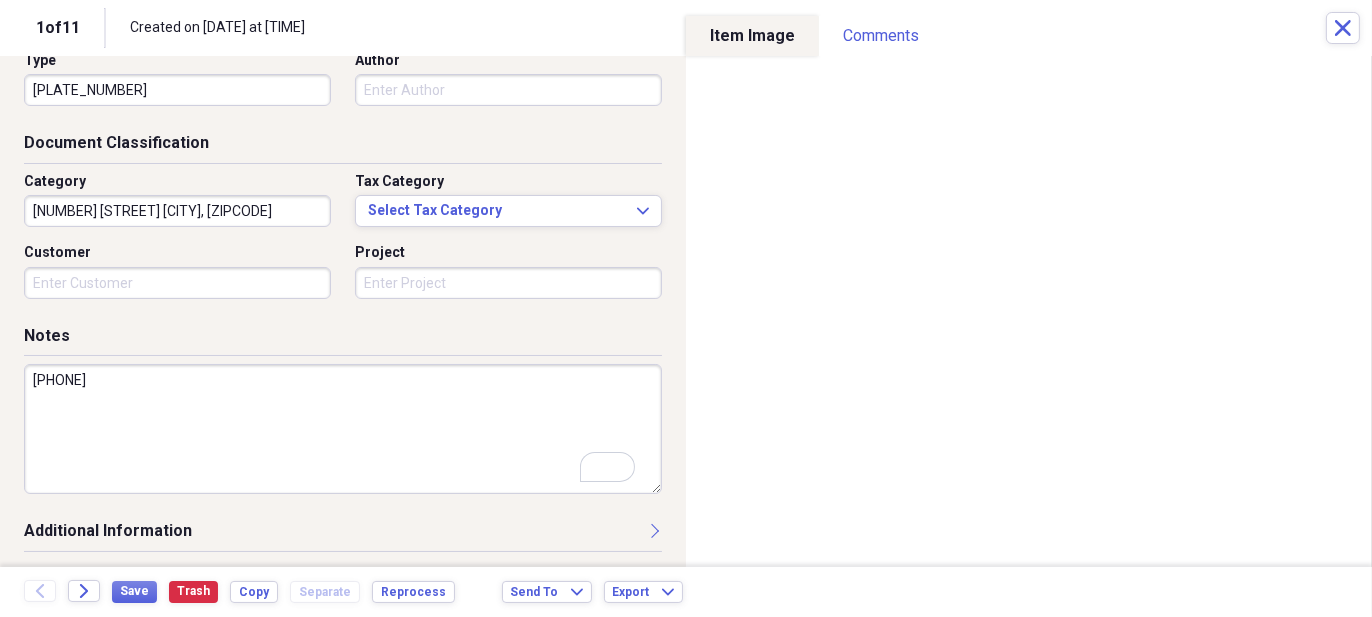 click on "Additional Information" at bounding box center (343, 535) 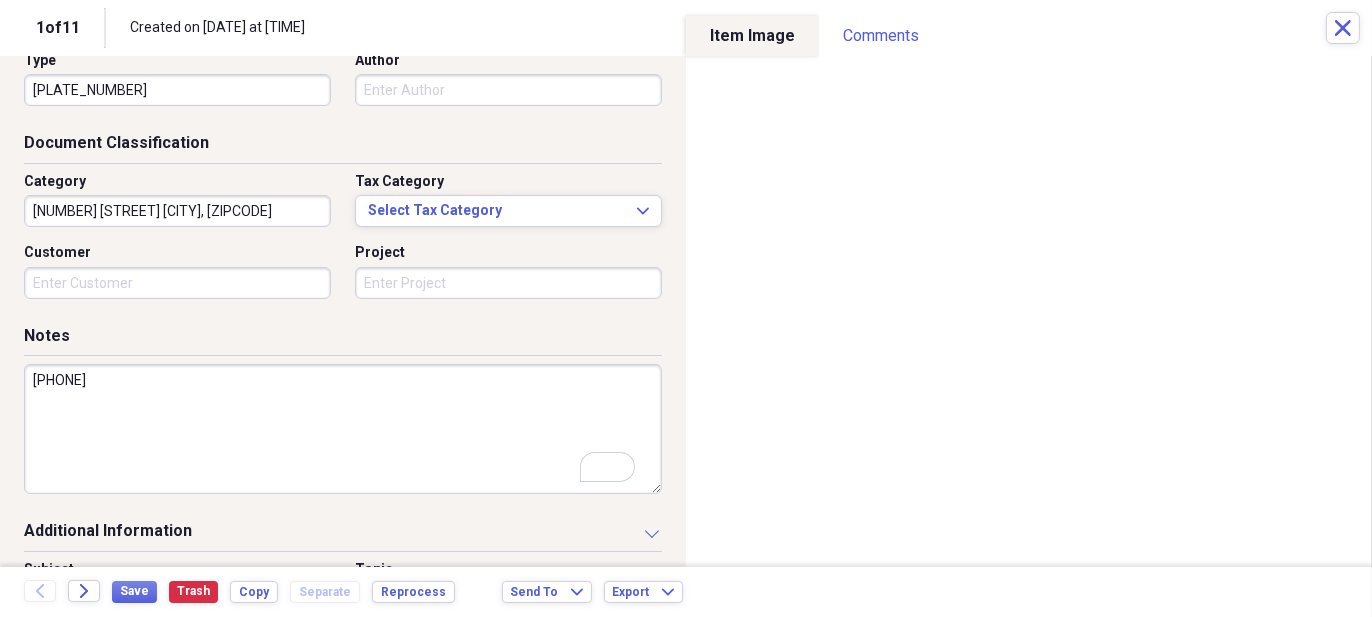 scroll, scrollTop: 292, scrollLeft: 0, axis: vertical 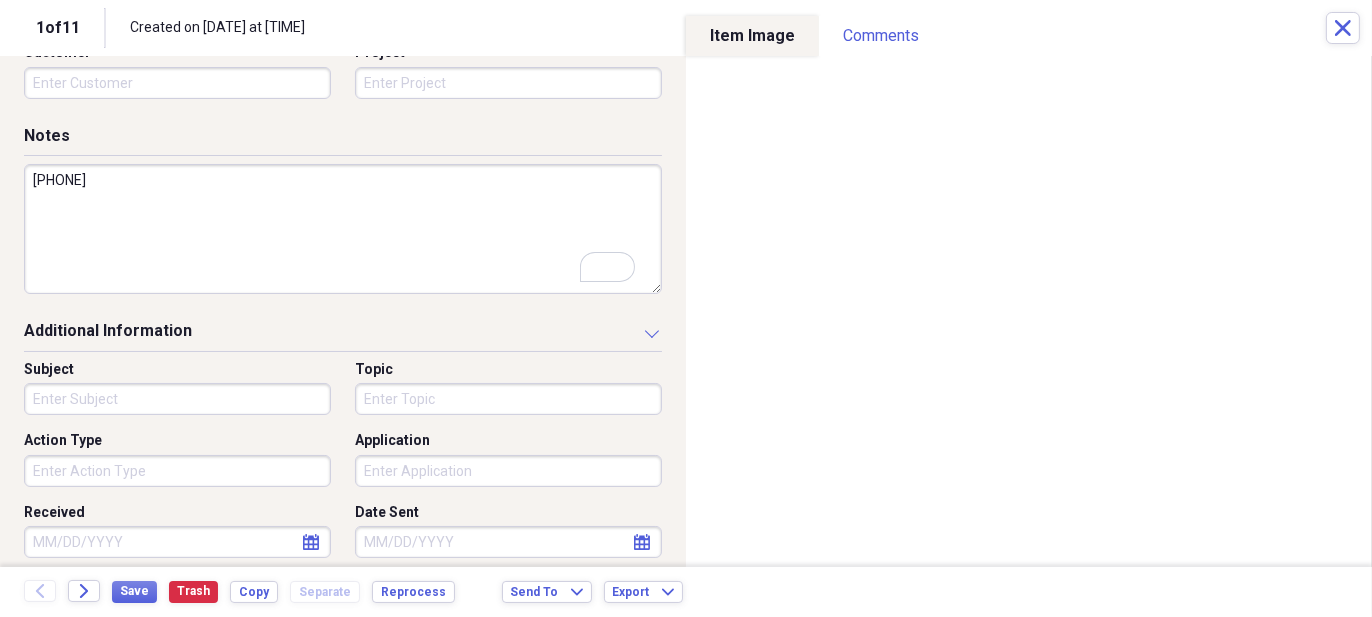 click on "S5M109" at bounding box center [343, 229] 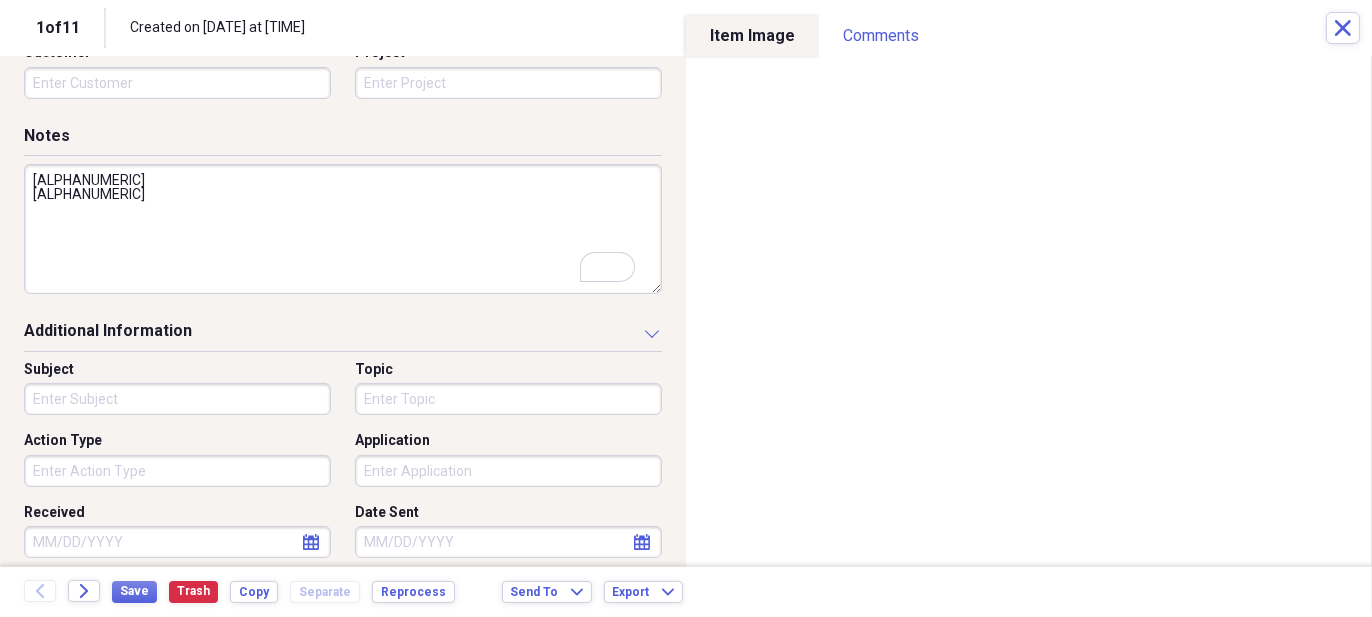 type on "S5M109
7014653" 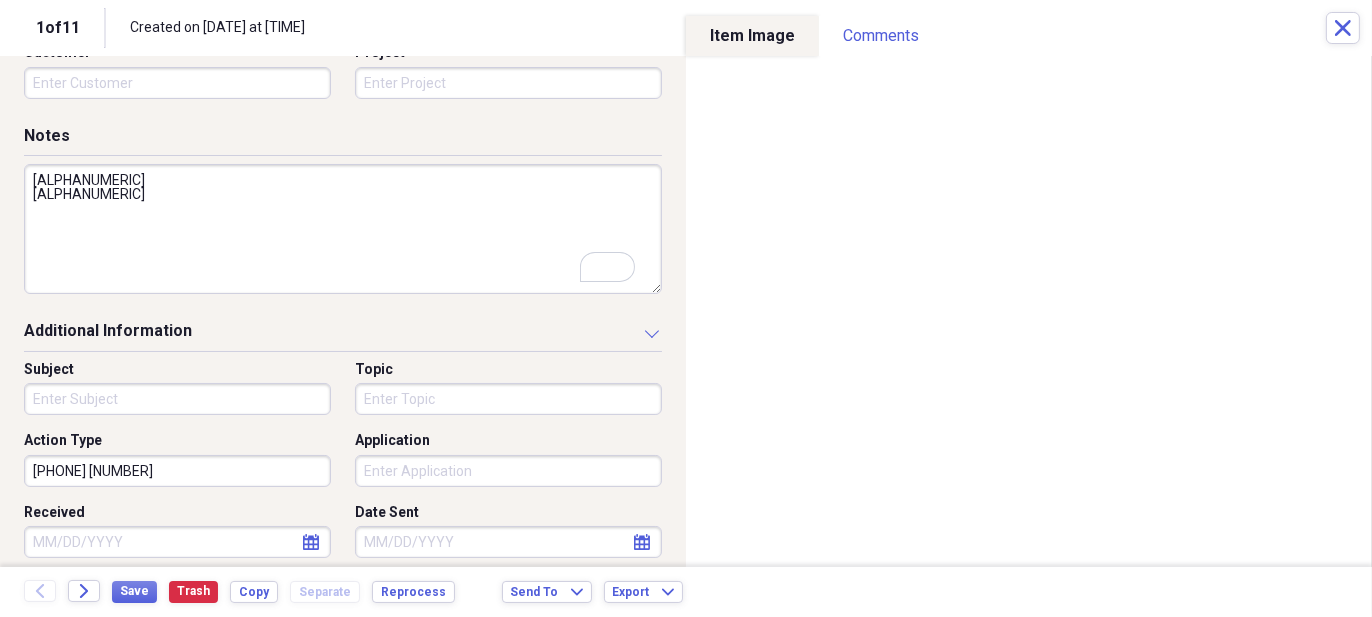scroll, scrollTop: 580, scrollLeft: 0, axis: vertical 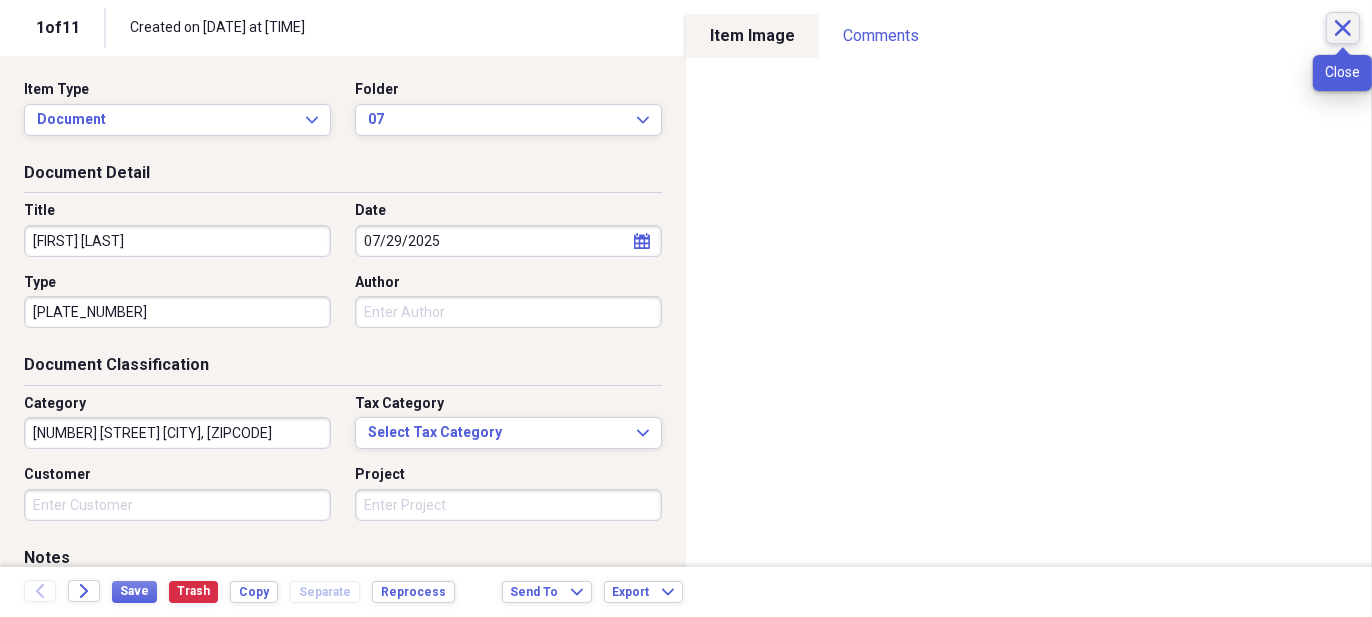 type on "2147894677         242874811" 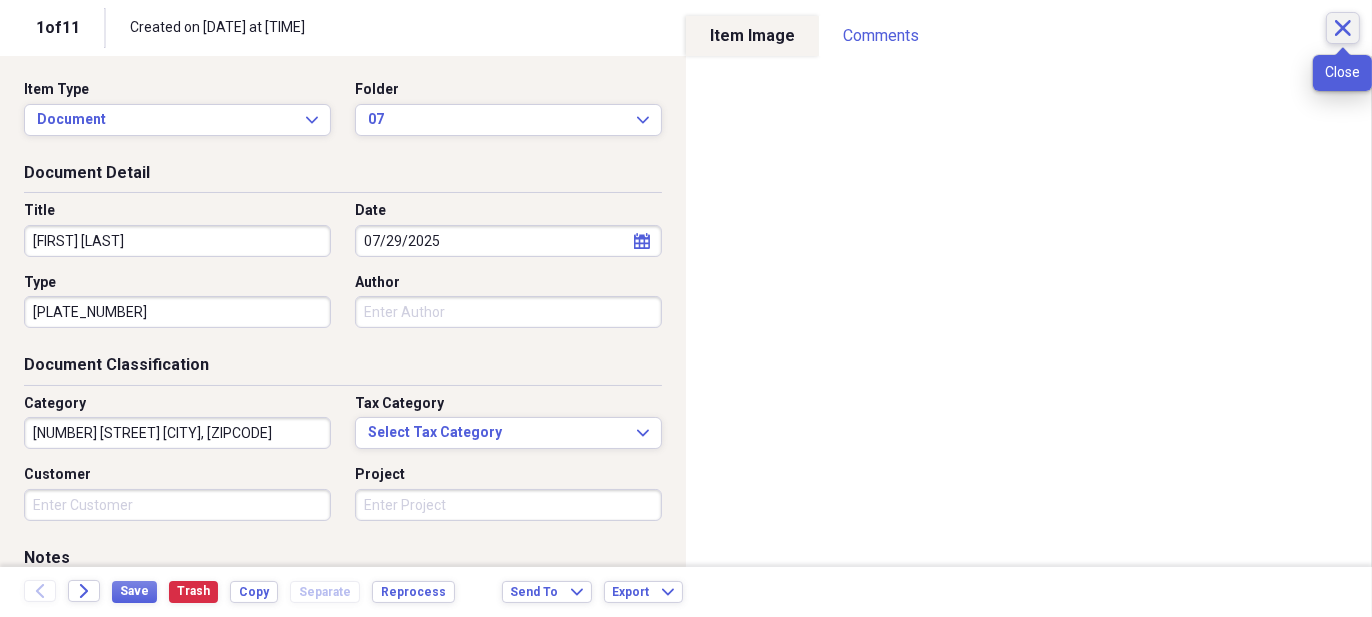 click on "Close" at bounding box center (1343, 28) 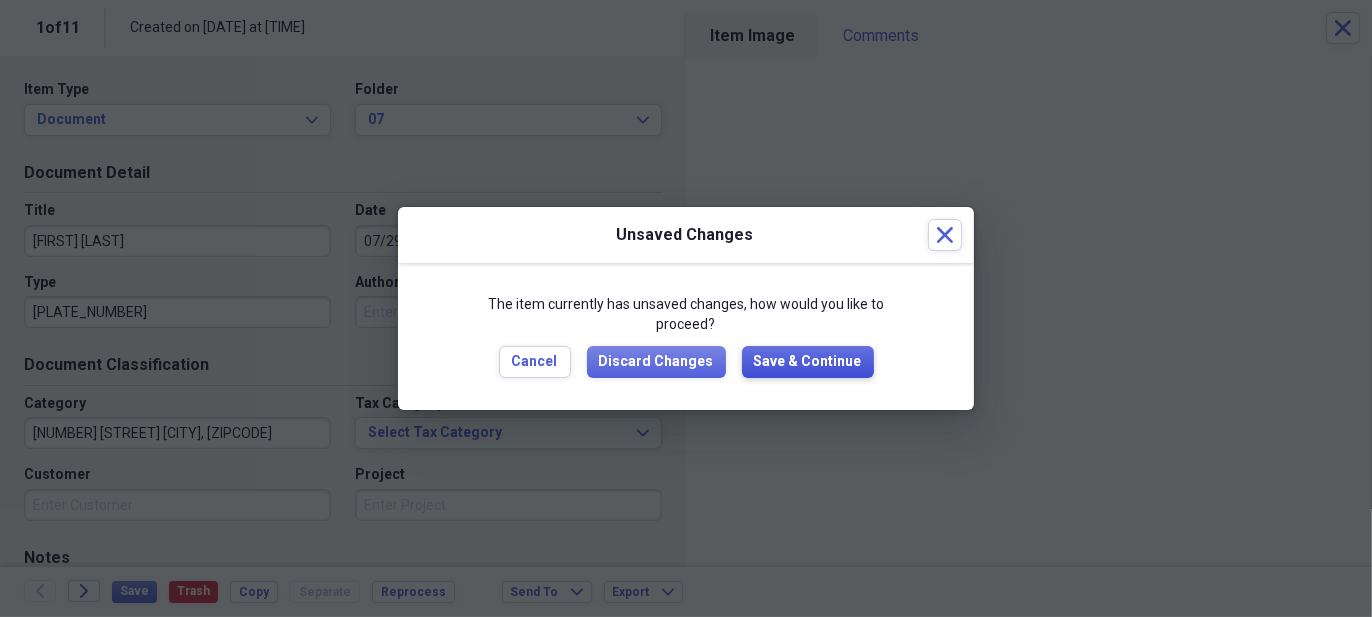 click on "Save & Continue" at bounding box center (808, 362) 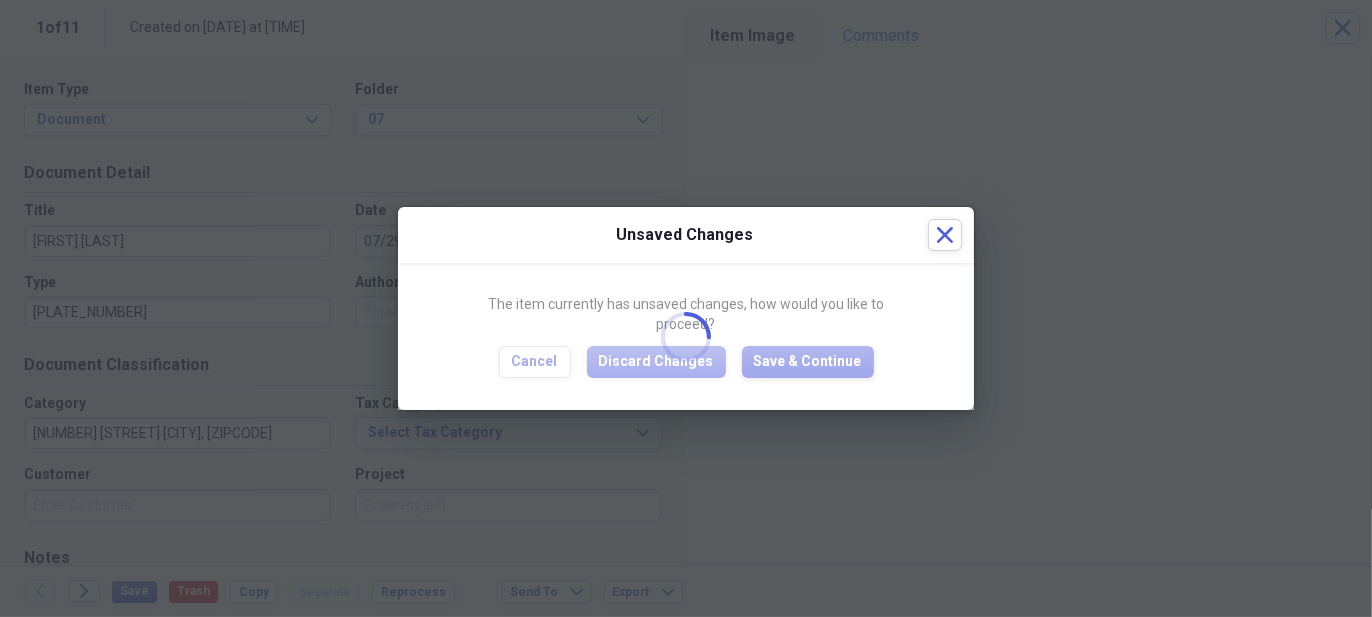 type on "S5M109
7014653" 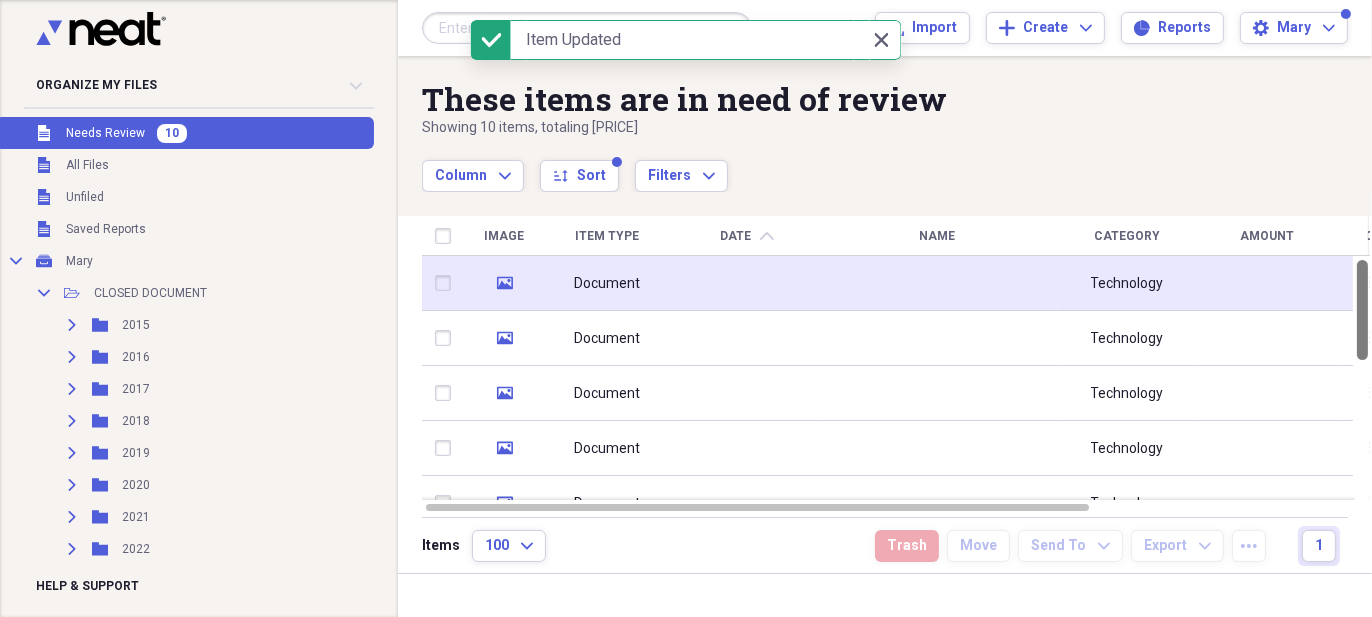 drag, startPoint x: 1367, startPoint y: 304, endPoint x: 892, endPoint y: 296, distance: 475.06735 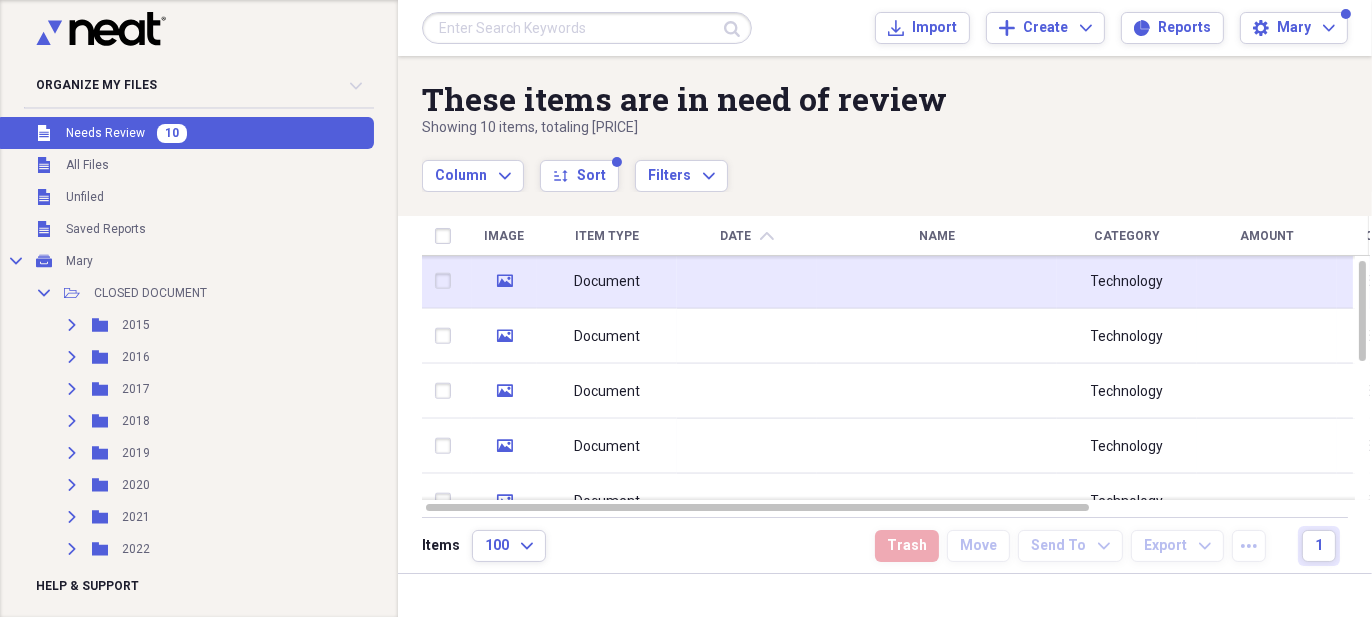 click at bounding box center (937, 281) 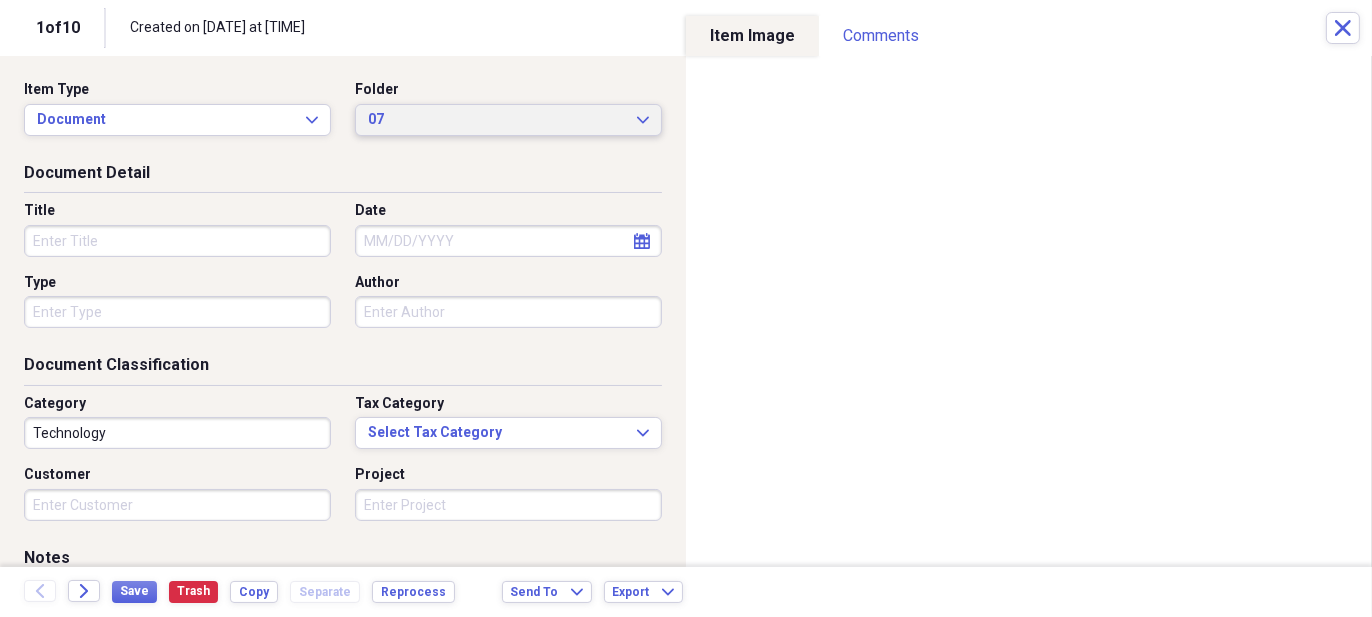 click on "07 Expand" at bounding box center [508, 120] 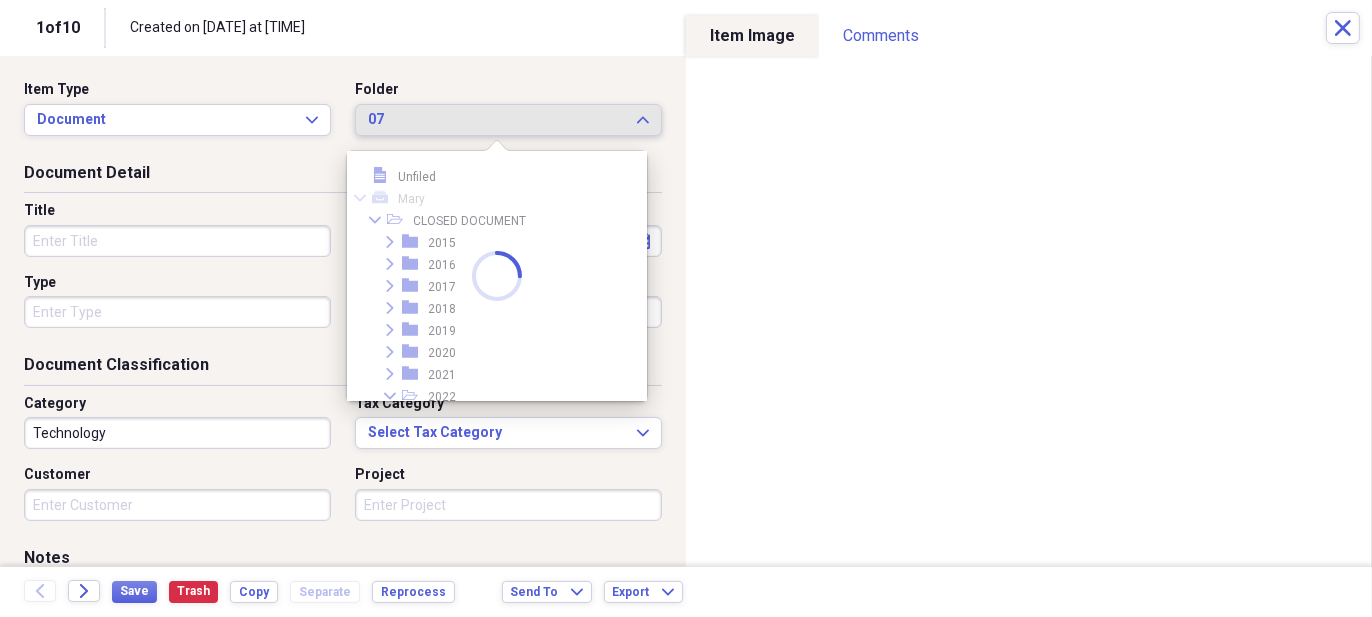 scroll, scrollTop: 209, scrollLeft: 0, axis: vertical 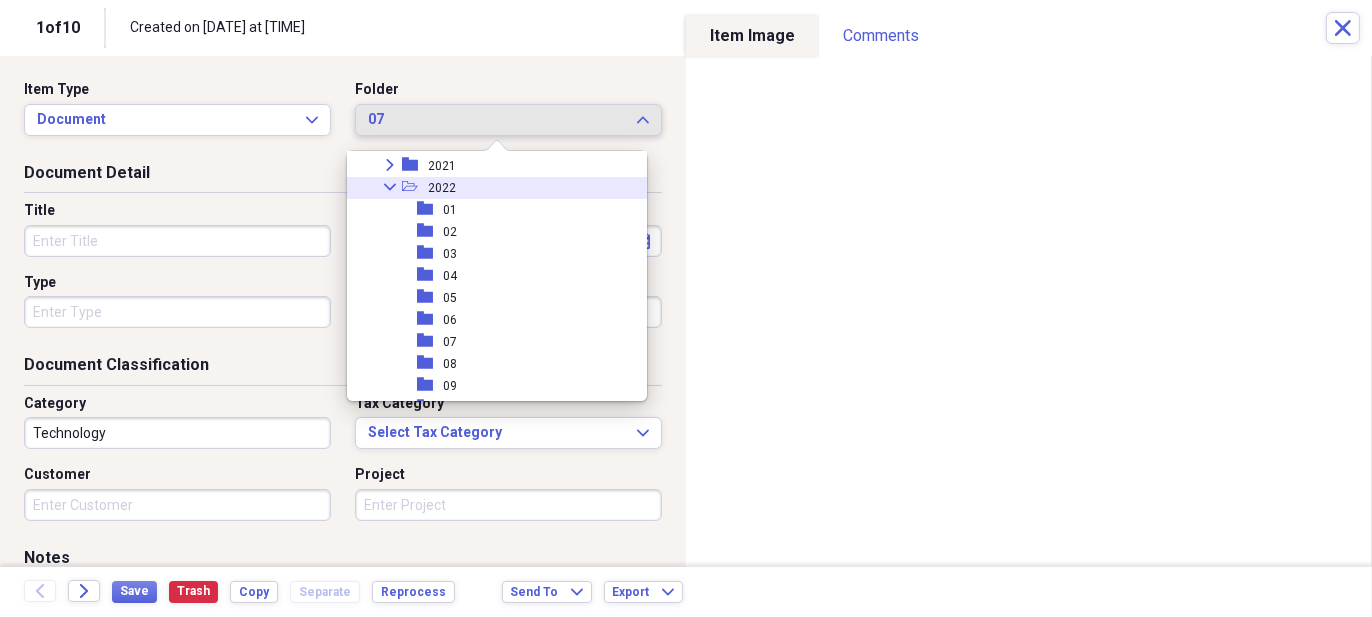 click on "Collapse open-folder 2022" at bounding box center [489, 188] 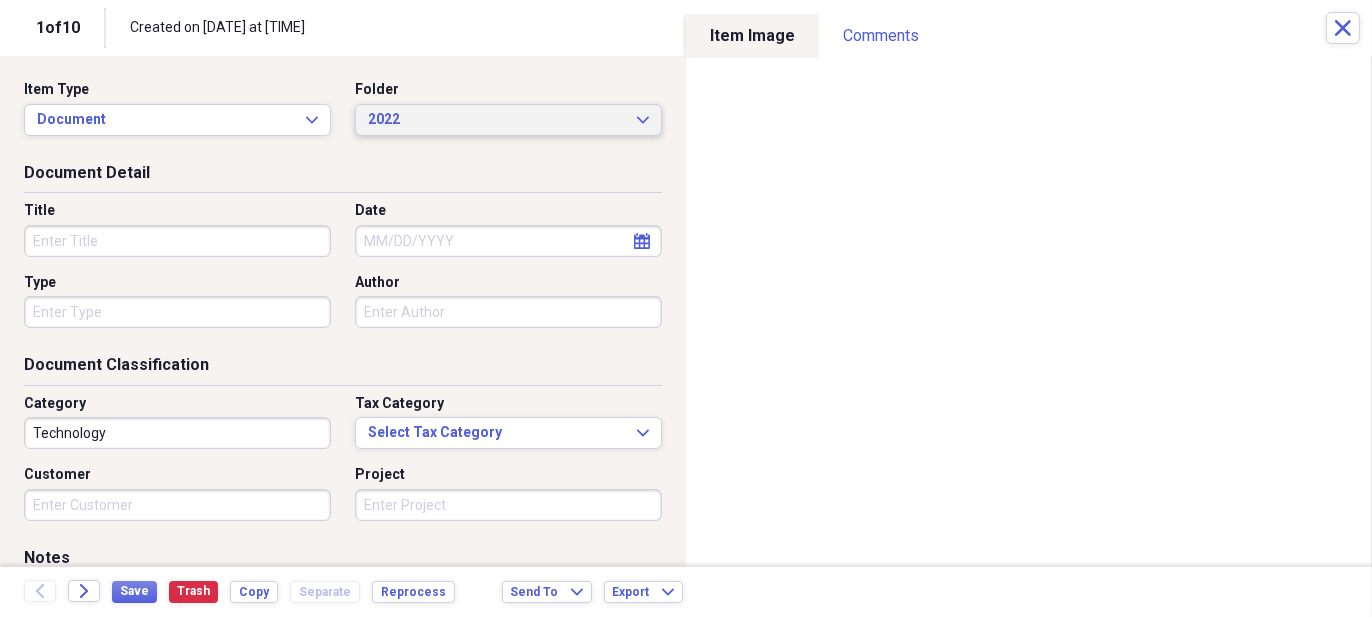 click on "2022" at bounding box center (496, 120) 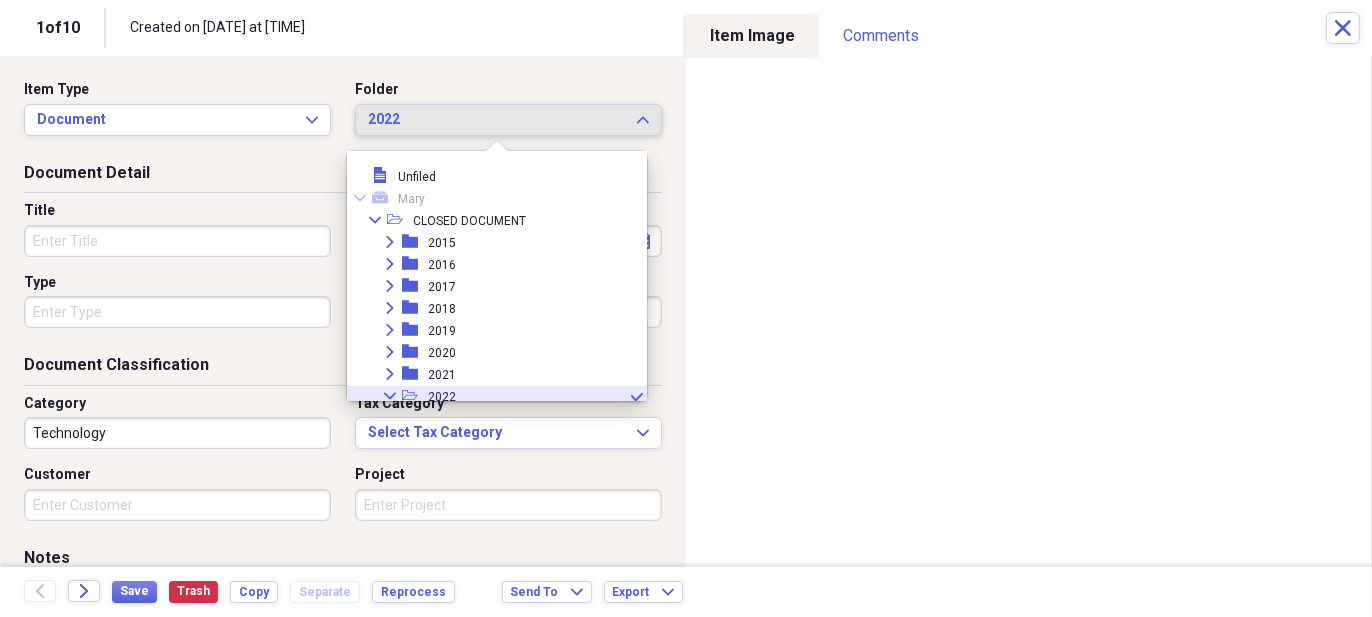 scroll, scrollTop: 120, scrollLeft: 0, axis: vertical 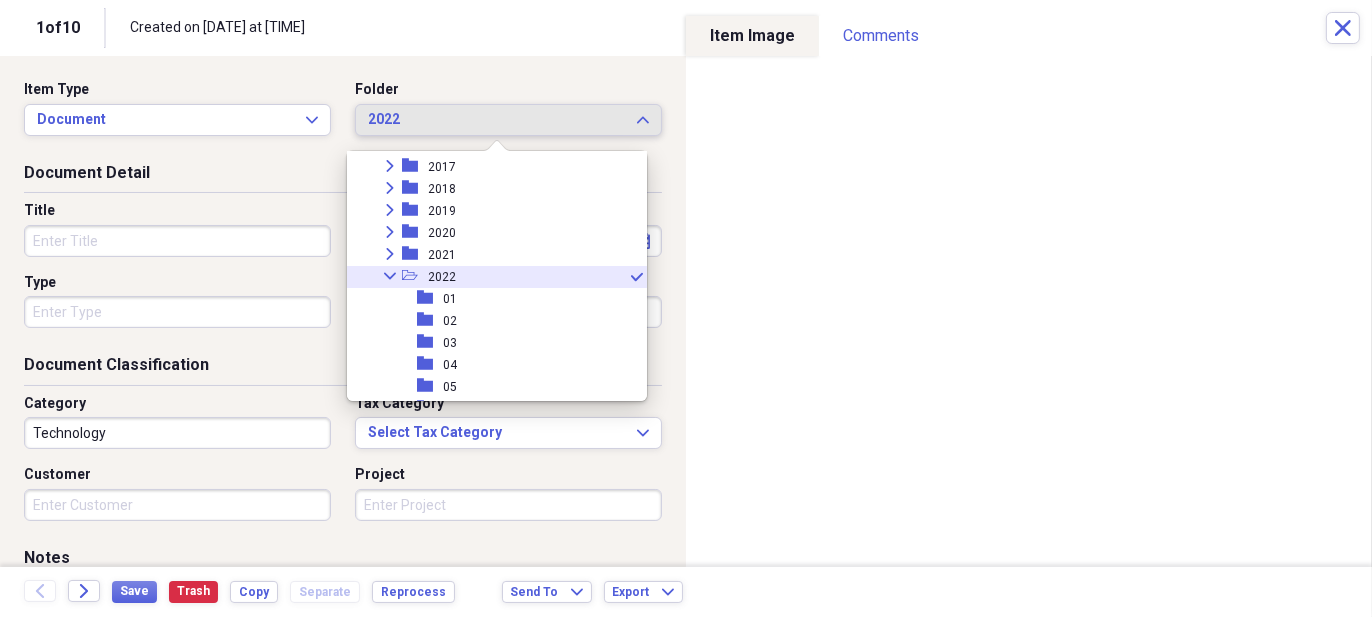 click on "Collapse" 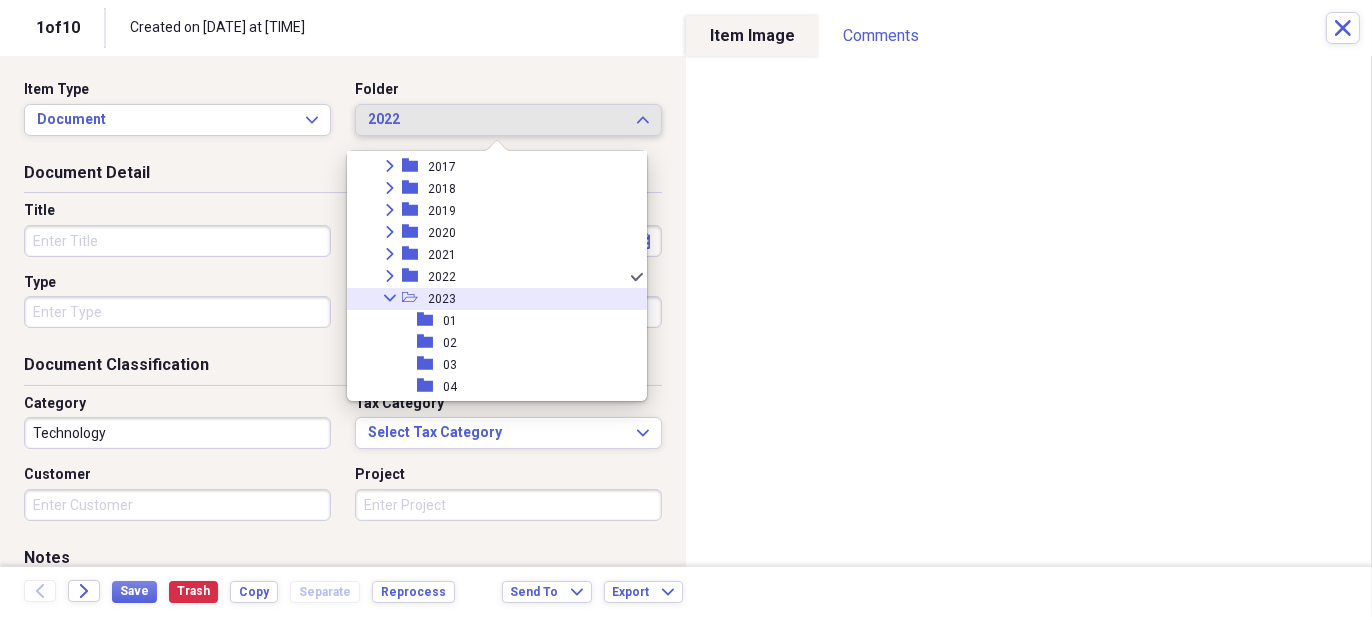click on "Collapse" 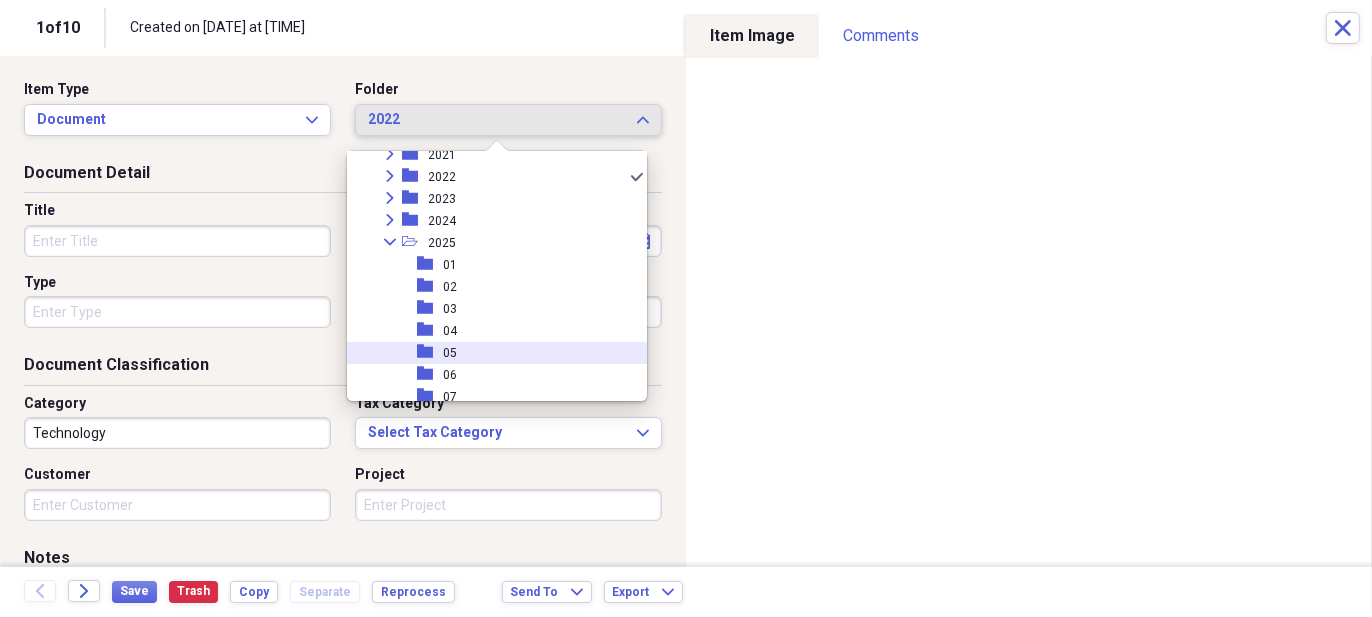 scroll, scrollTop: 320, scrollLeft: 0, axis: vertical 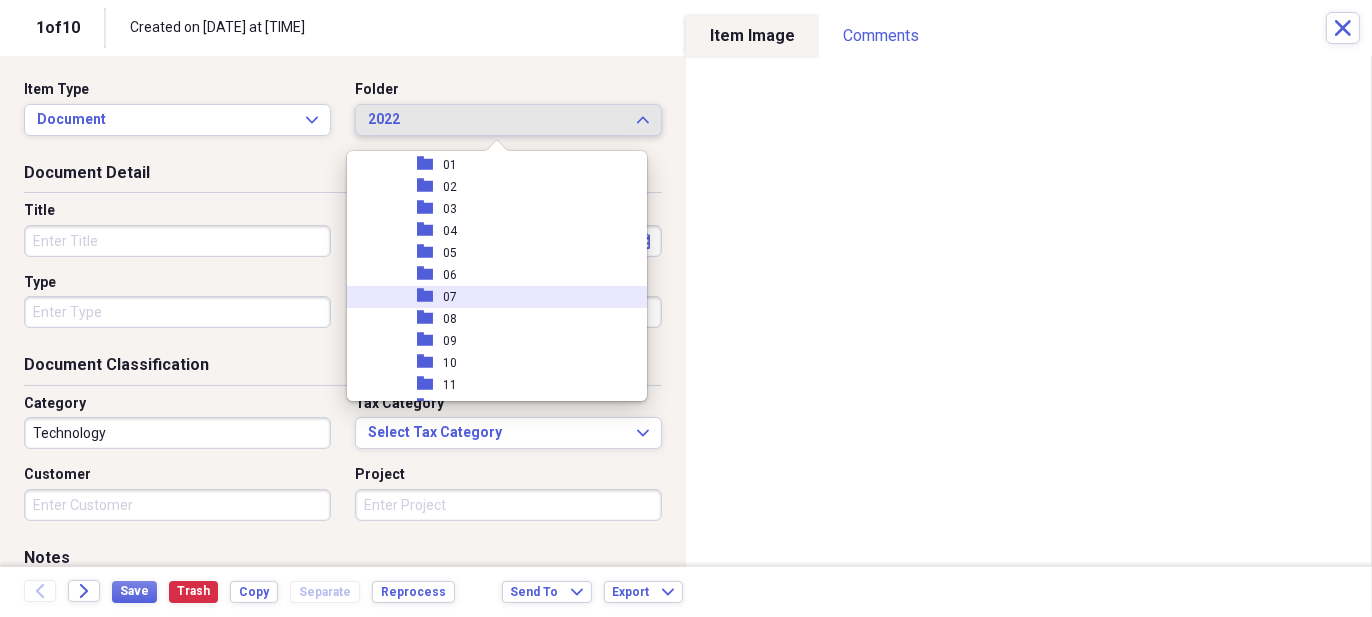click on "folder 07" at bounding box center (489, 297) 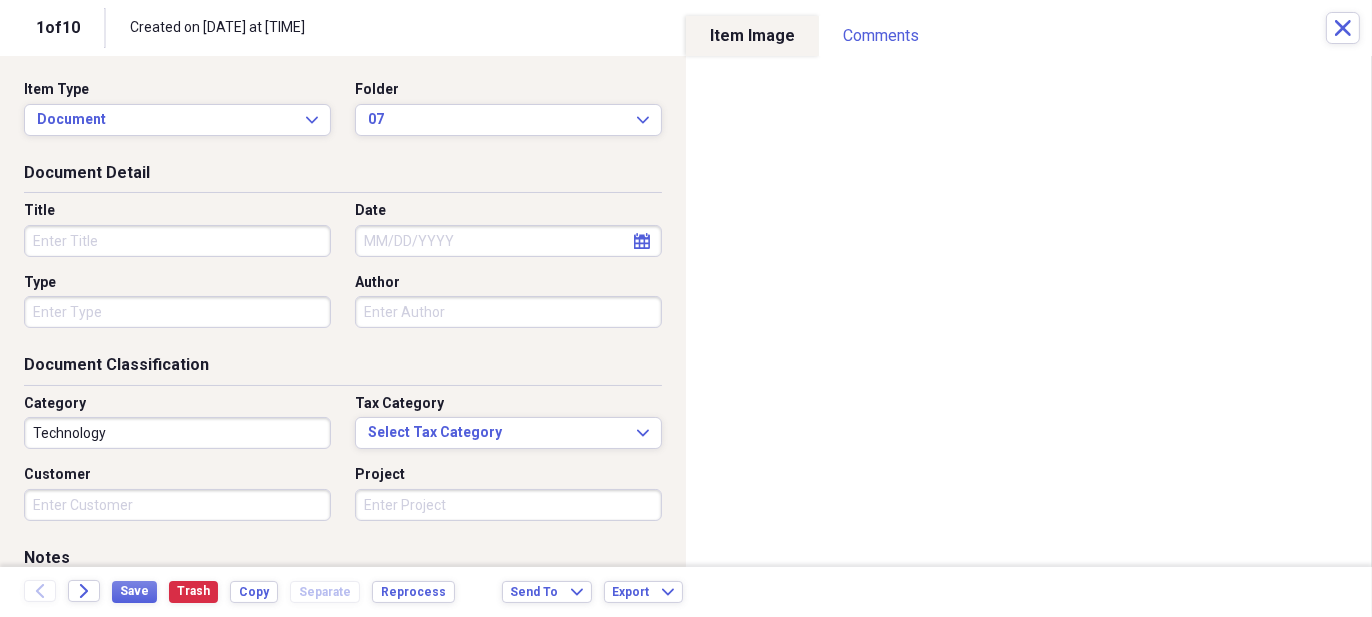click 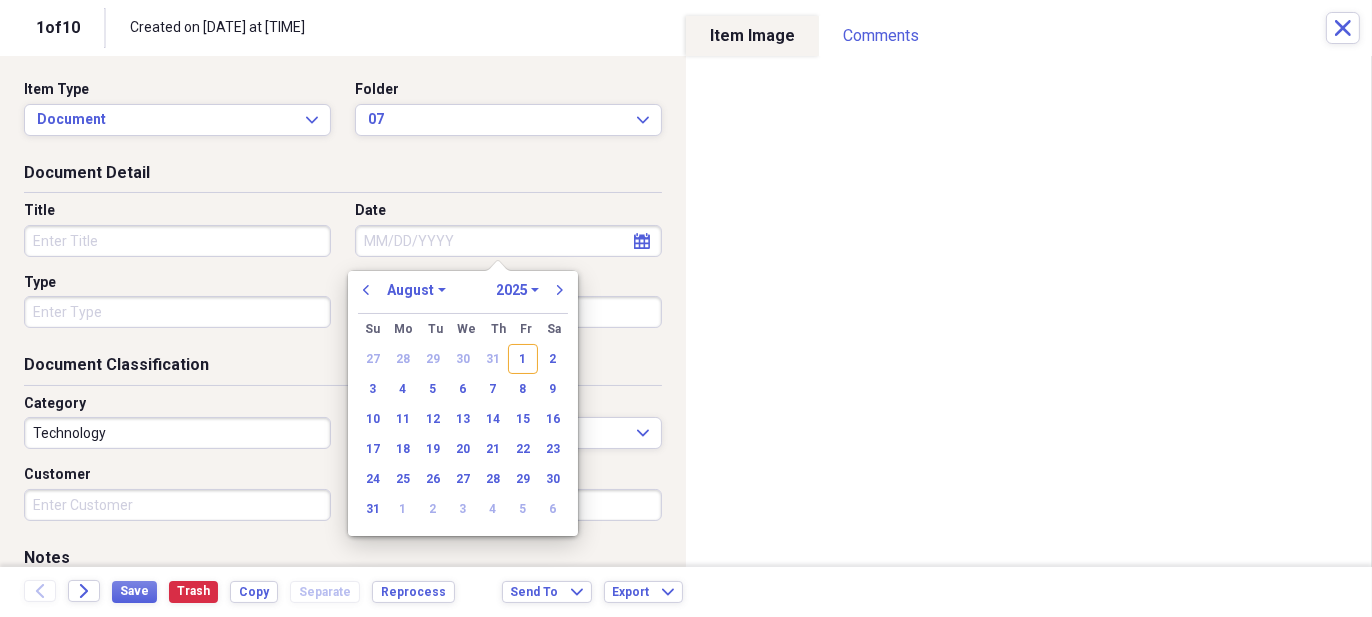 click on "January February March April May June July August September October November December" at bounding box center [416, 290] 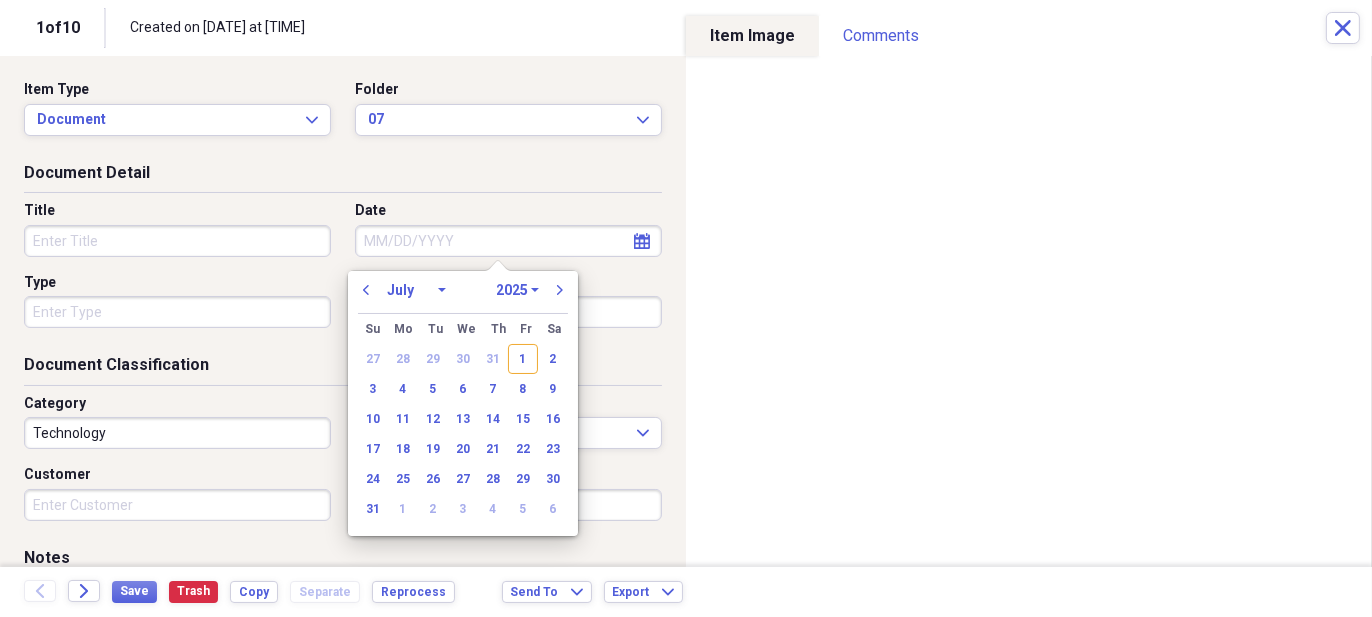 click on "January February March April May June July August September October November December" at bounding box center (416, 290) 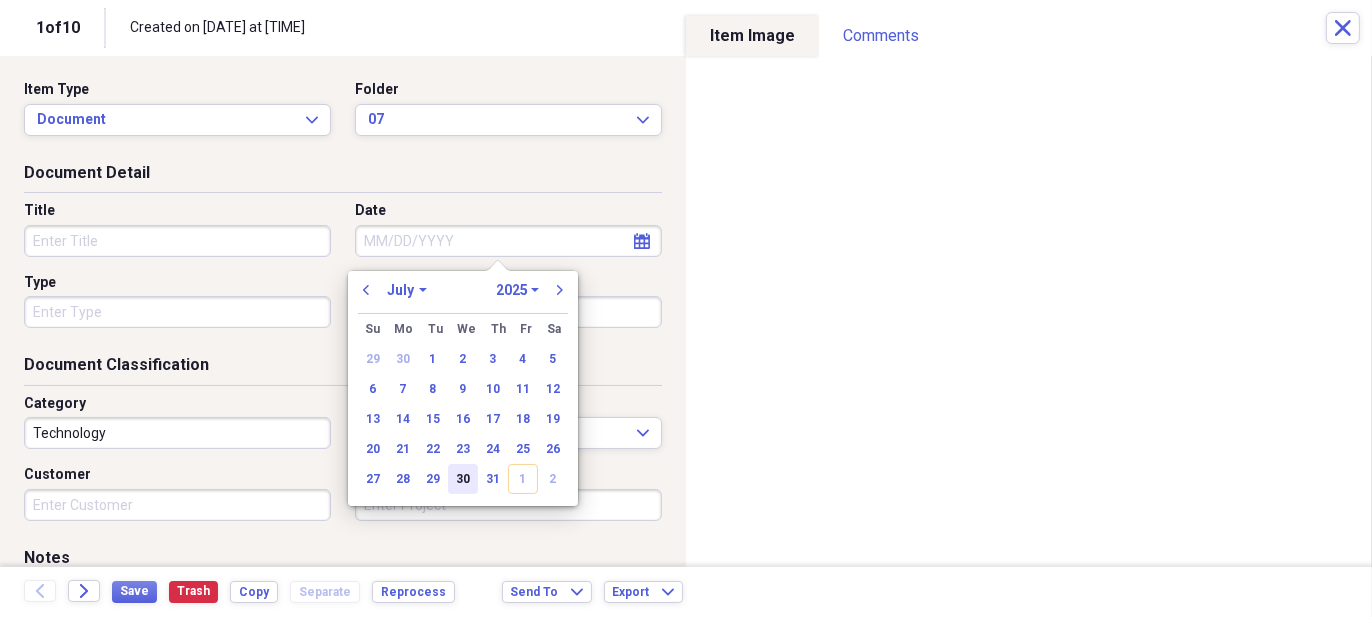 click on "30" at bounding box center (463, 479) 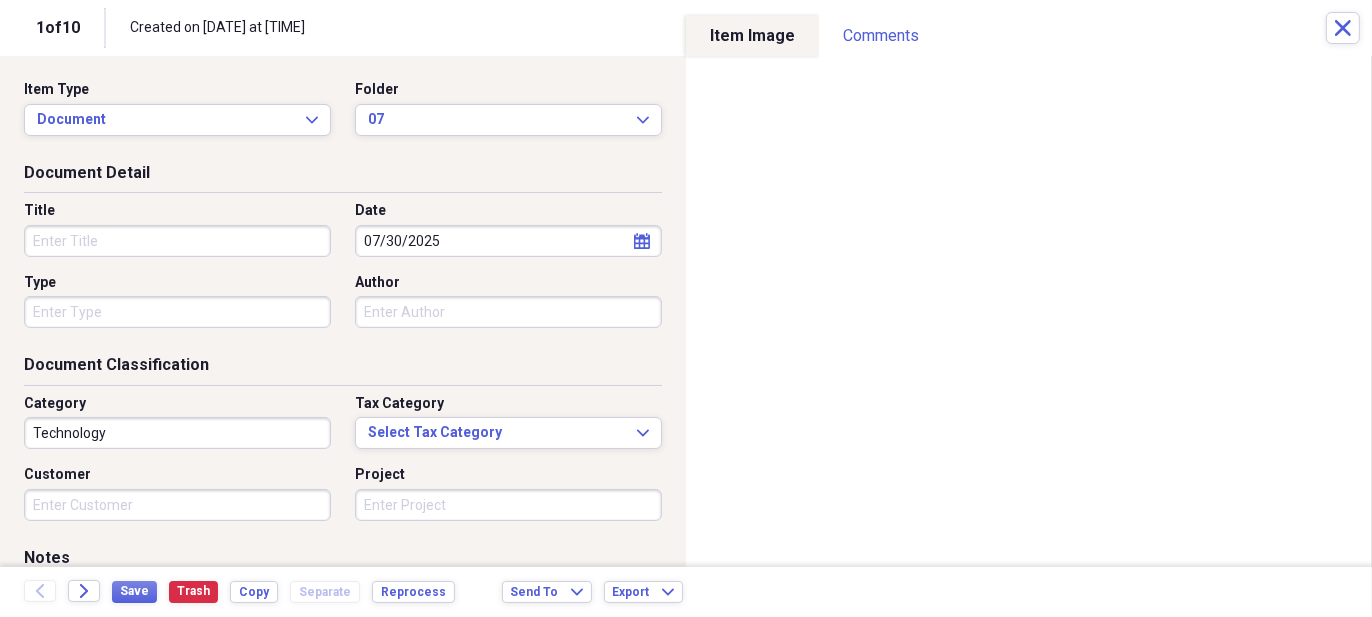 click on "Title" at bounding box center [177, 241] 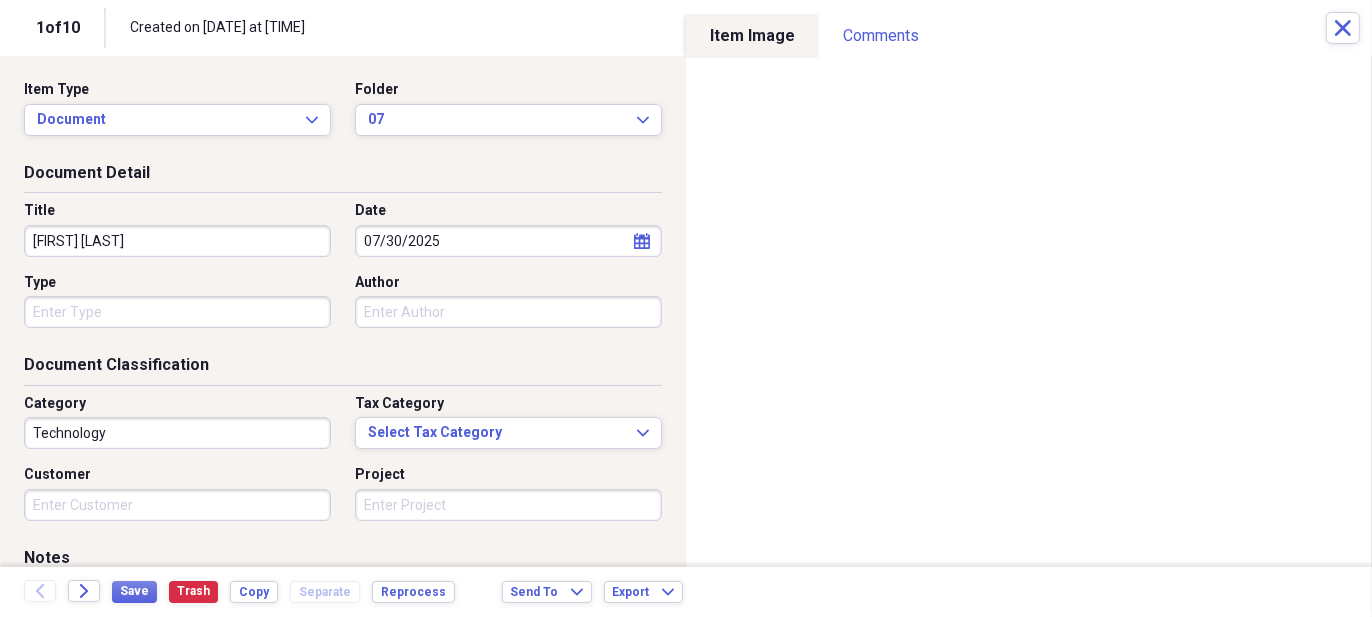 type on "CHRISTOPHER  ROGERS" 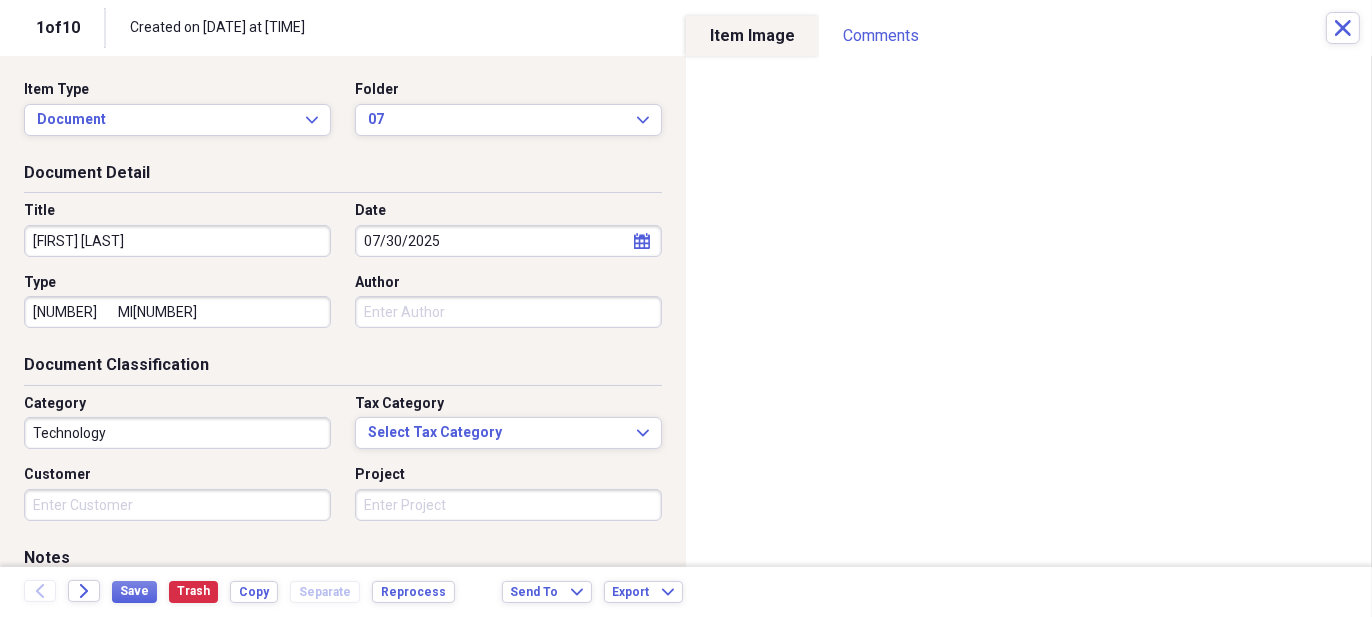 type on "657M       MI7644" 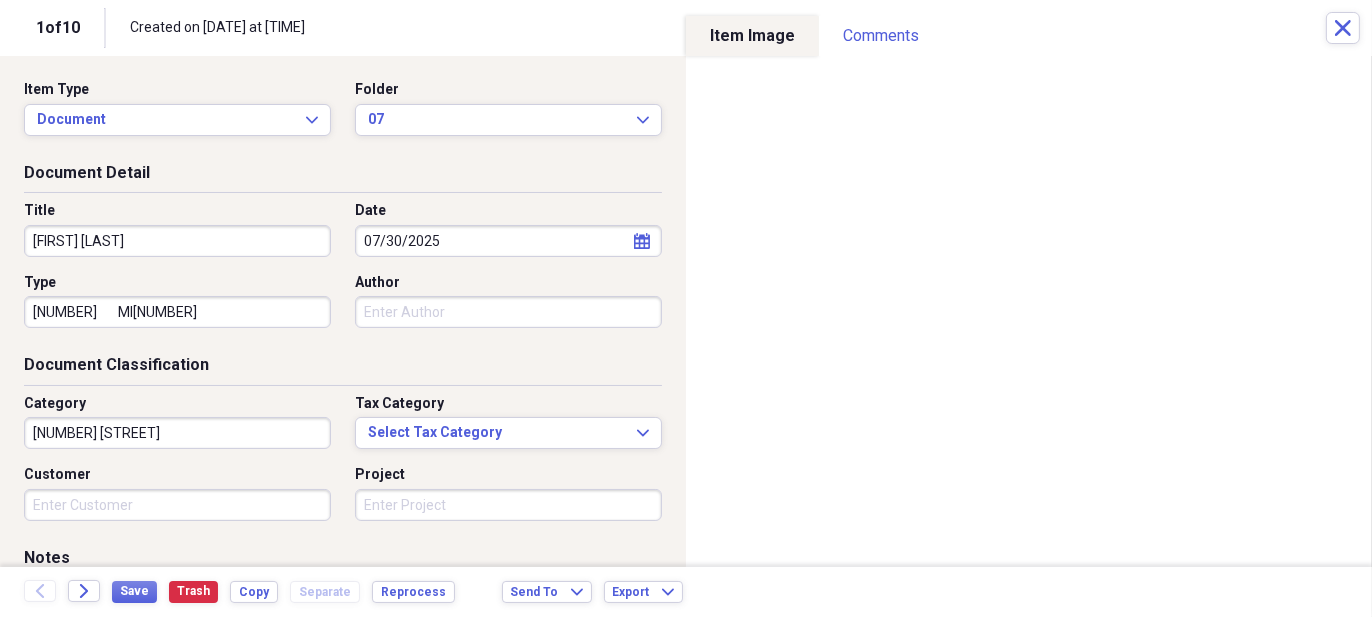 click on "27245 HILLBRIER" at bounding box center (177, 433) 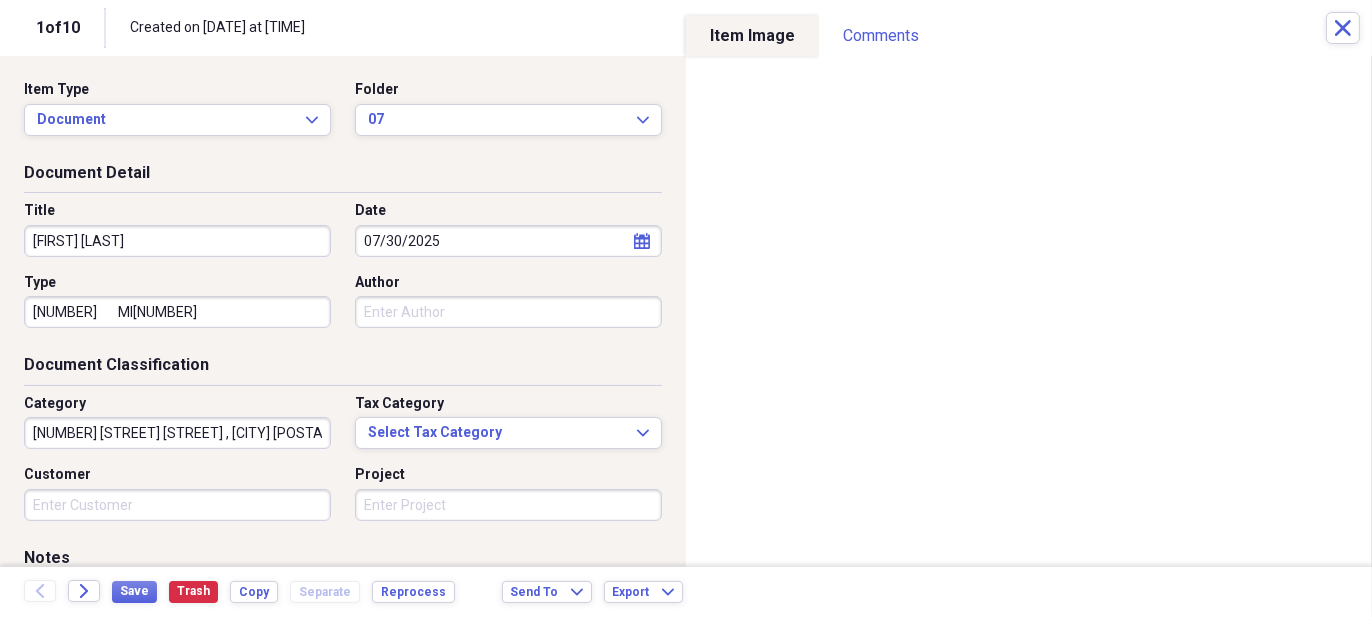 click on "27245 HILLBRIER  CIR, PLANO 75075" at bounding box center [177, 433] 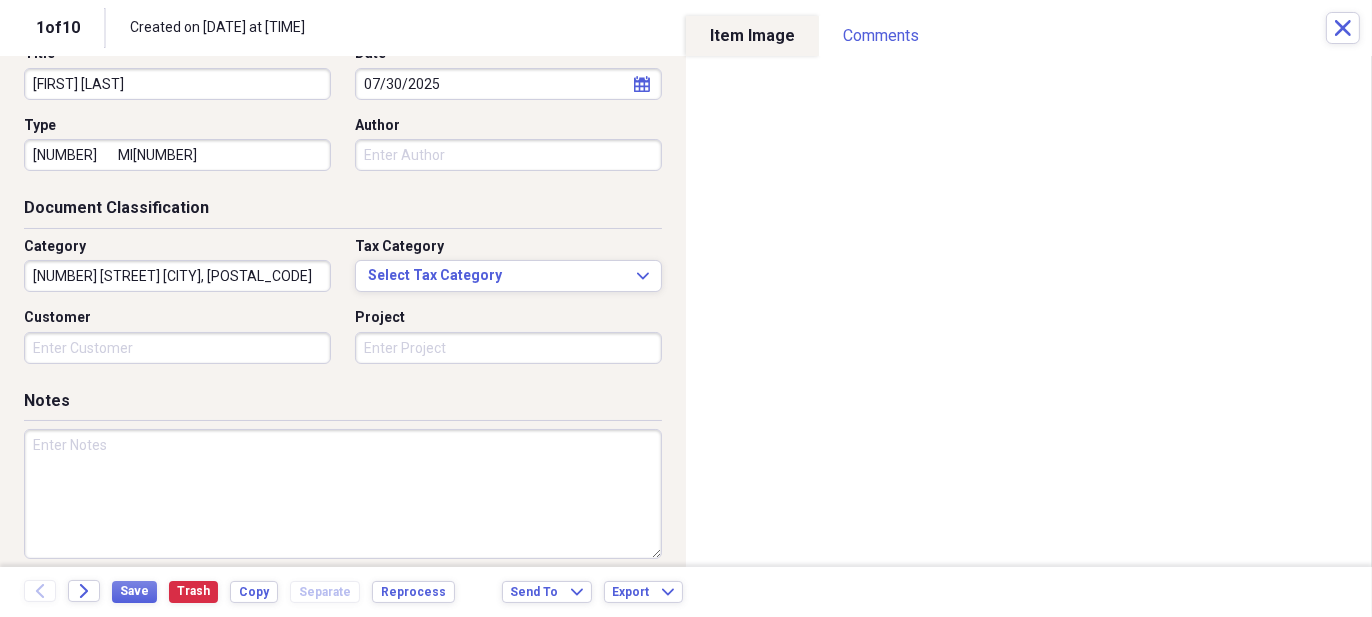 scroll, scrollTop: 222, scrollLeft: 0, axis: vertical 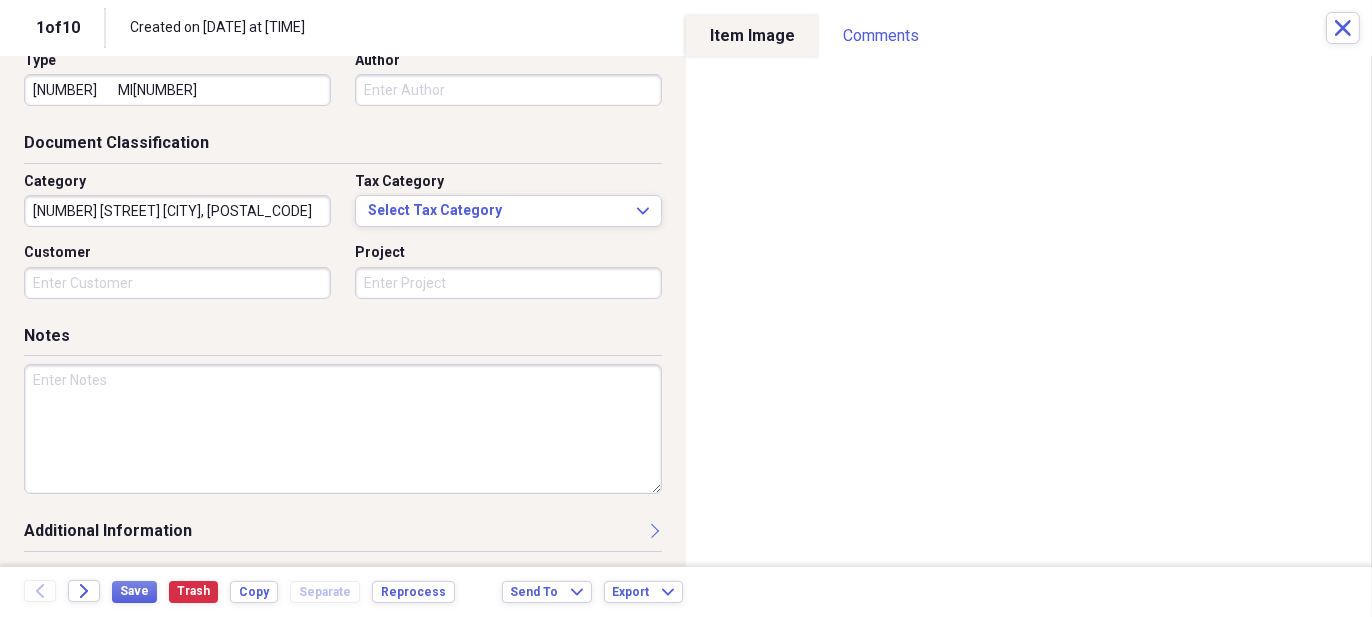 type on "[NUMBER] [STREET] [CITY], [POSTAL_CODE]" 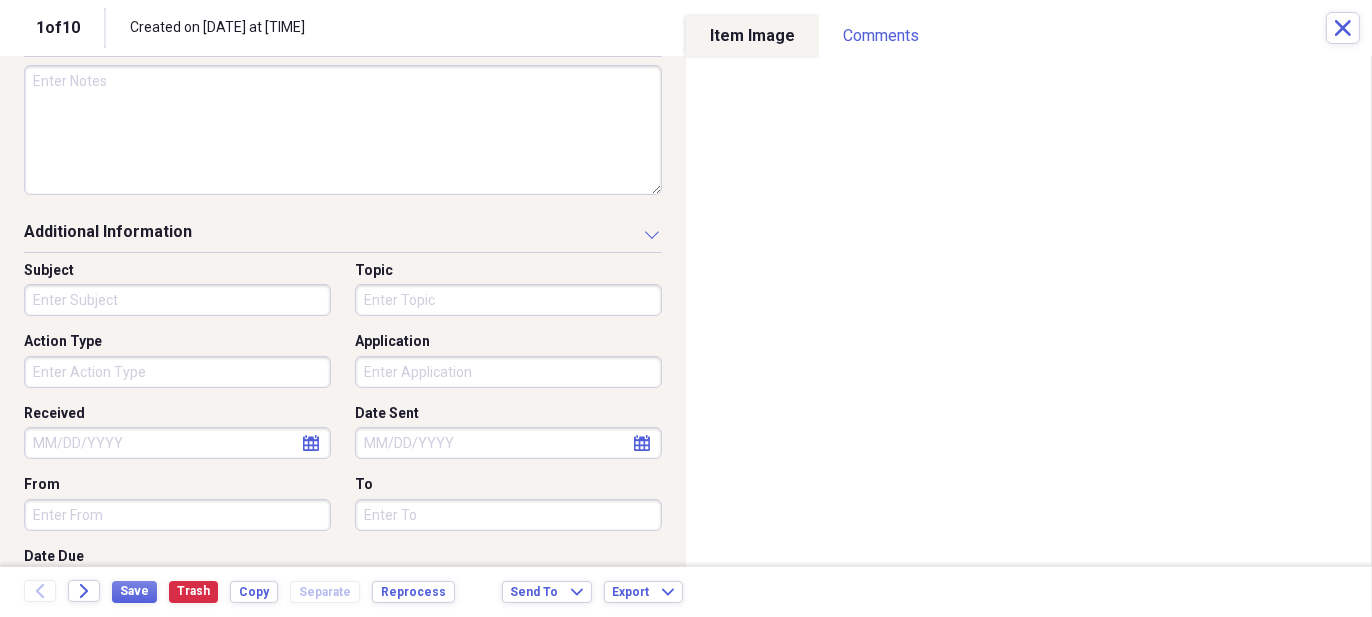 scroll, scrollTop: 522, scrollLeft: 0, axis: vertical 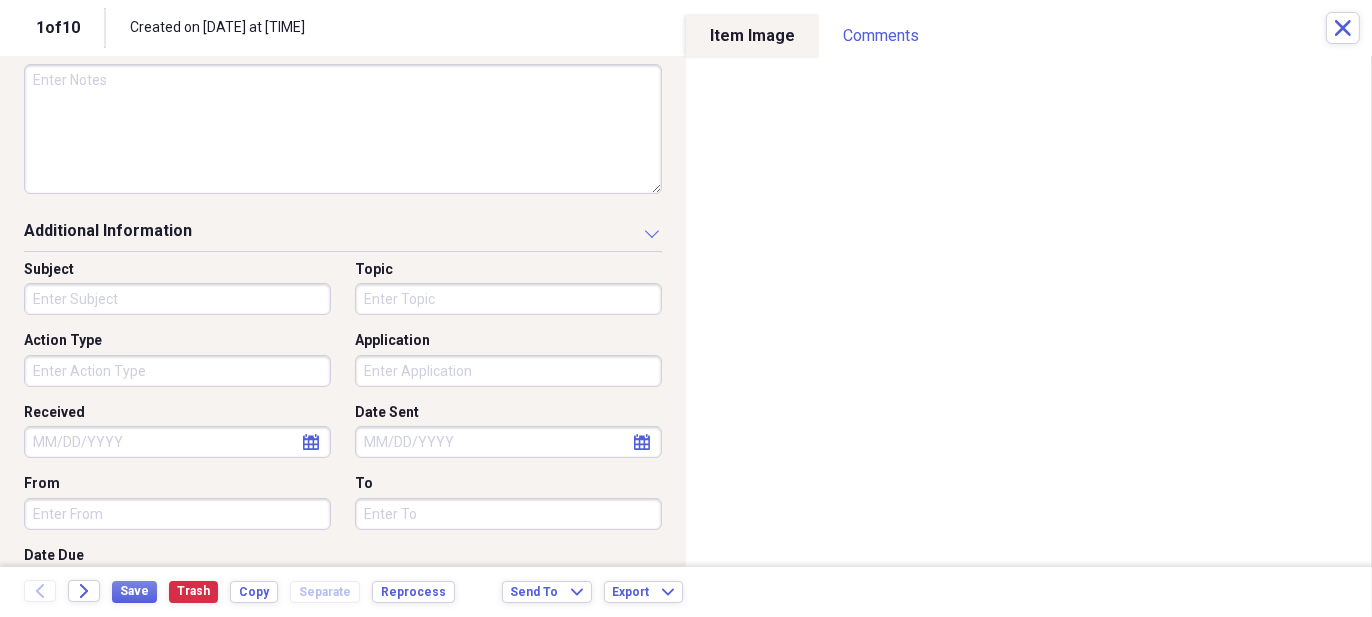click on "Action Type" at bounding box center [177, 371] 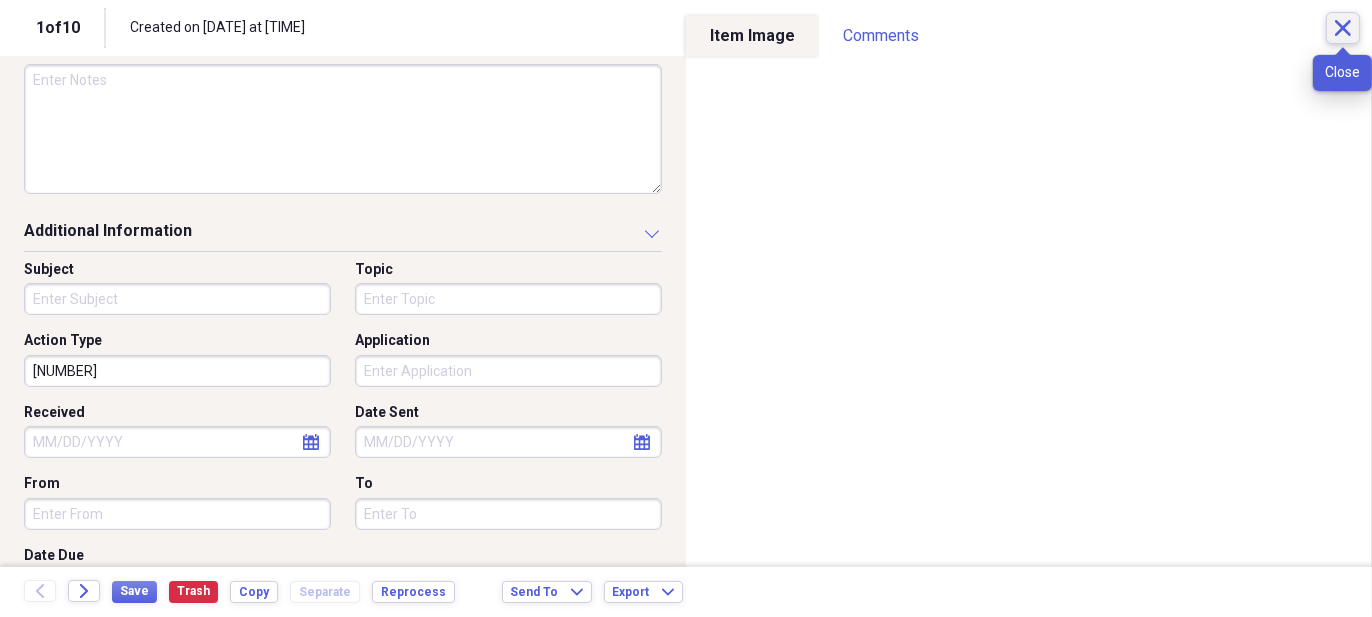 type on "4693287644" 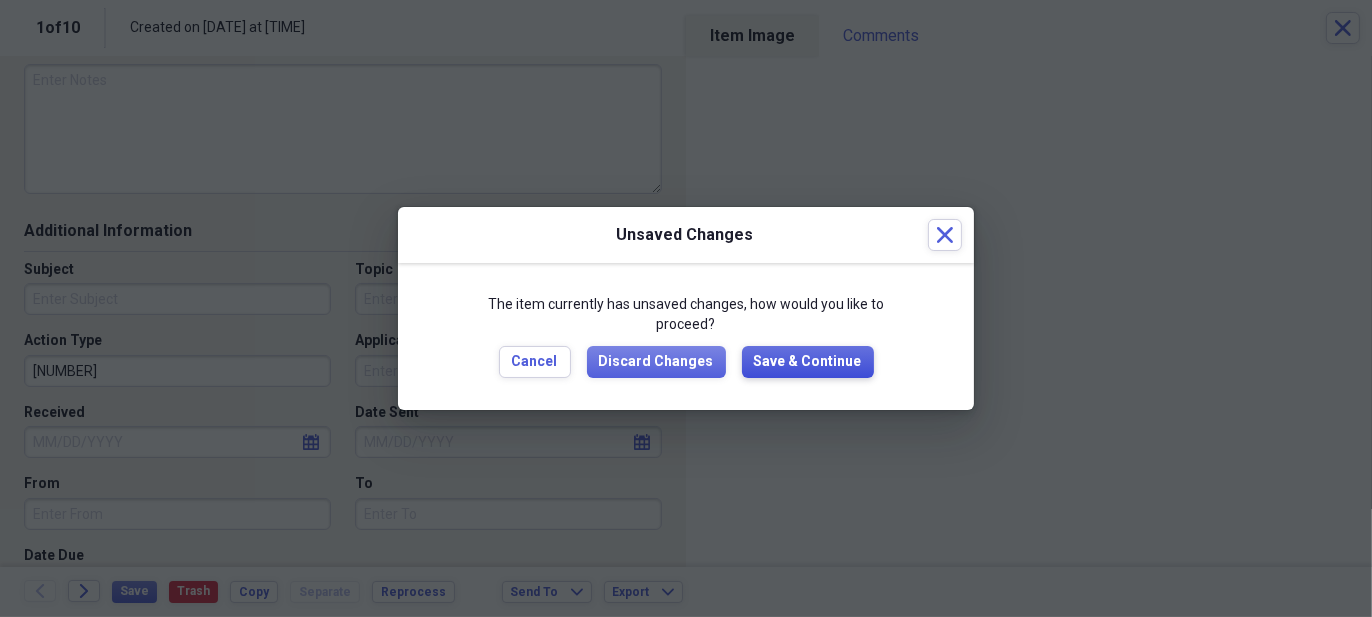 click on "Save & Continue" at bounding box center [808, 362] 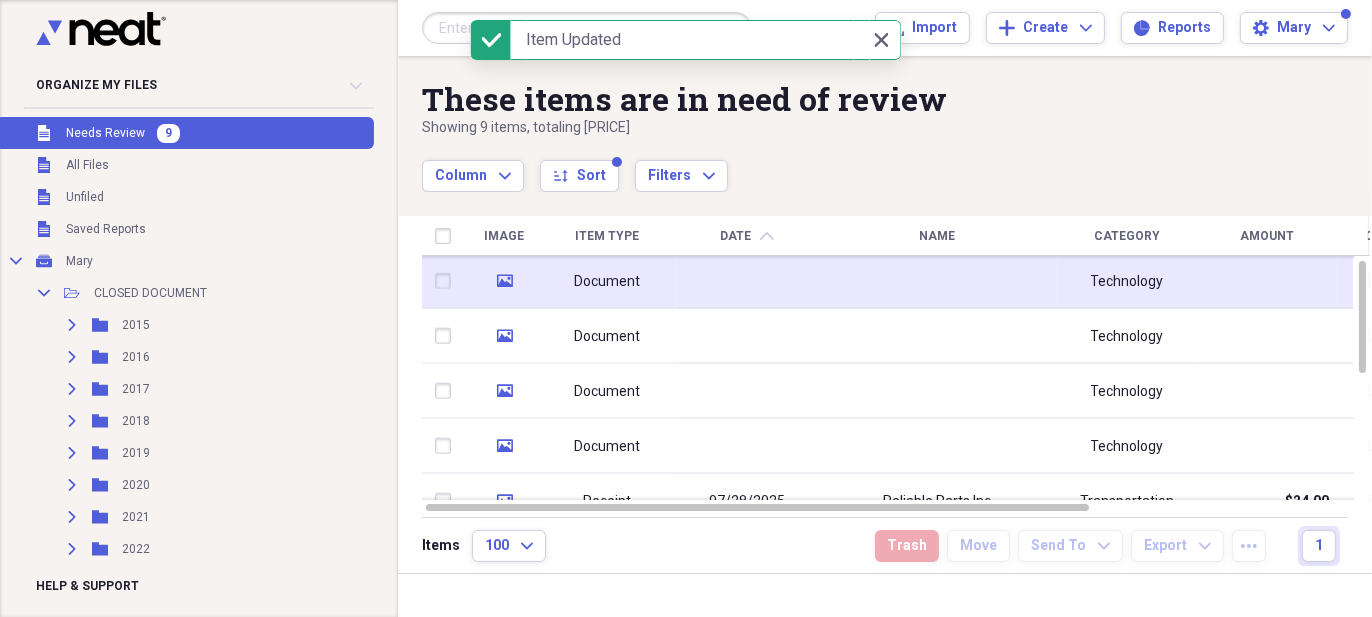 click at bounding box center [747, 281] 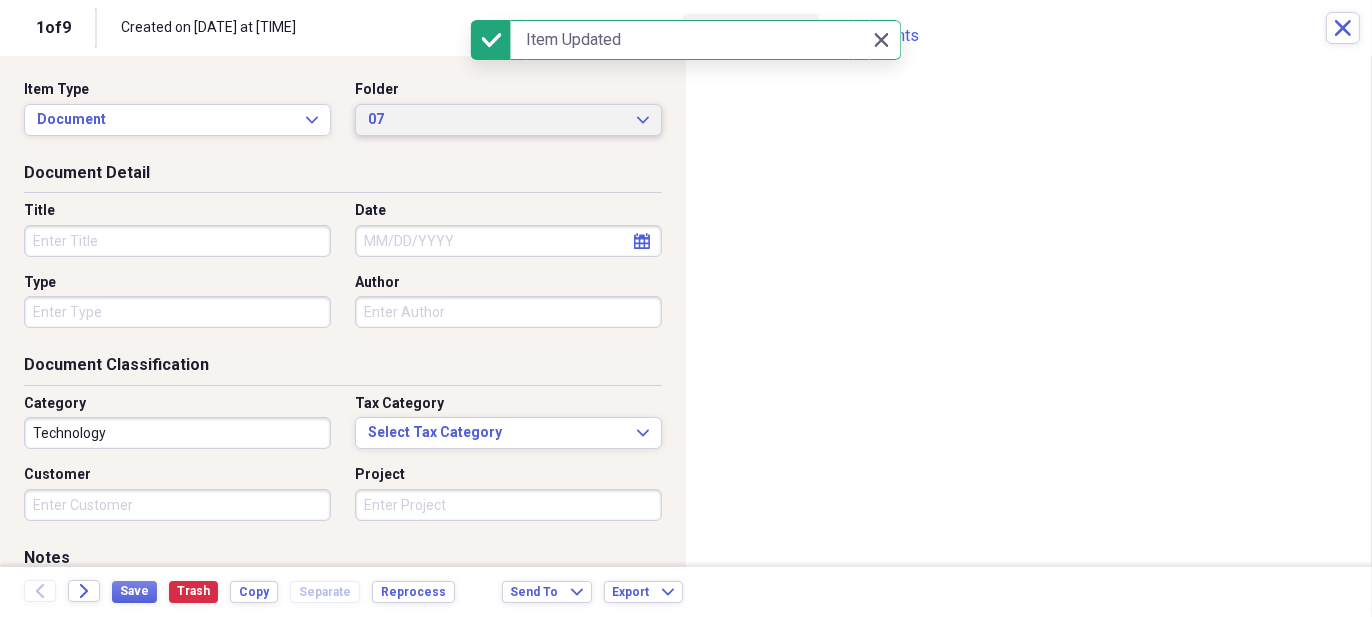 click on "Expand" 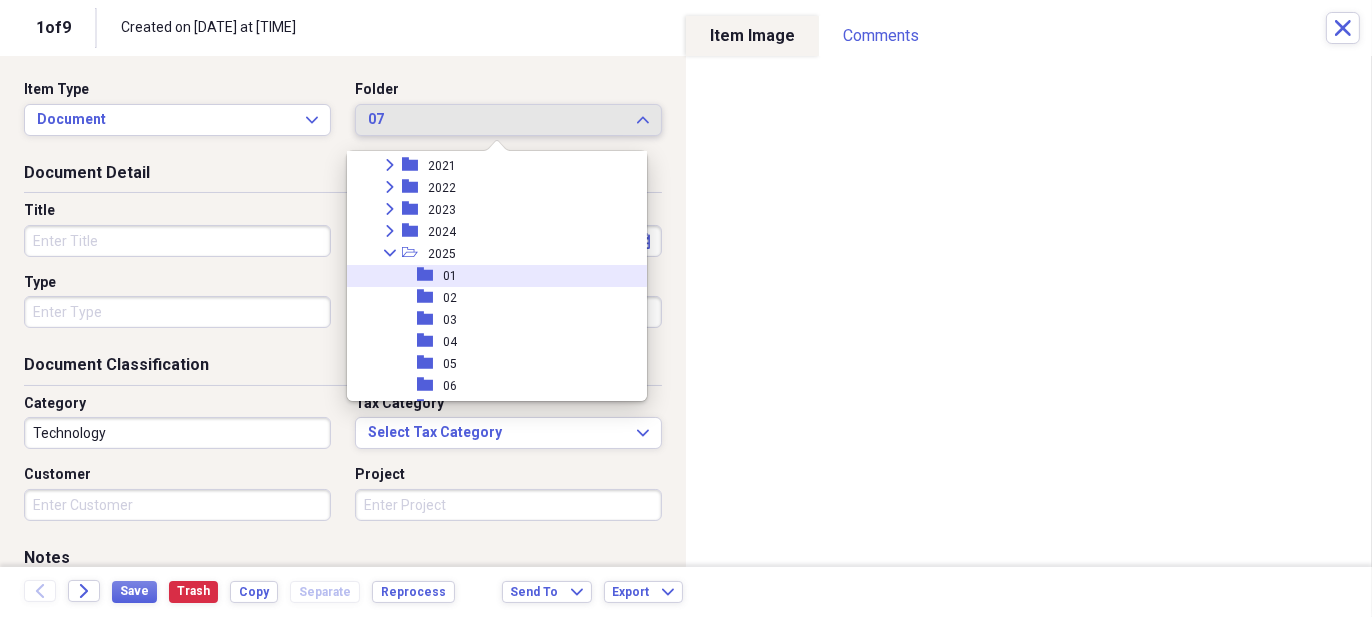 scroll, scrollTop: 240, scrollLeft: 0, axis: vertical 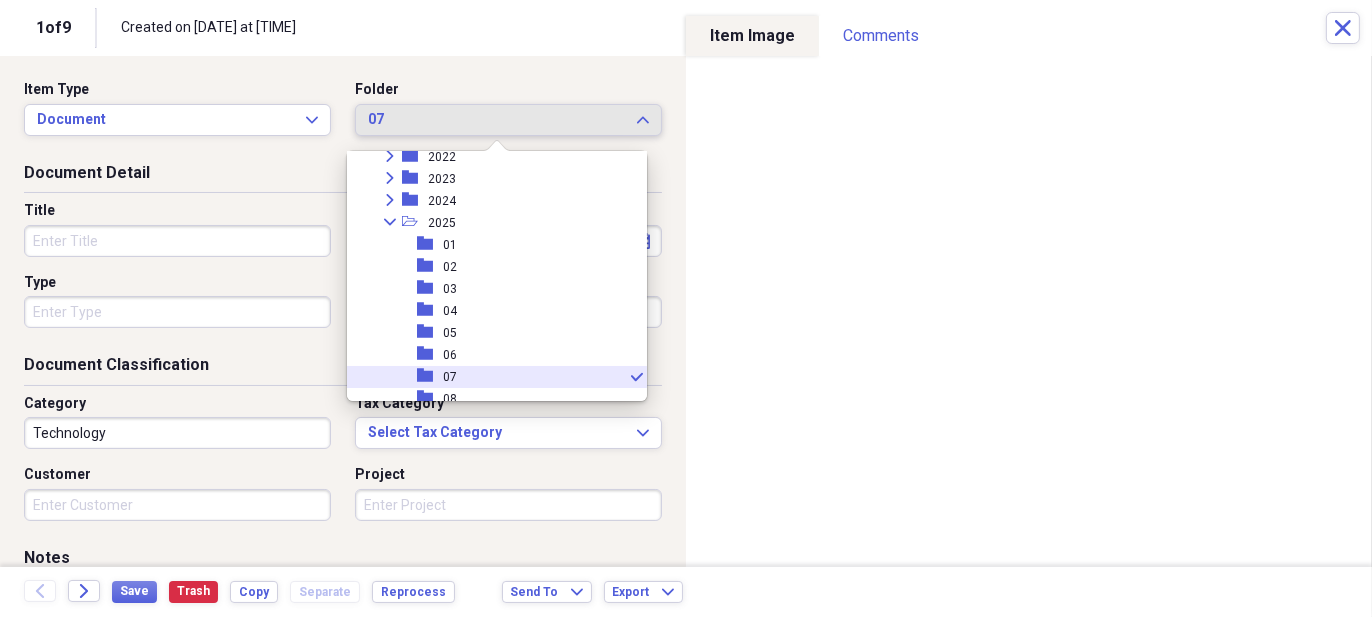 click on "folder 07   check" at bounding box center (489, 377) 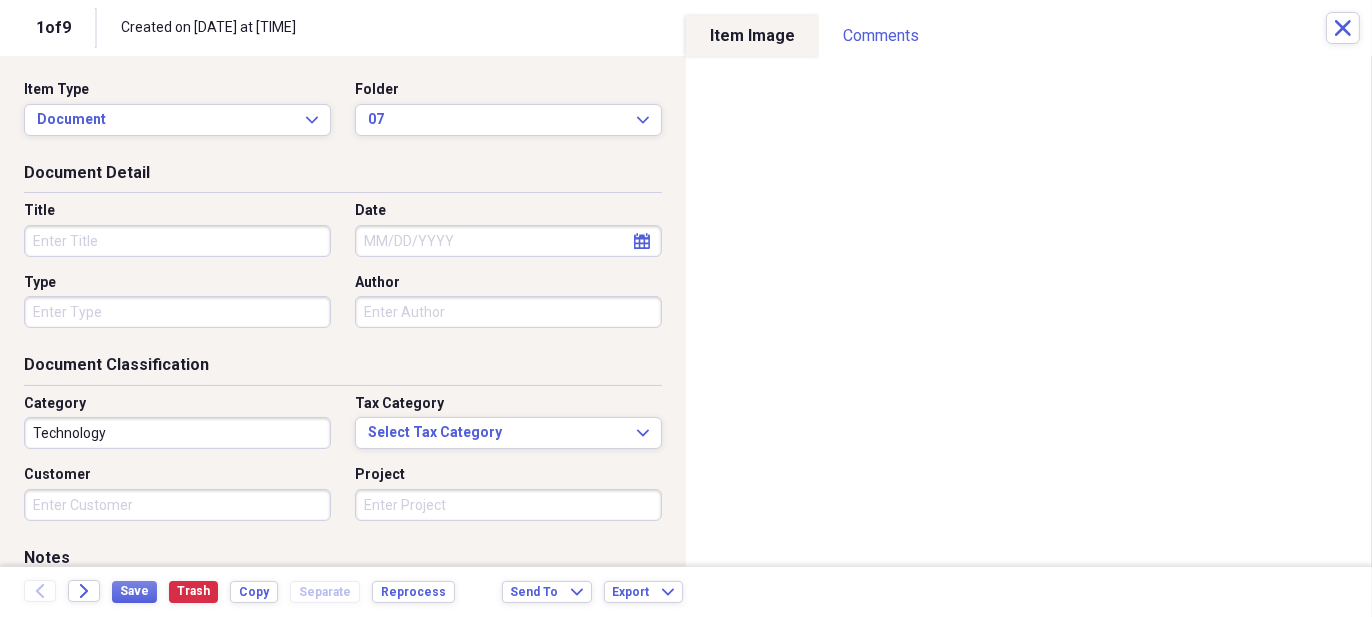 click on "calendar" 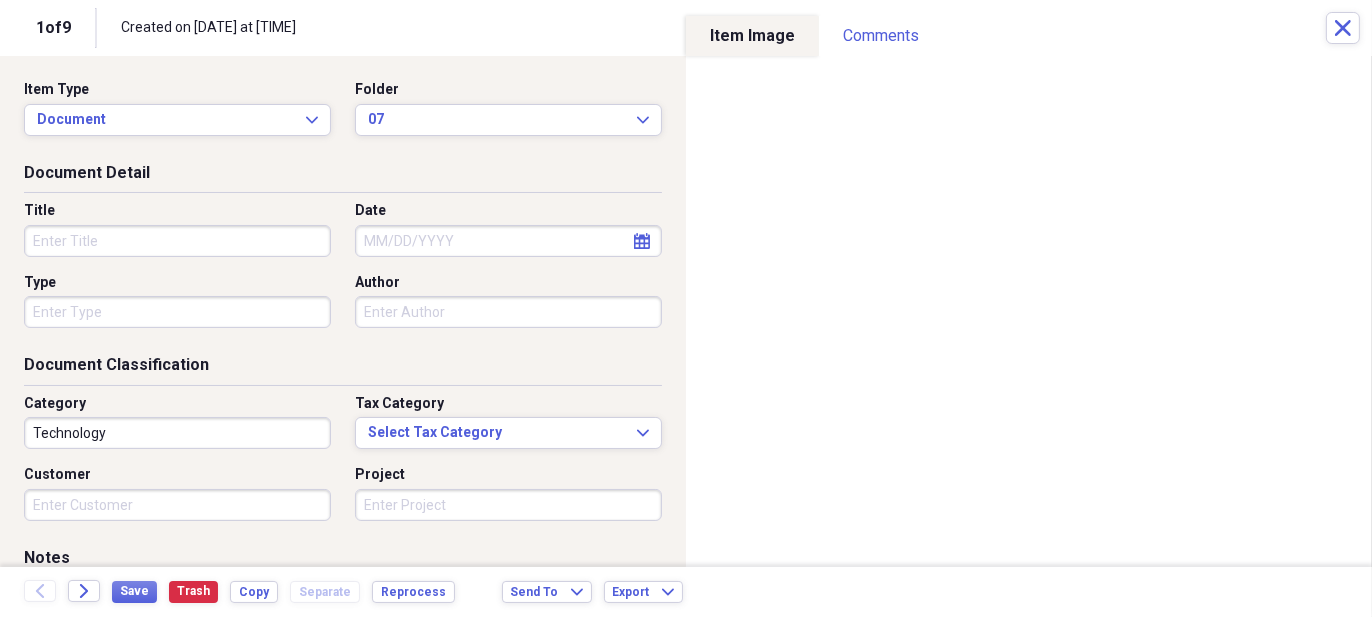 select on "7" 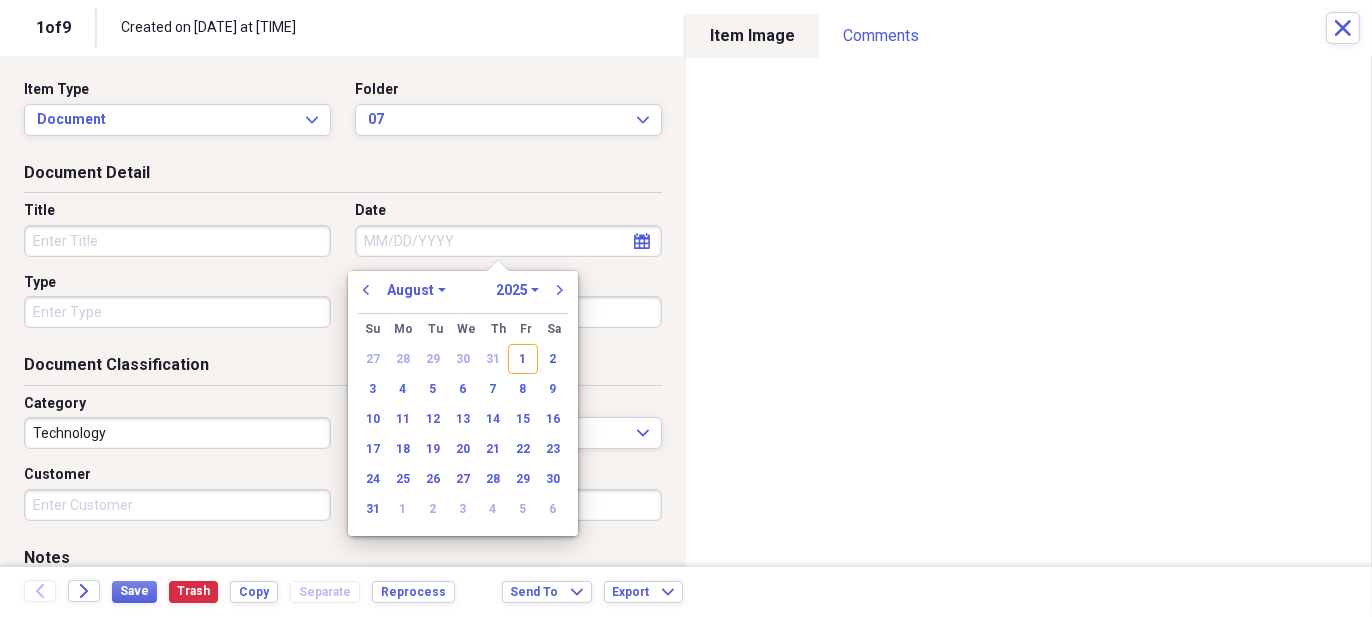 click on "January February March April May June July August September October November December" at bounding box center [416, 290] 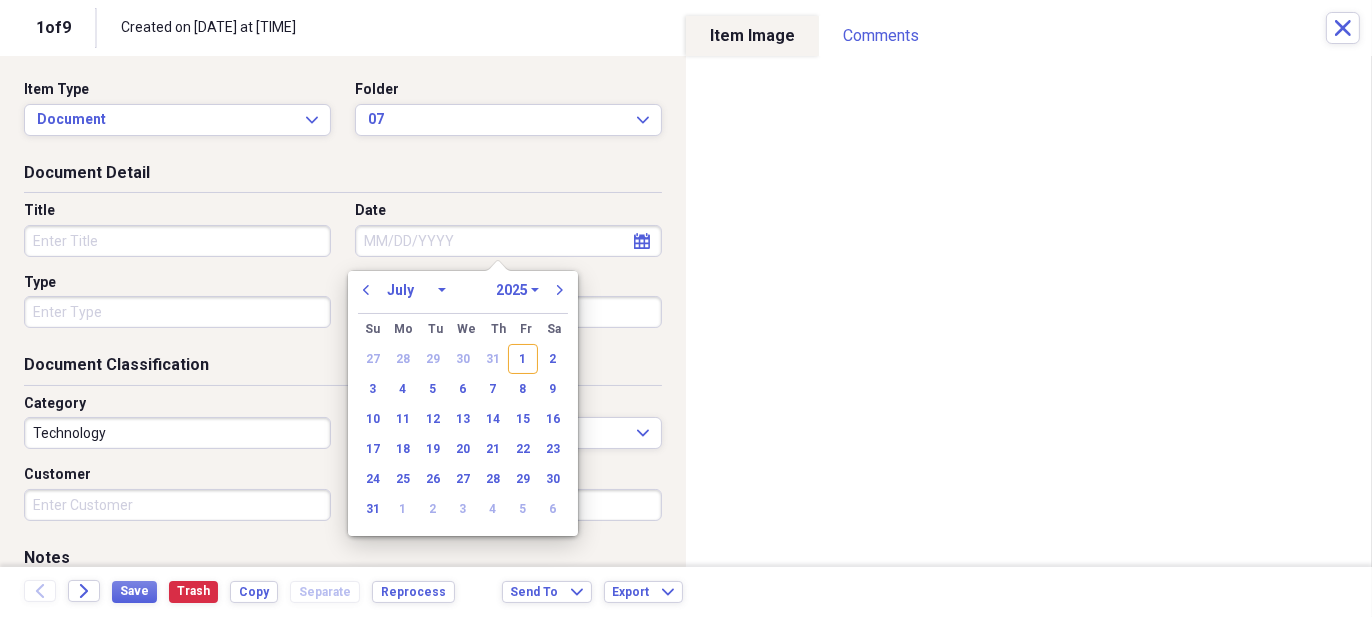 click on "January February March April May June July August September October November December" at bounding box center [416, 290] 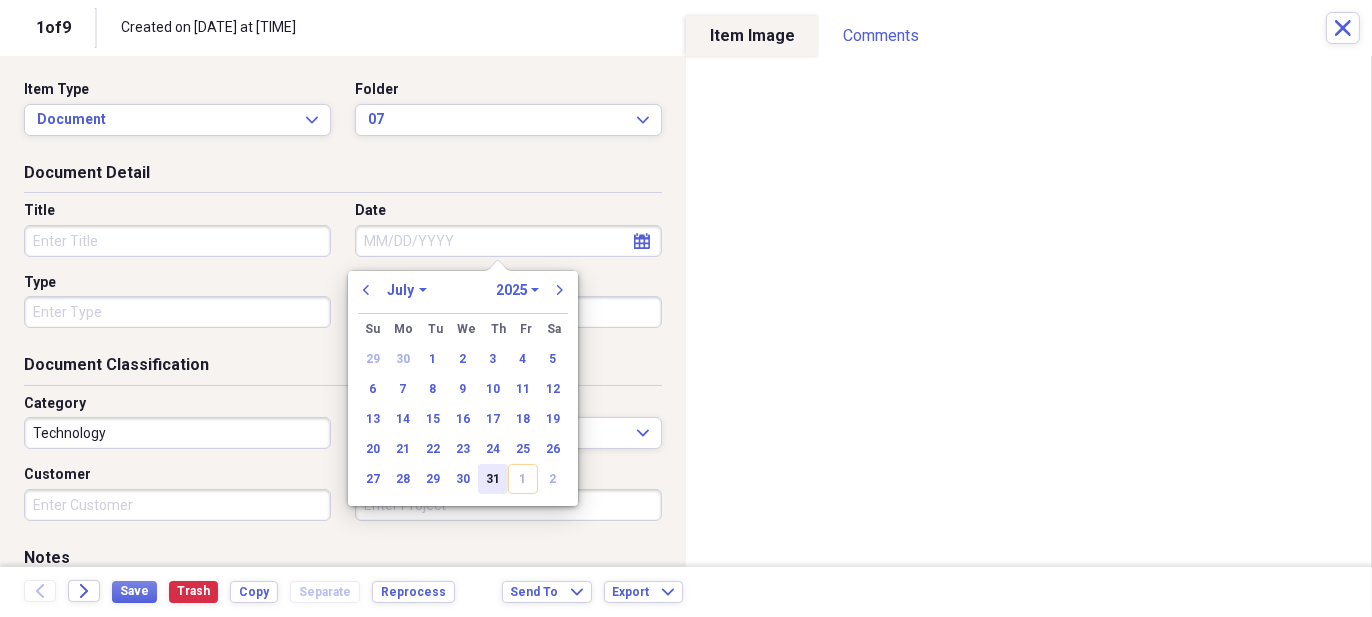click on "31" at bounding box center (493, 479) 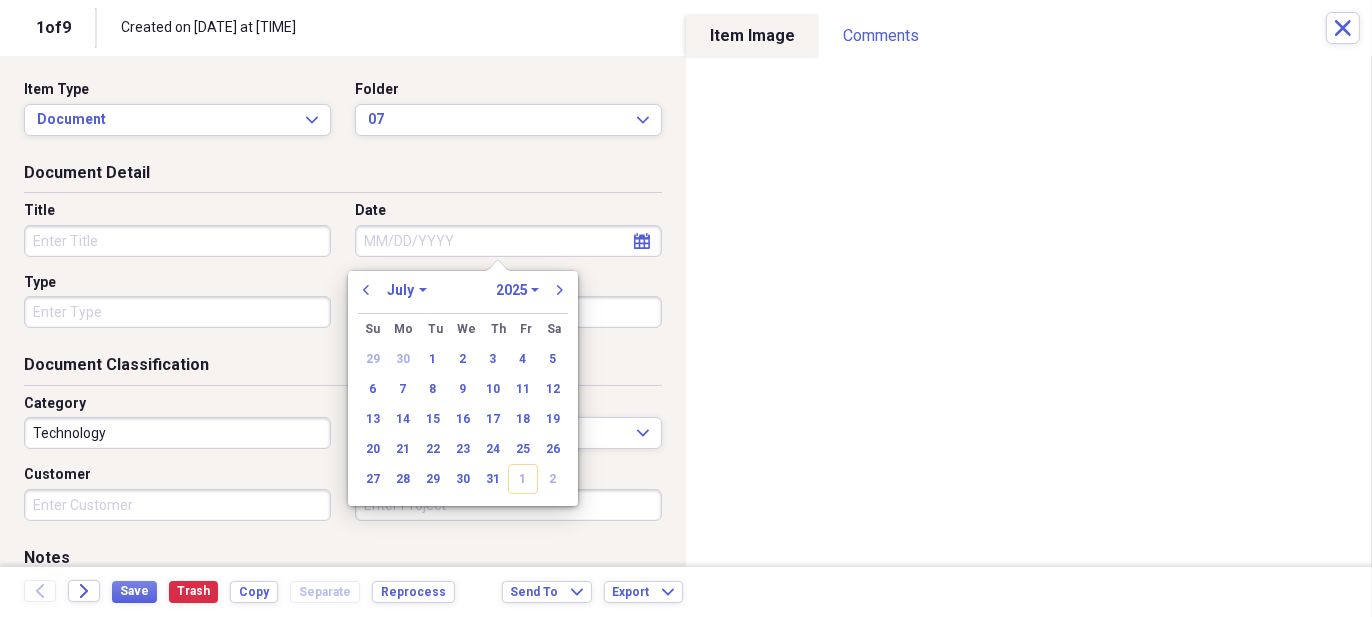 type on "07/31/2025" 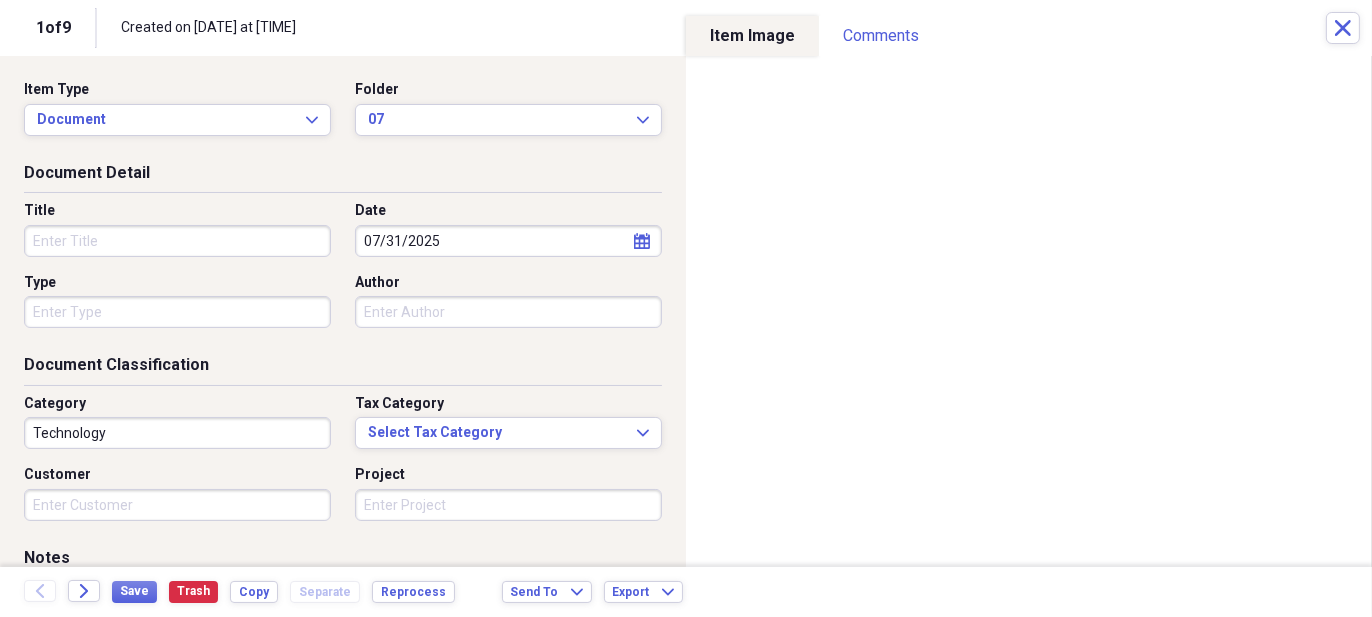click on "Title" at bounding box center (177, 241) 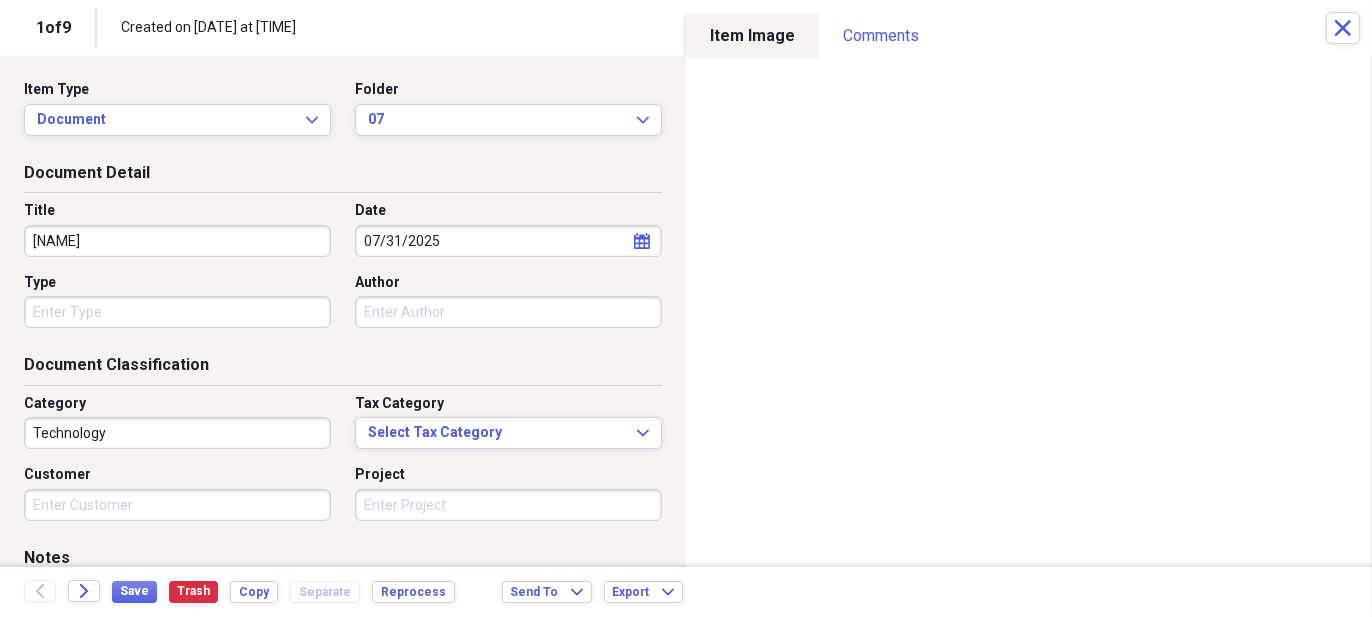 type on "SUSAN GAMSO" 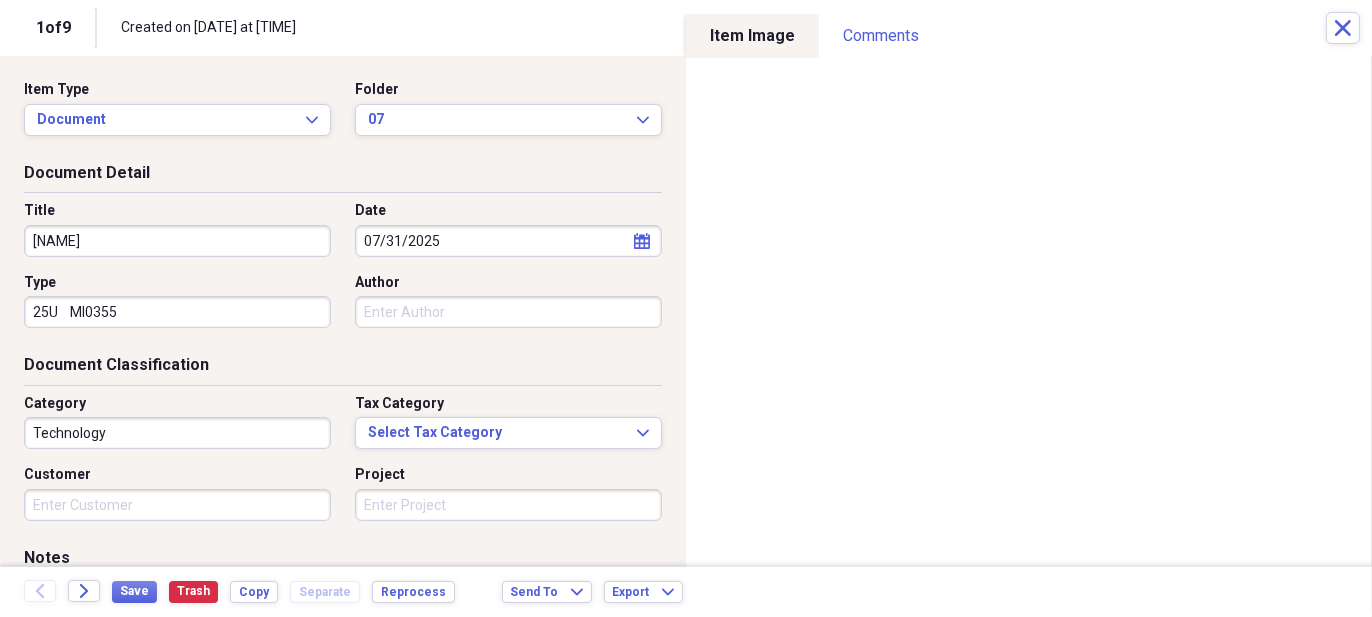 type on "25U    MI0355" 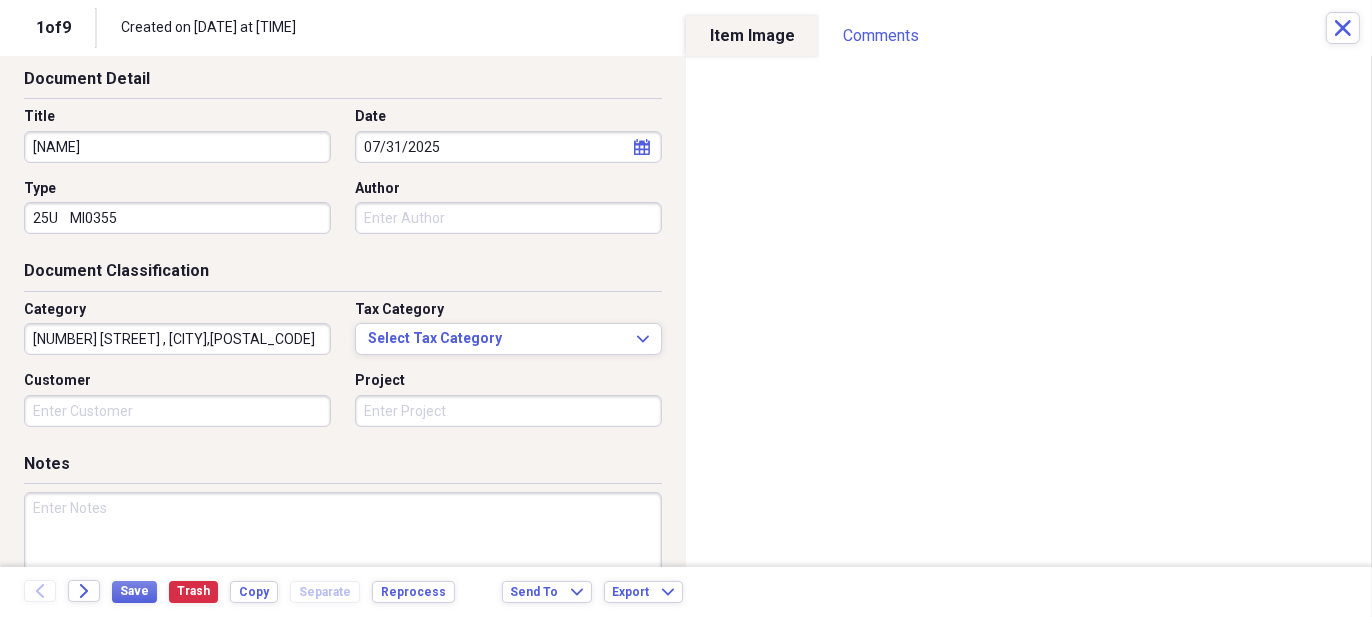 scroll, scrollTop: 95, scrollLeft: 0, axis: vertical 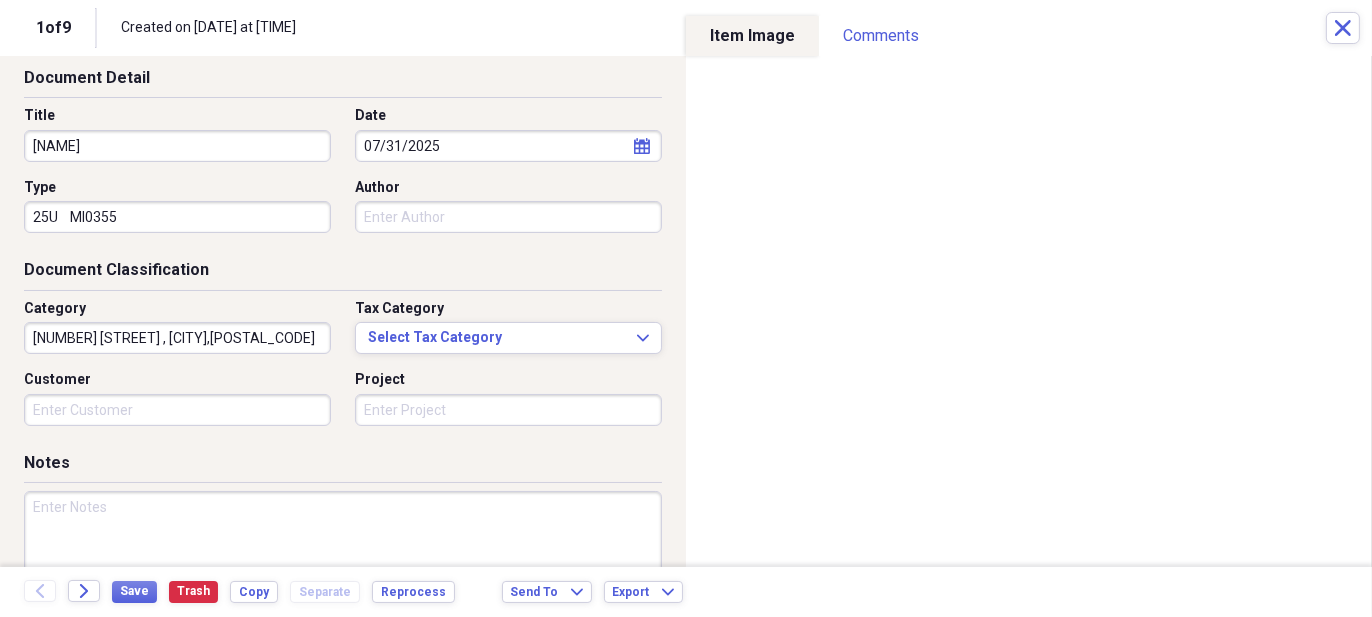 type on "6137 DELNORTE LN ,DALLAS,75225" 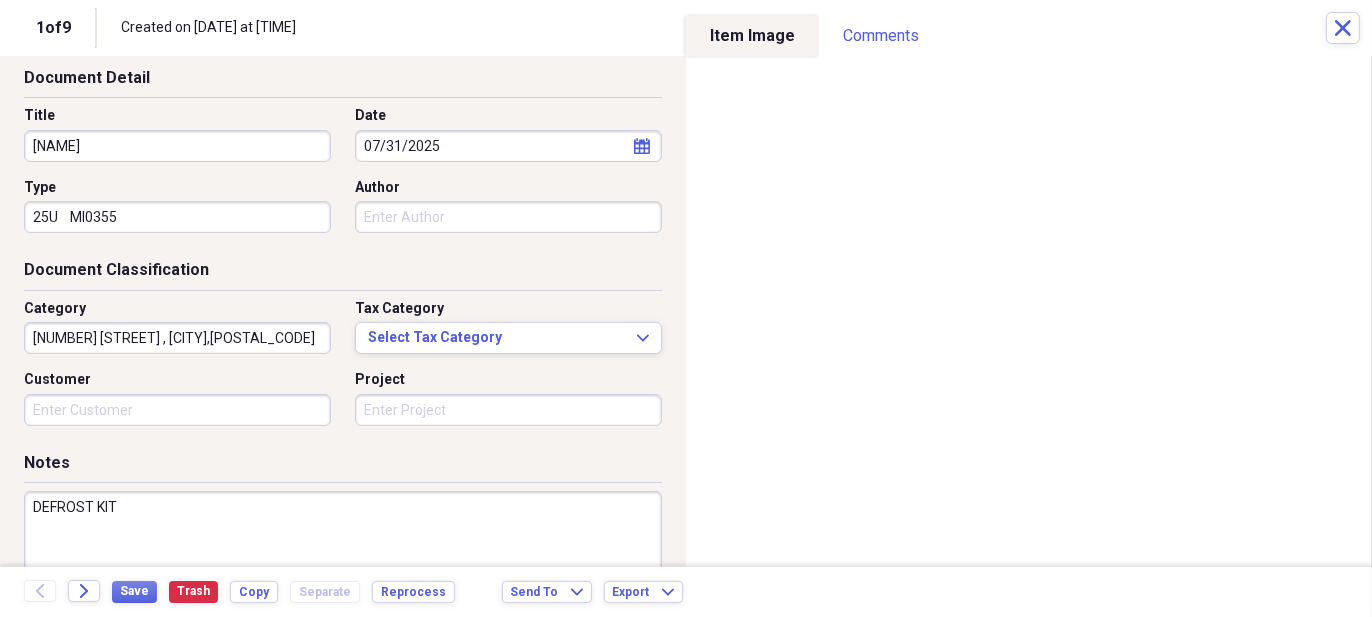 scroll, scrollTop: 222, scrollLeft: 0, axis: vertical 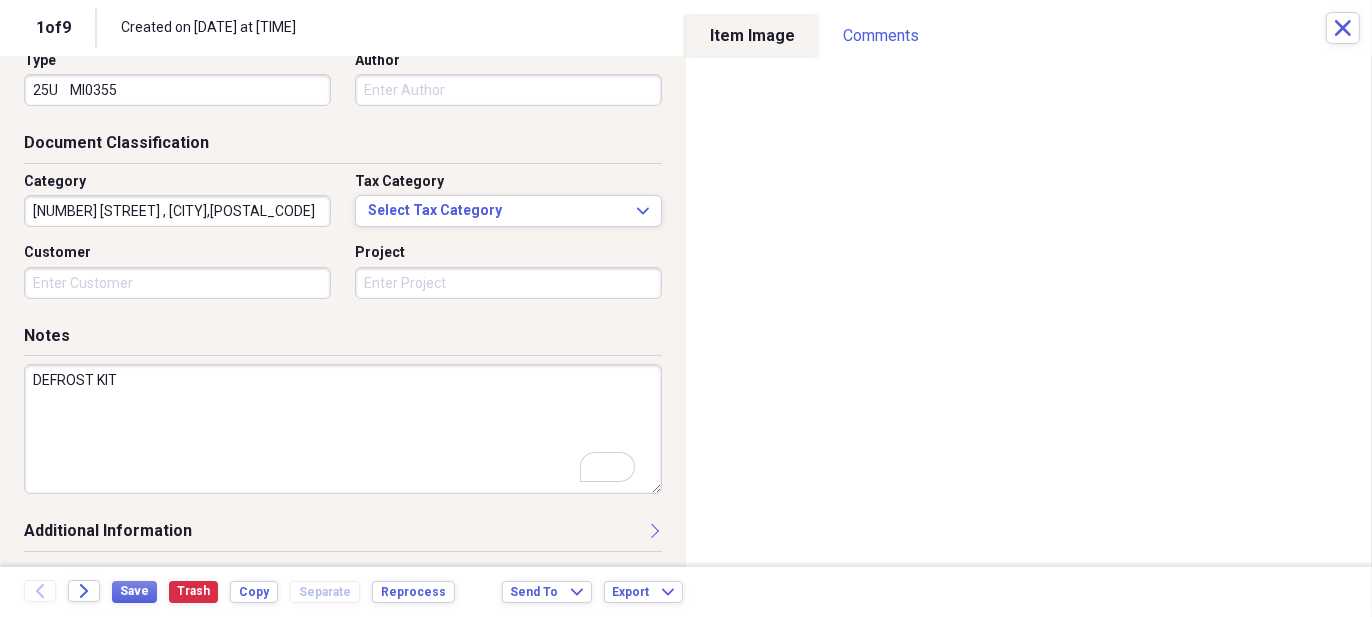type on "DEFROST KIT" 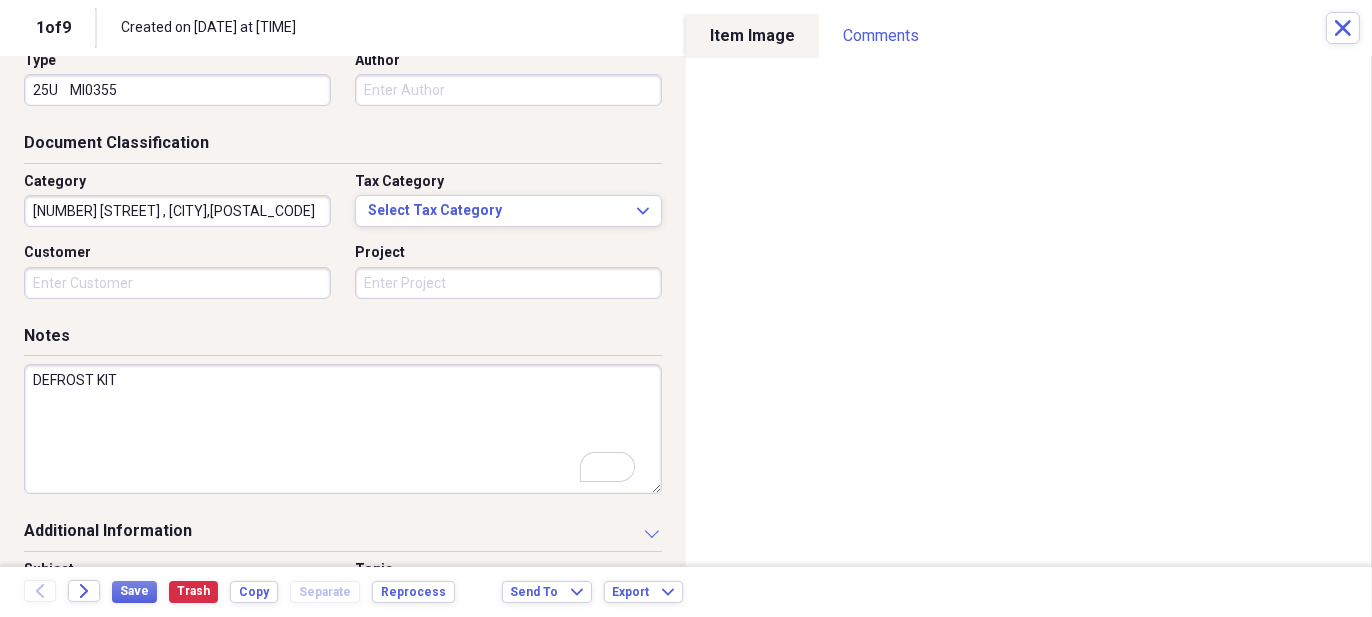 scroll, scrollTop: 305, scrollLeft: 0, axis: vertical 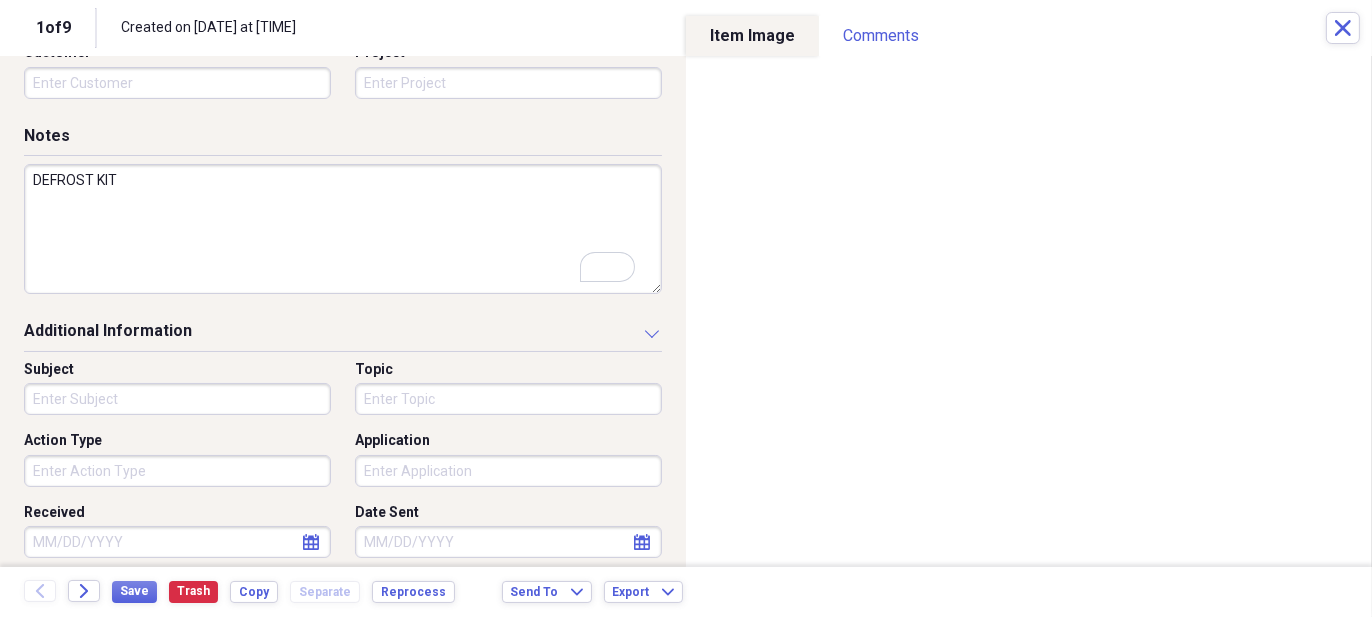 click on "Action Type" at bounding box center [177, 471] 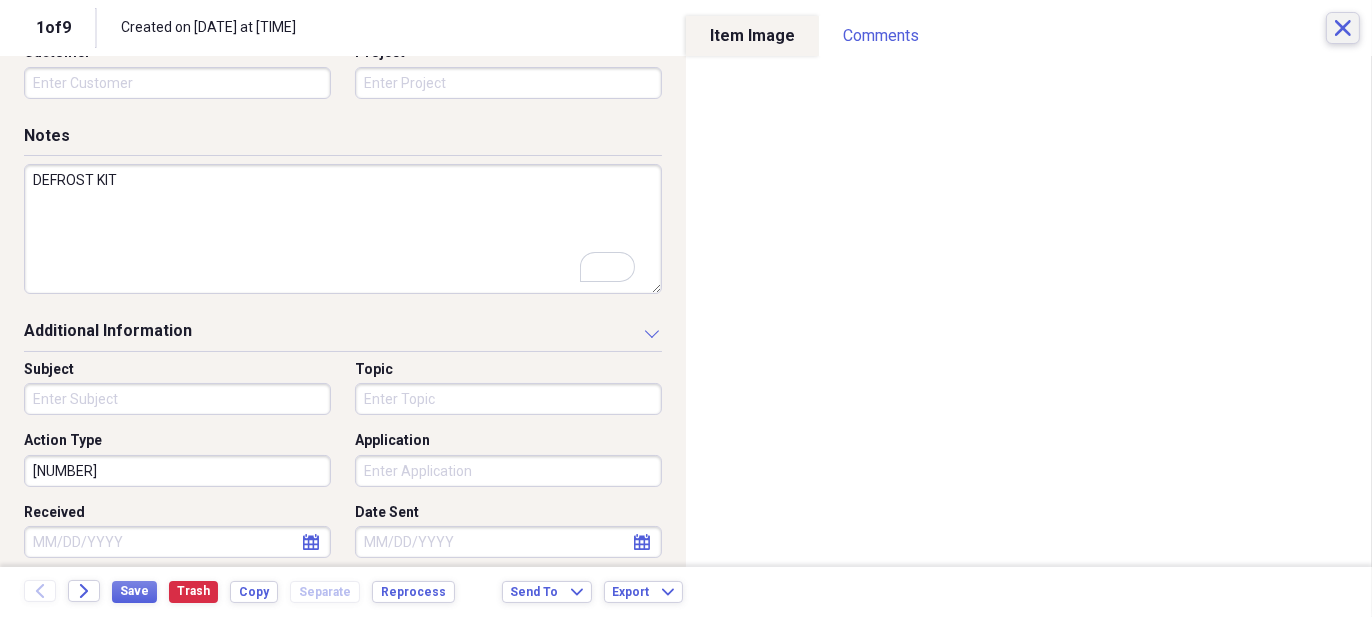 type on "2149060355" 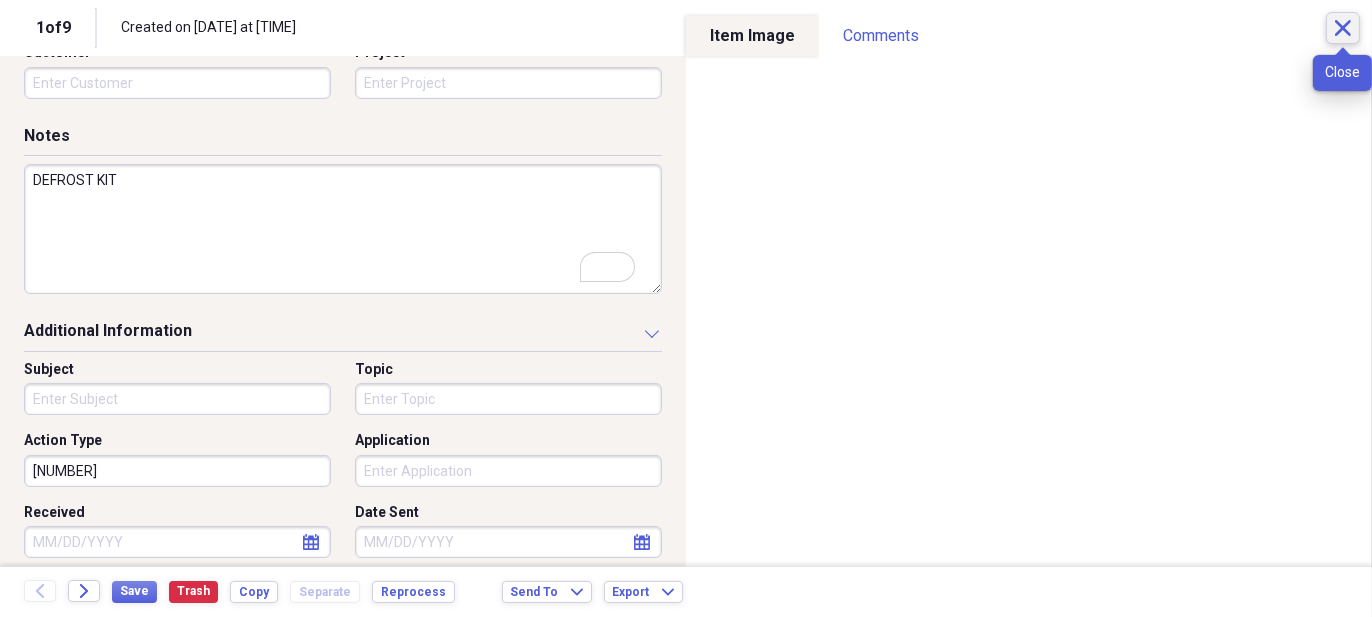 click 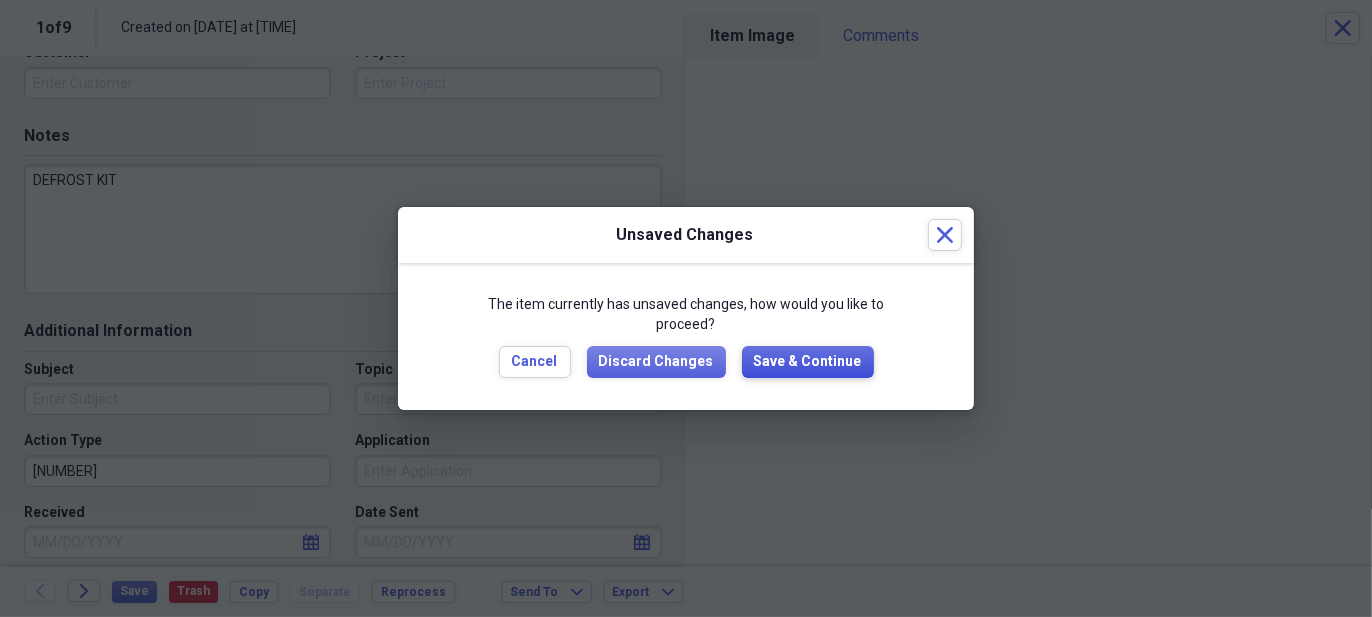 click on "Save & Continue" at bounding box center (808, 362) 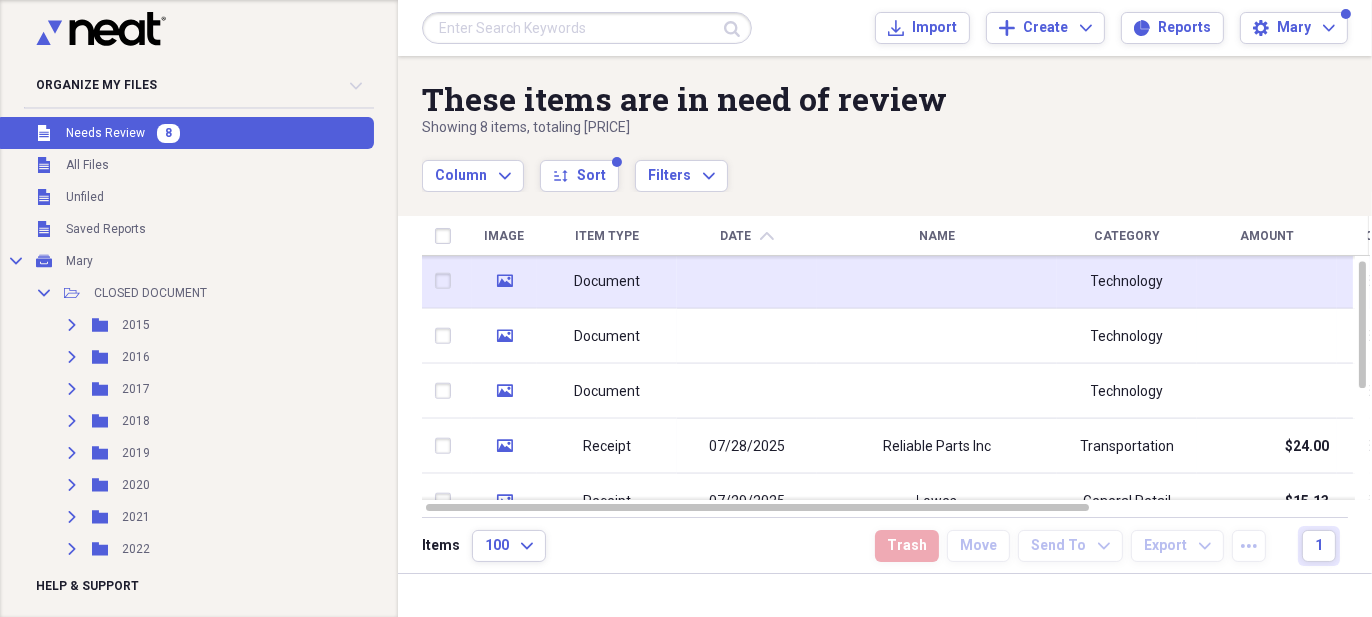 click at bounding box center [937, 281] 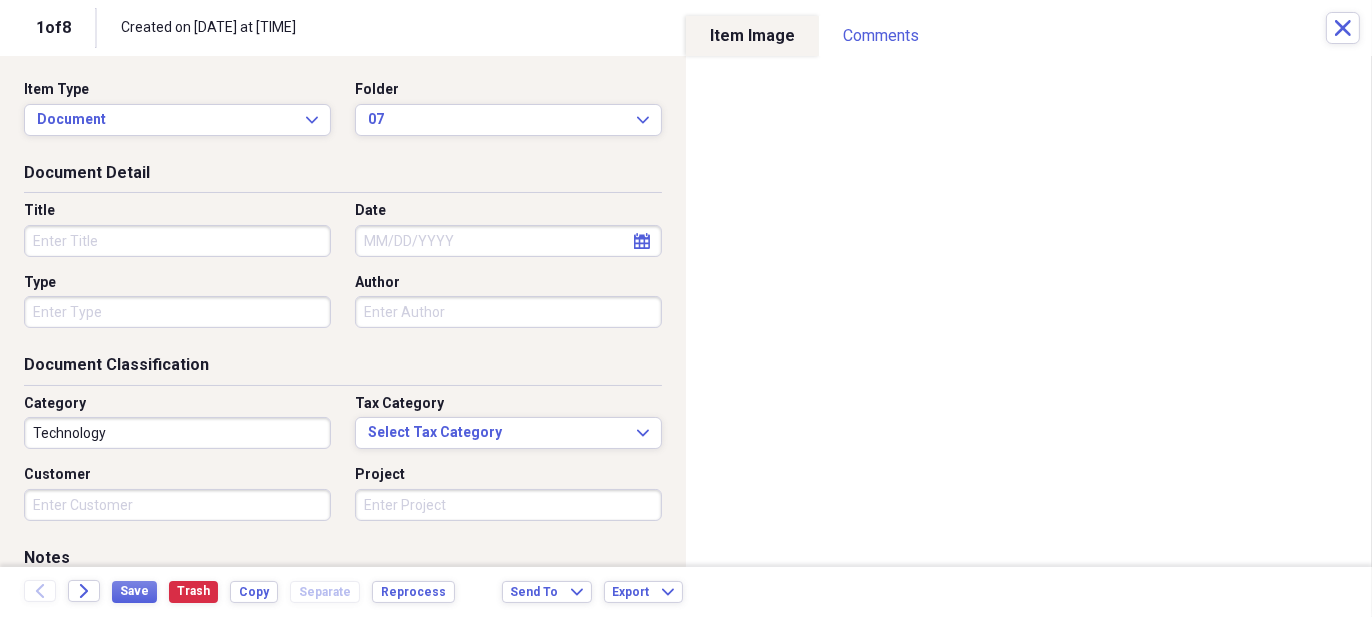 click 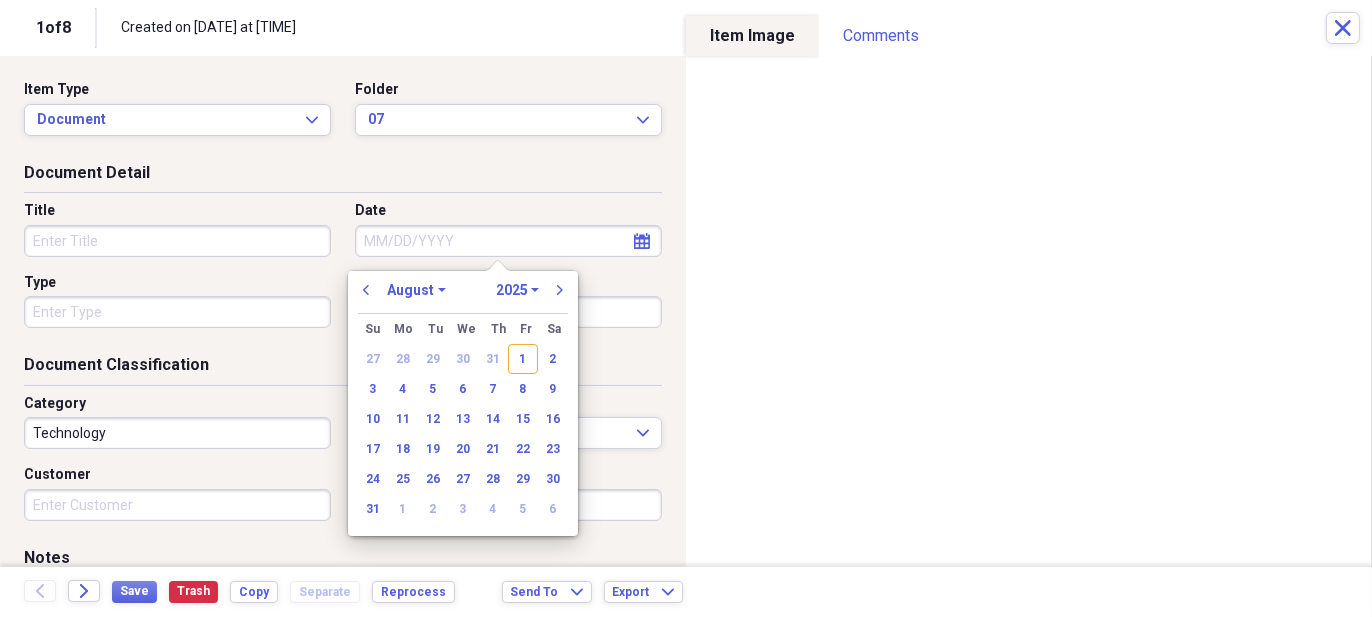 click on "January February March April May June July August September October November December" at bounding box center (416, 290) 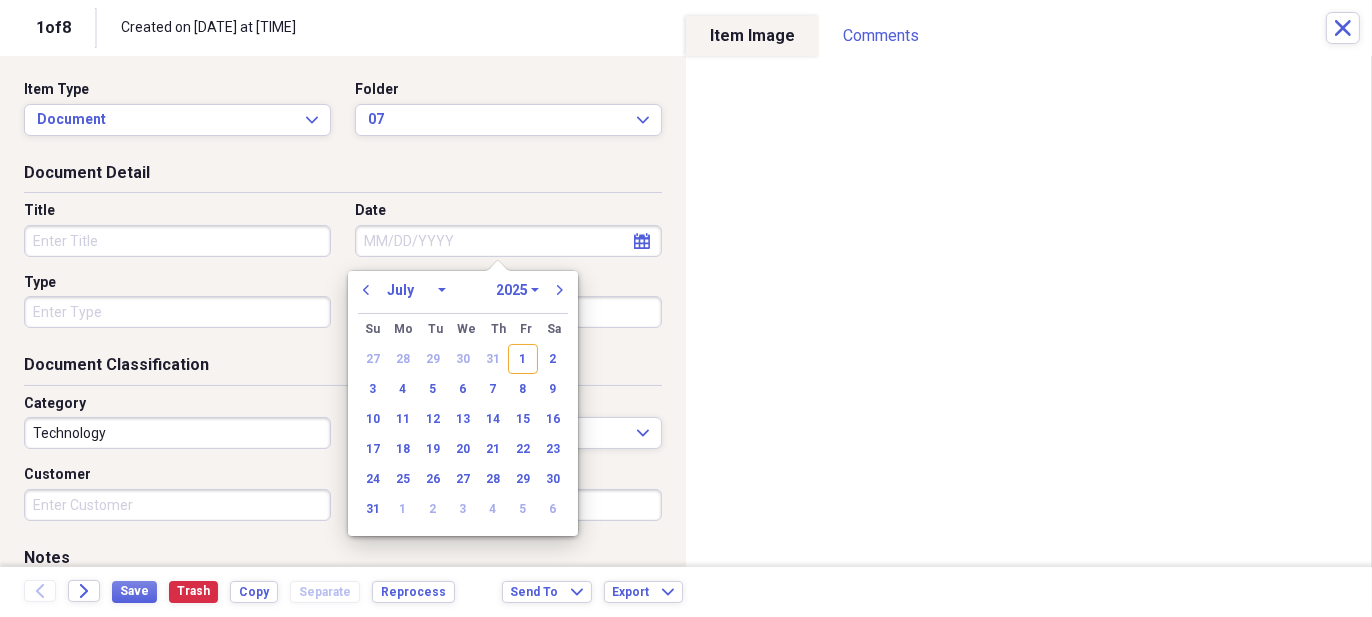click on "January February March April May June July August September October November December" at bounding box center [416, 290] 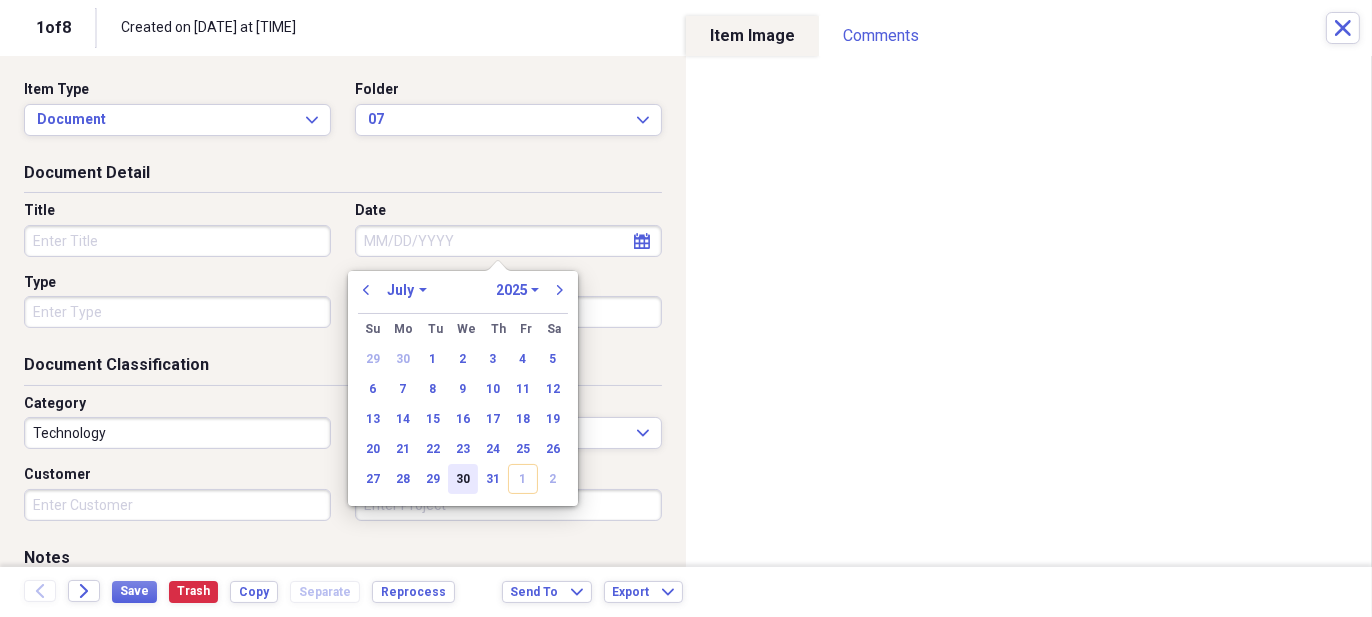 click on "30" at bounding box center [463, 479] 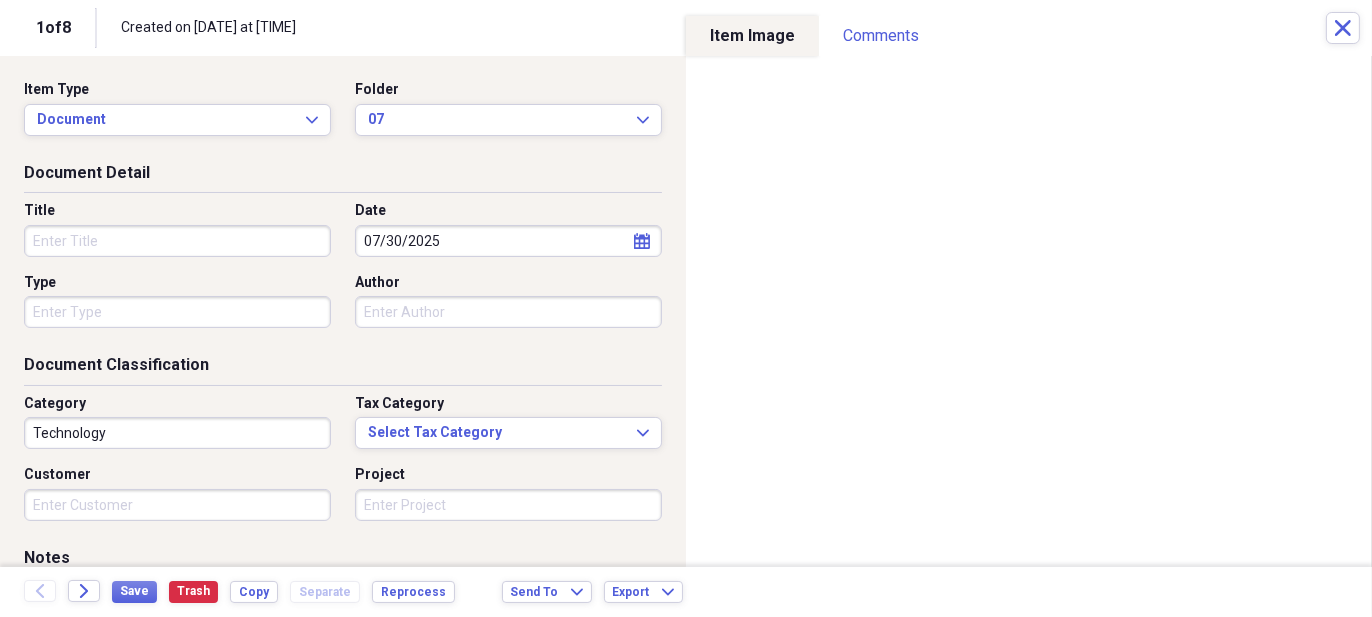 click on "Title" at bounding box center [177, 241] 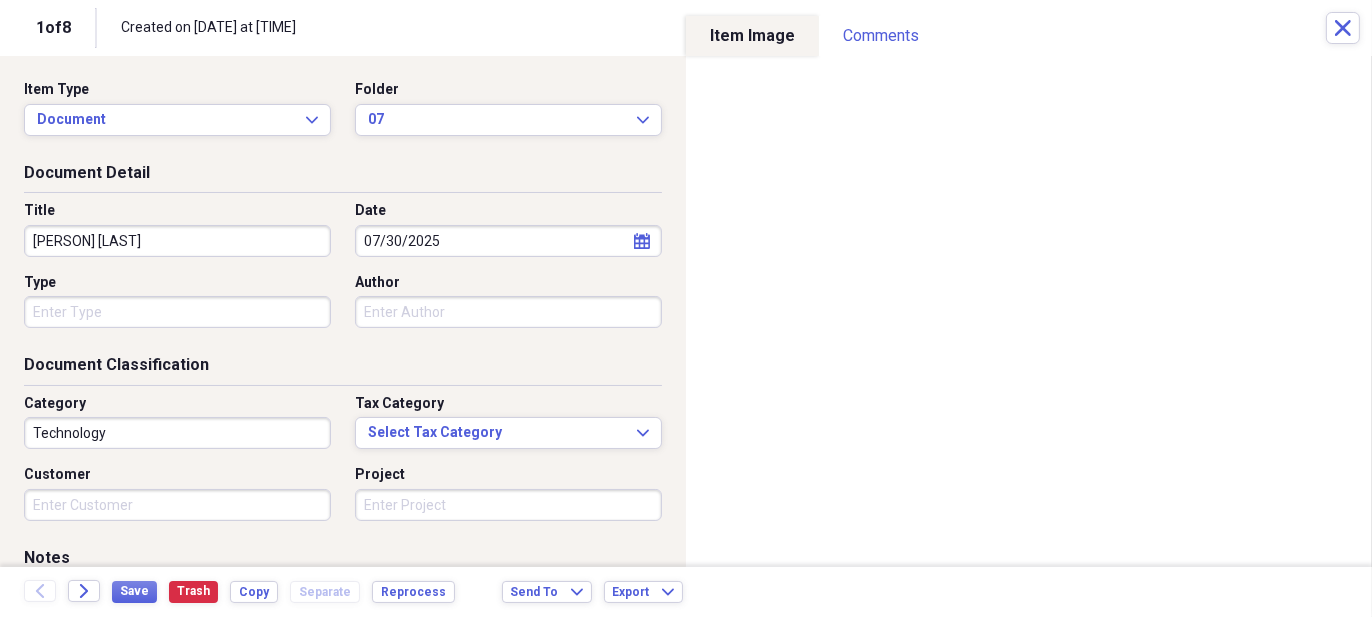 type on "LISA GENECOV" 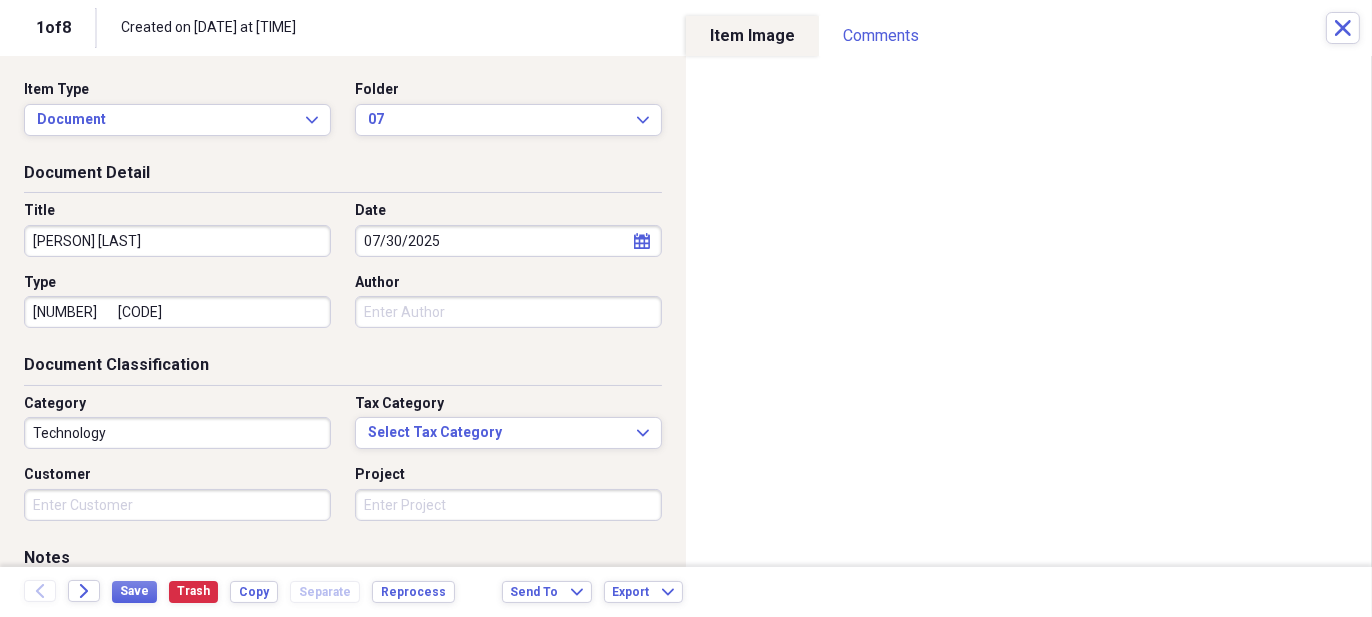type on "[PLATE_NUMBER]" 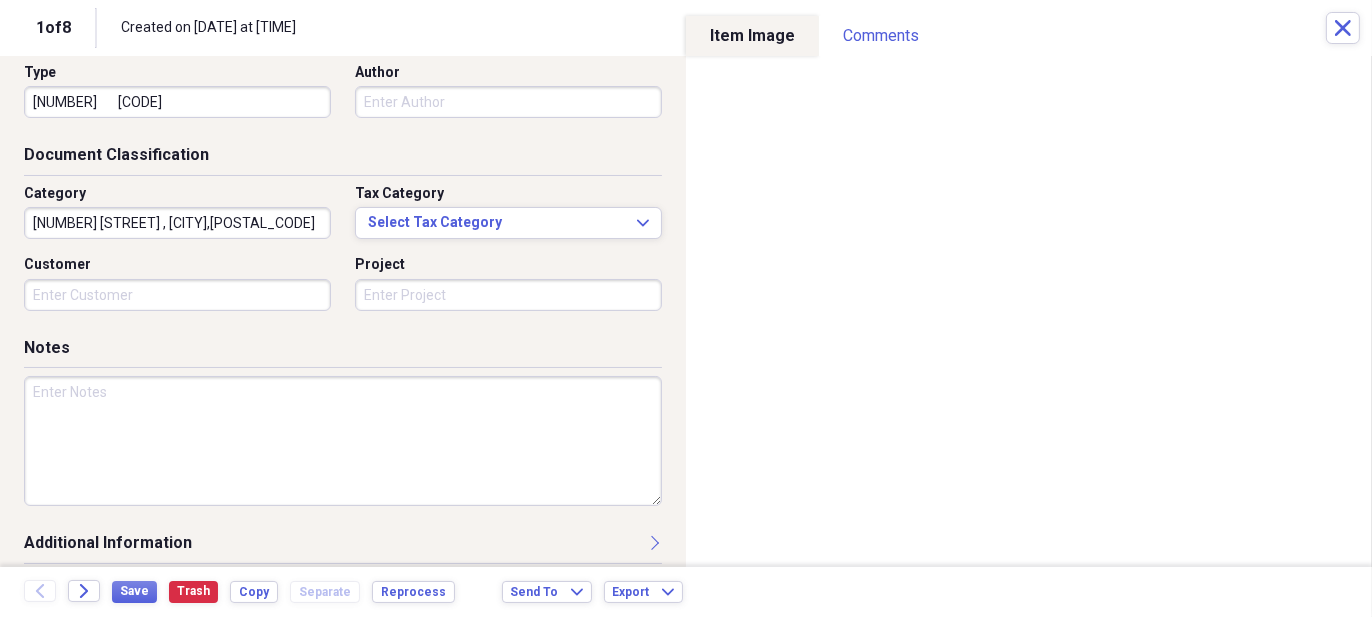 scroll, scrollTop: 222, scrollLeft: 0, axis: vertical 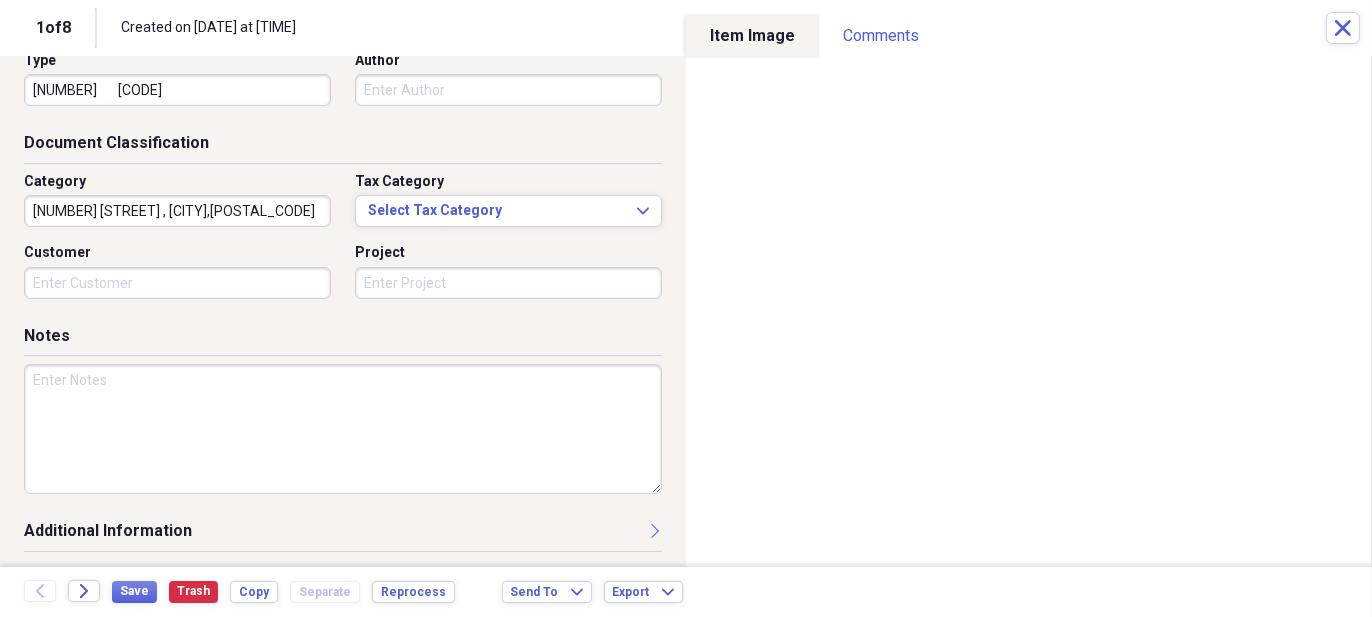 type on "5211 PEBBLE BROOK DR ,DALLAS,75229" 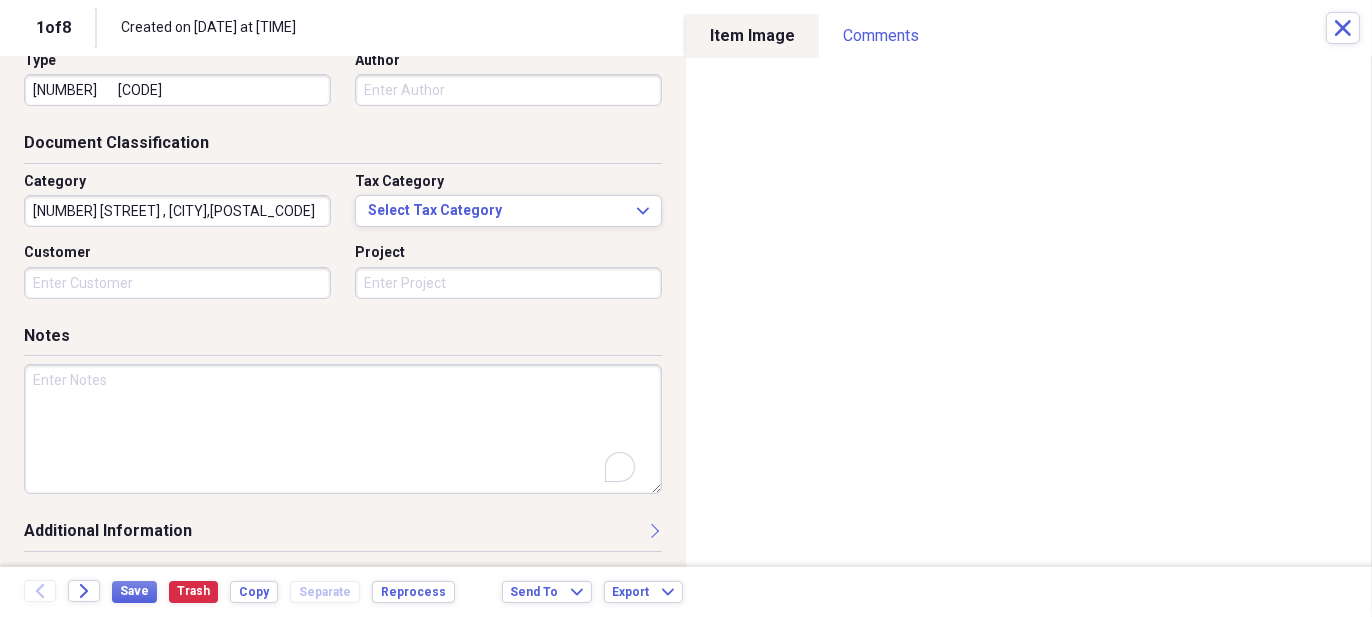 click at bounding box center [343, 429] 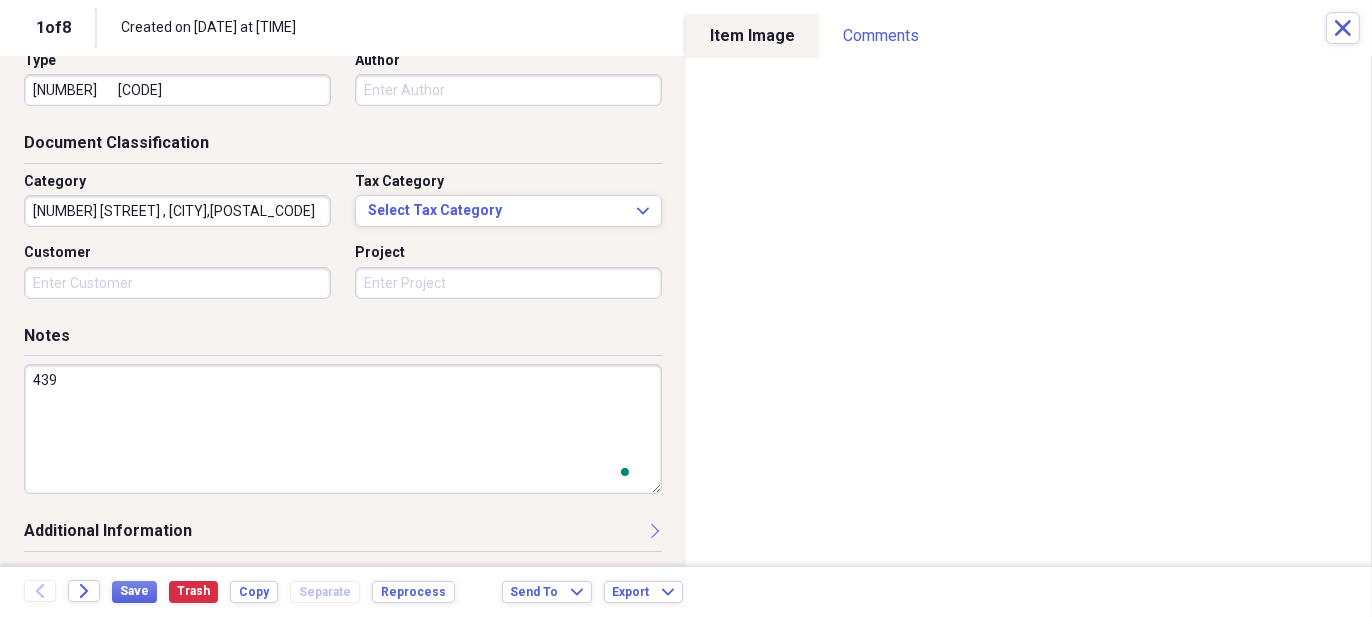 scroll, scrollTop: 222, scrollLeft: 0, axis: vertical 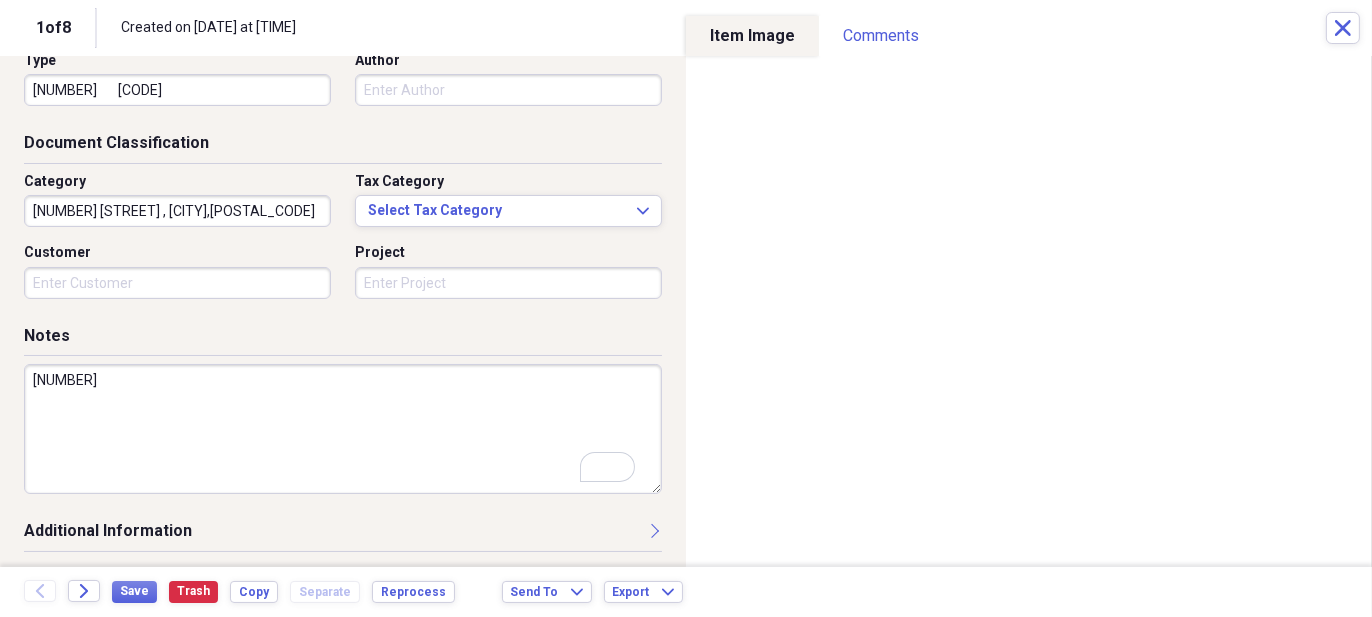type on "4392065" 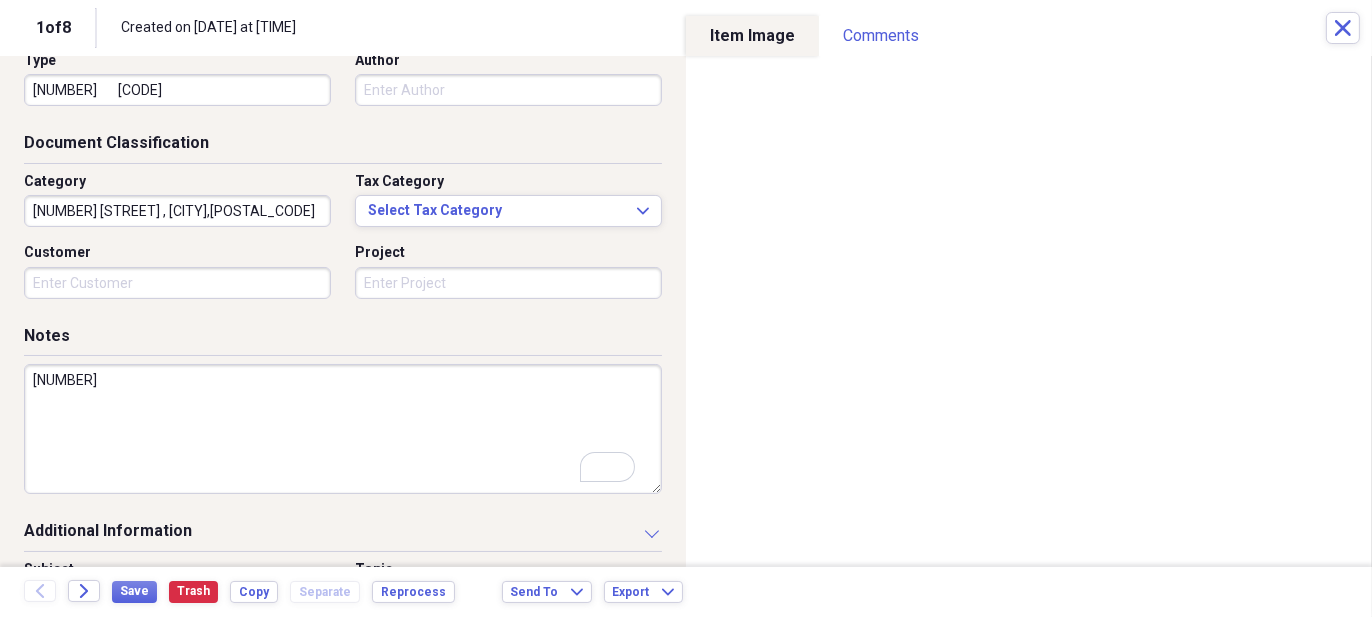 scroll, scrollTop: 478, scrollLeft: 0, axis: vertical 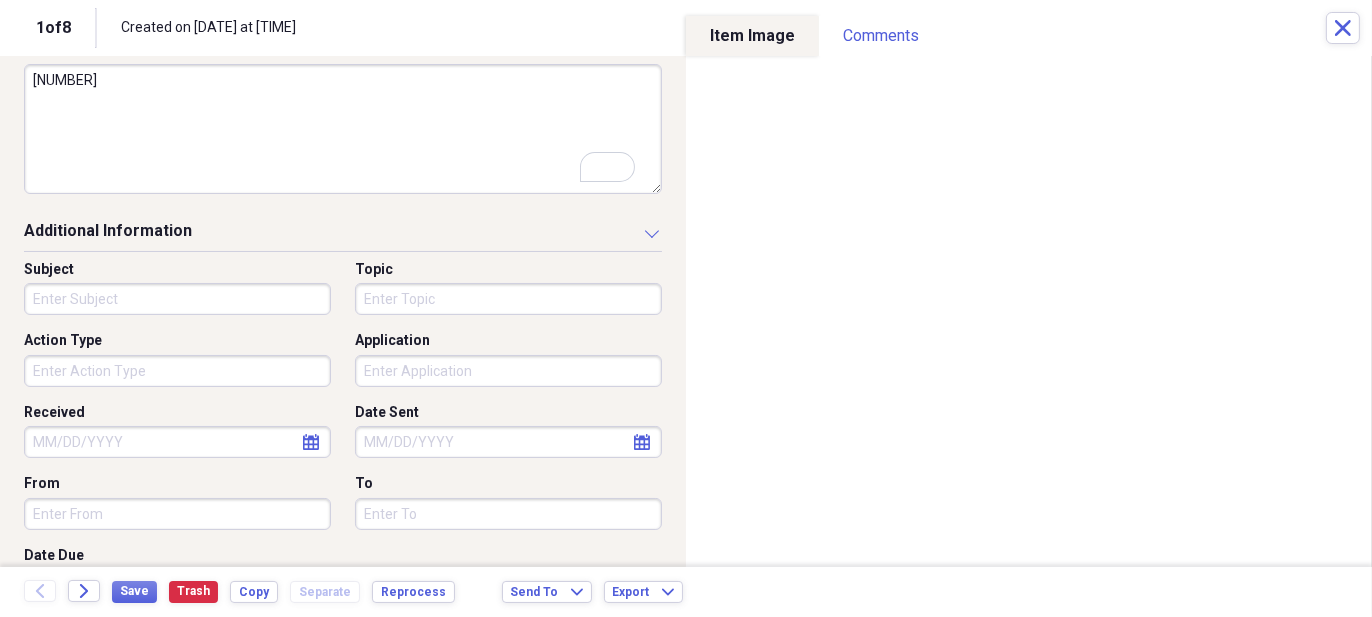 click on "Action Type" at bounding box center (177, 371) 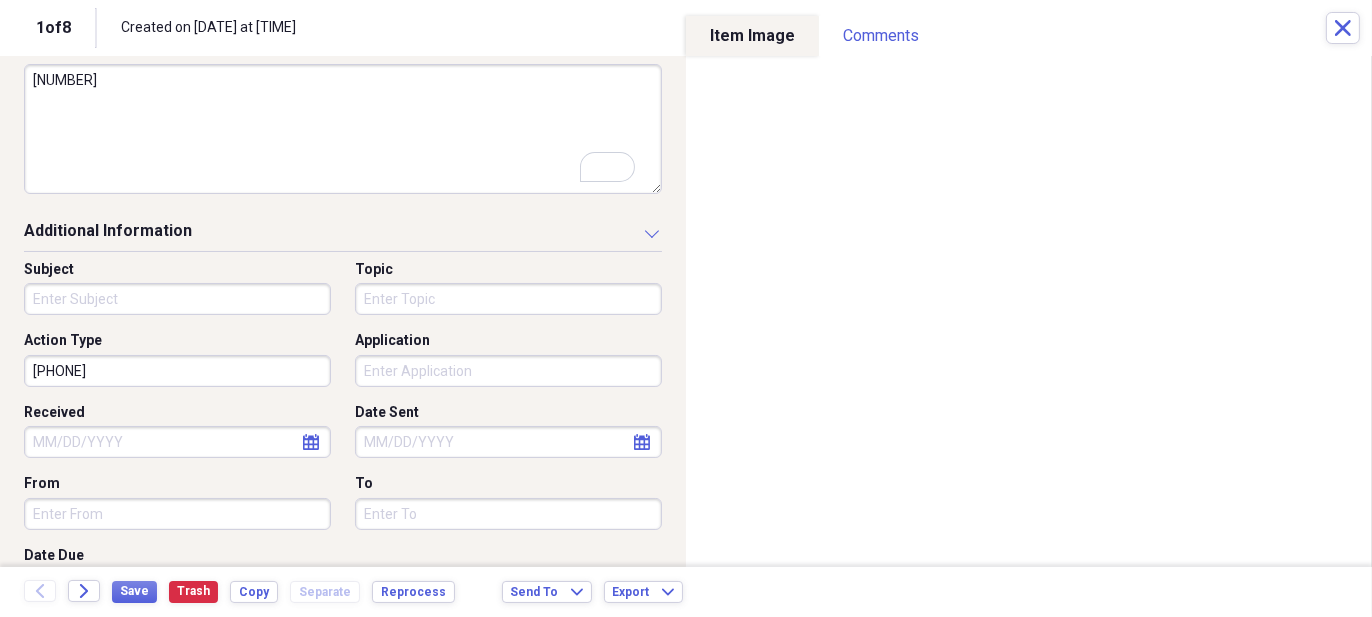 scroll, scrollTop: 0, scrollLeft: 5, axis: horizontal 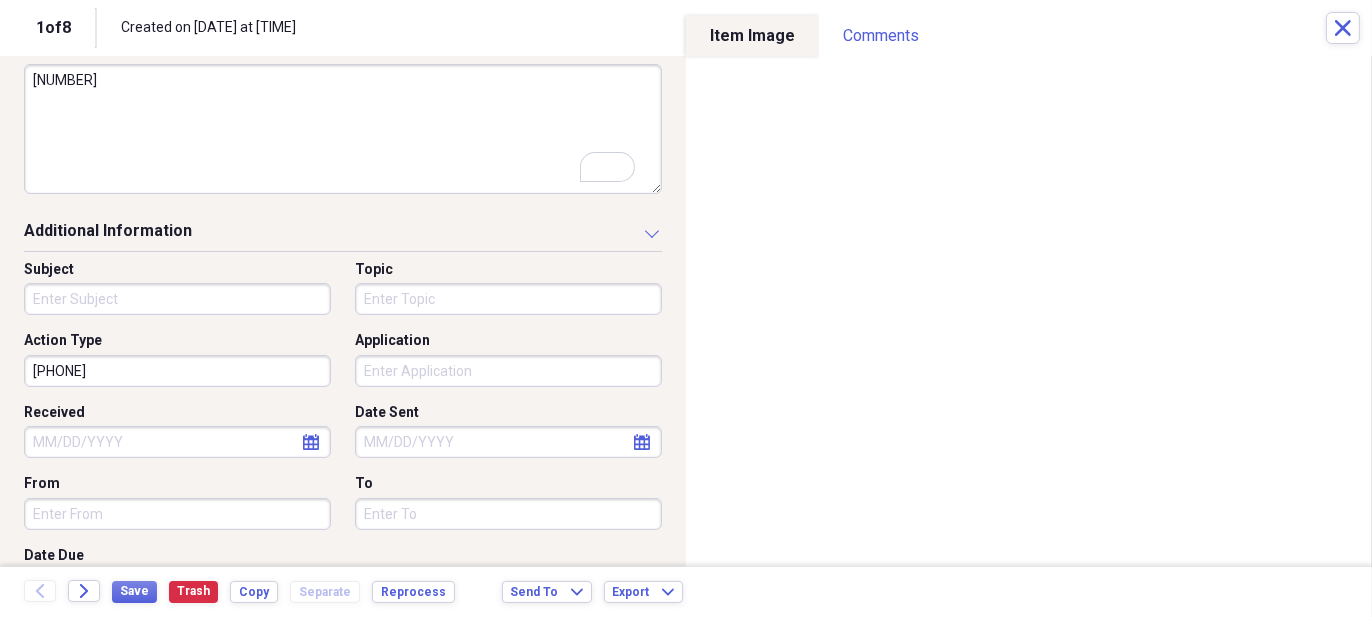 type on "2147279417         2147279413      2146962178" 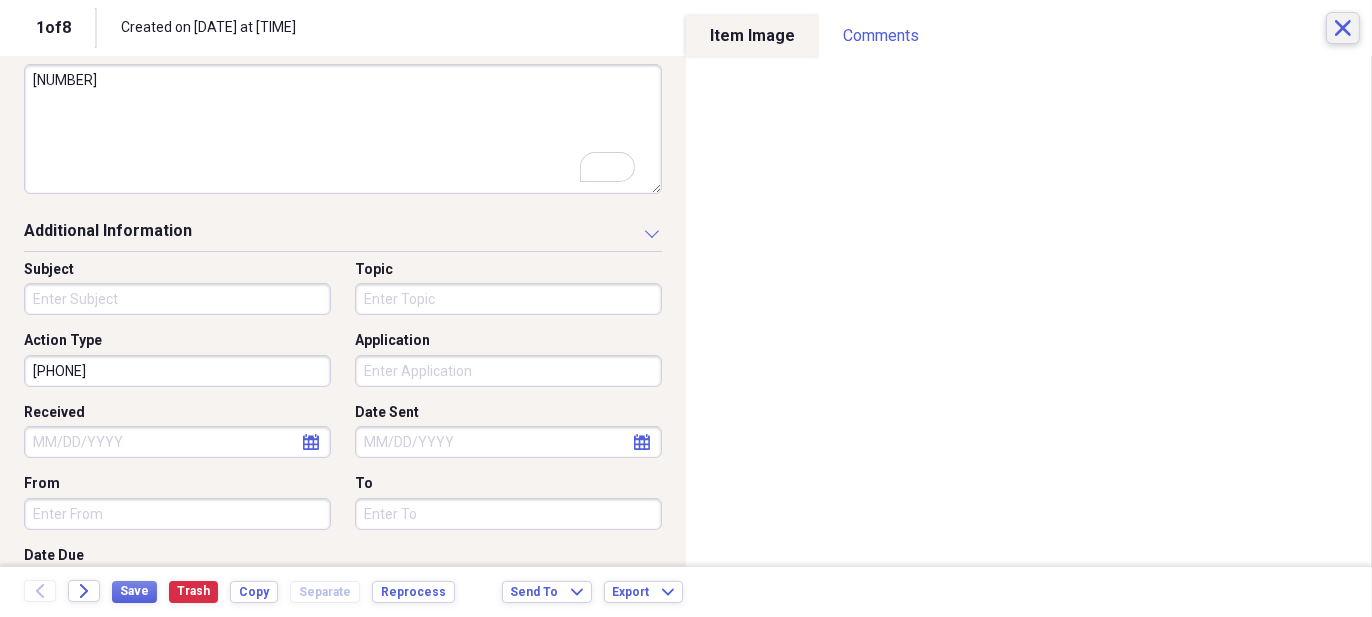drag, startPoint x: 1370, startPoint y: 29, endPoint x: 1355, endPoint y: 29, distance: 15 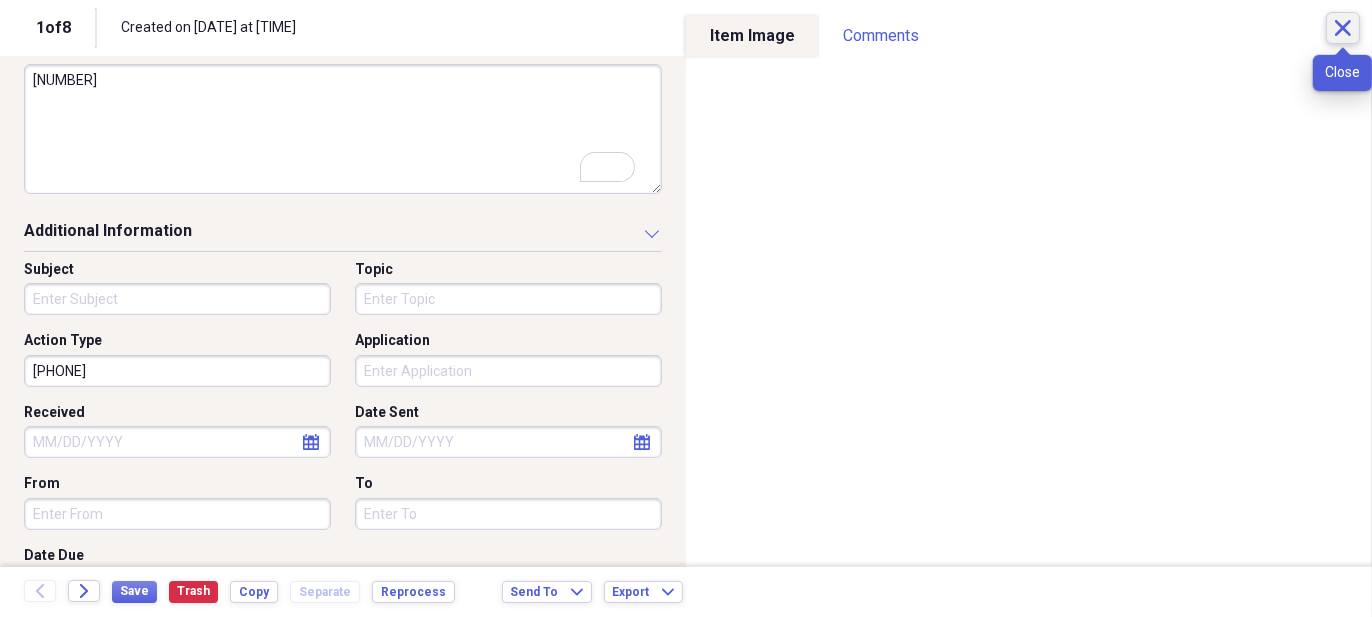 click on "Close" at bounding box center [1343, 28] 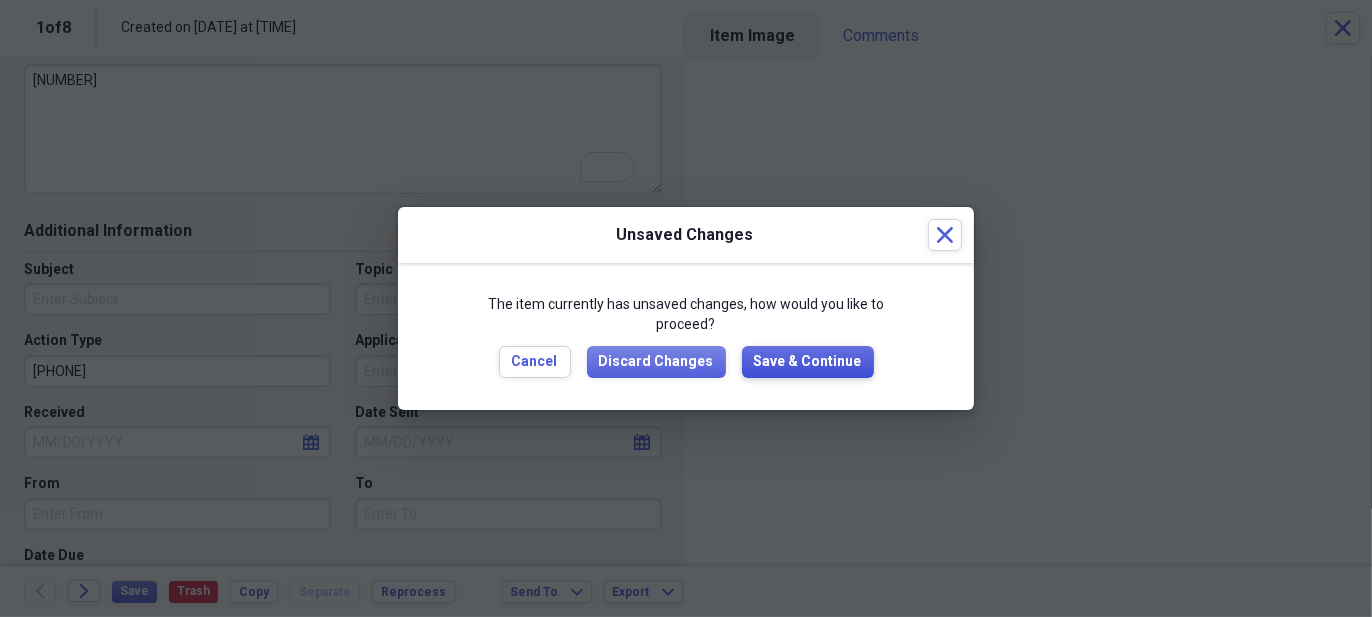 click on "Save & Continue" at bounding box center [808, 362] 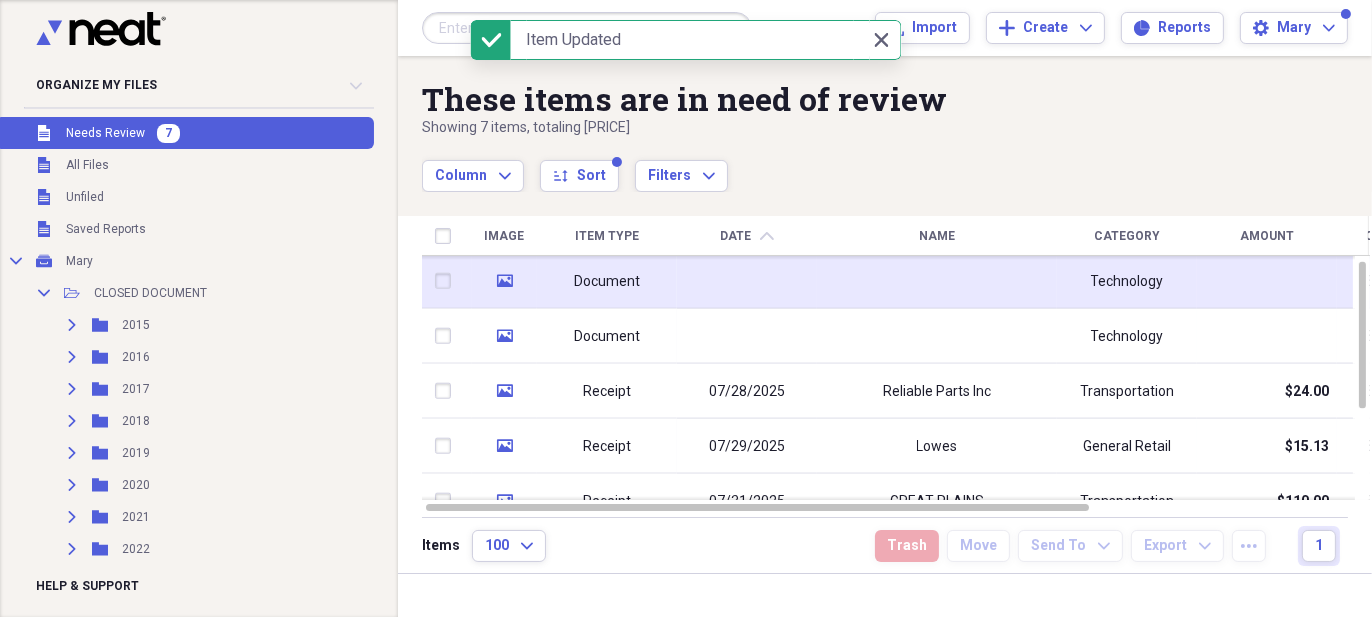 click on "Document" at bounding box center (607, 281) 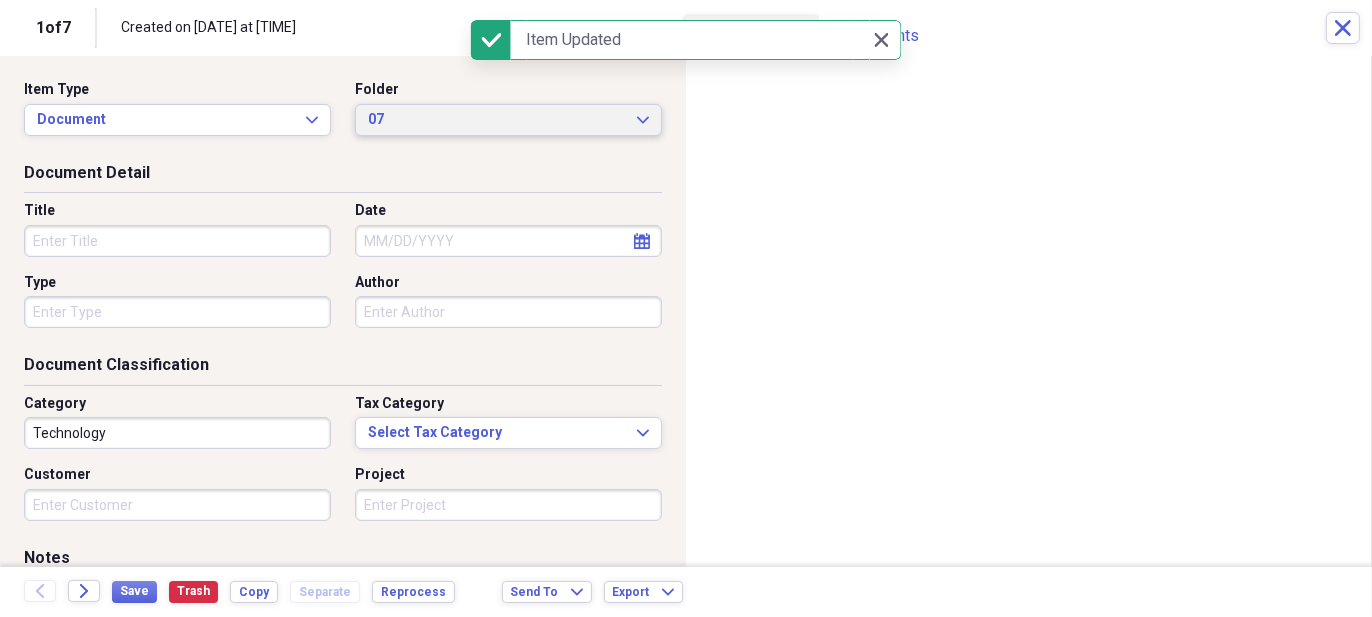 click on "07 Expand" at bounding box center (508, 120) 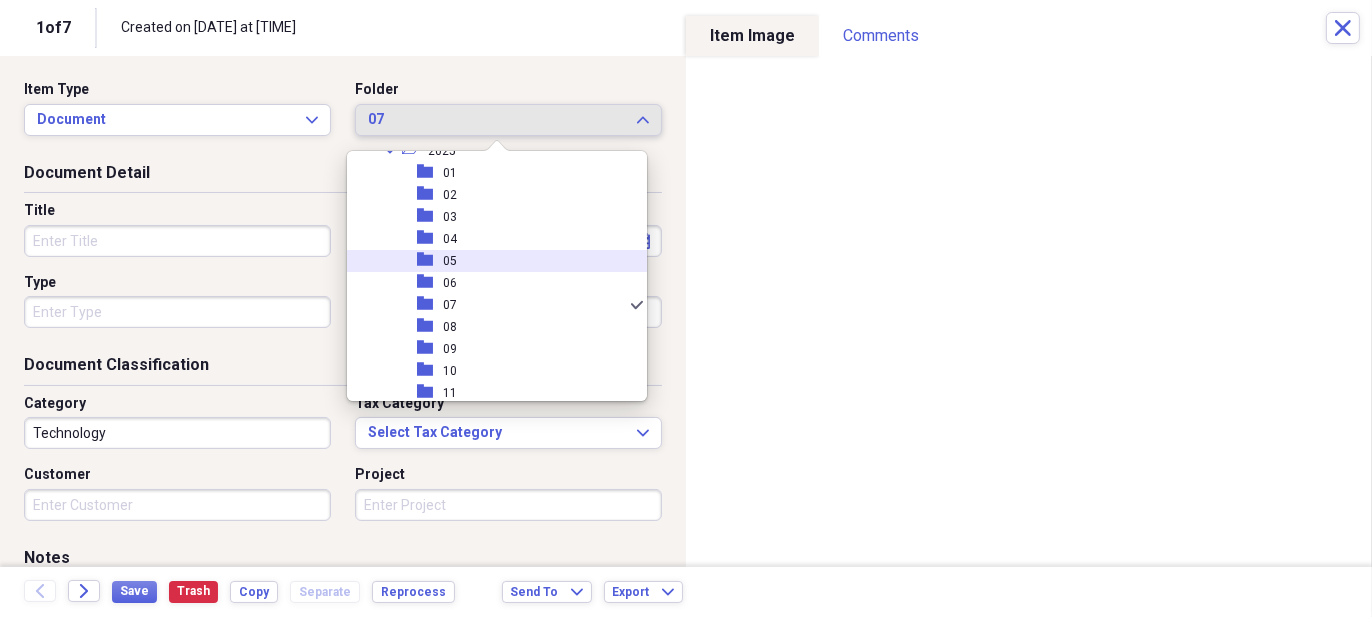 scroll, scrollTop: 340, scrollLeft: 0, axis: vertical 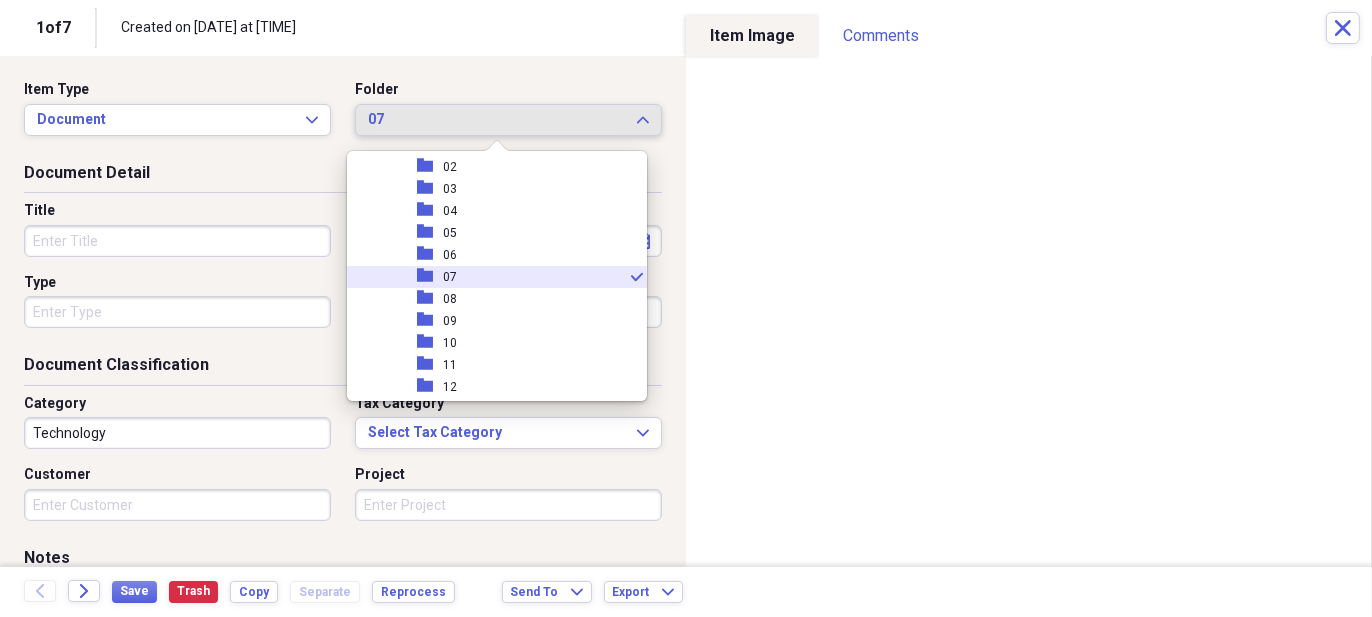 click on "folder 07   check" at bounding box center (489, 277) 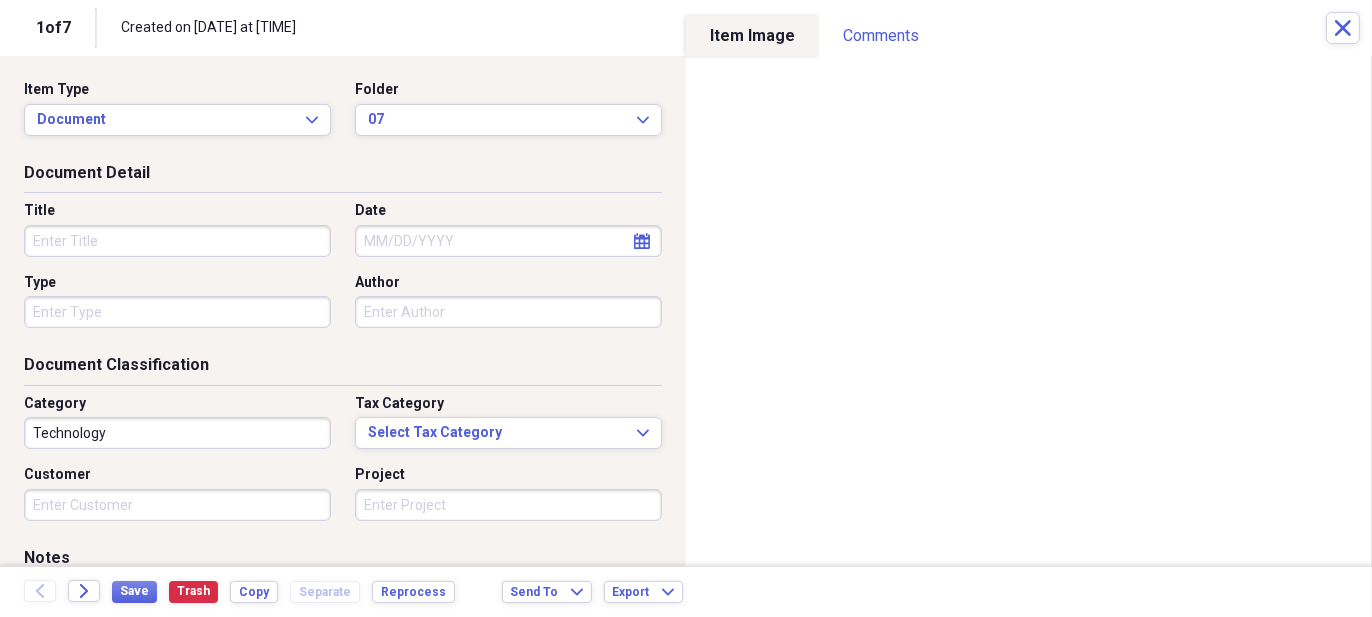 click 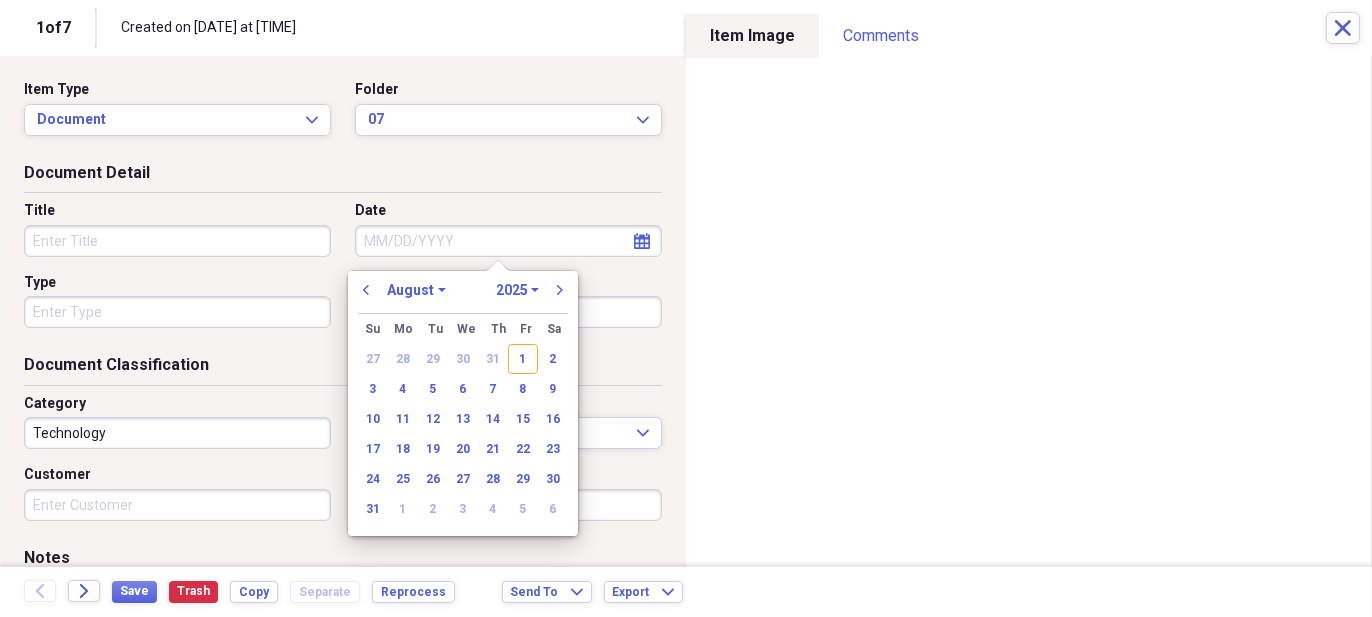 click on "January February March April May June July August September October November December" at bounding box center [416, 290] 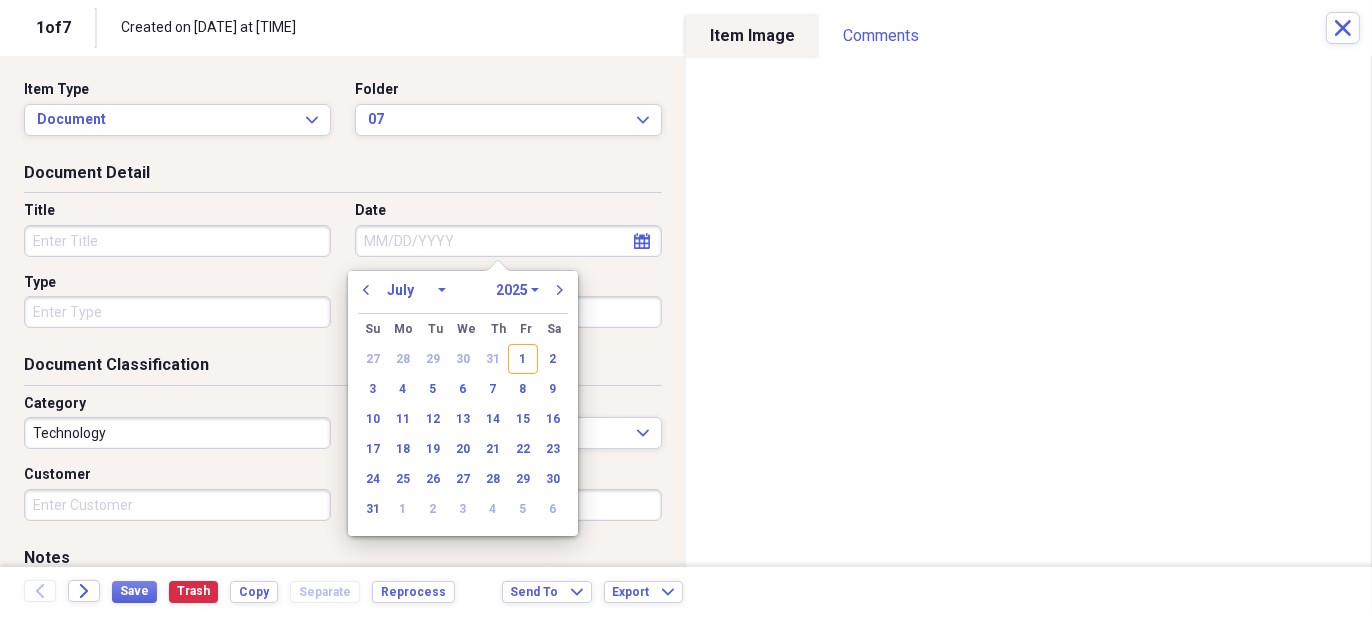 click on "January February March April May June July August September October November December" at bounding box center (416, 290) 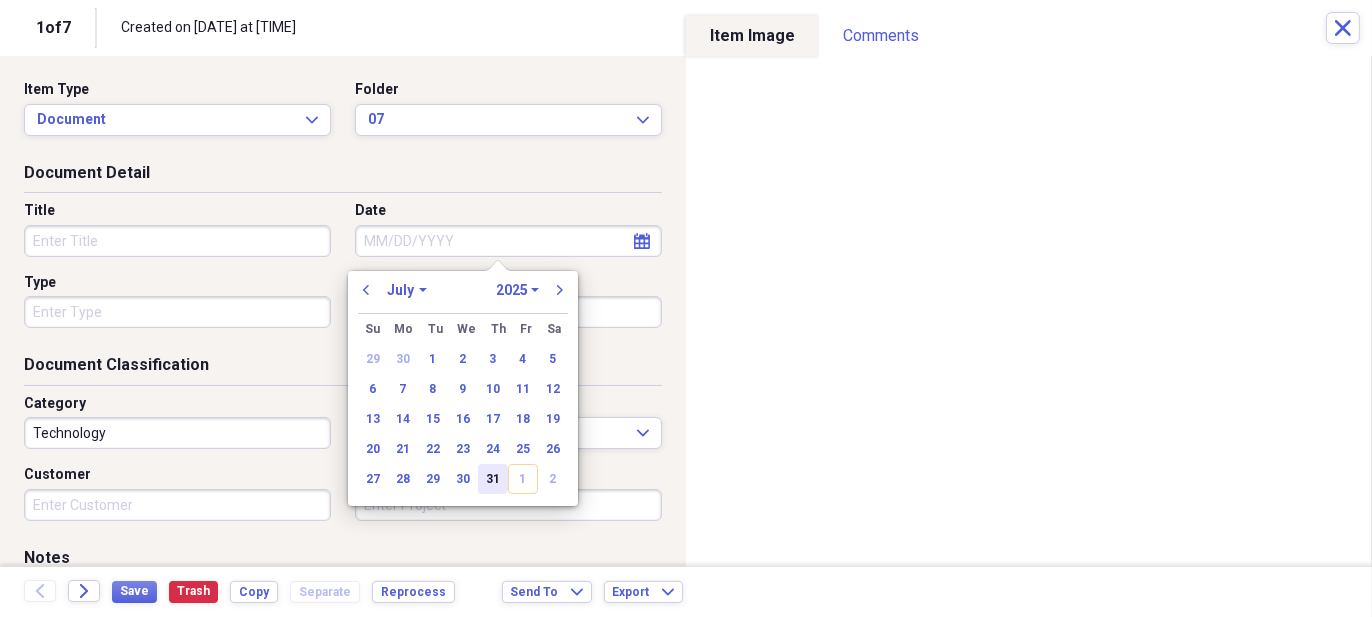 click on "31" at bounding box center (493, 479) 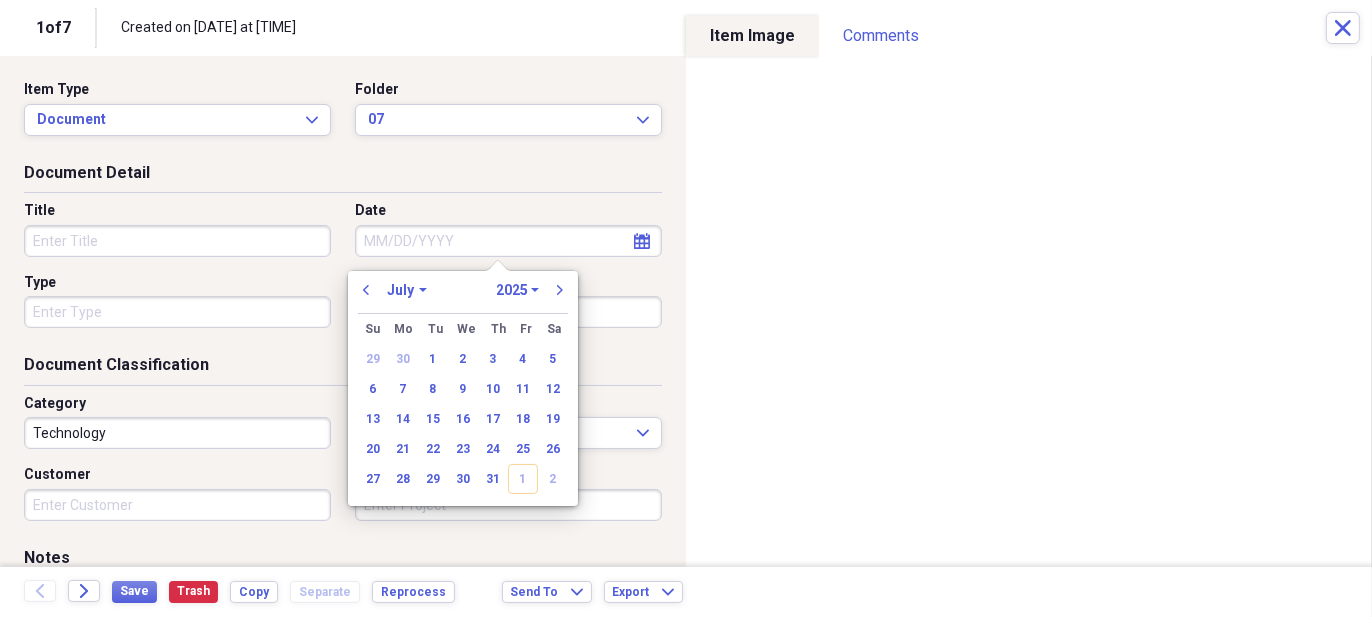 type on "07/31/2025" 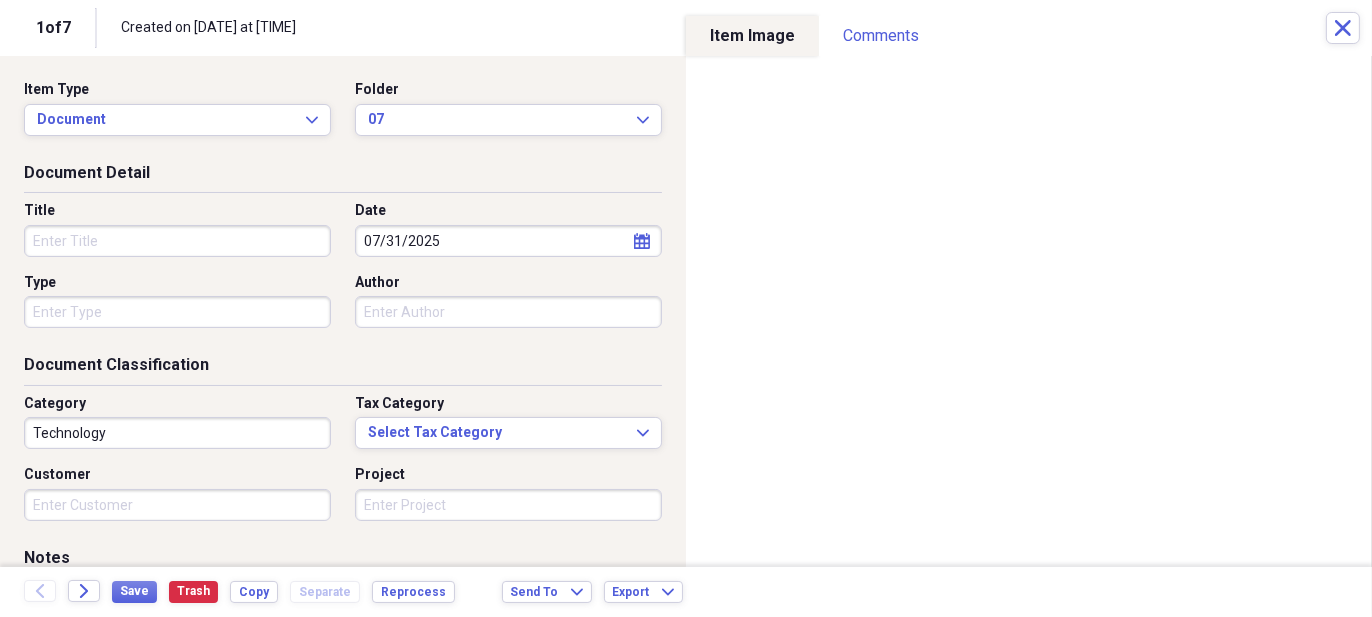 click on "Title" at bounding box center (177, 241) 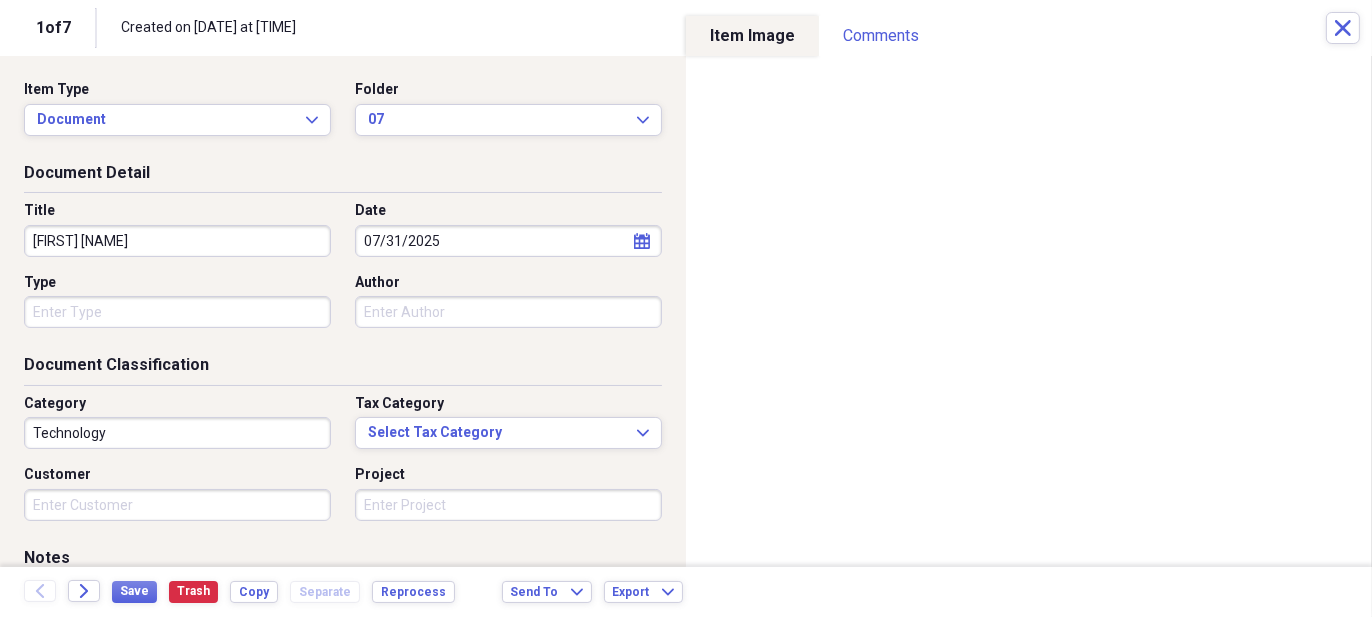 type on "MYRON PUCH" 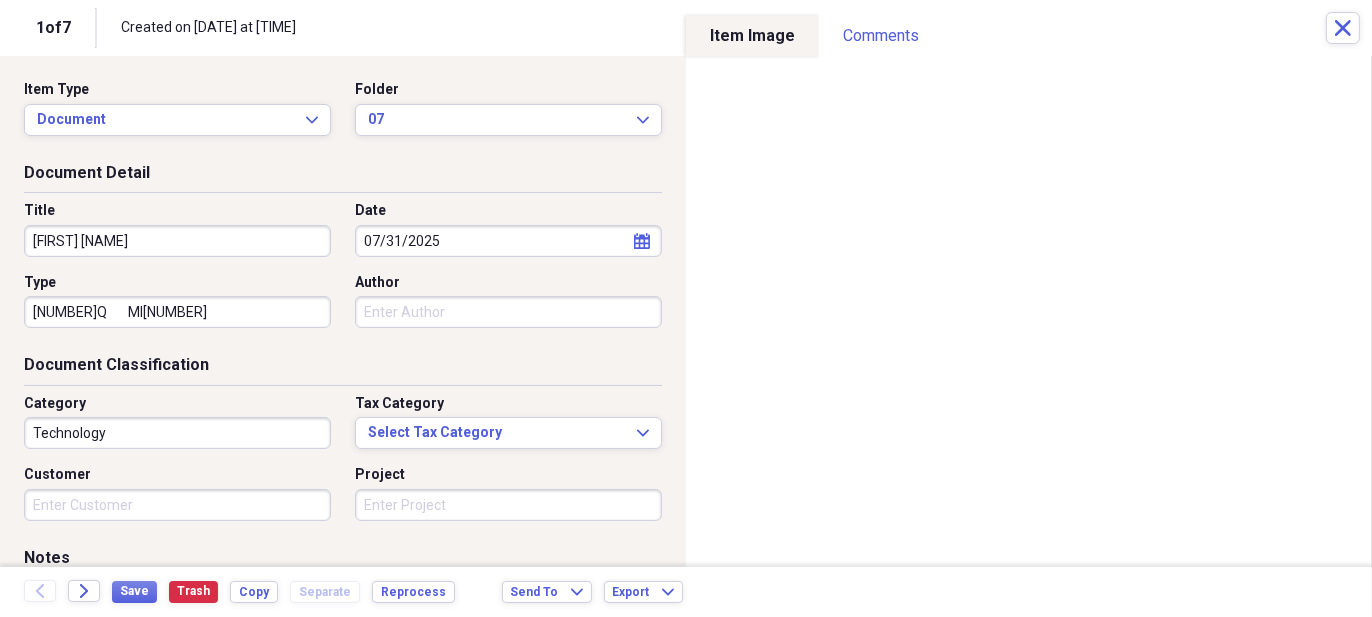 type on "[NUMBER]       MI[NUMBER]" 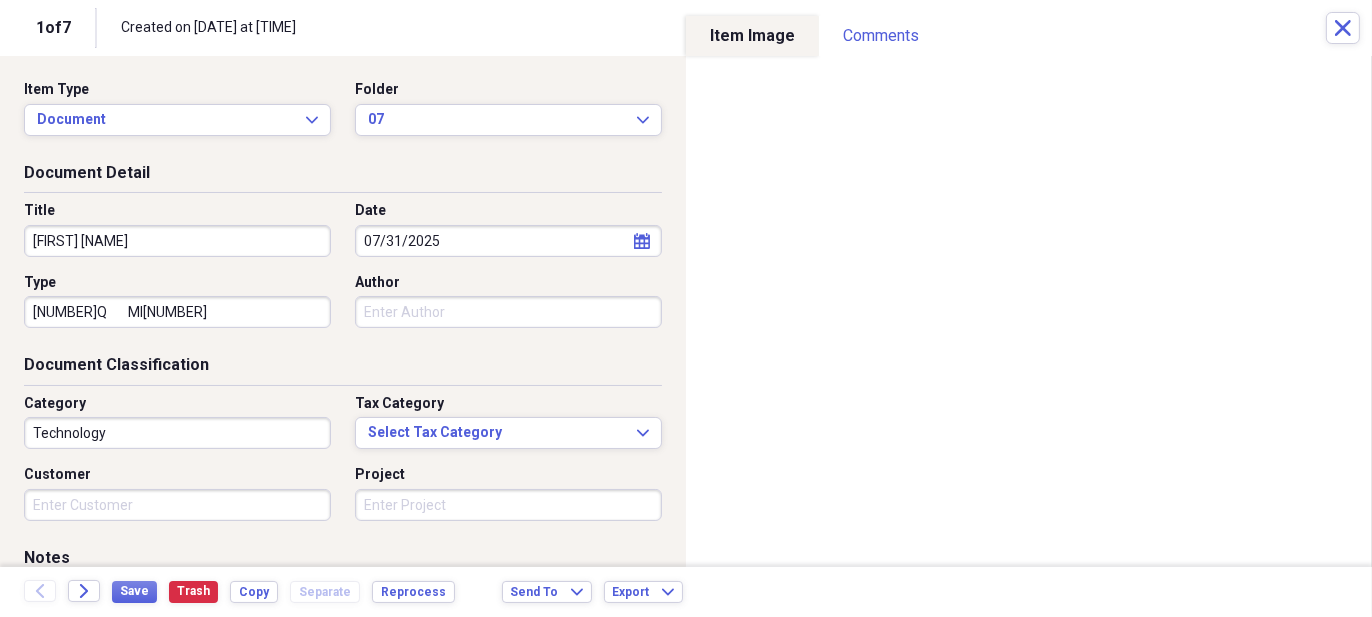 click on "Technology" at bounding box center [177, 433] 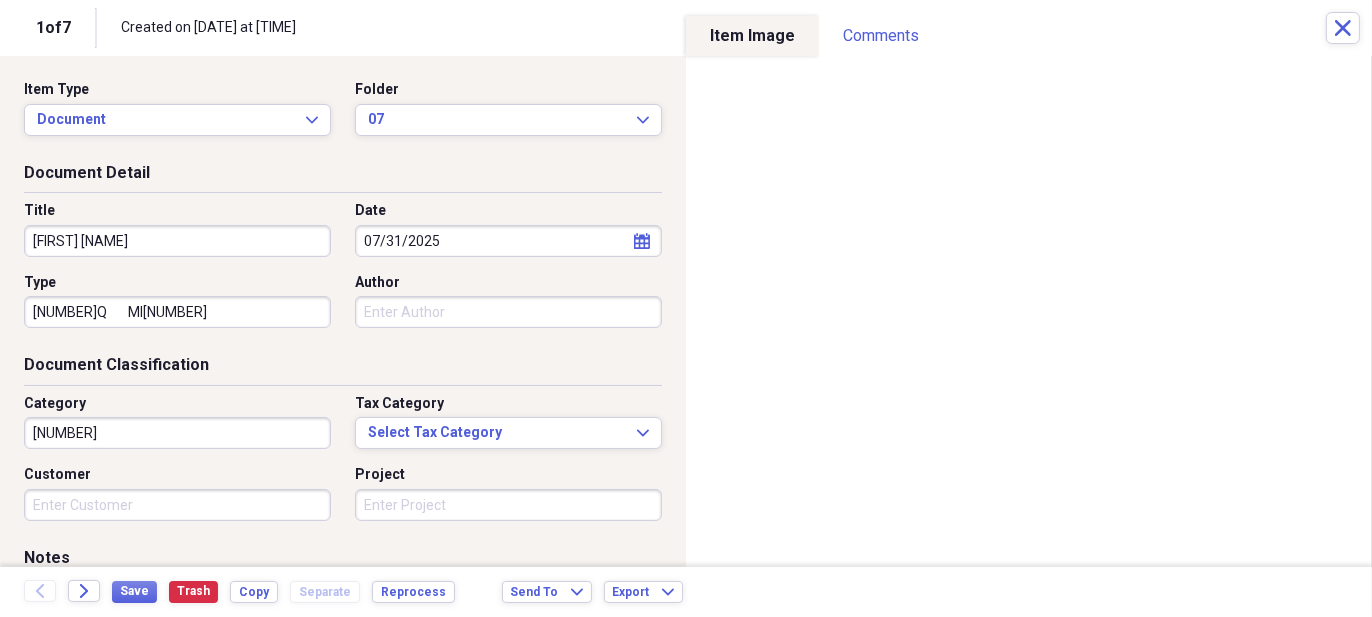 click on "6708 STITCHER" at bounding box center [177, 433] 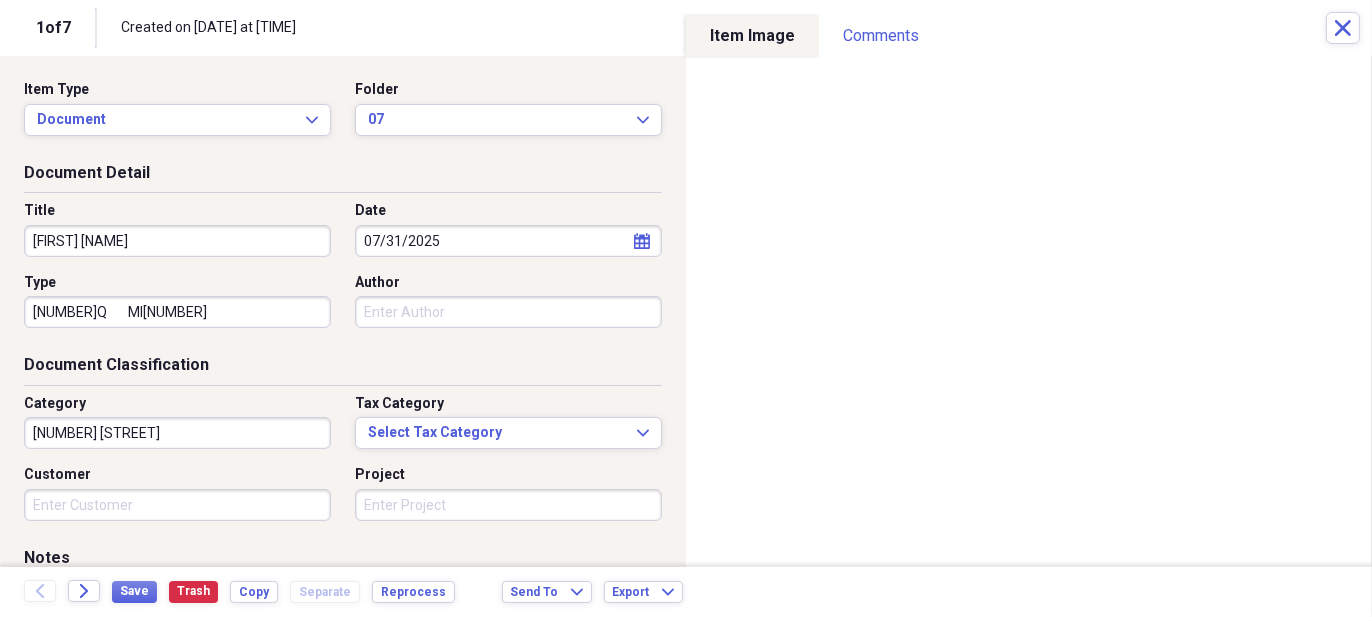 click on "6708 STICHER" at bounding box center (177, 433) 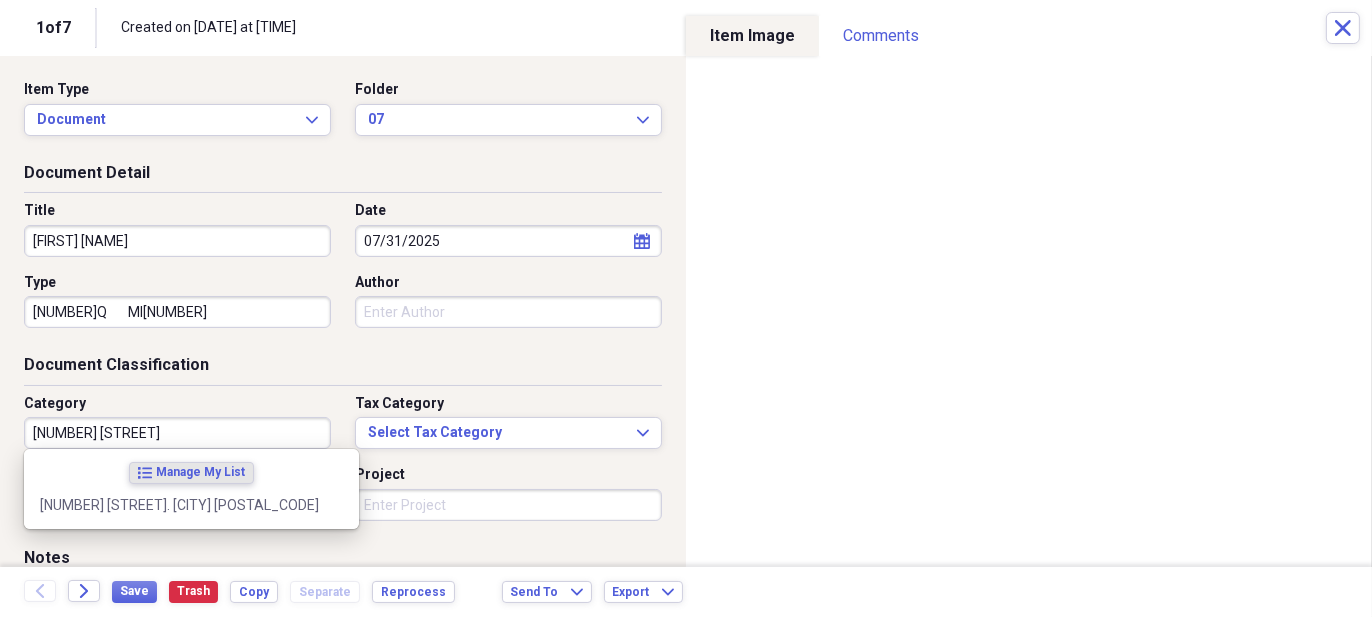 click on "6708 STICHTER" at bounding box center [177, 433] 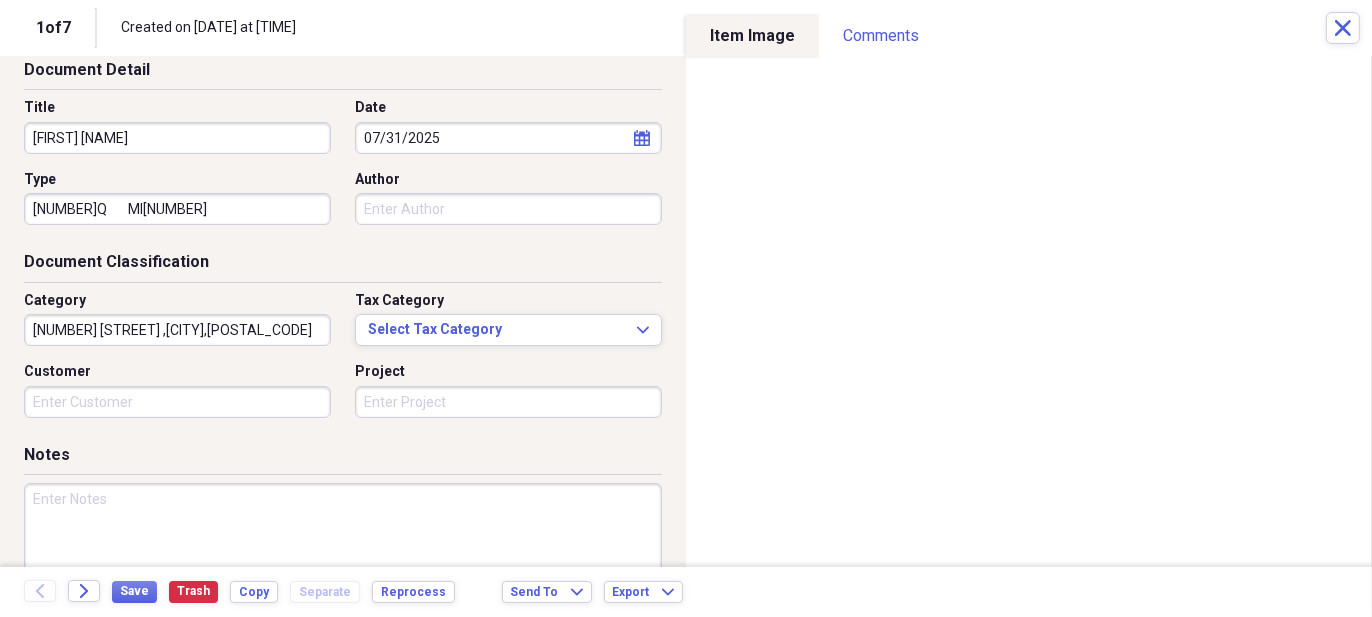 scroll, scrollTop: 222, scrollLeft: 0, axis: vertical 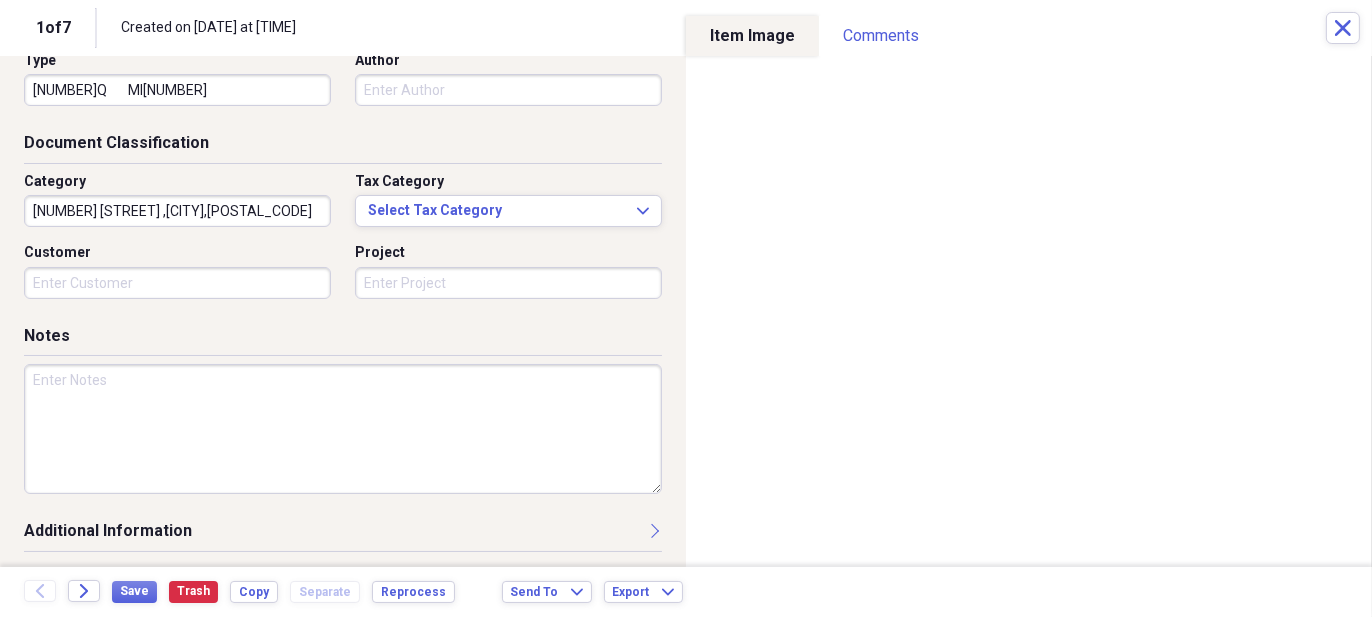 type on "6708 STICHTER  AVE ,DALLAS,75230" 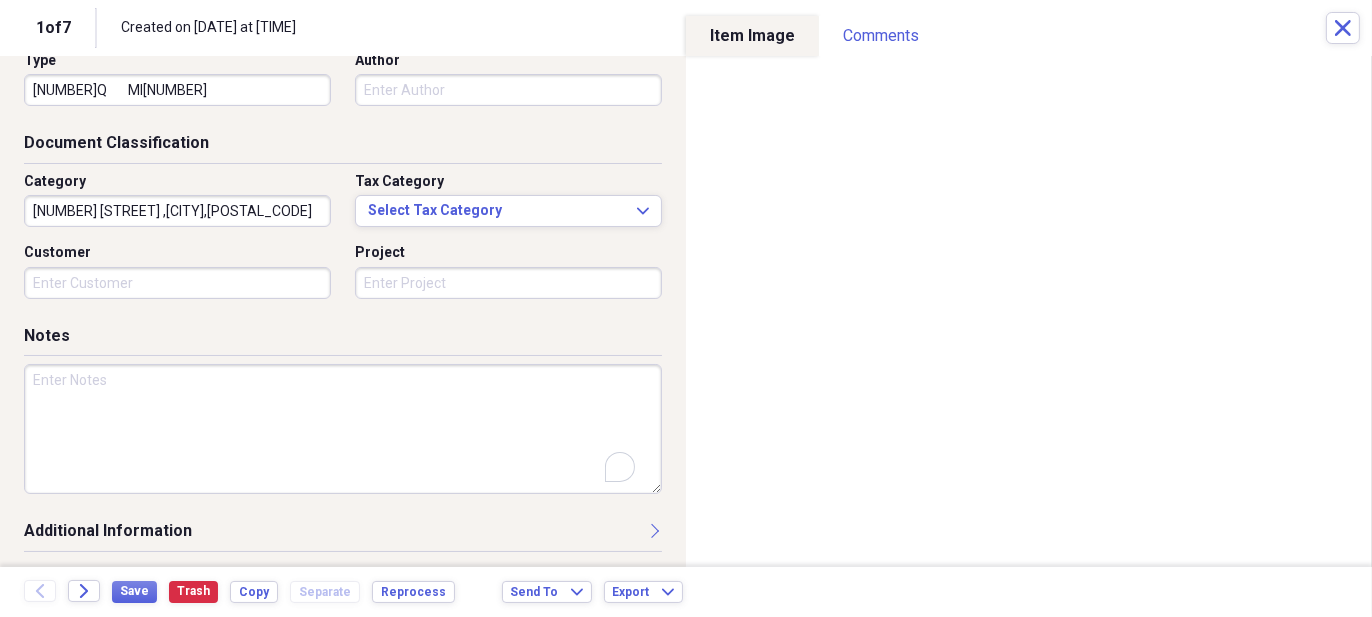 click at bounding box center [343, 429] 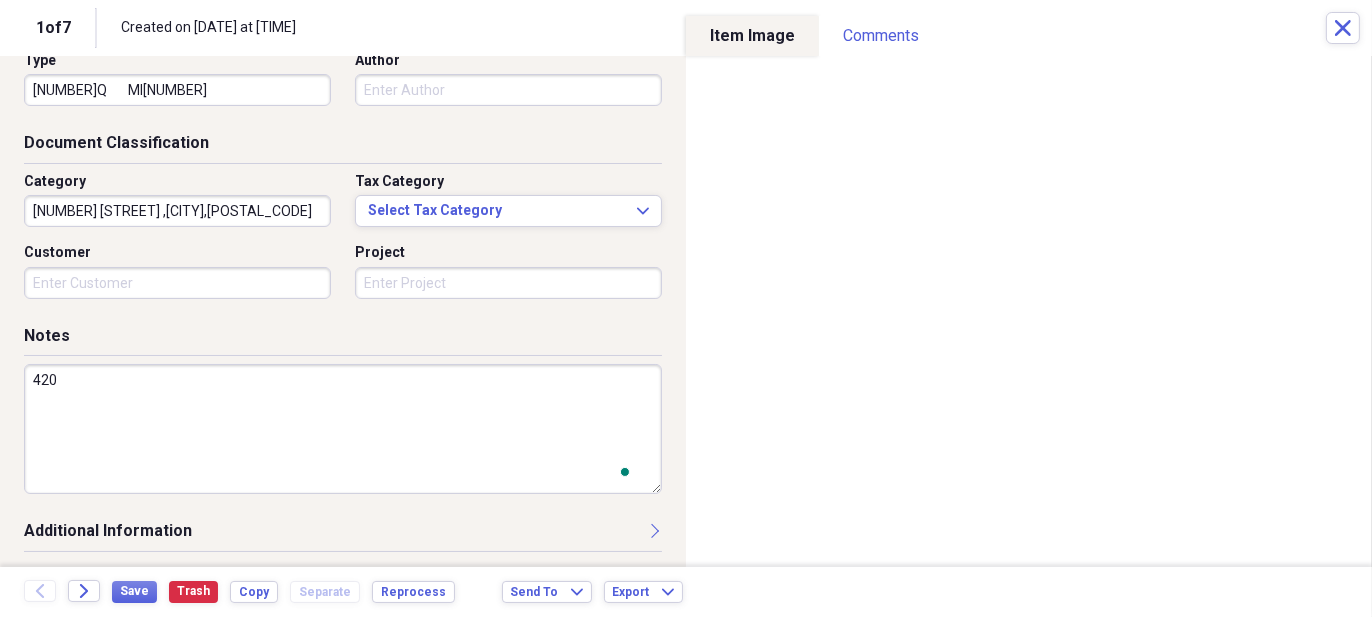 scroll, scrollTop: 222, scrollLeft: 0, axis: vertical 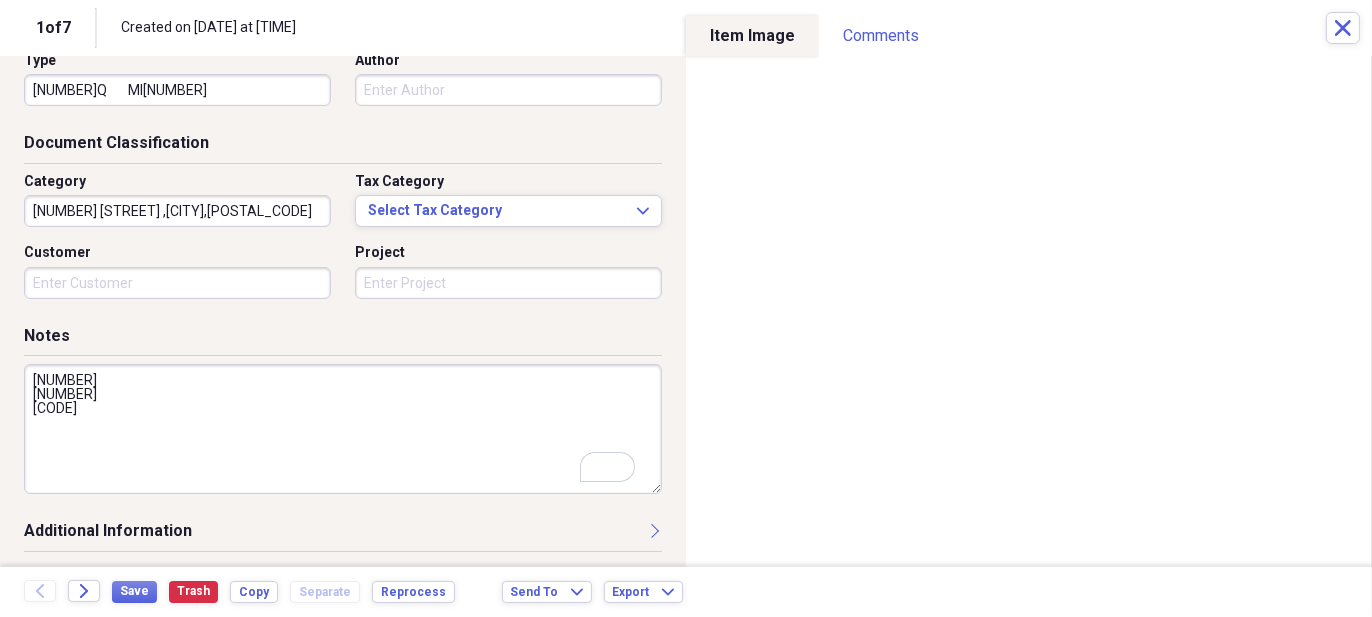 type on "4204490
7042798
F2WC911" 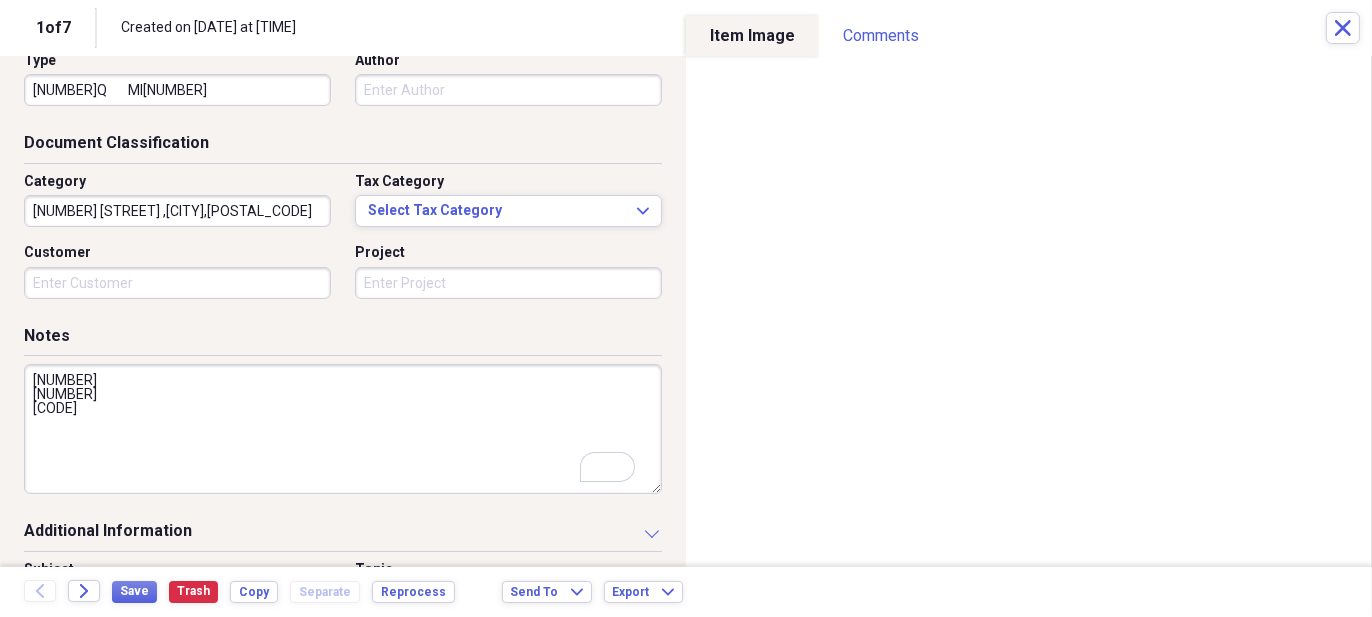 scroll, scrollTop: 325, scrollLeft: 0, axis: vertical 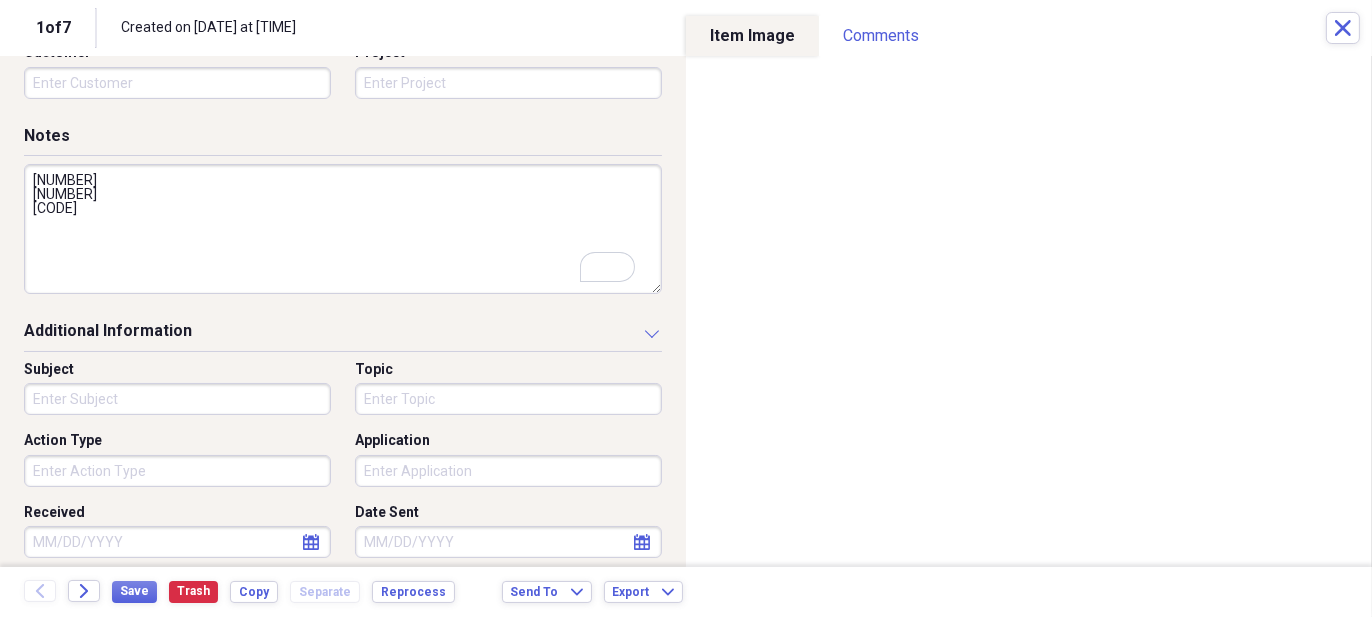click on "Action Type" at bounding box center (177, 471) 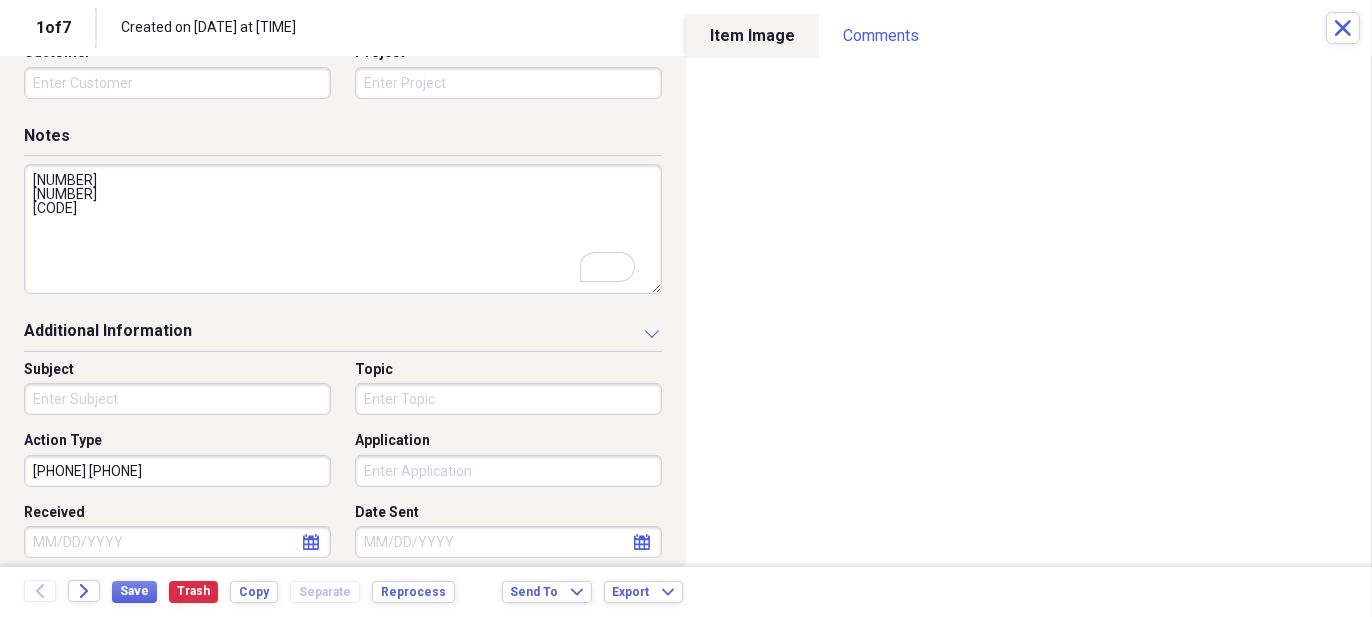 type on "4086562476         4083988930" 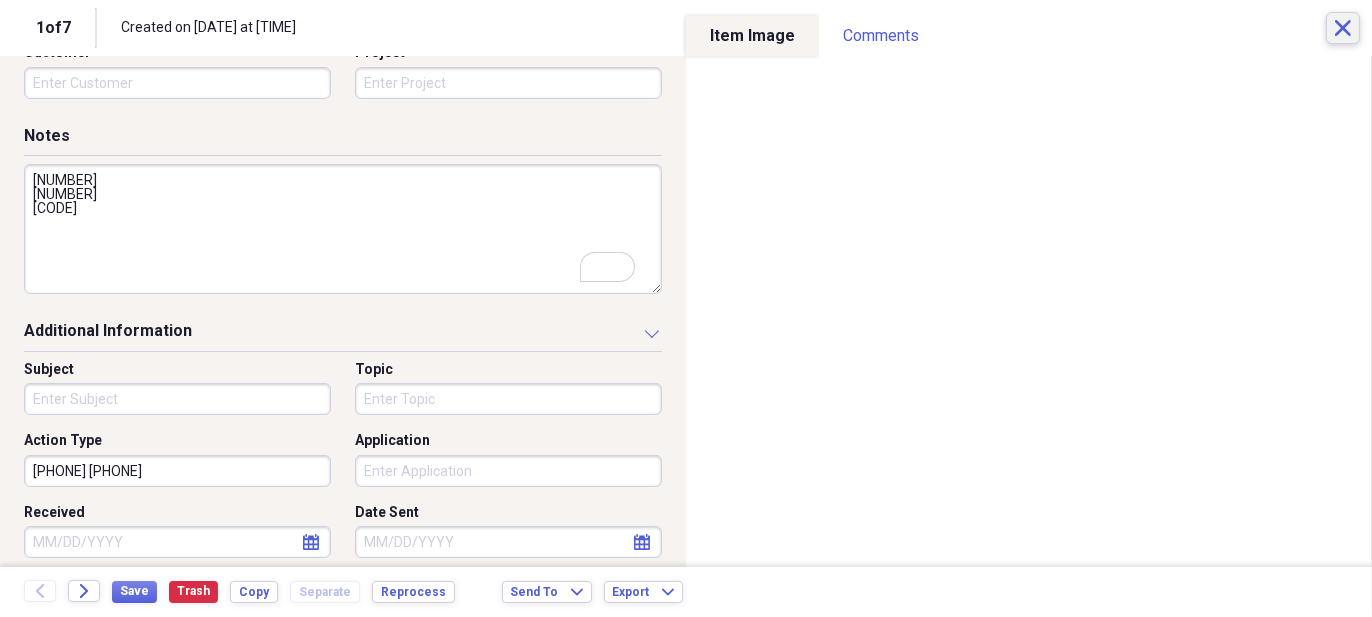 click on "Close" at bounding box center [1343, 28] 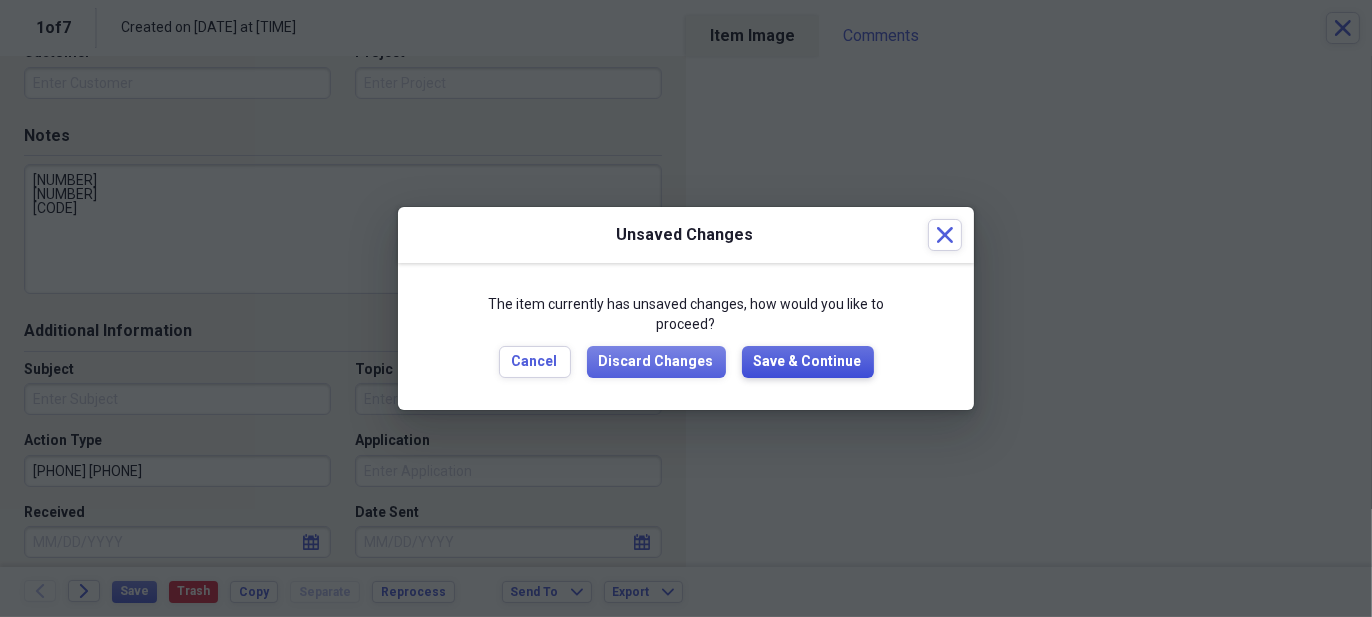 click on "Save & Continue" at bounding box center [808, 362] 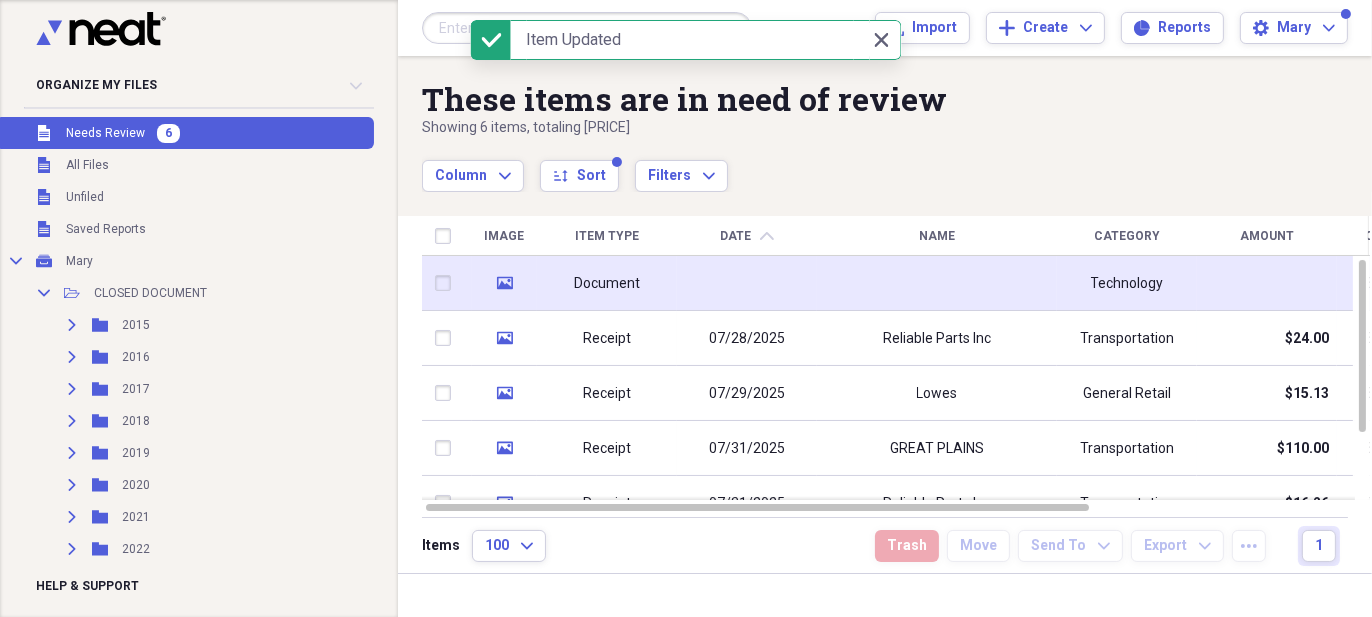 click at bounding box center (747, 283) 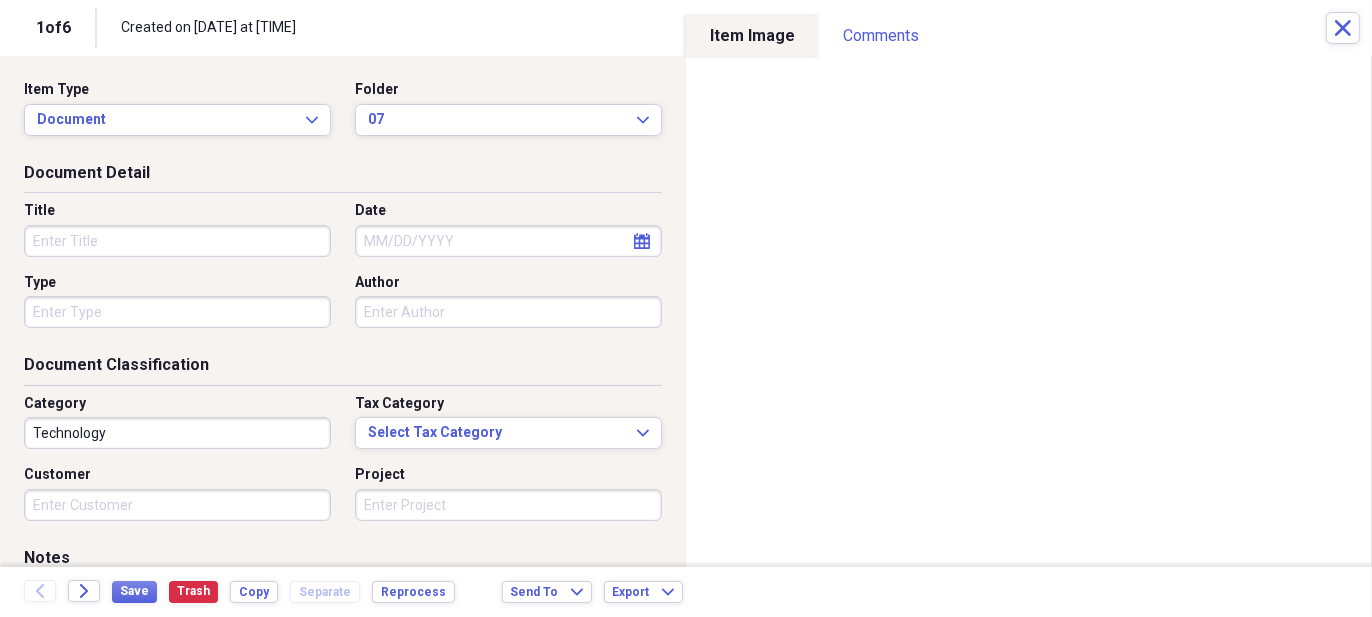 click on "calendar Calendar" at bounding box center (642, 241) 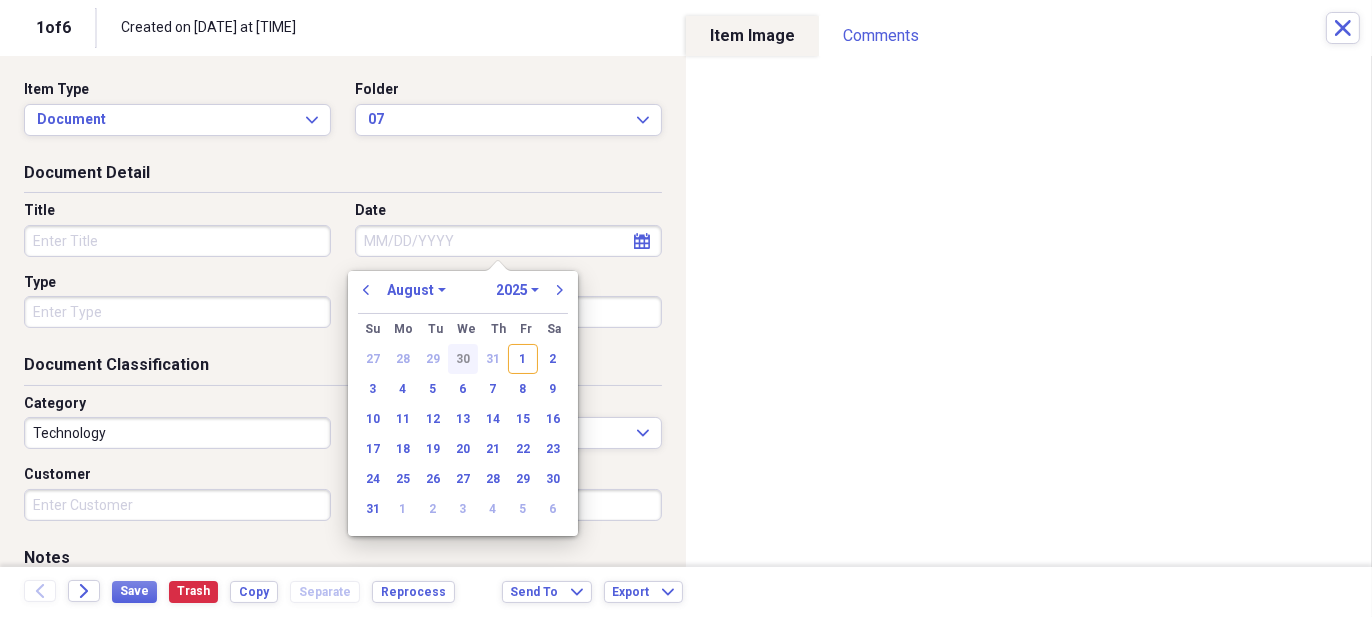 click on "30" at bounding box center [463, 359] 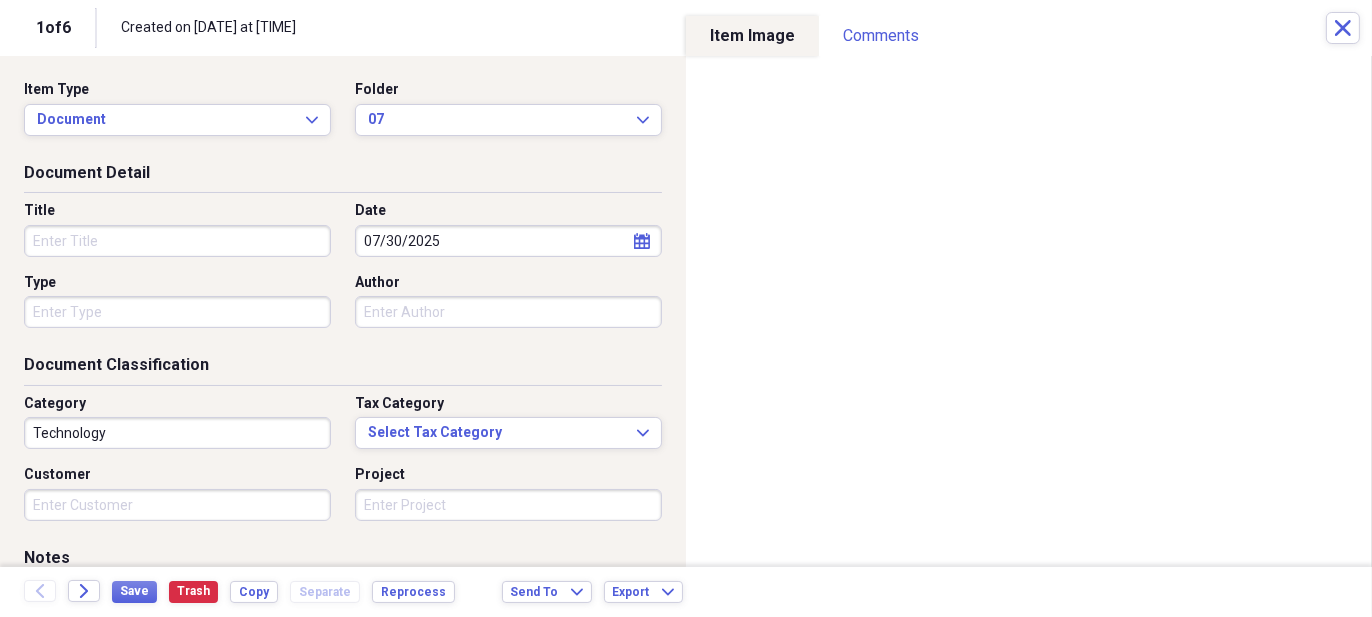 click on "Title" at bounding box center (177, 241) 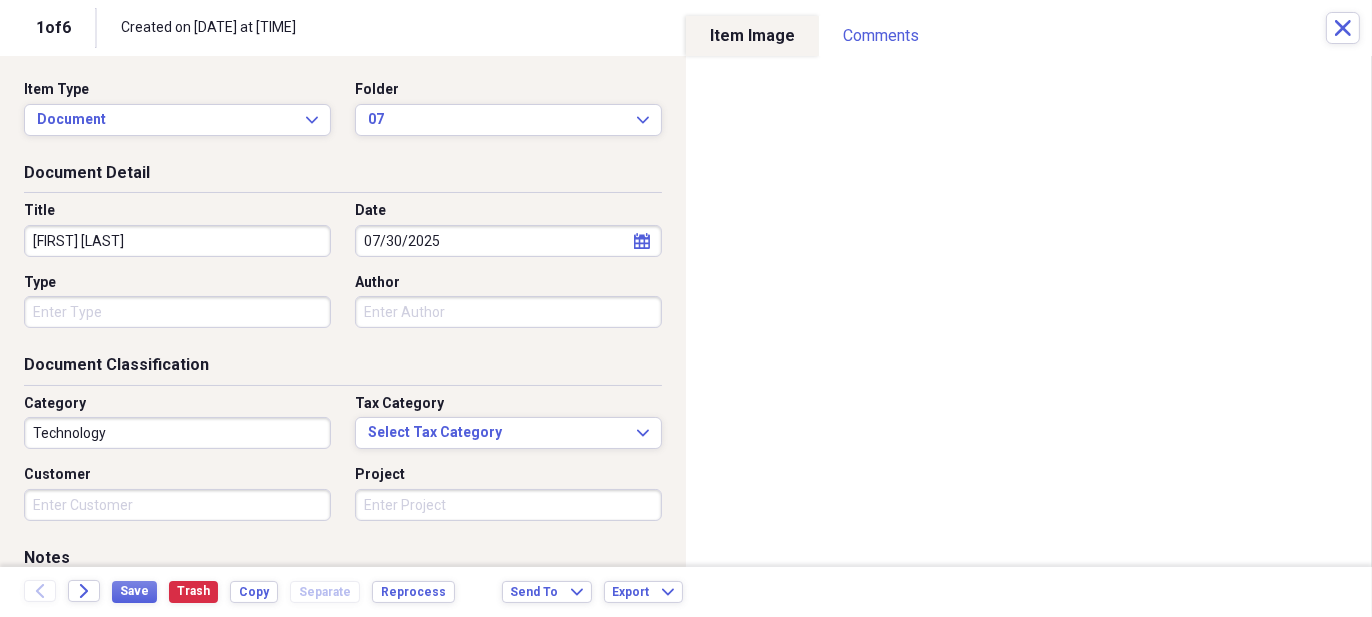 type on "VICKI PLETTNER" 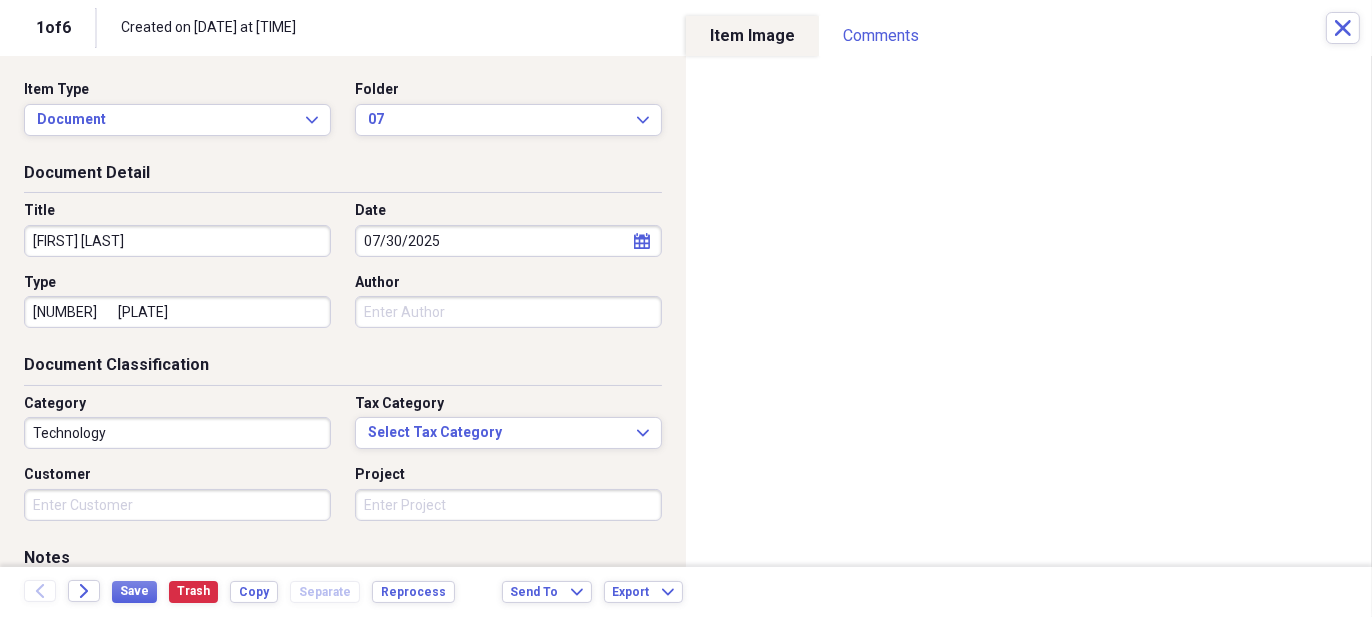 type on "654T       MI5545" 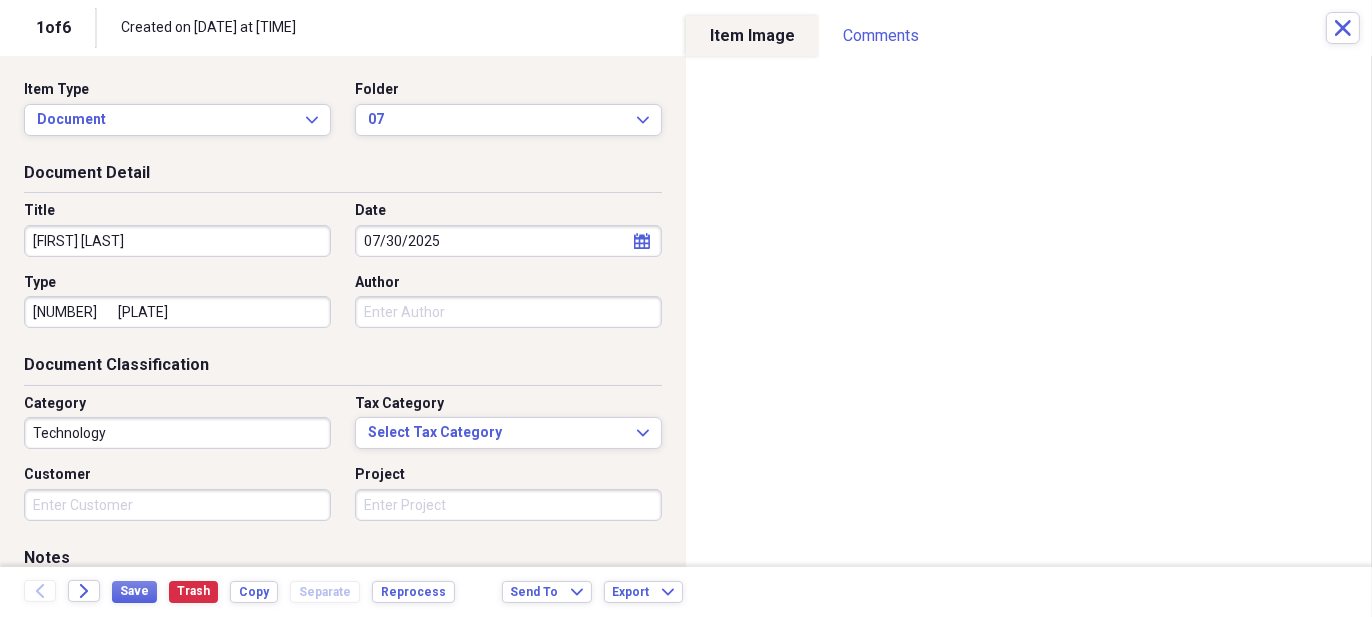 click on "Technology" at bounding box center (177, 433) 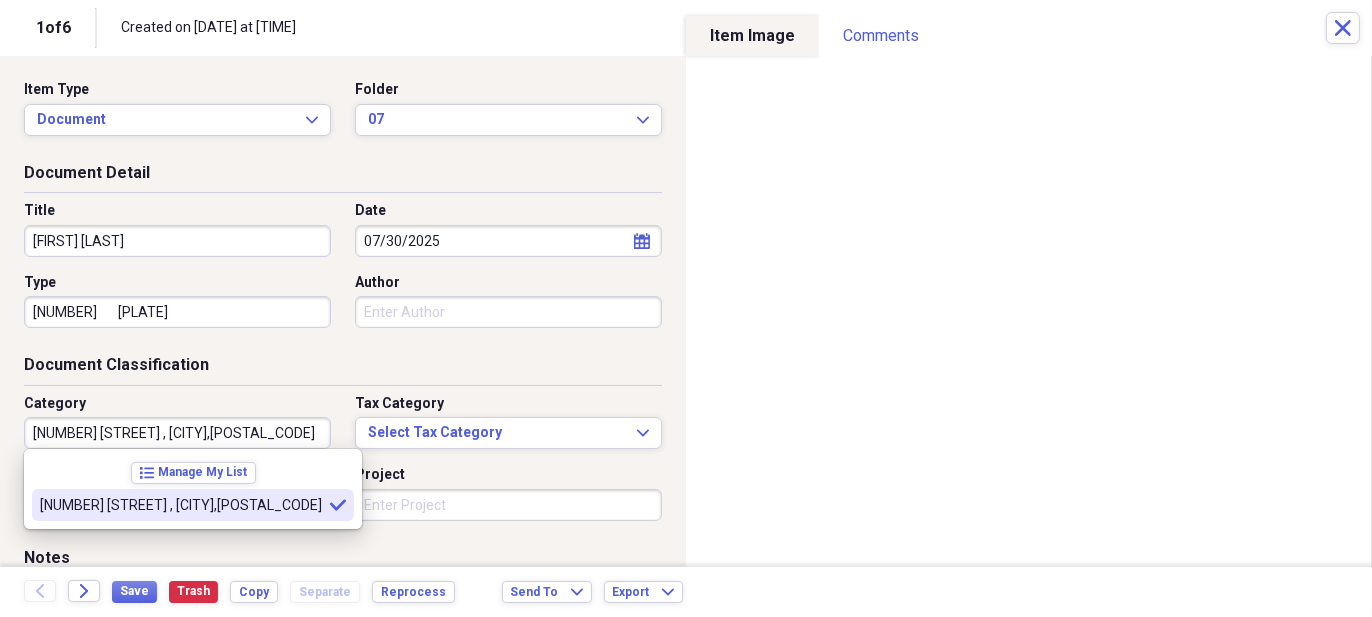 type on "[NUMBER] [STREET] , [CITY], [POSTAL_CODE]" 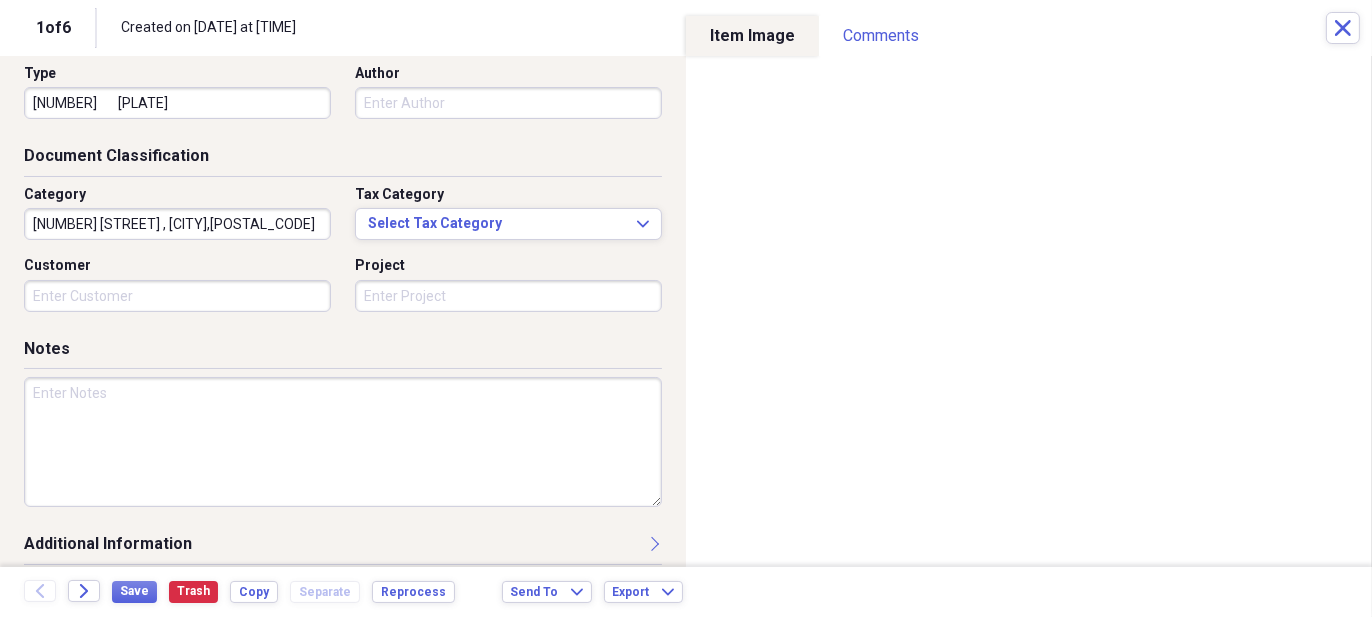 scroll, scrollTop: 222, scrollLeft: 0, axis: vertical 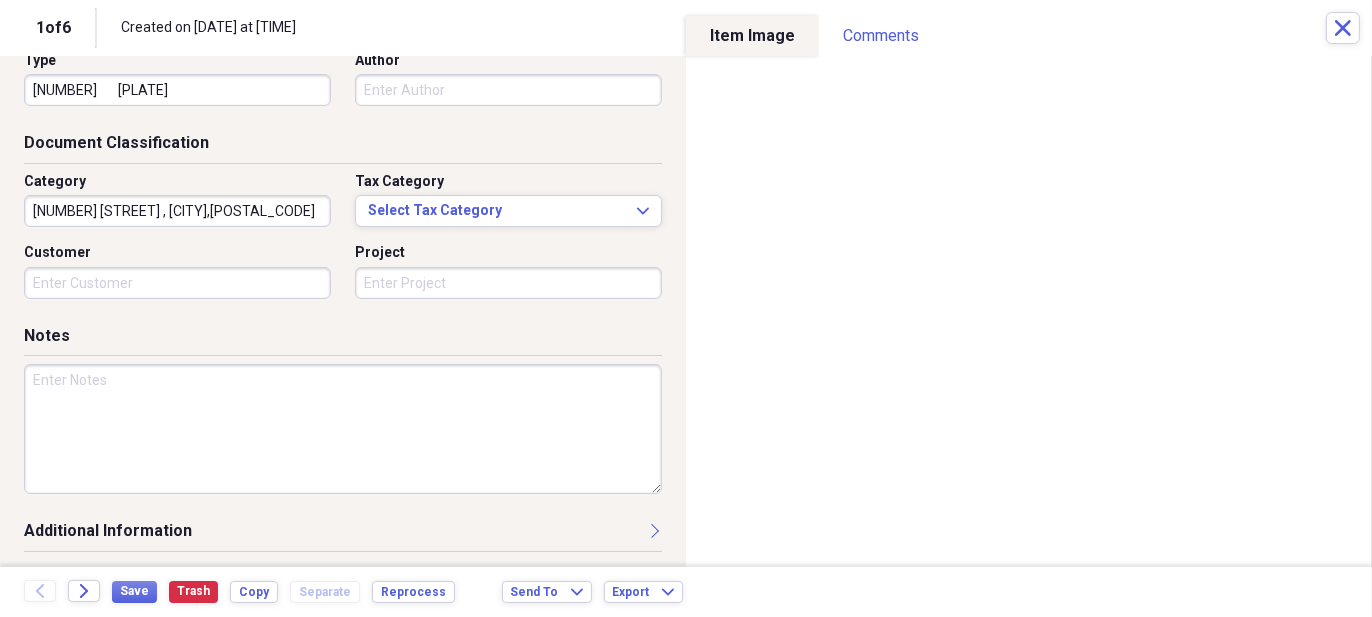 click at bounding box center [343, 429] 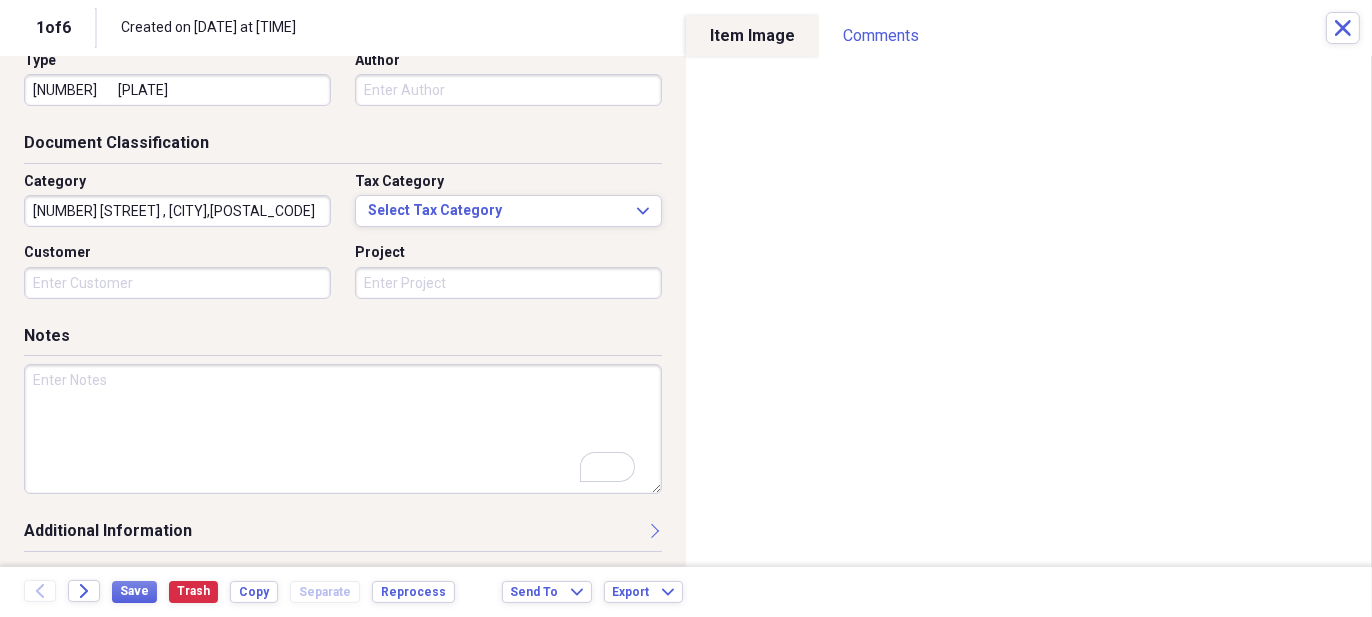 scroll, scrollTop: 222, scrollLeft: 0, axis: vertical 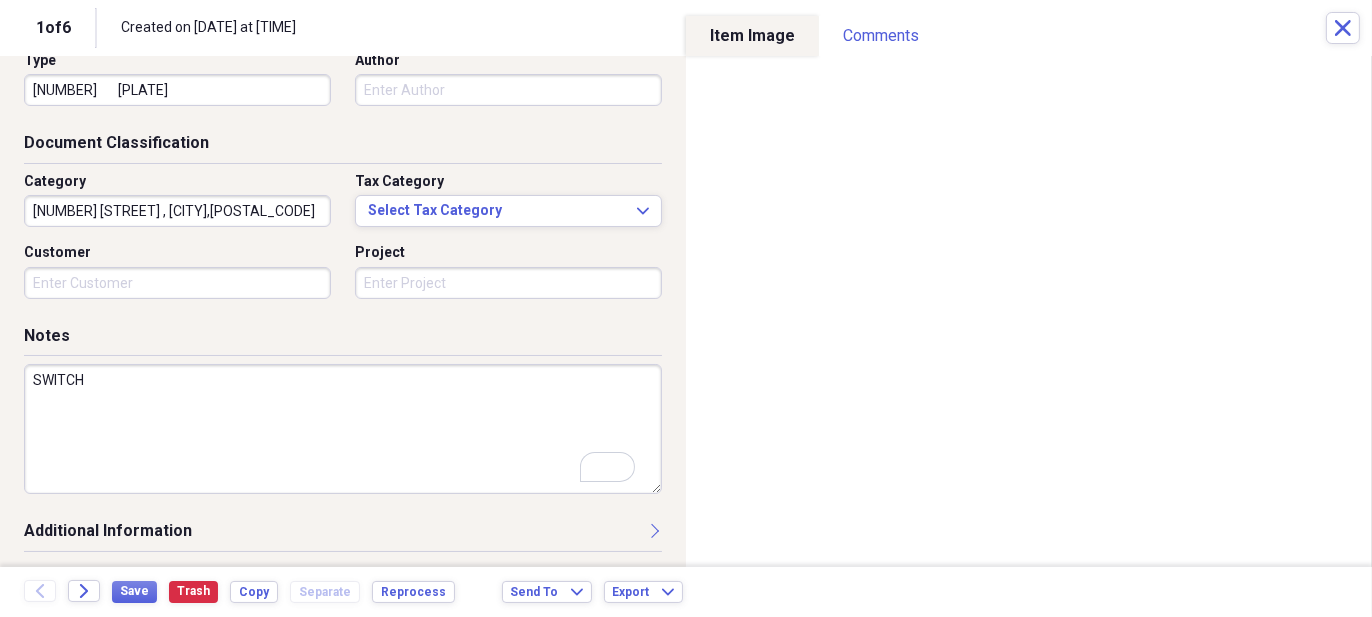 type on "SWITCH" 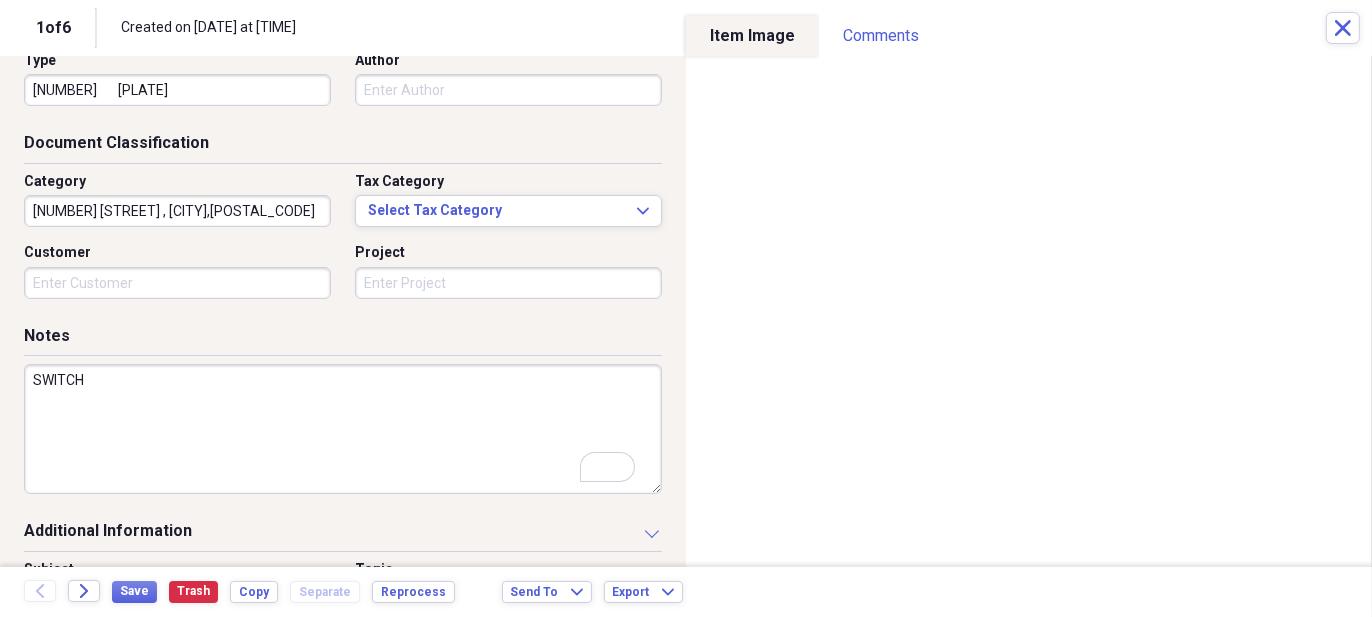 scroll, scrollTop: 297, scrollLeft: 0, axis: vertical 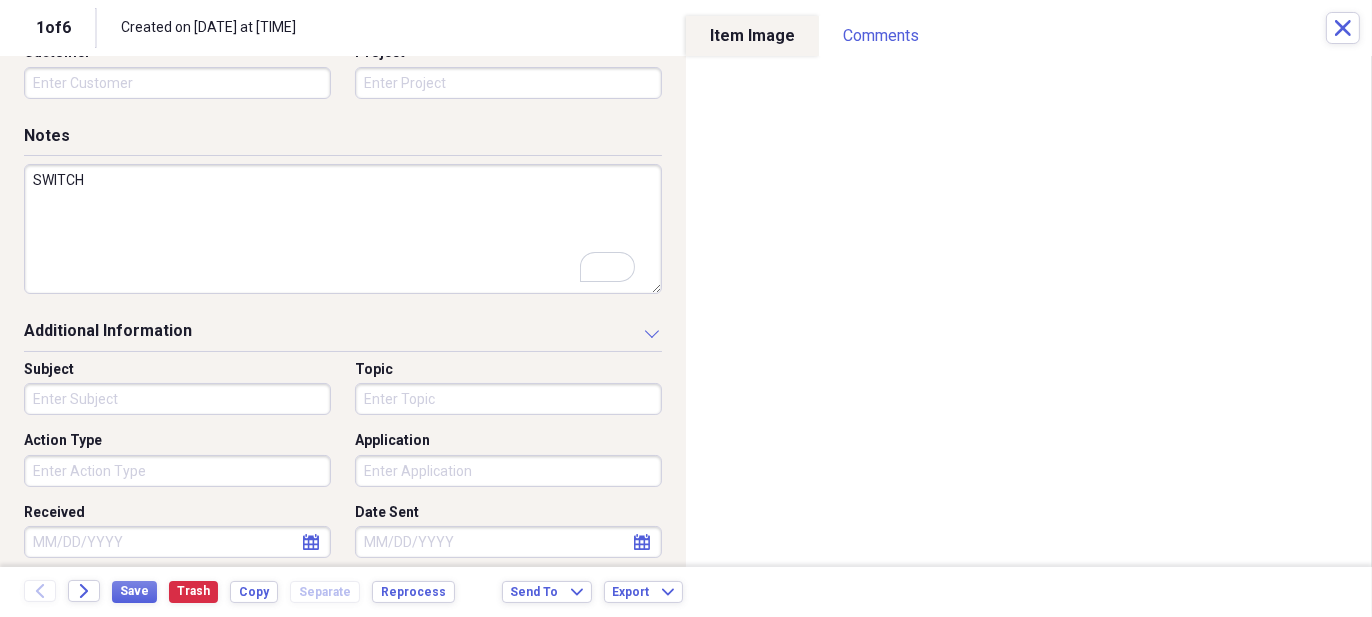 click on "Action Type" at bounding box center [177, 471] 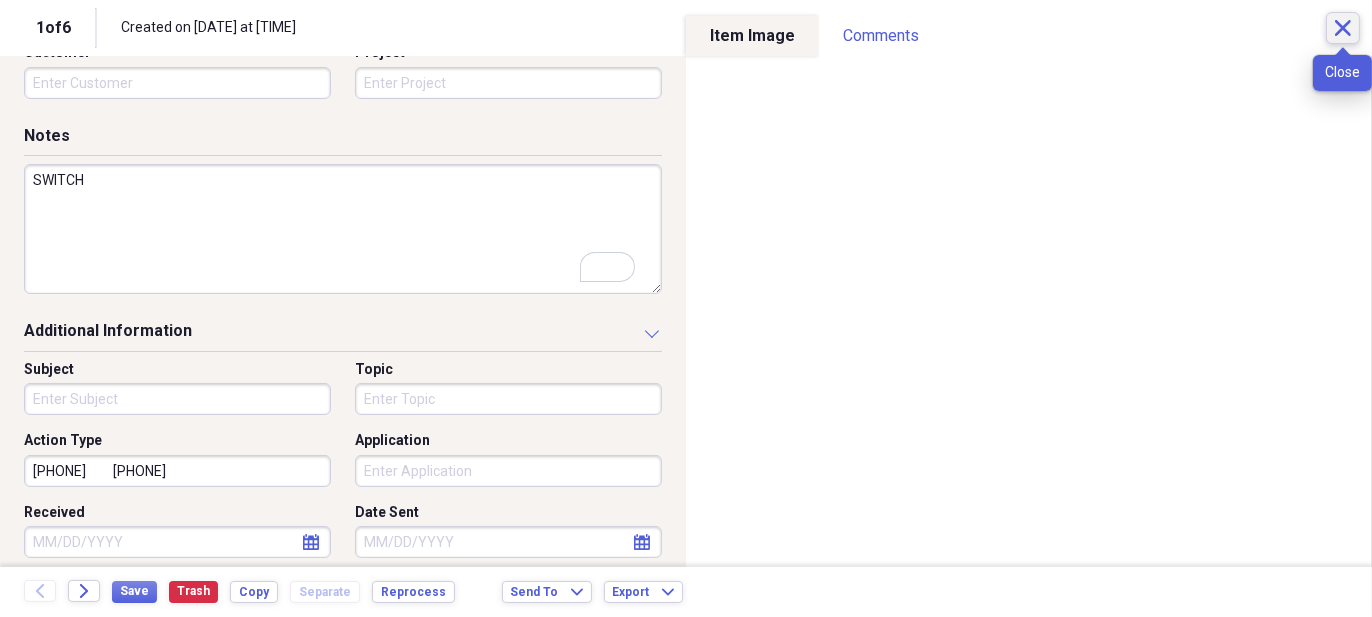 type on "9724925545" 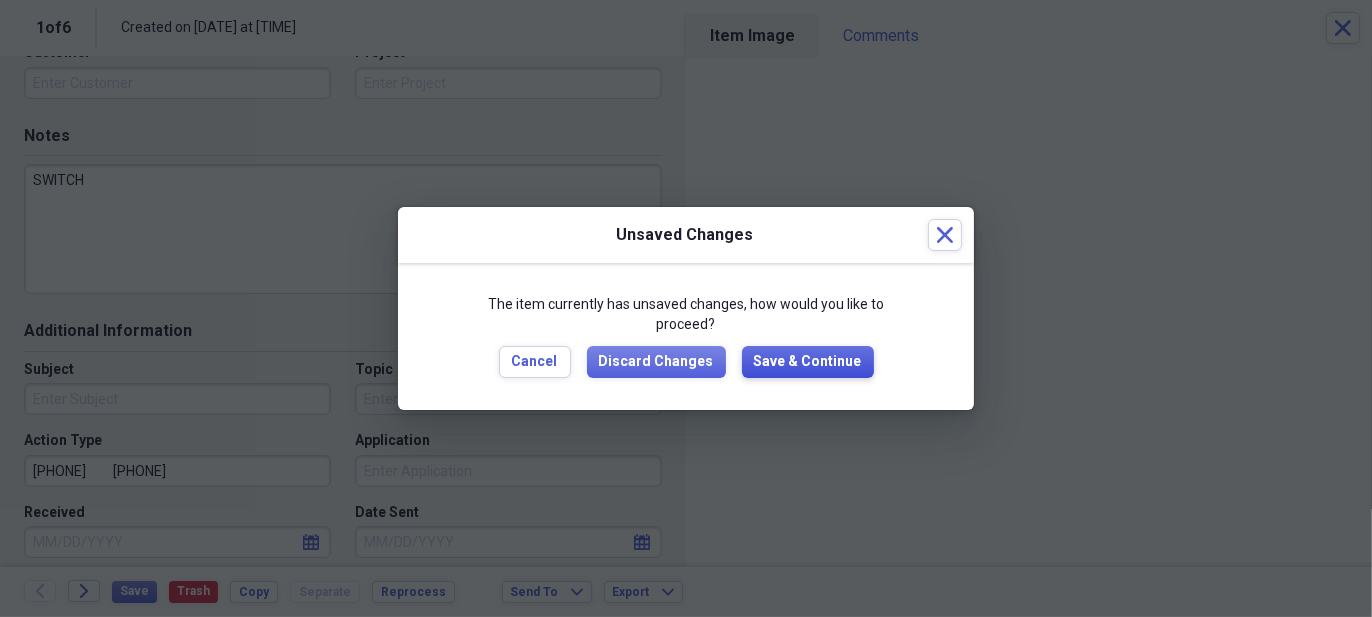 click on "Save & Continue" at bounding box center (808, 362) 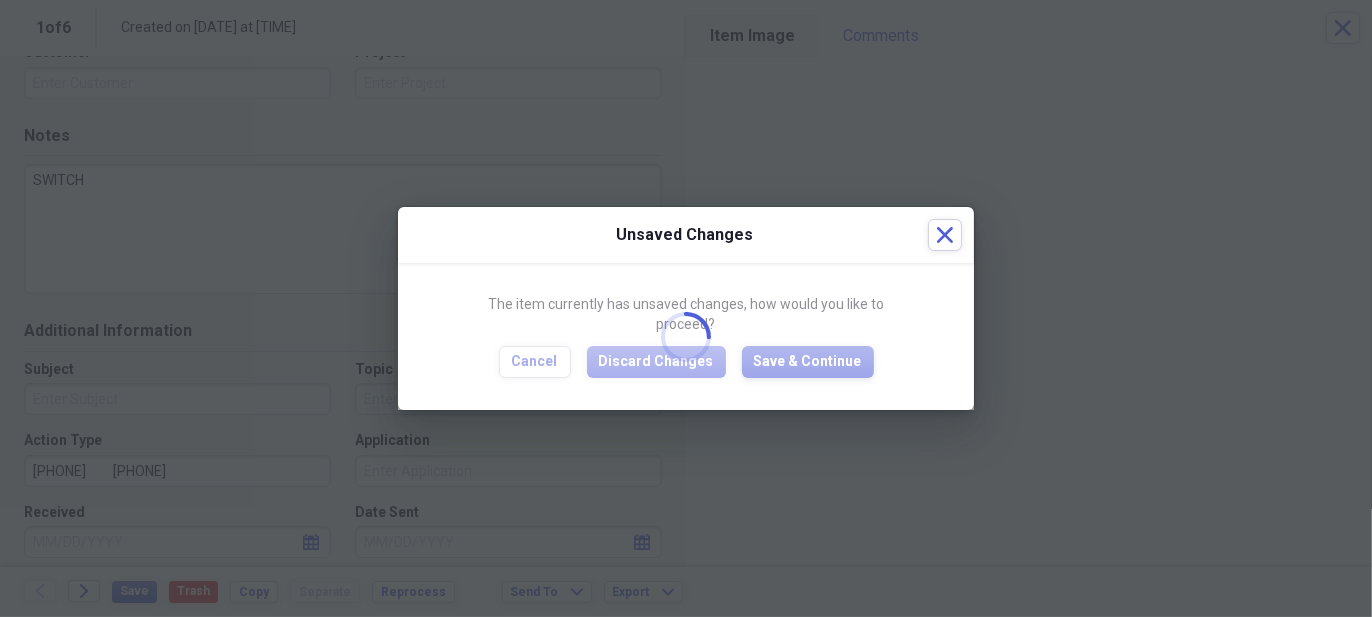 type on "SWITCH" 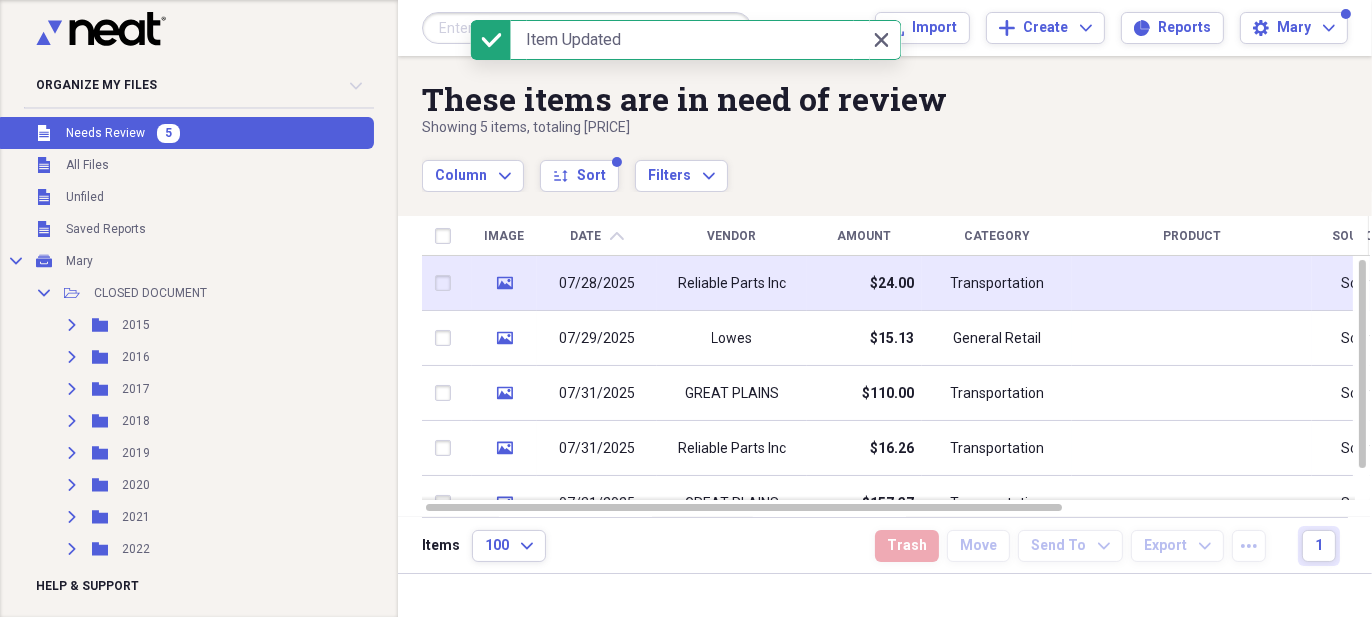 click on "$24.00" at bounding box center [892, 284] 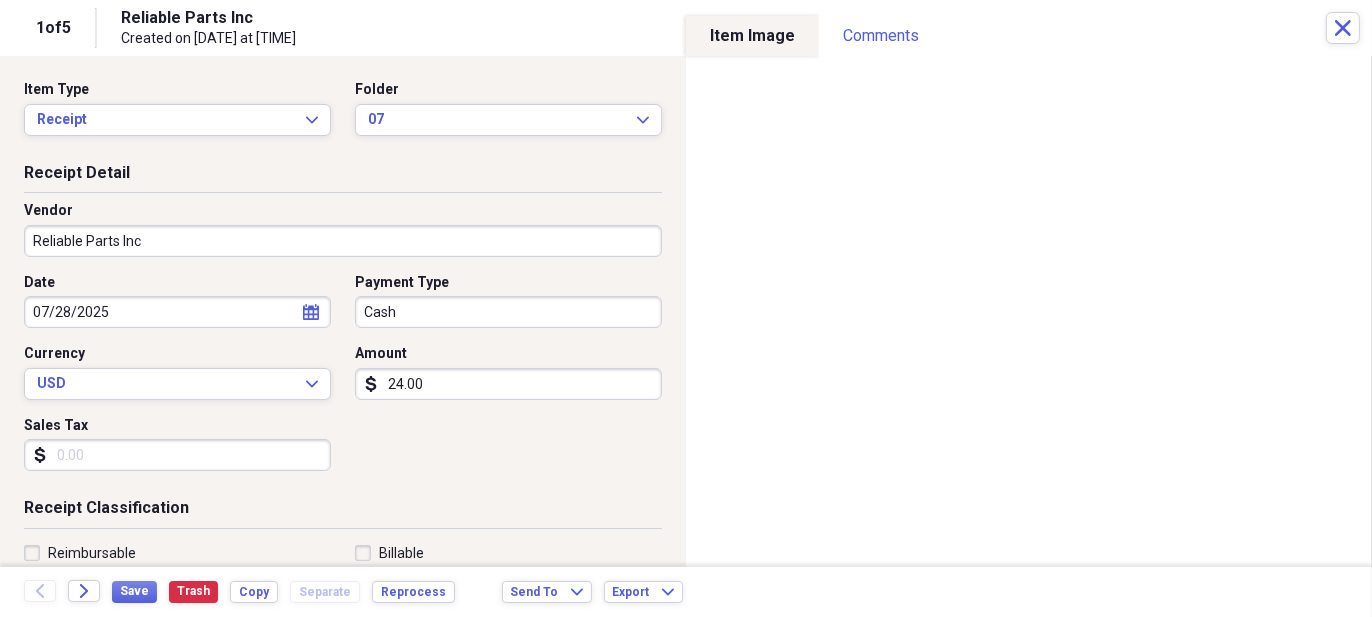 click on "Organize My Files 4 Collapse Unfiled Needs Review 4 Unfiled All Files Unfiled Unfiled Unfiled Saved Reports Collapse My Cabinet Mary Add Folder Collapse Open Folder CLOSED DOCUMENT Add Folder Expand Folder 2015 Add Folder Expand Folder 2016 Add Folder Expand Folder 2017 Add Folder Expand Folder 2018 Add Folder Expand Folder 2019 Add Folder Expand Folder 2020 Add Folder Expand Folder 2021 Add Folder Expand Folder 2022 Add Folder Expand Folder 2023 Add Folder Expand Folder 2024 Add Folder Expand Folder 2025 Add Folder Collapse Open Folder CLOSED RECIEPT Add Folder Expand Folder 2015 Add Folder Expand Folder 2016 Add Folder Expand Folder 2017 Add Folder Expand Folder 2018 Add Folder Expand Folder 2019 Add Folder Expand Folder 2020 Add Folder Expand Folder 2021 Add Folder Expand Folder 2022 Add Folder Expand Folder 2023 Add Folder Expand Folder 2024 Add Folder Collapse Open Folder 2025 Add Folder Folder 01 Add Folder Folder 02 Add Folder Folder 03 Add Folder Folder 04 Add Folder Folder 05 Add Folder Folder 06 07" at bounding box center (686, 308) 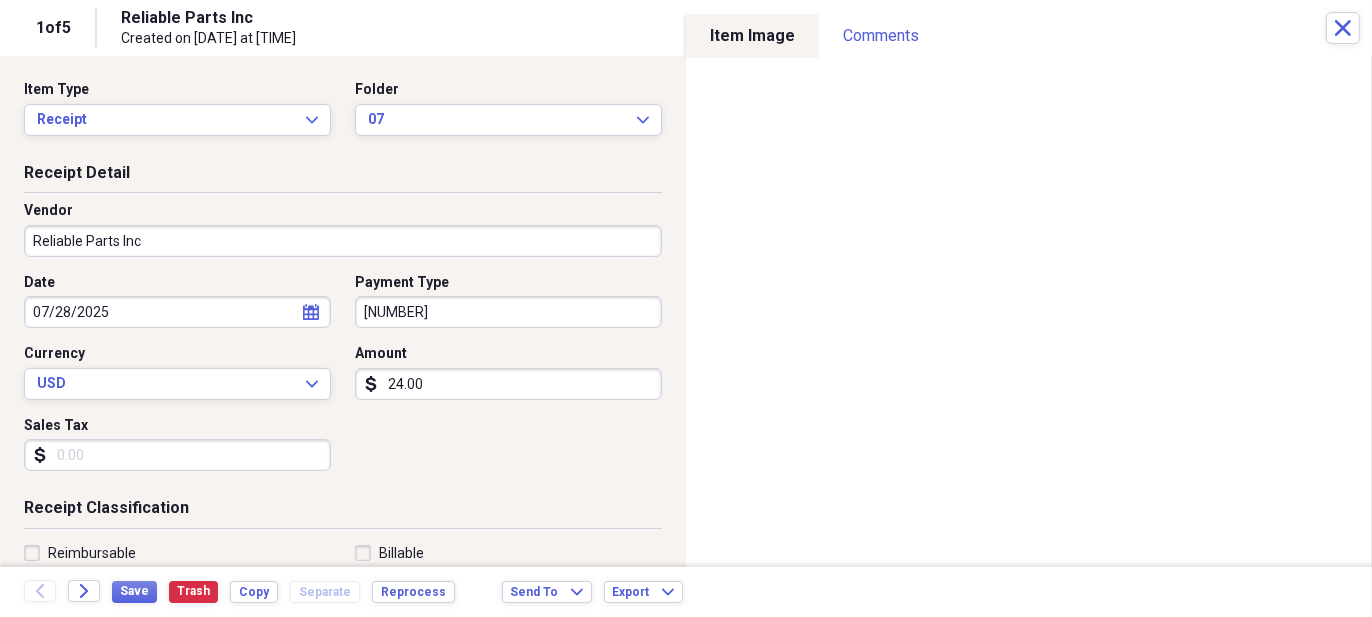 type on "8786011" 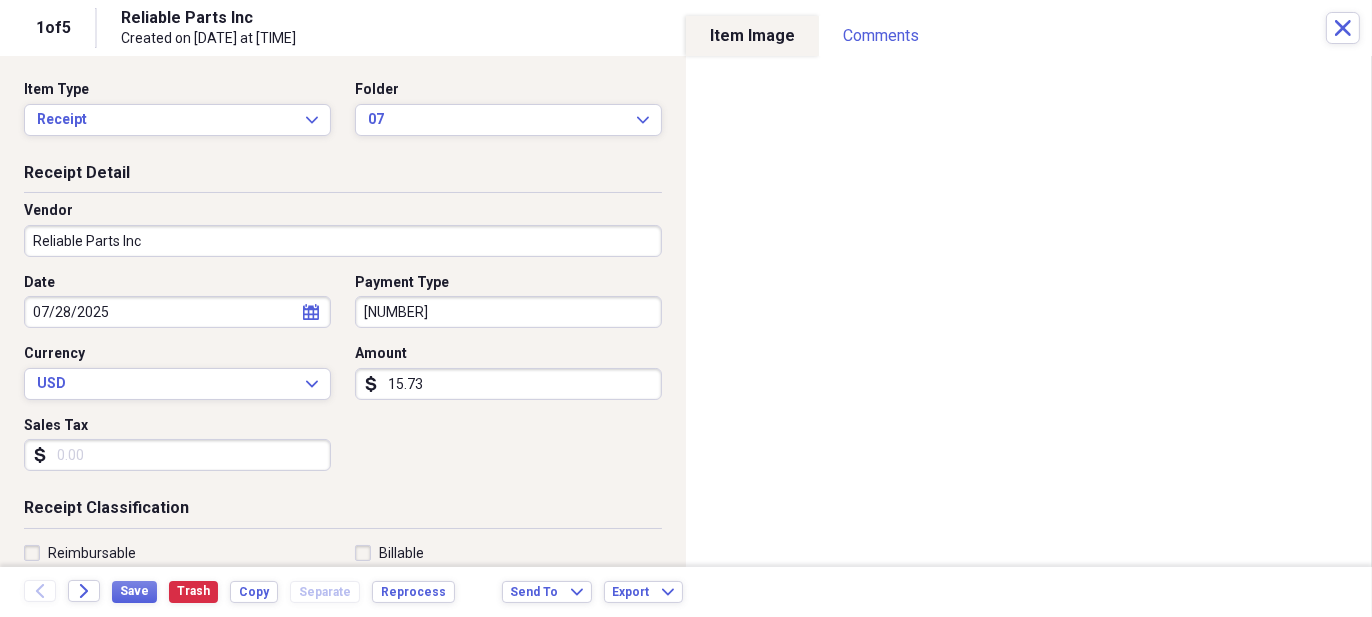 type on "15.73" 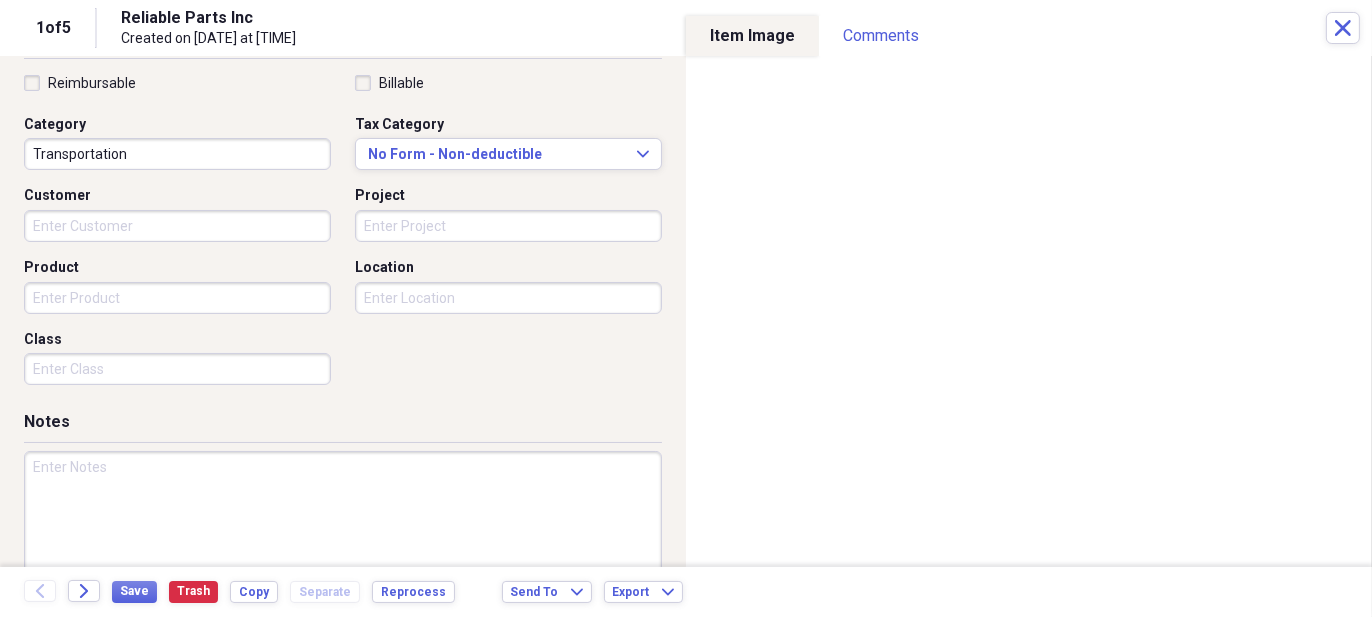 scroll, scrollTop: 500, scrollLeft: 0, axis: vertical 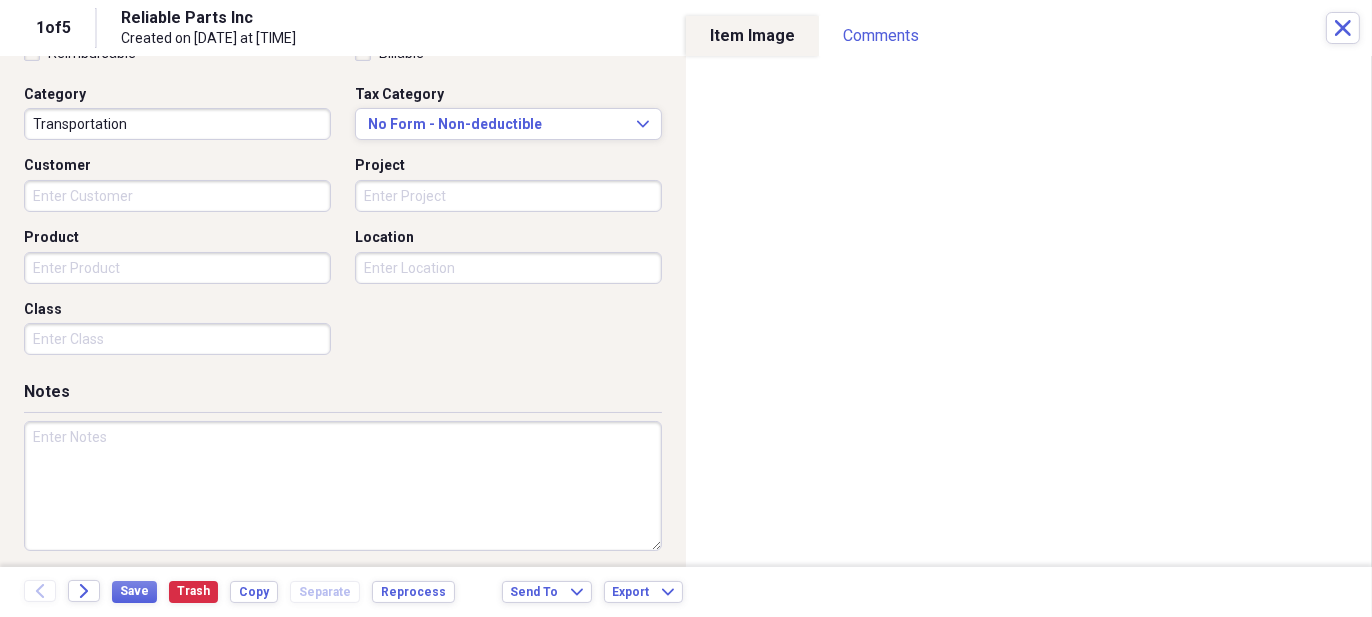 type on "0.00" 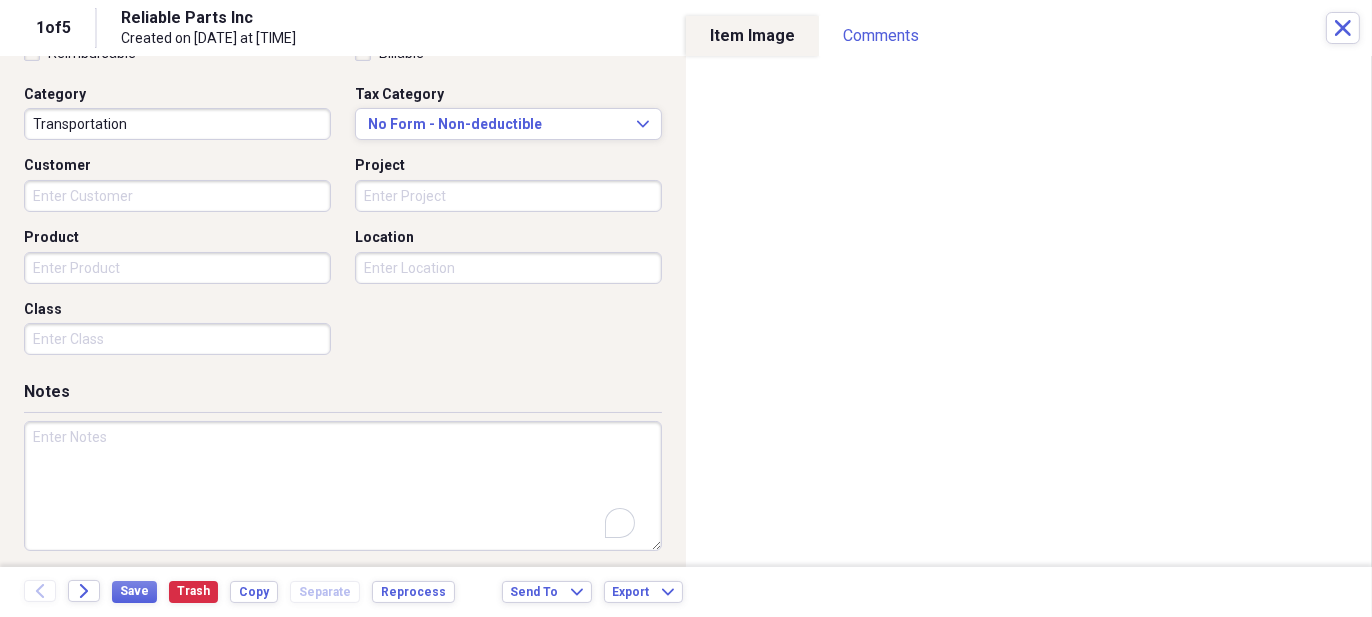 click at bounding box center (343, 486) 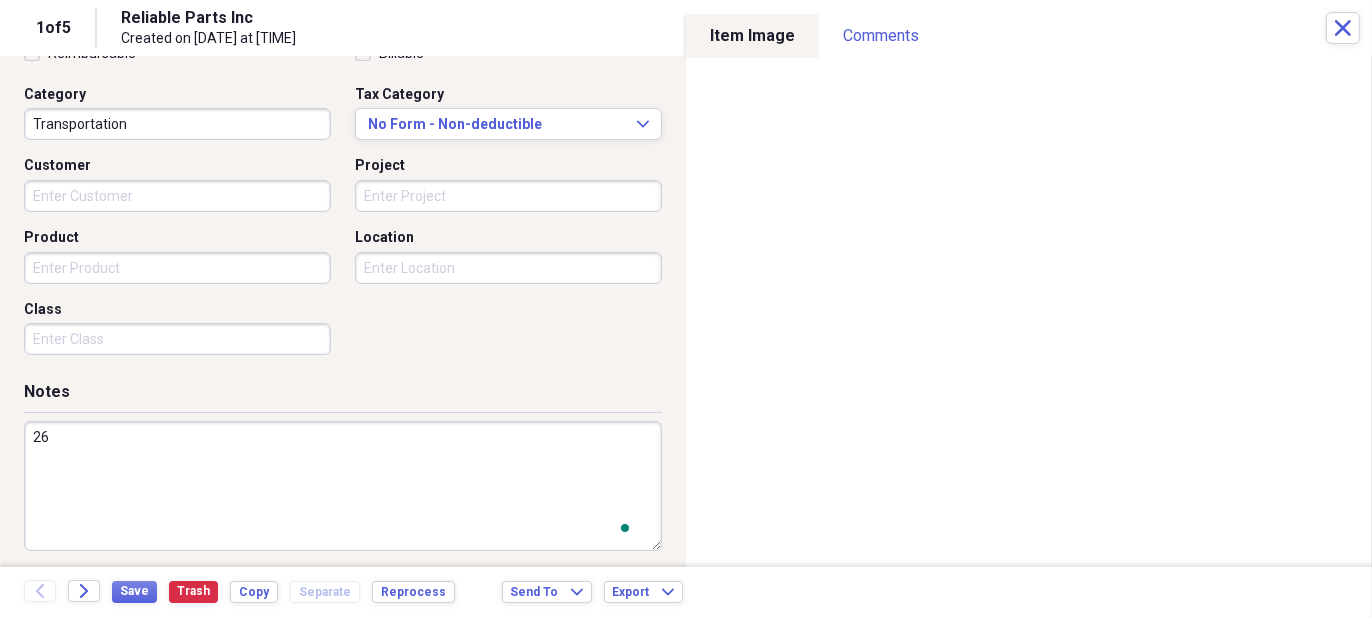 scroll, scrollTop: 500, scrollLeft: 0, axis: vertical 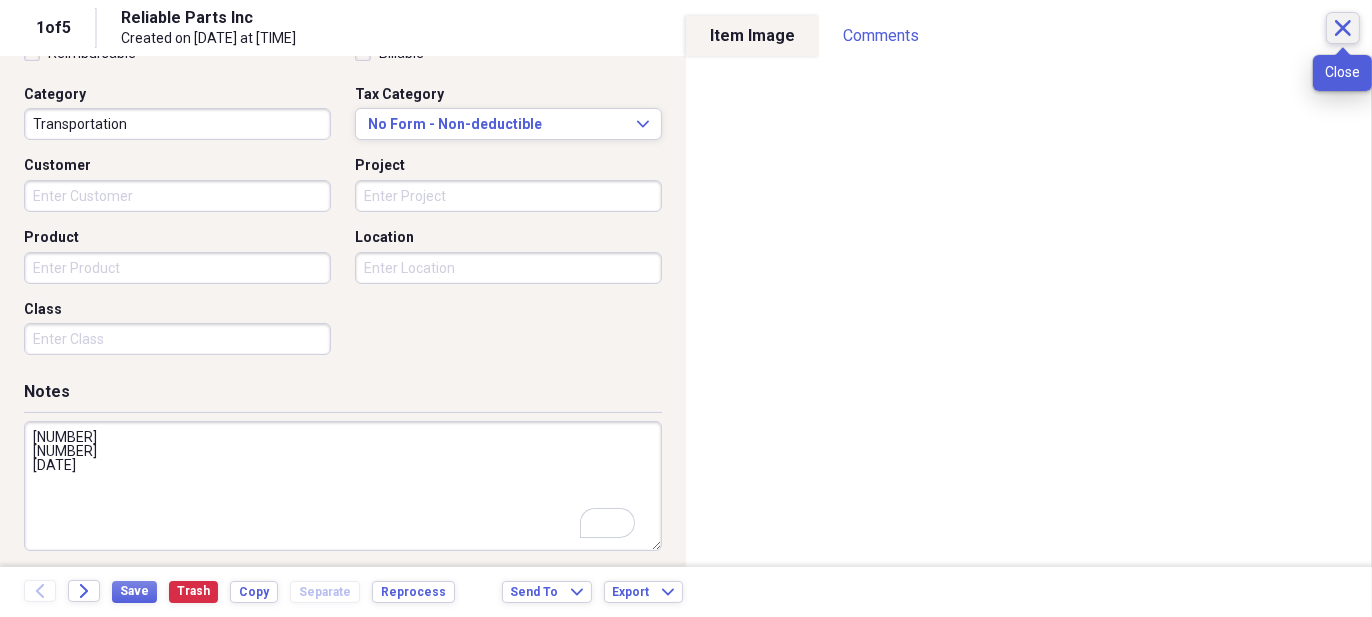 type on "26H
2147097868
05-0591-01" 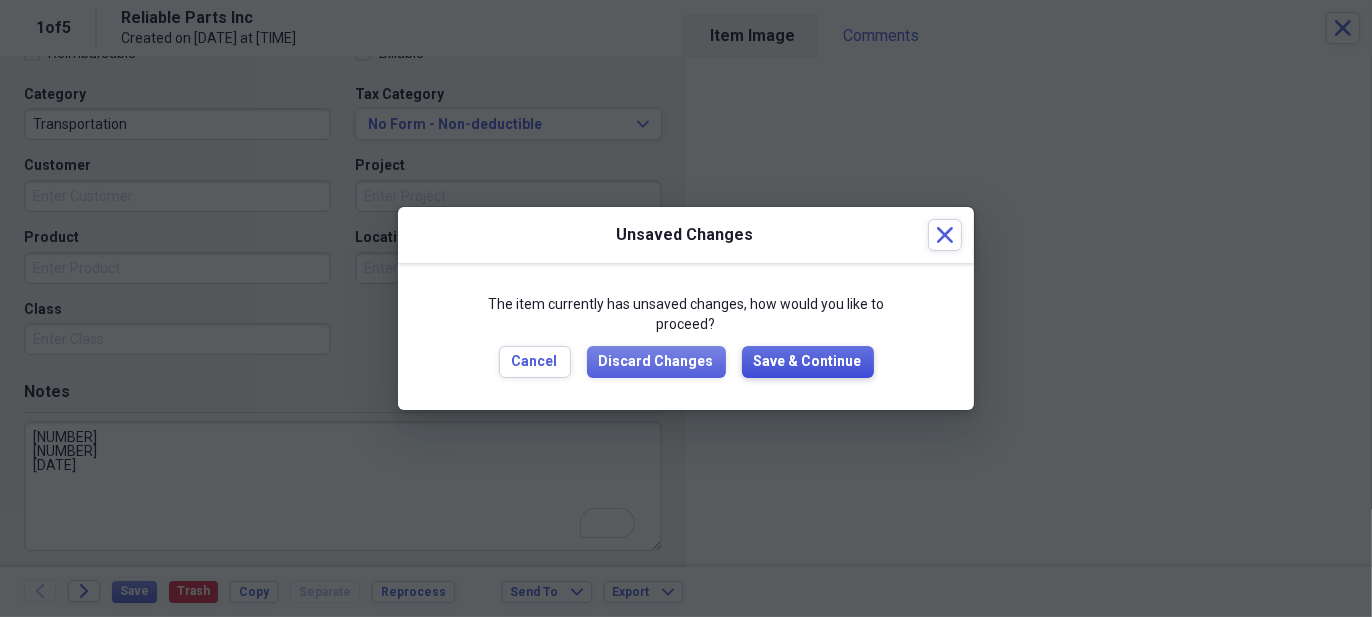 click on "Save & Continue" at bounding box center (808, 362) 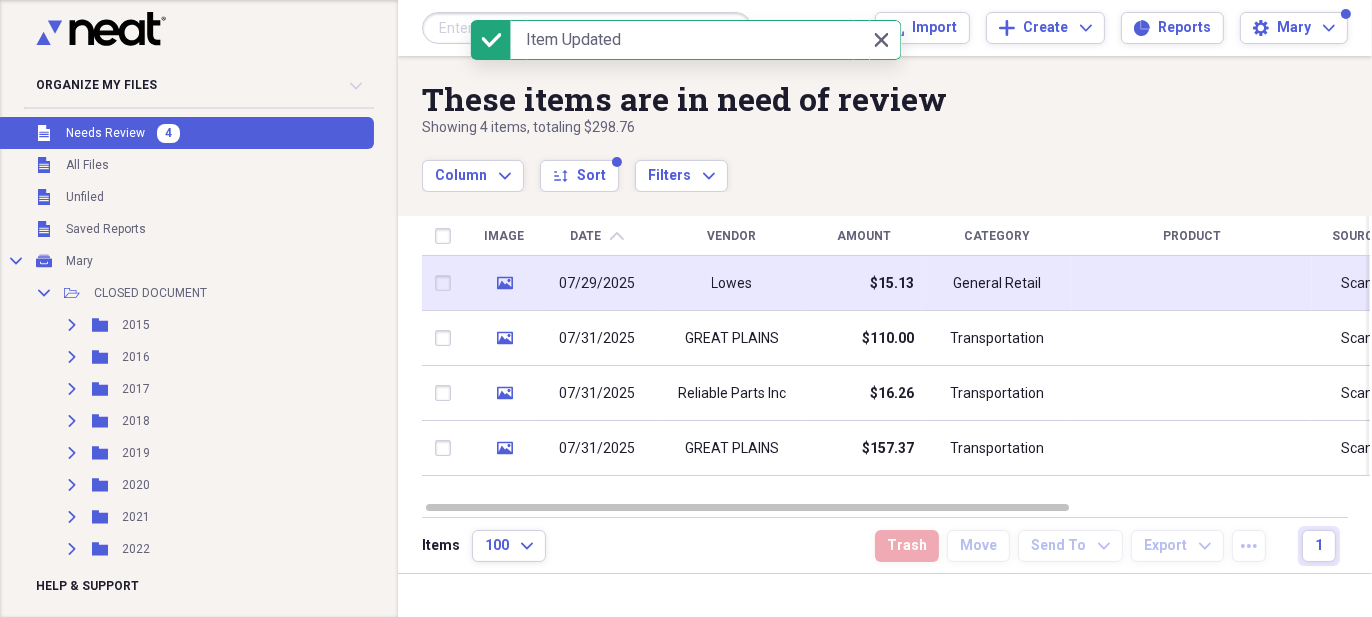 click on "$15.13" at bounding box center [892, 284] 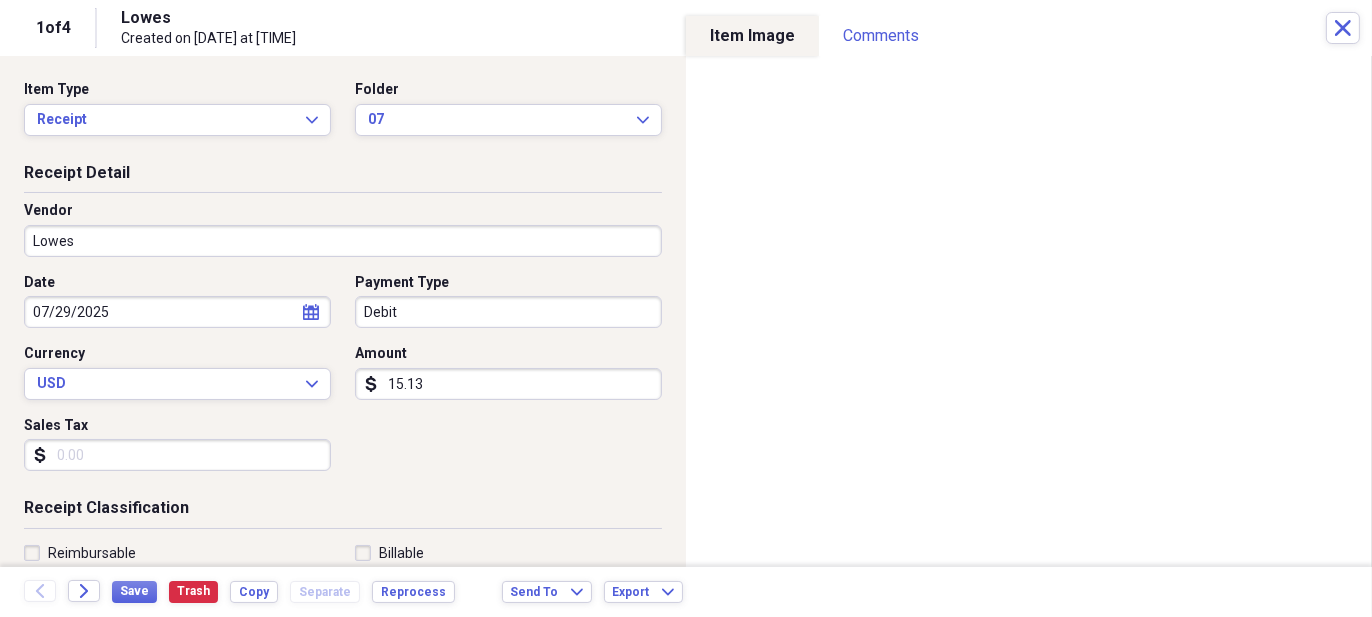 click on "Organize My Files 3 Collapse Unfiled Needs Review 3 Unfiled All Files Unfiled Unfiled Unfiled Saved Reports Collapse My Cabinet Mary Add Folder Collapse Open Folder CLOSED DOCUMENT Add Folder Expand Folder 2015 Add Folder Expand Folder 2016 Add Folder Expand Folder 2017 Add Folder Expand Folder 2018 Add Folder Expand Folder 2019 Add Folder Expand Folder 2020 Add Folder Expand Folder 2021 Add Folder Expand Folder 2022 Add Folder Expand Folder 2023 Add Folder Expand Folder 2024 Add Folder Expand Folder 2025 Add Folder Collapse Open Folder CLOSED RECIEPT Add Folder Expand Folder 2015 Add Folder Expand Folder 2016 Add Folder Expand Folder 2017 Add Folder Expand Folder 2018 Add Folder Expand Folder 2019 Add Folder Expand Folder 2020 Add Folder Expand Folder 2021 Add Folder Expand Folder 2022 Add Folder Expand Folder 2023 Add Folder Expand Folder 2024 Add Folder Collapse Open Folder 2025 Add Folder Folder 01 Add Folder Folder 02 Add Folder Folder 03 Add Folder Folder 04 Add Folder Folder 05 Add Folder Folder 06 07" at bounding box center (686, 308) 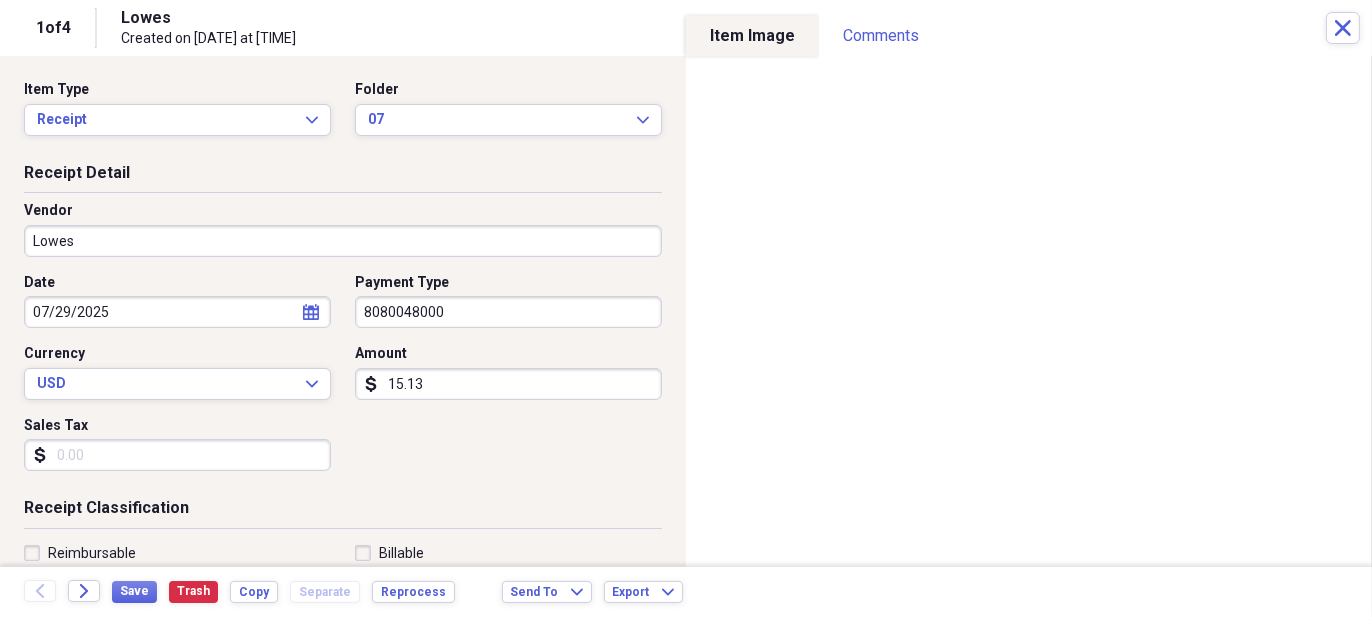 type on "8080048000" 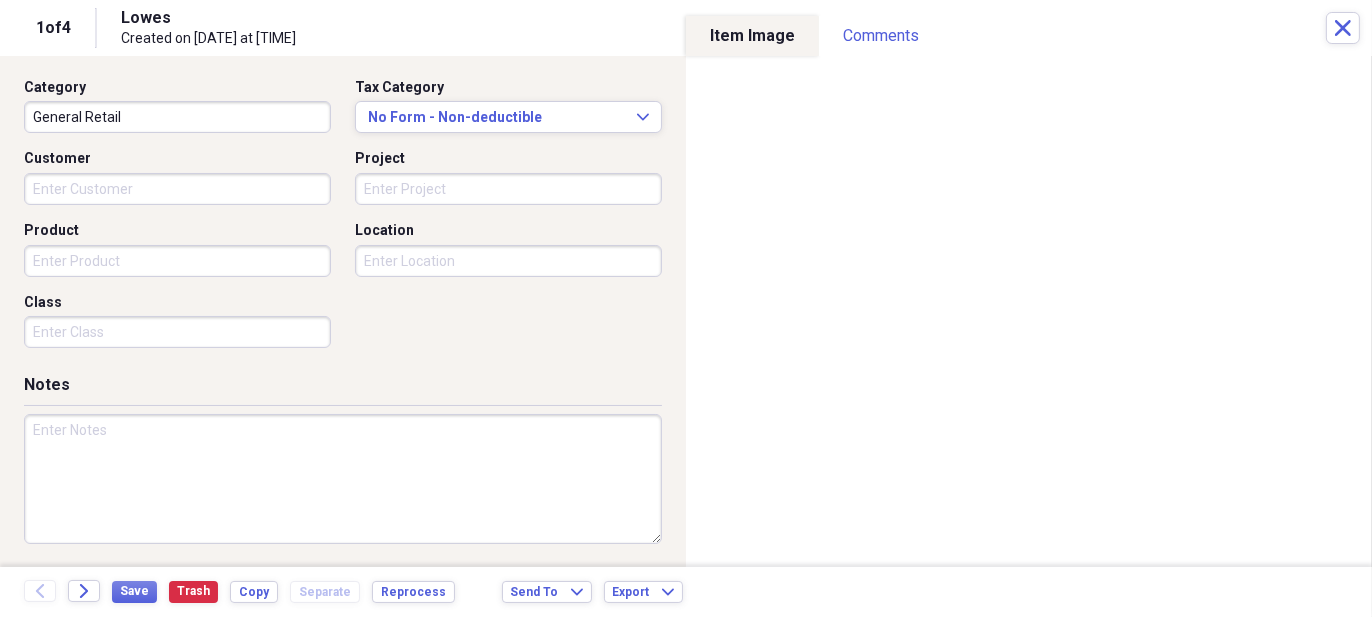 scroll, scrollTop: 507, scrollLeft: 0, axis: vertical 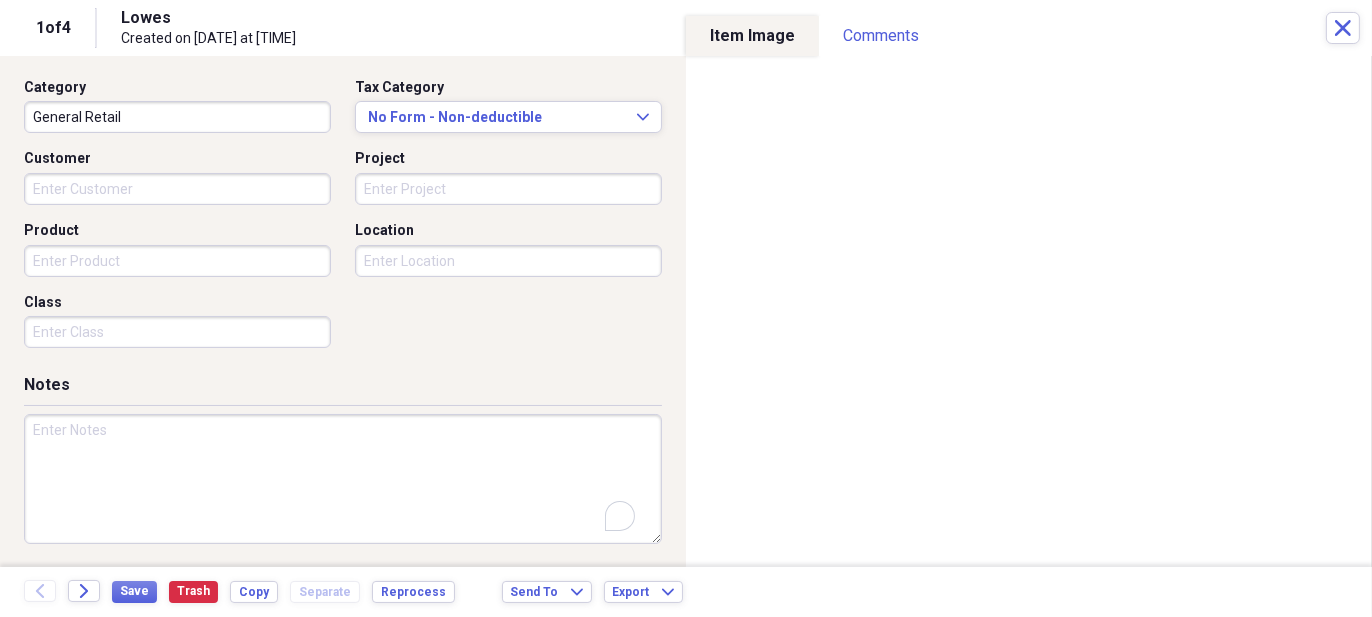 click at bounding box center (343, 479) 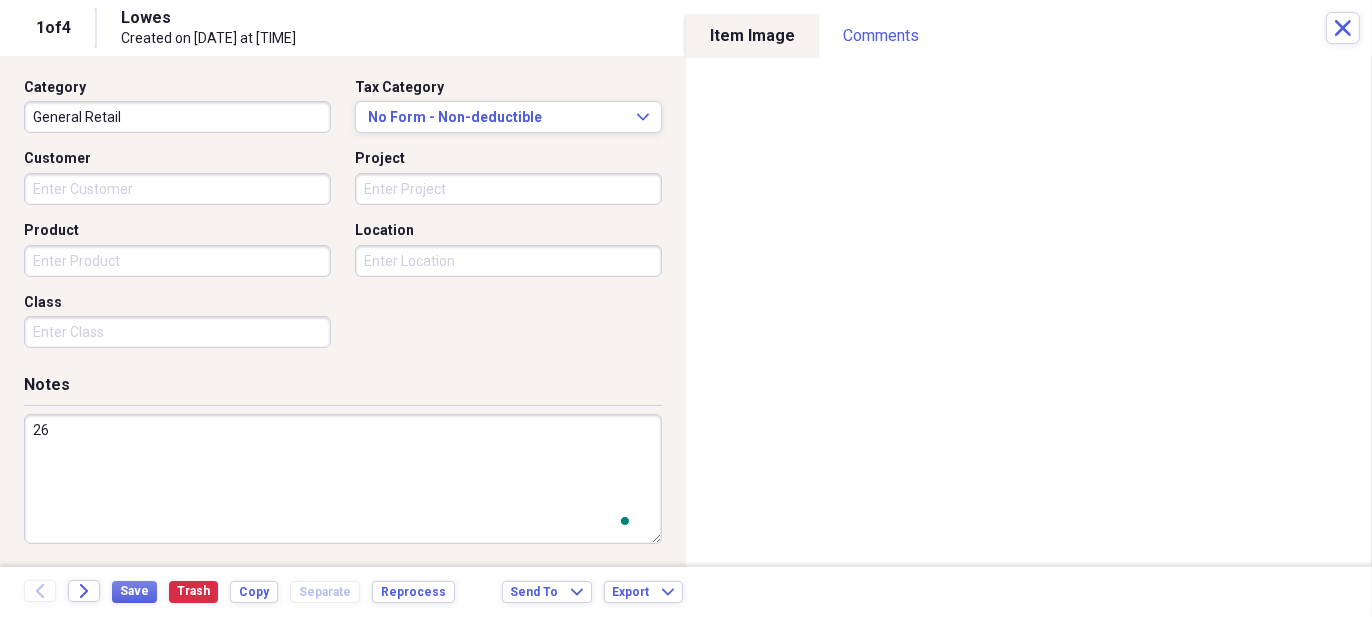 scroll, scrollTop: 507, scrollLeft: 0, axis: vertical 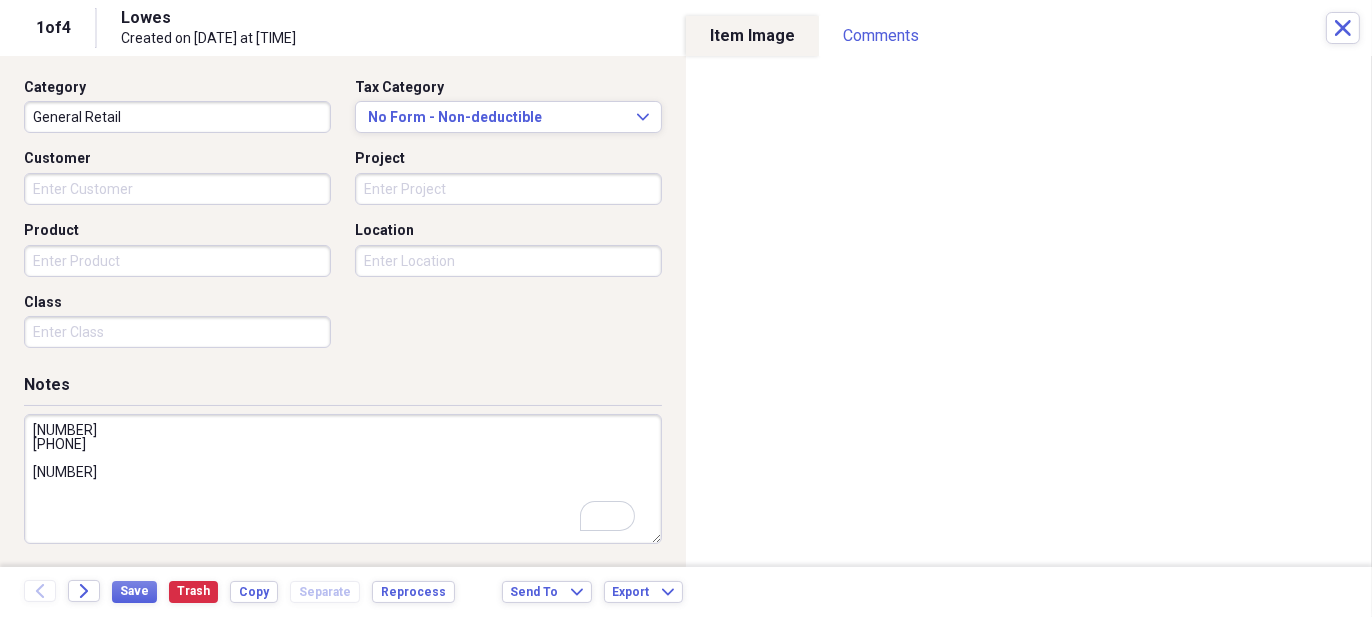 type on "26H
2147097868
87" 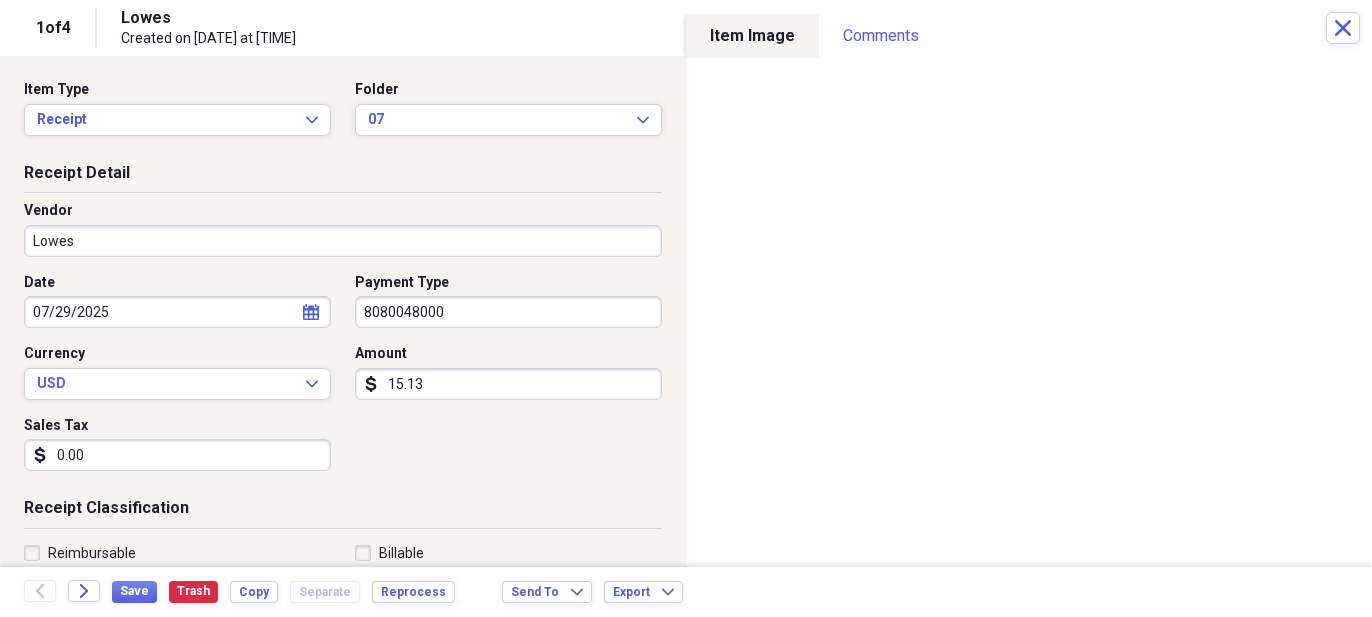 scroll, scrollTop: 0, scrollLeft: 0, axis: both 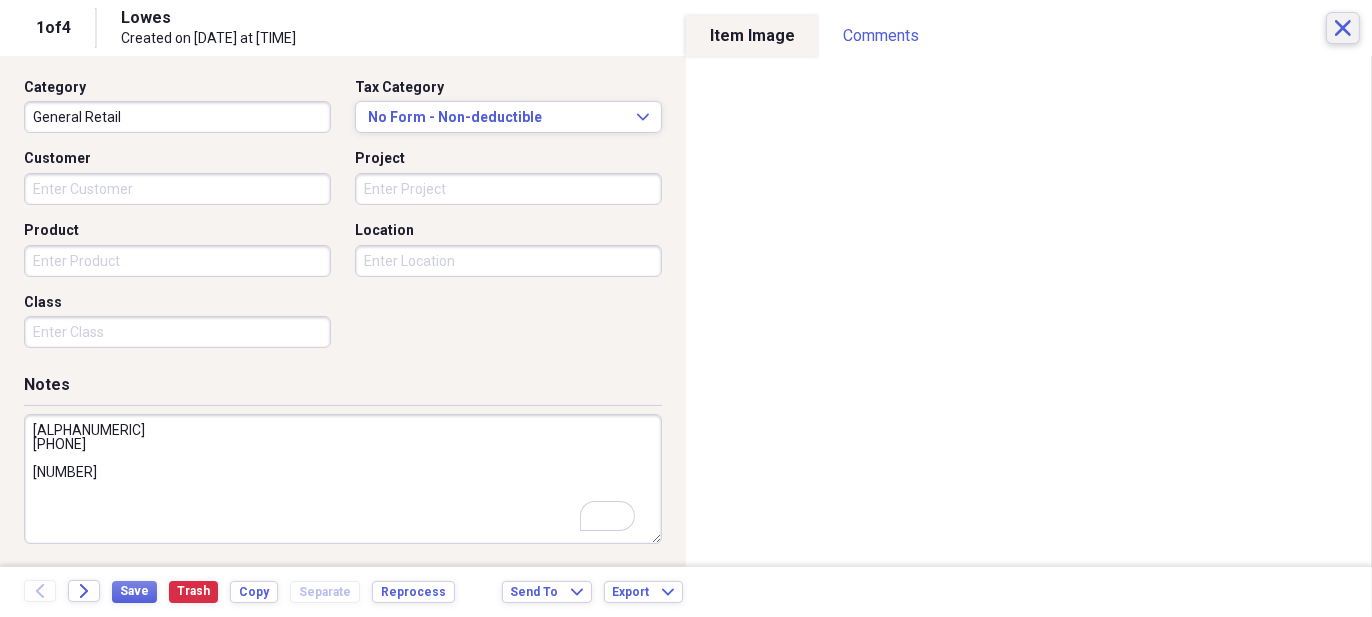 type on "[ALPHANUMERIC]
[PHONE]
[NUMBER]" 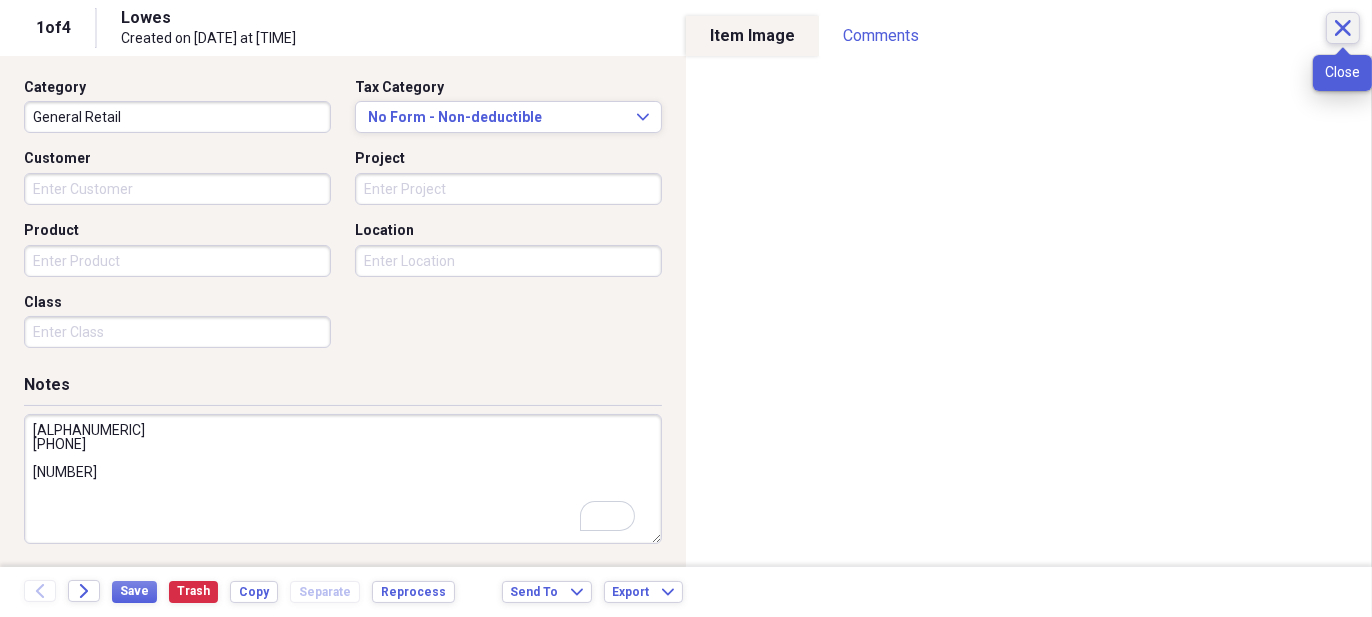 click on "Close" 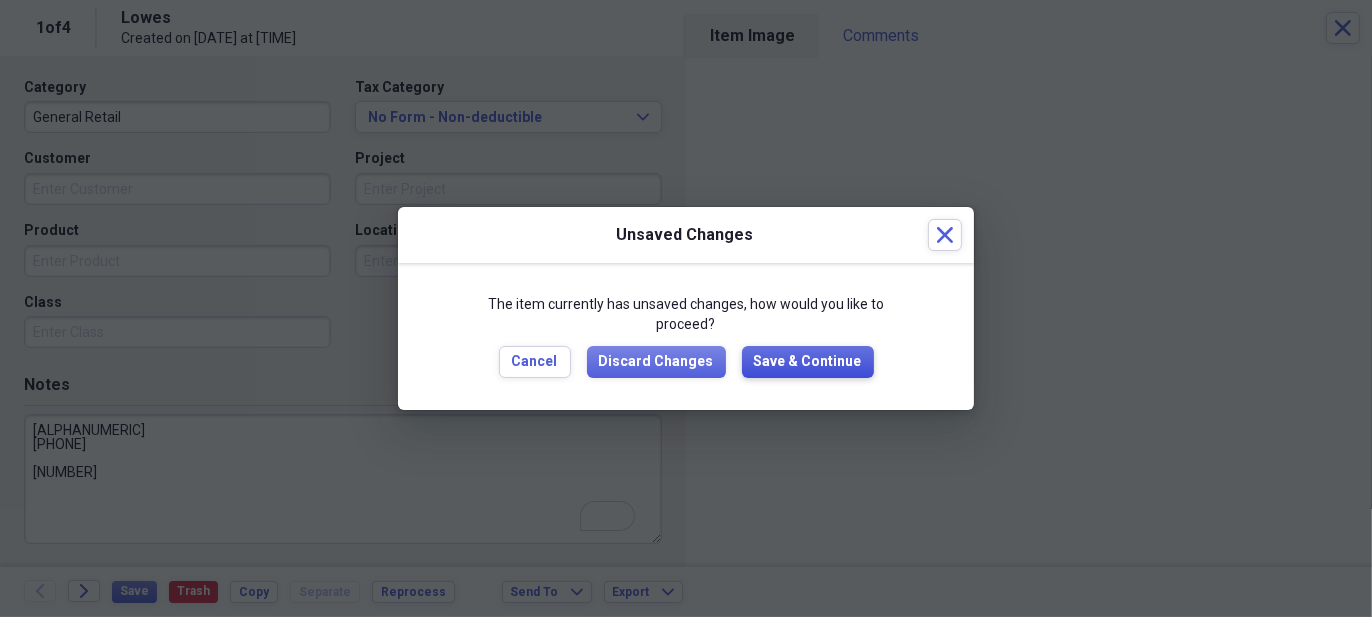 click on "Save & Continue" at bounding box center (808, 362) 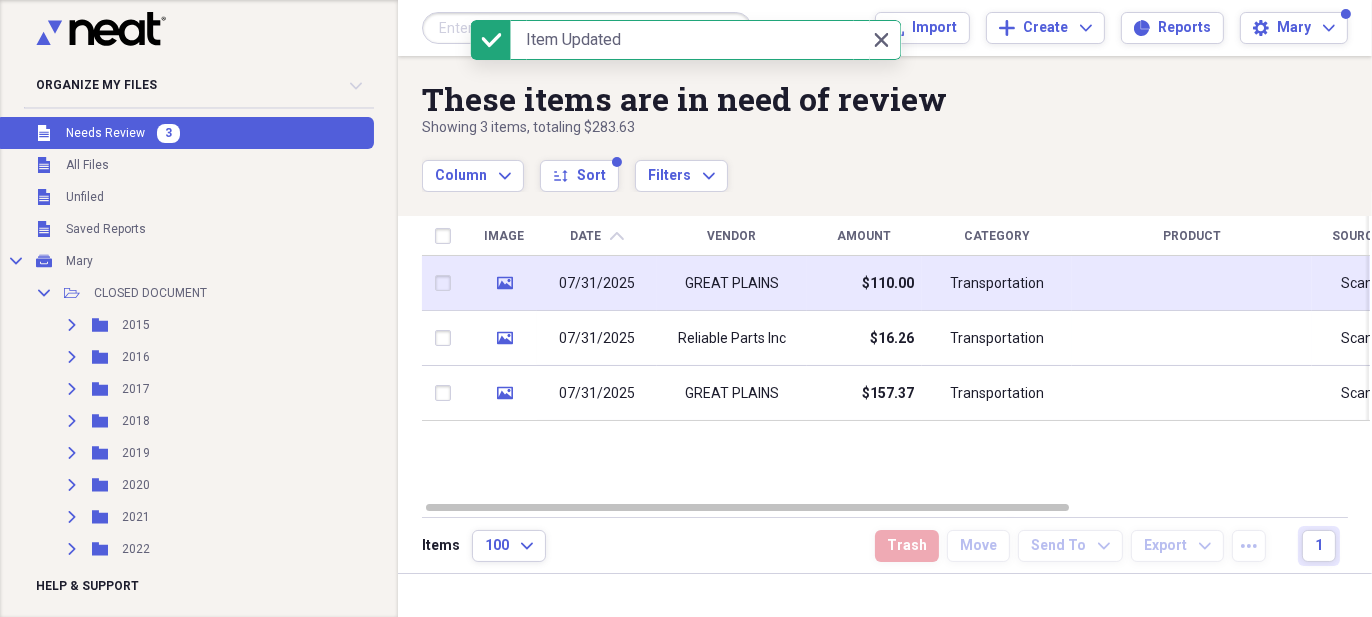 click on "GREAT PLAINS" at bounding box center [732, 284] 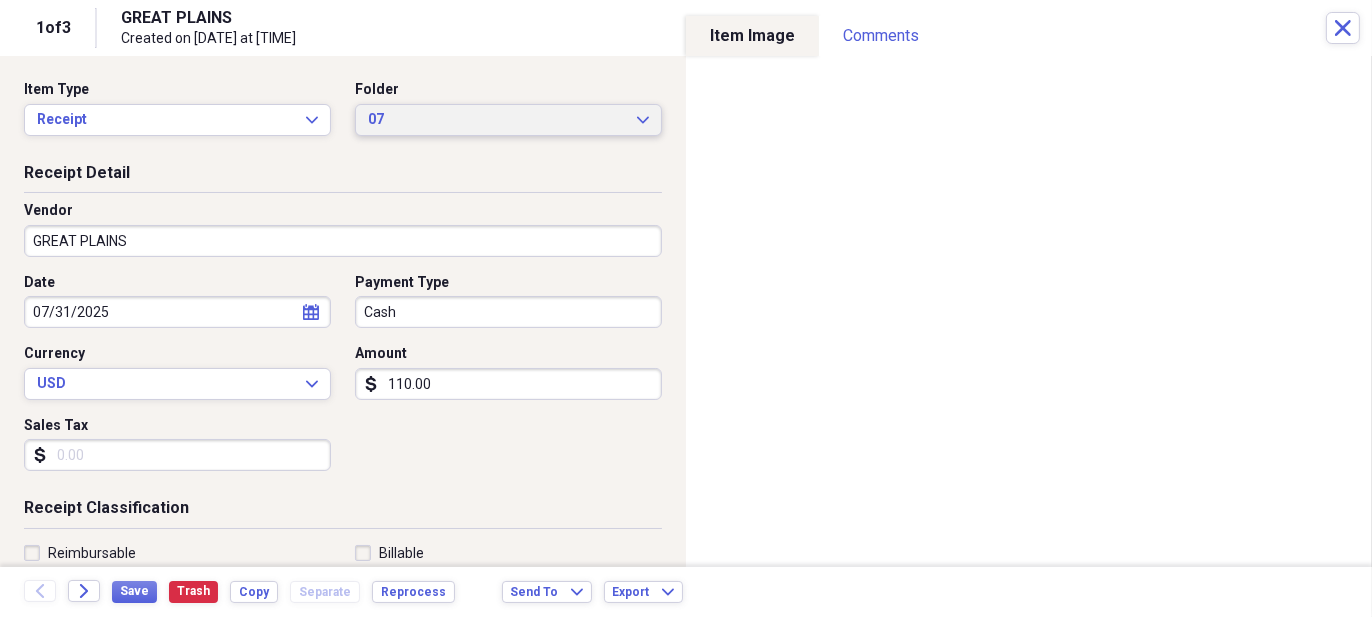 click on "07 Expand" at bounding box center [508, 120] 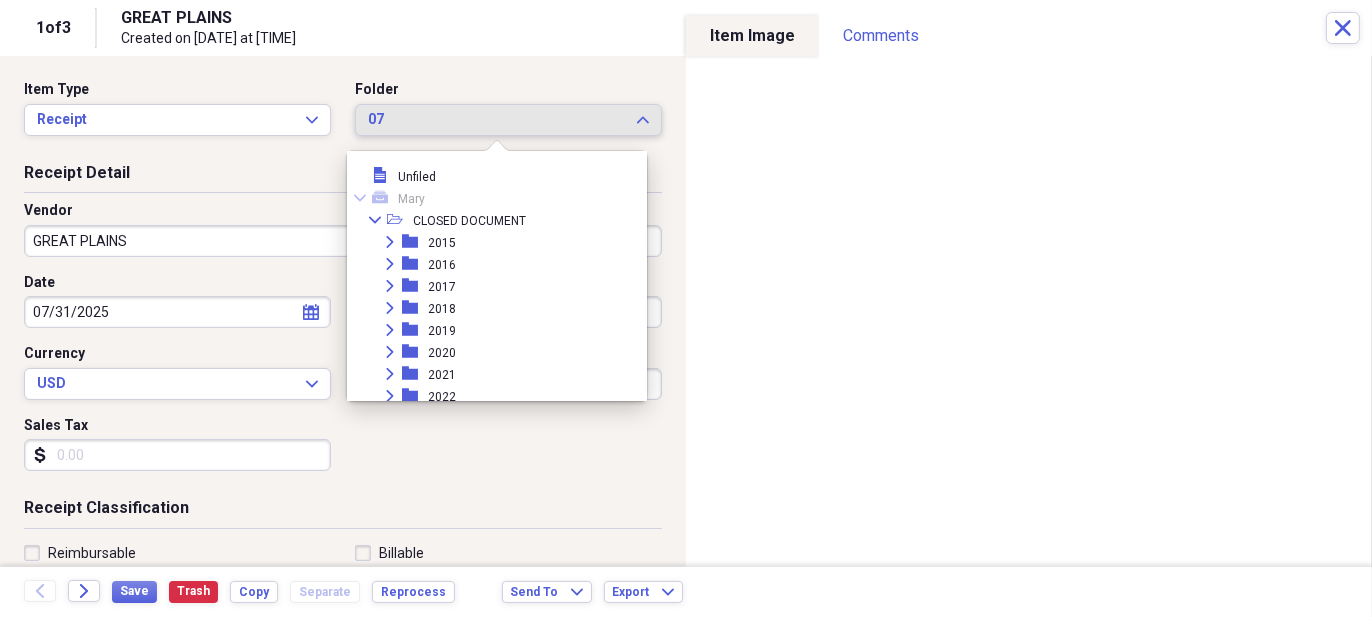 scroll, scrollTop: 340, scrollLeft: 0, axis: vertical 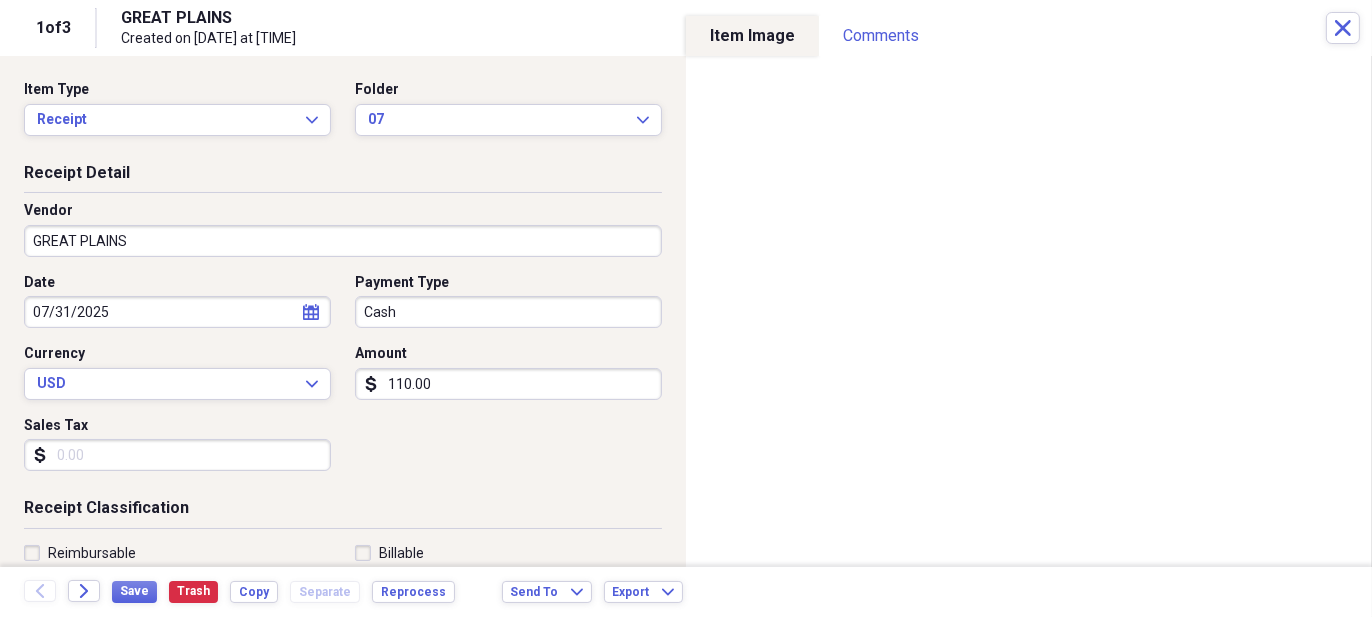 click on "Receipt Detail" at bounding box center [343, 177] 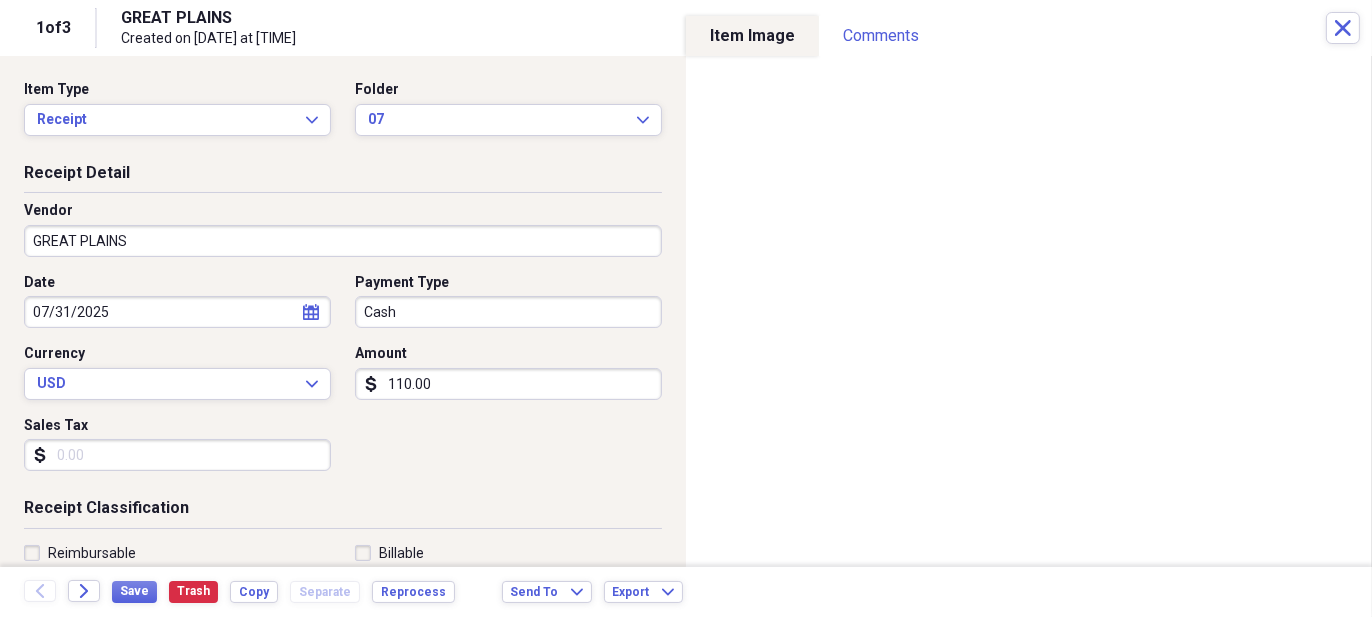 click on "Organize My Files 2 Collapse Unfiled Needs Review 2 Unfiled All Files Unfiled Unfiled Unfiled Saved Reports Collapse My Cabinet Mary Add Folder Collapse Open Folder CLOSED DOCUMENT Add Folder Expand Folder 2015 Add Folder Expand Folder 2016 Add Folder Expand Folder 2017 Add Folder Expand Folder 2018 Add Folder Expand Folder 2019 Add Folder Expand Folder 2020 Add Folder Expand Folder 2021 Add Folder Expand Folder 2022 Add Folder Expand Folder 2023 Add Folder Expand Folder 2024 Add Folder Expand Folder 2025 Add Folder Collapse Open Folder CLOSED RECIEPT Add Folder Expand Folder 2015 Add Folder Expand Folder 2016 Add Folder Expand Folder 2017 Add Folder Expand Folder 2018 Add Folder Expand Folder 2019 Add Folder Expand Folder 2020 Add Folder Expand Folder 2021 Add Folder Expand Folder 2022 Add Folder Expand Folder 2023 Add Folder Expand Folder 2024 Add Folder Collapse Open Folder 2025 Add Folder Folder 01 Add Folder Folder 02 Add Folder Folder 03 Add Folder Folder 04 Add Folder Folder 05 Add Folder Folder 06 07" at bounding box center [686, 308] 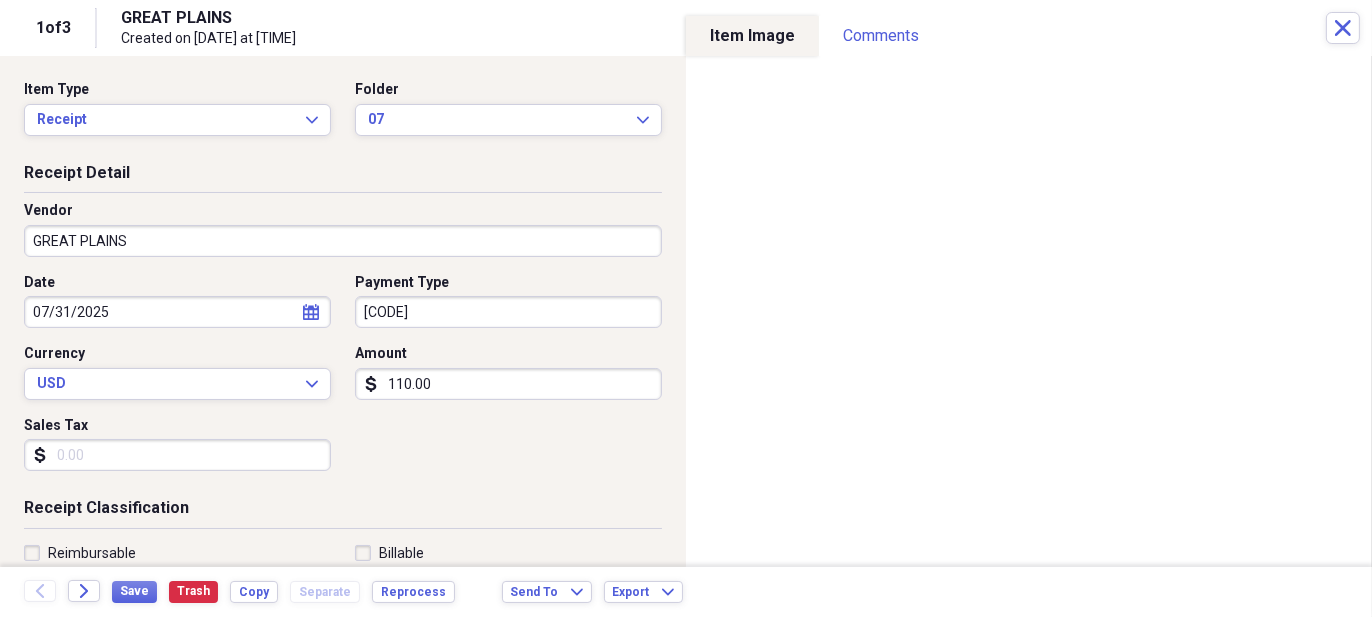 type on "TX00340819" 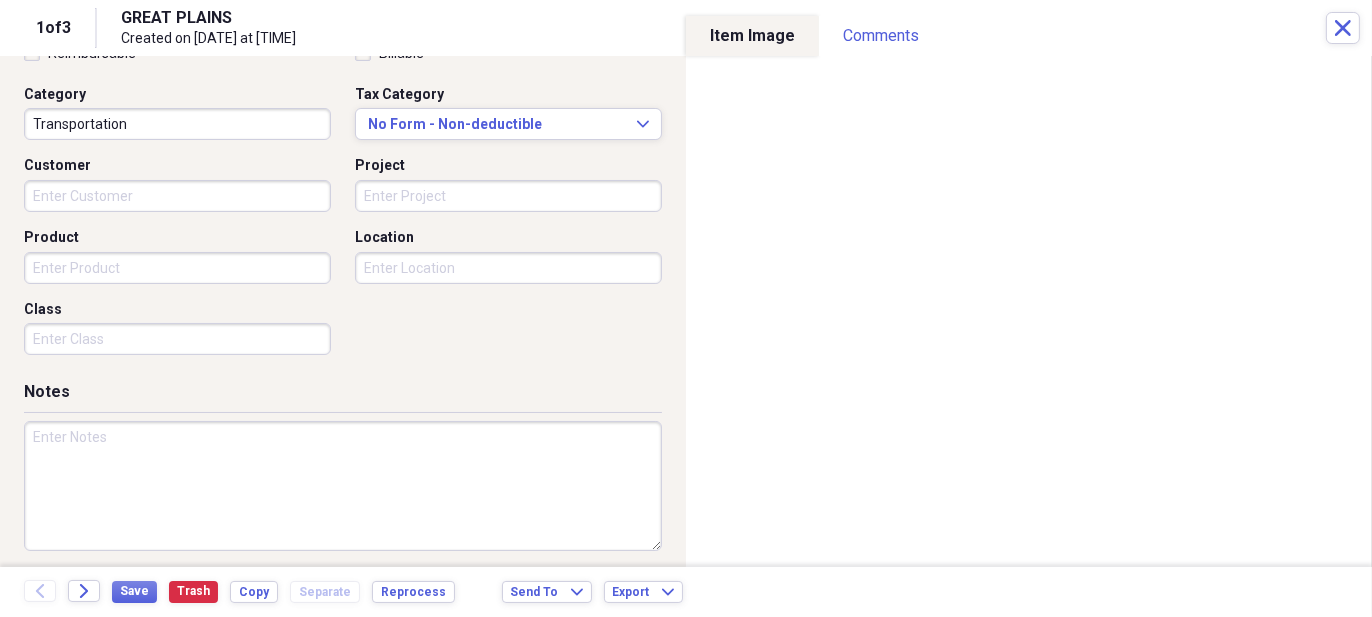 scroll, scrollTop: 507, scrollLeft: 0, axis: vertical 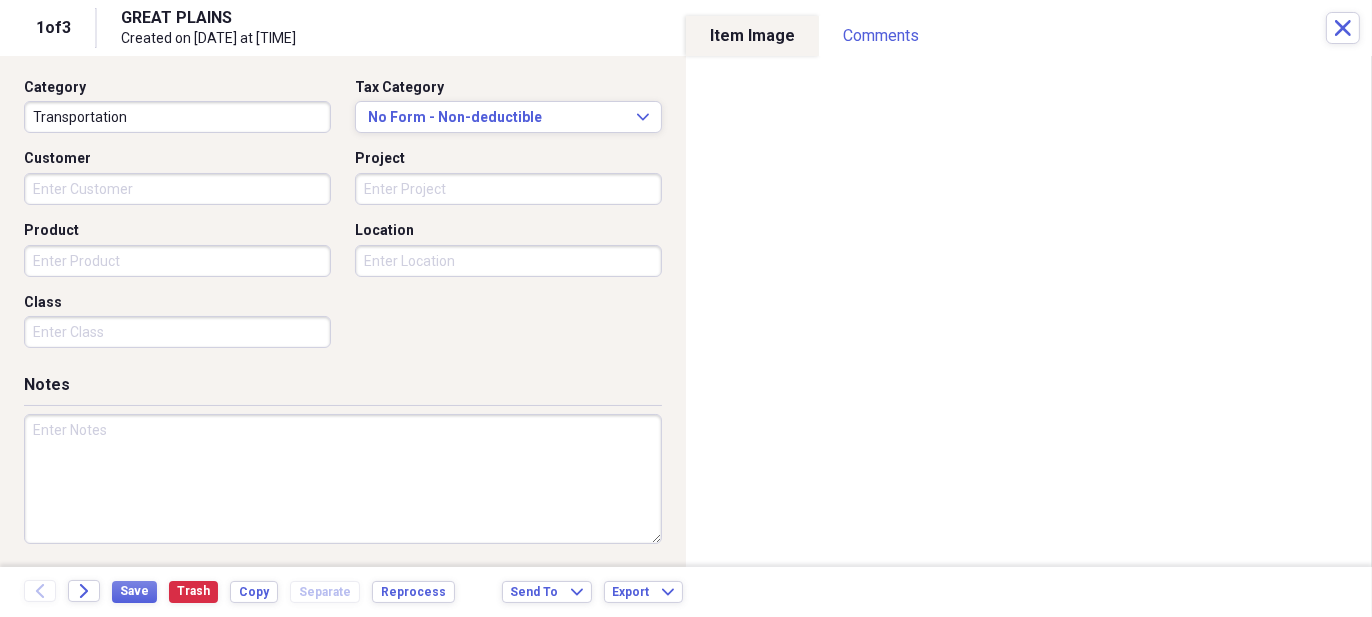 type on "0.00" 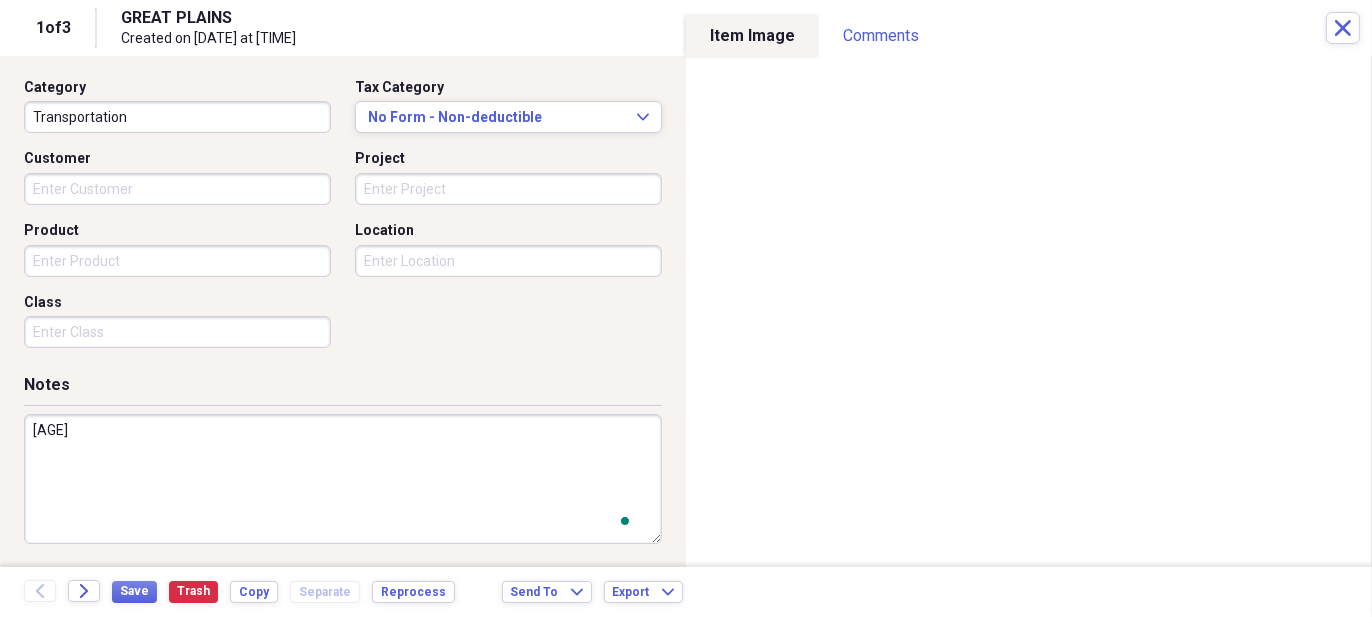 scroll, scrollTop: 507, scrollLeft: 0, axis: vertical 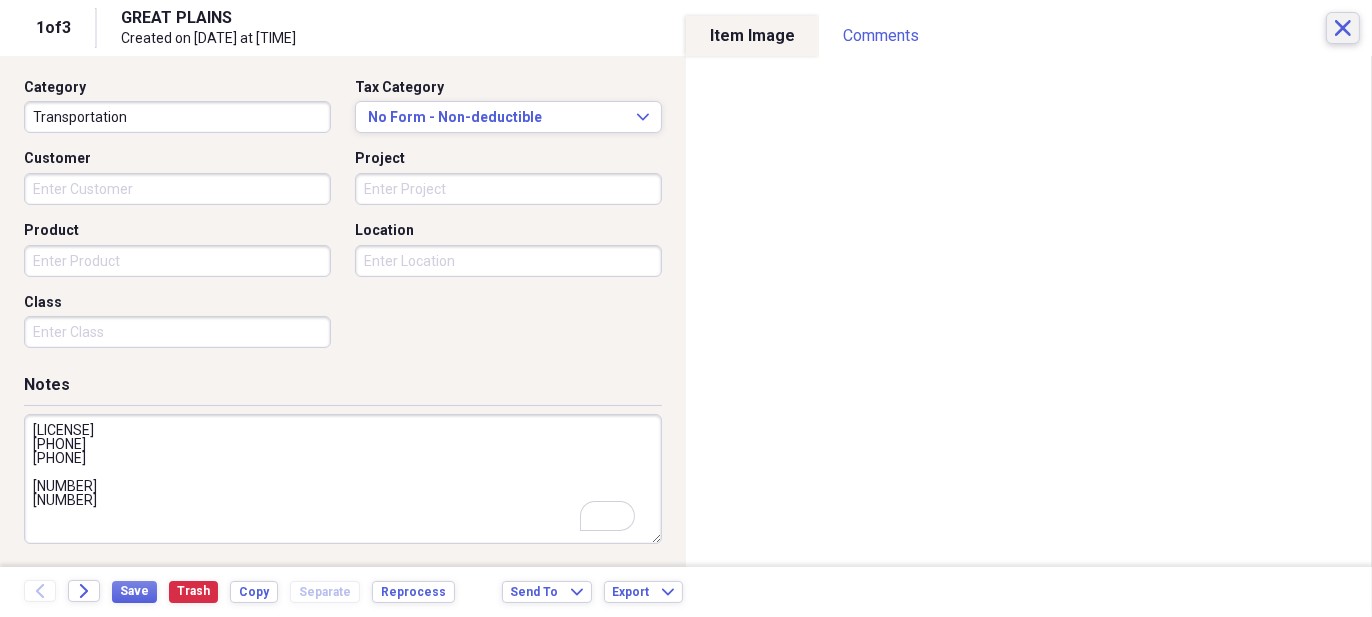 type on "25Q
4086562476
4083988930
4204490
7042798" 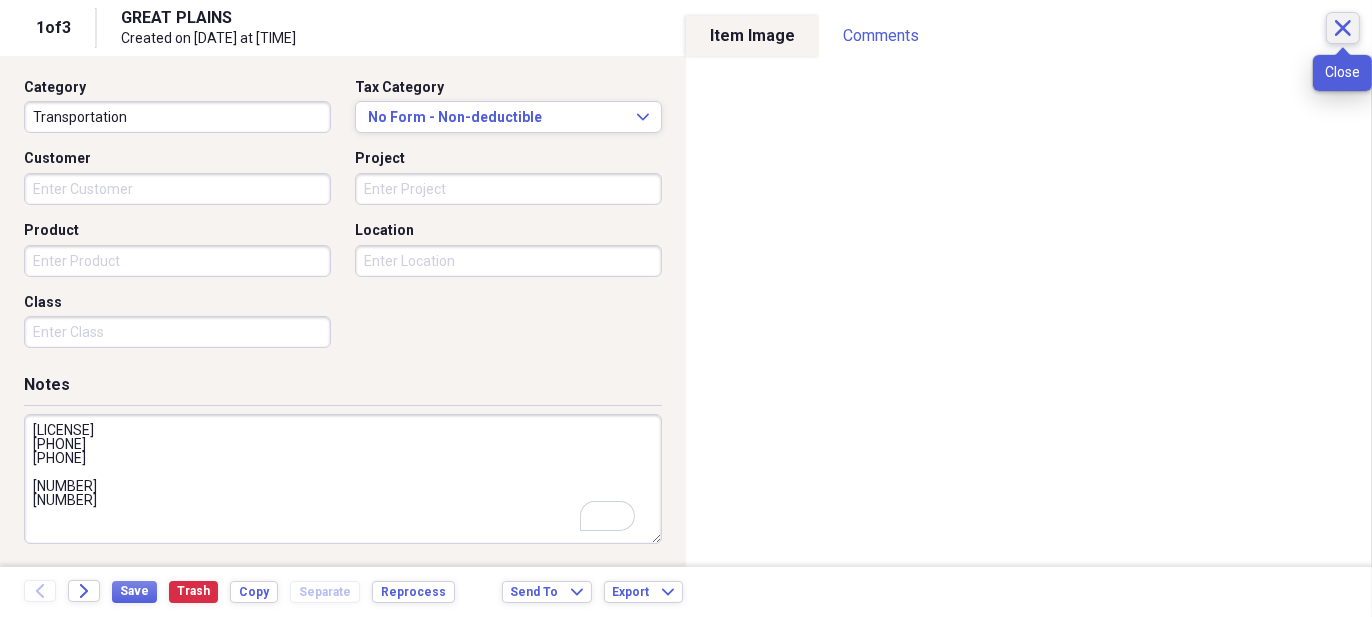 click 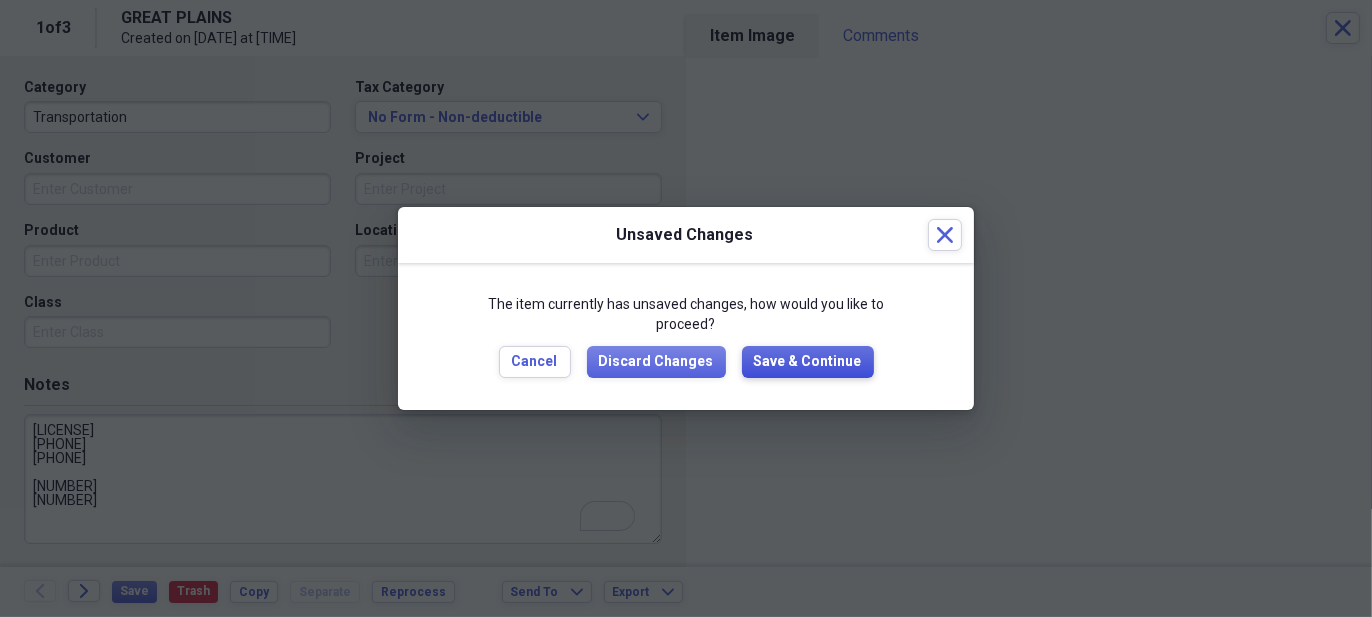 click on "Save & Continue" at bounding box center [808, 362] 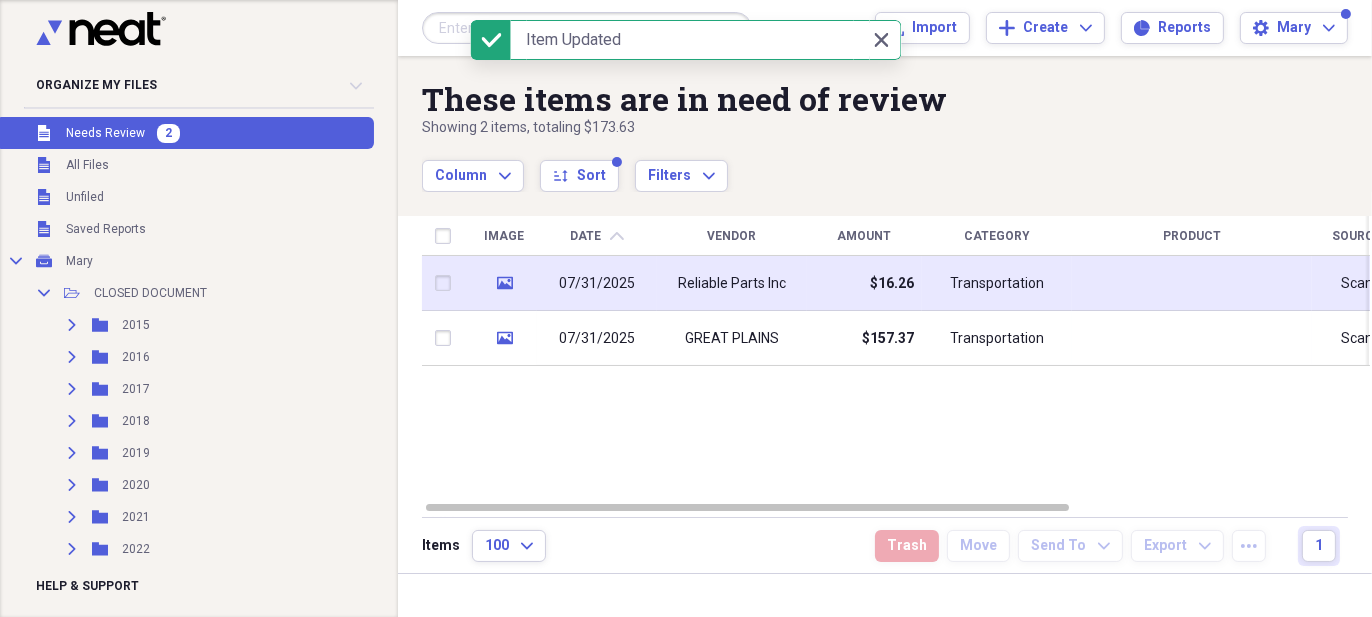 click on "$16.26" at bounding box center [864, 283] 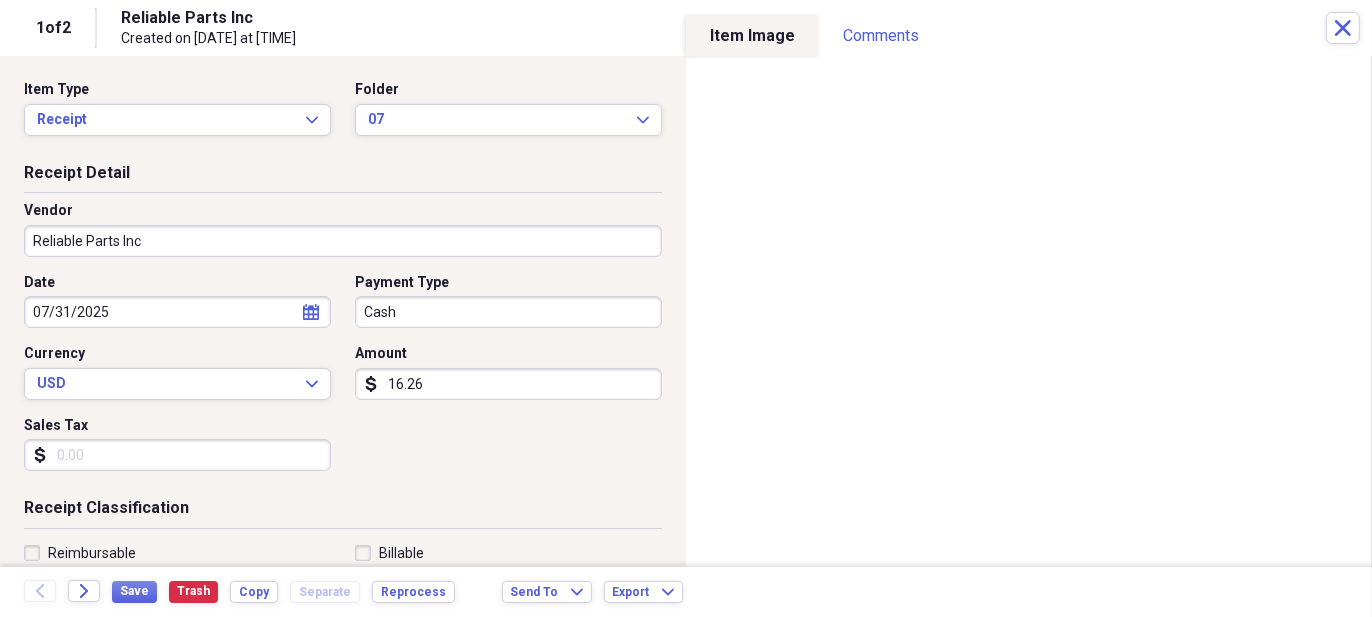 click on "Cash" at bounding box center [508, 312] 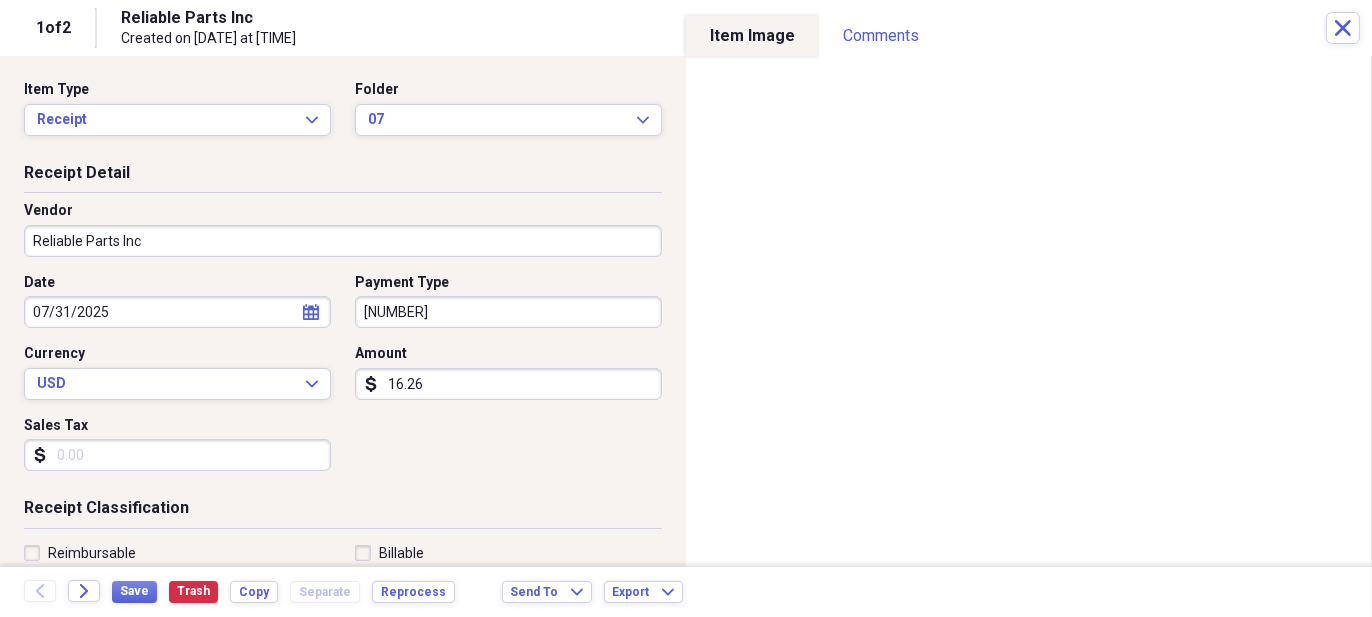 type on "8802656" 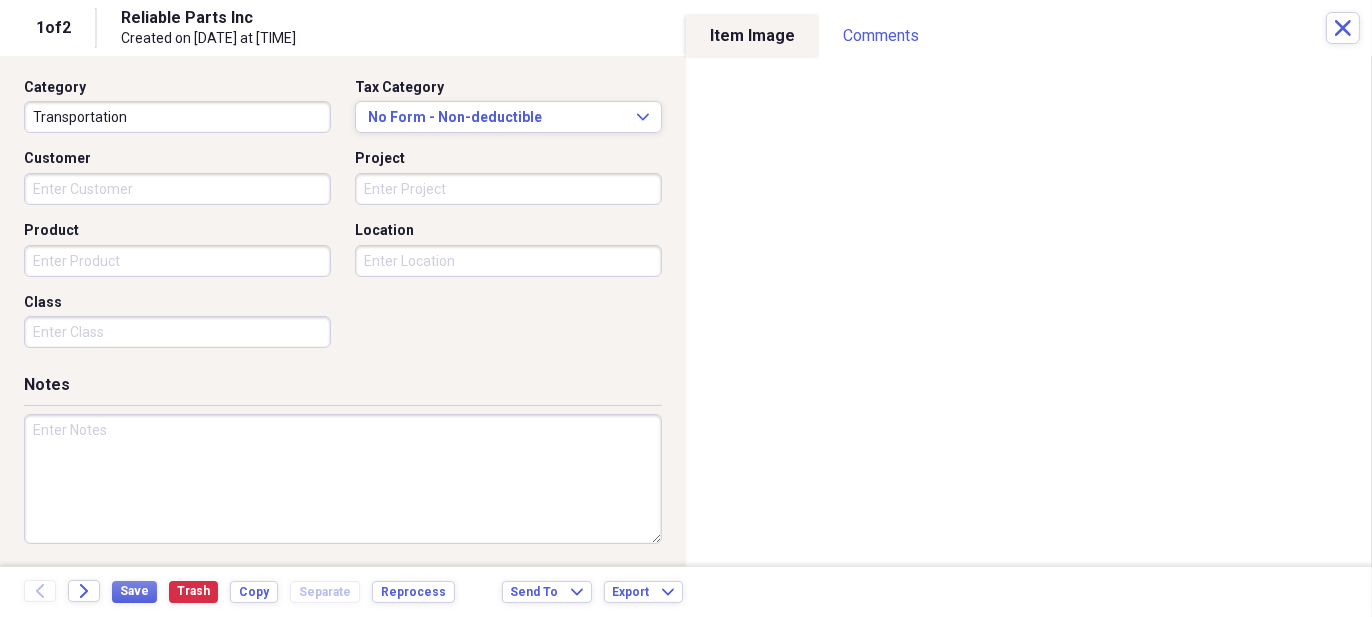 scroll, scrollTop: 507, scrollLeft: 0, axis: vertical 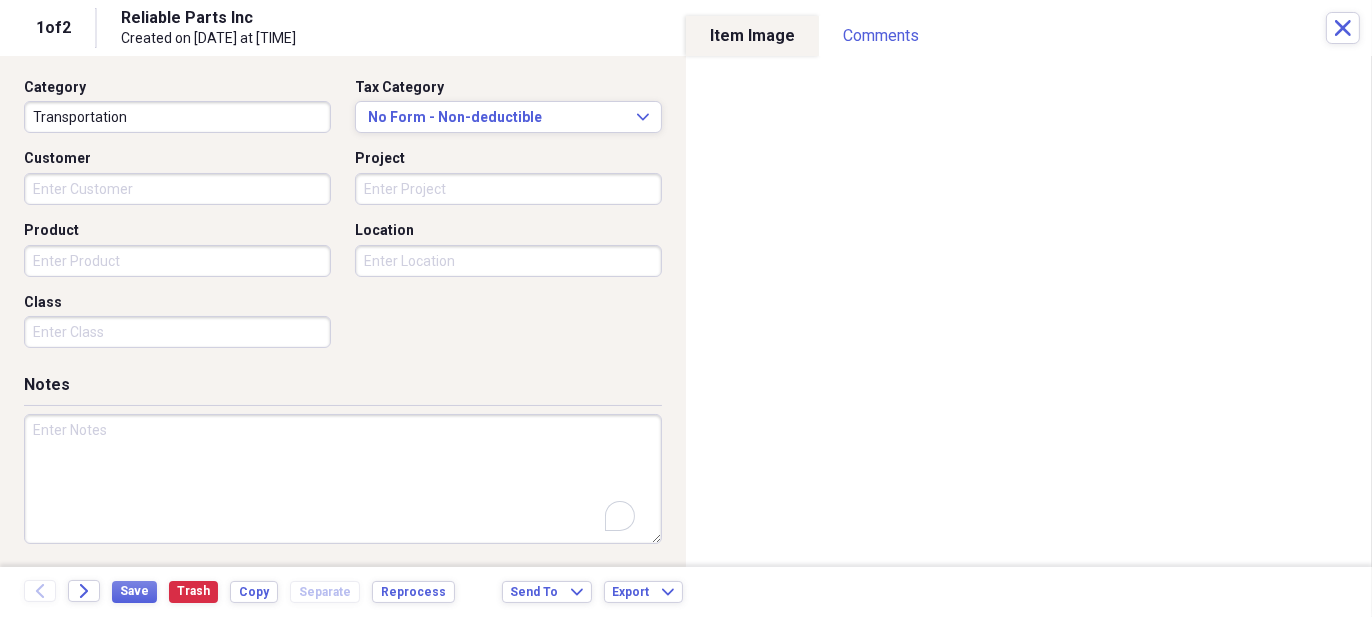 click at bounding box center [343, 479] 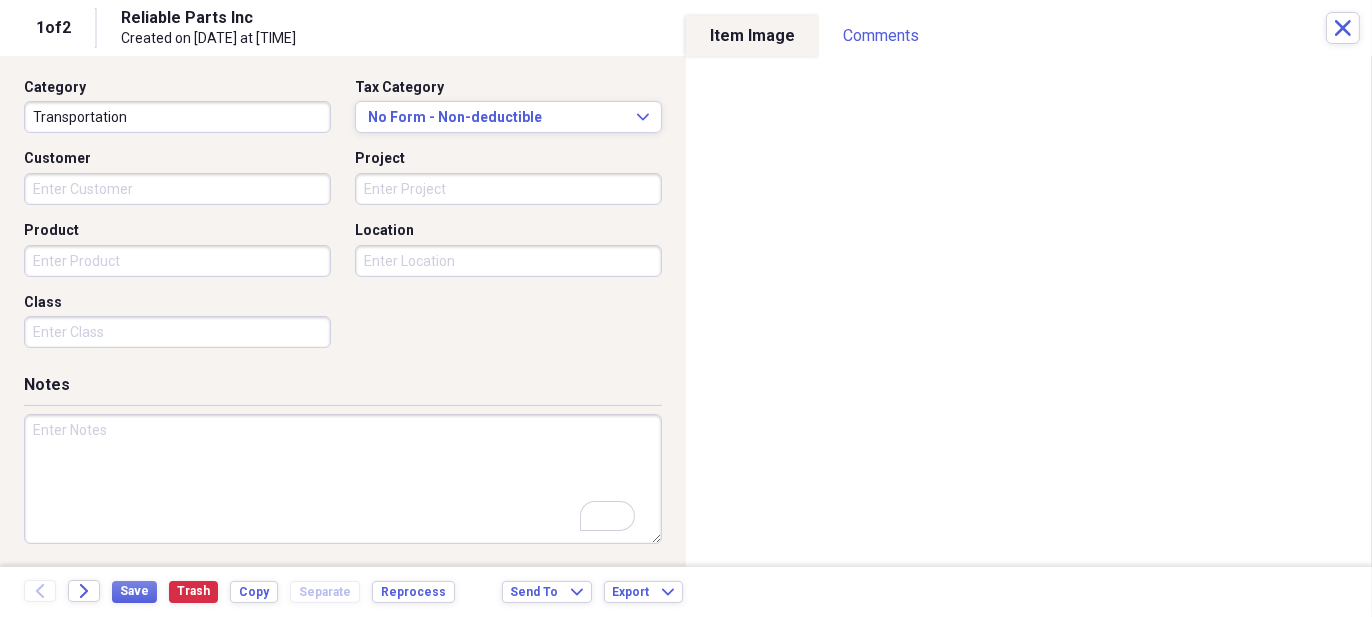 scroll, scrollTop: 507, scrollLeft: 0, axis: vertical 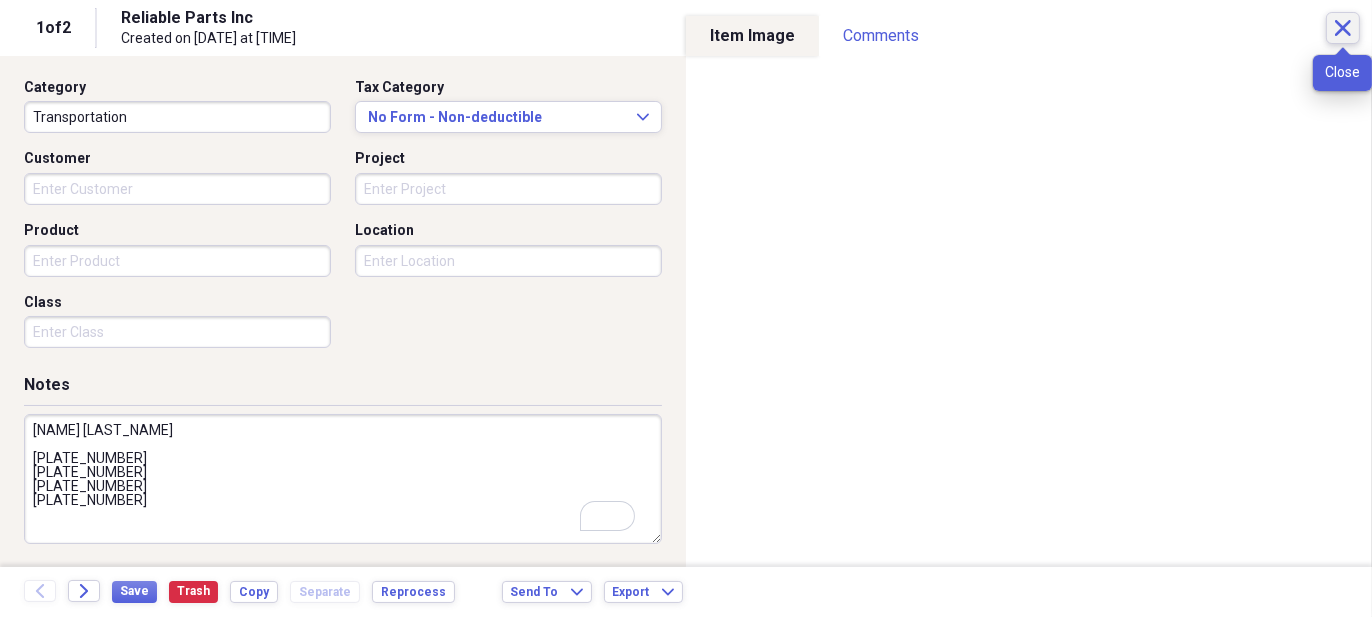 type on "MIKE  STOCK
W10685193
65823LF
SPFU516
SPFU14" 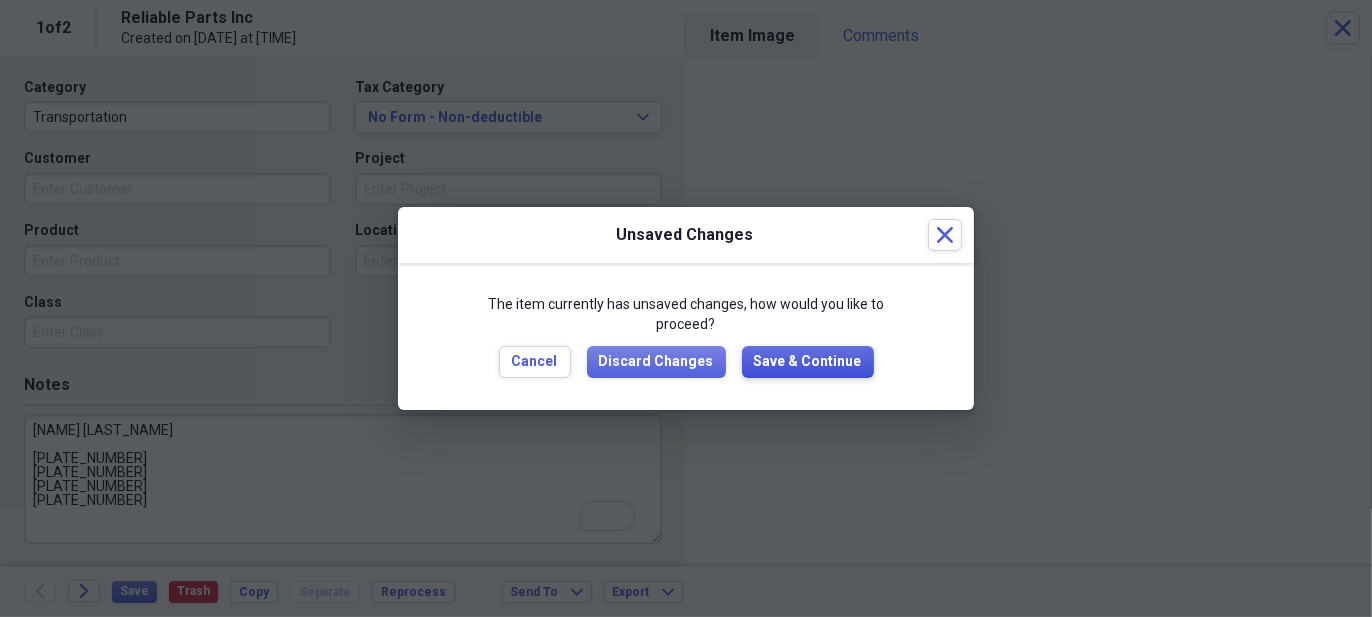 click on "Save & Continue" at bounding box center [808, 362] 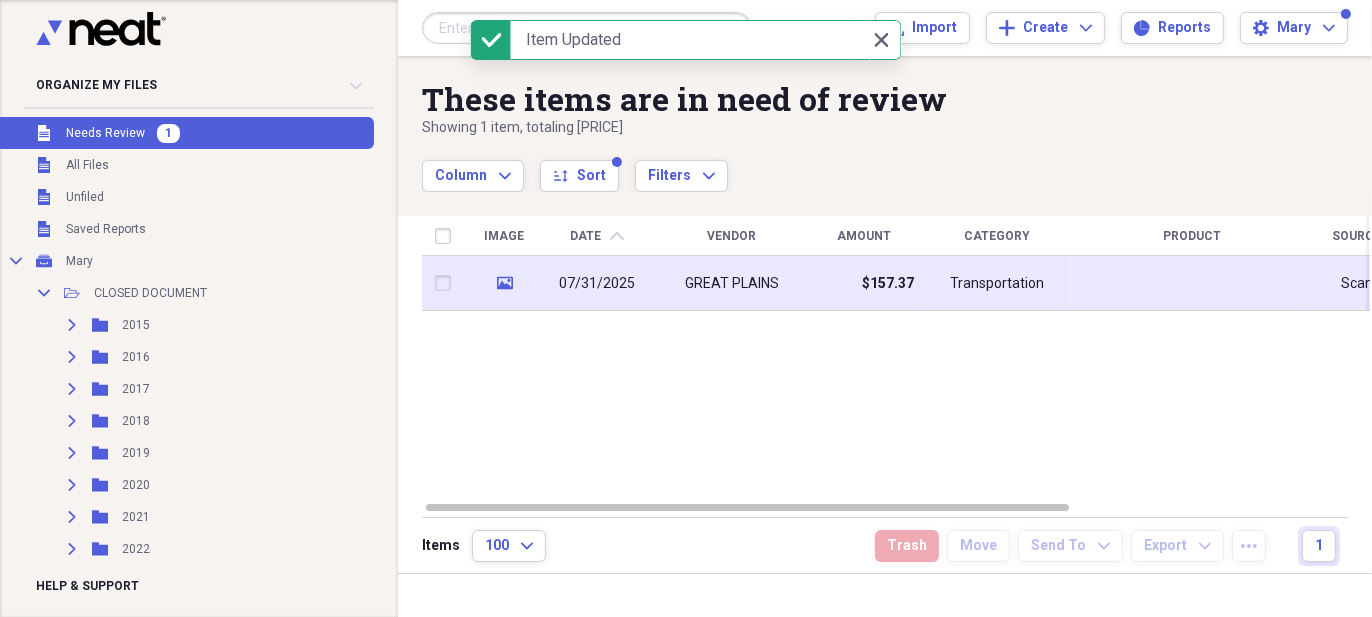 click on "GREAT PLAINS" at bounding box center [732, 283] 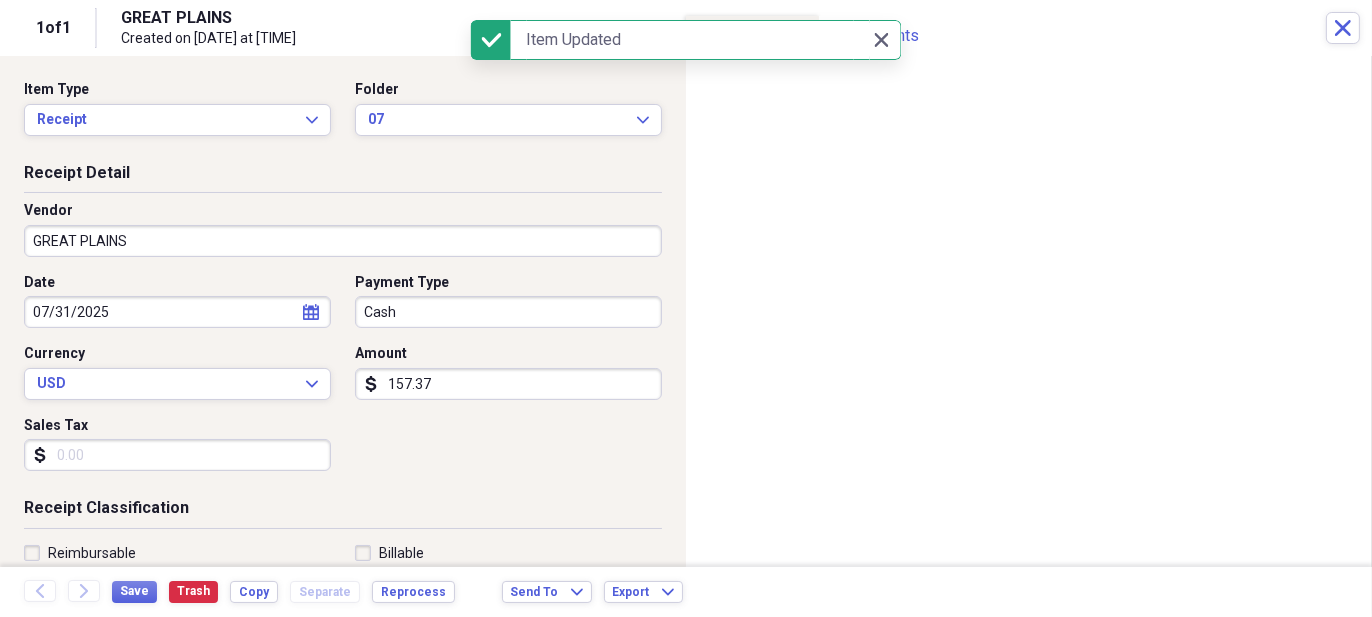 click on "Cash" at bounding box center [508, 312] 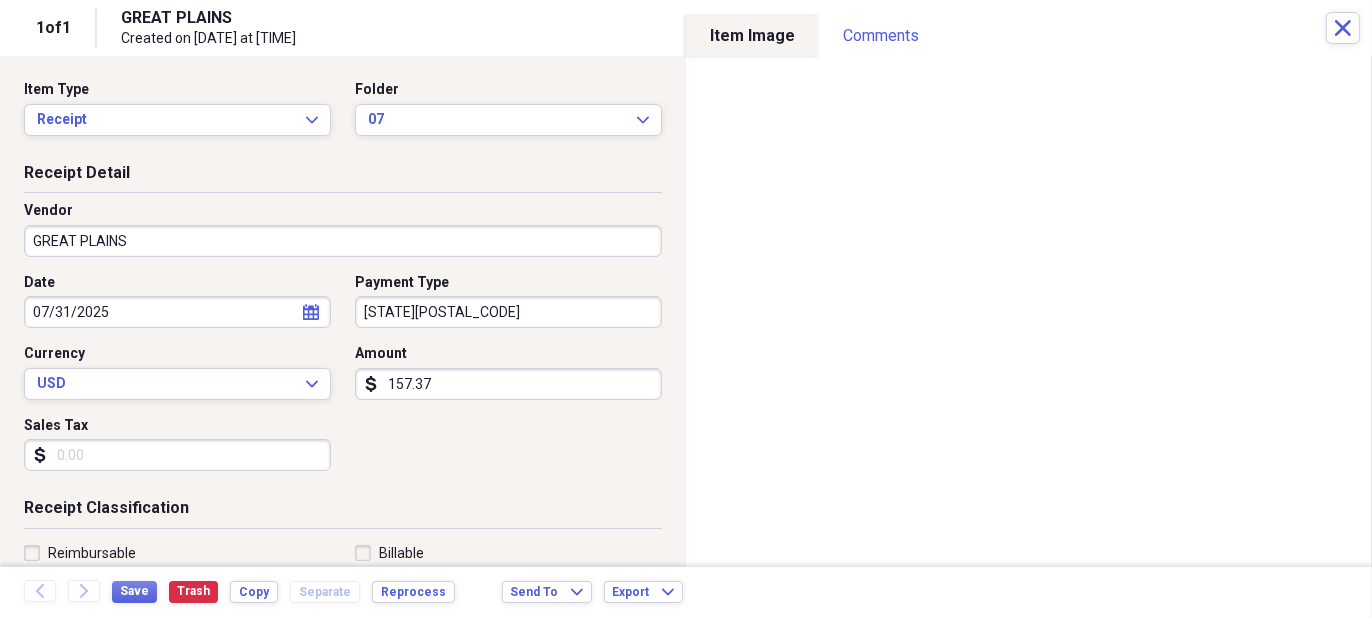 type on "TX00340818" 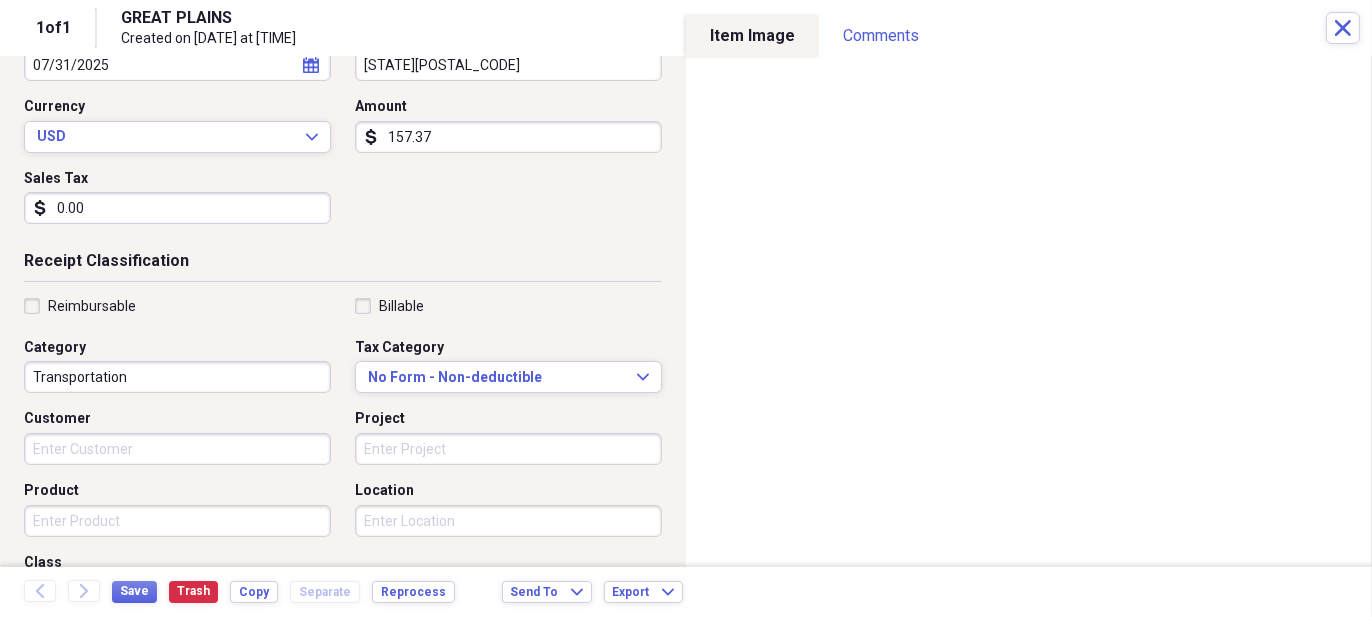 scroll, scrollTop: 507, scrollLeft: 0, axis: vertical 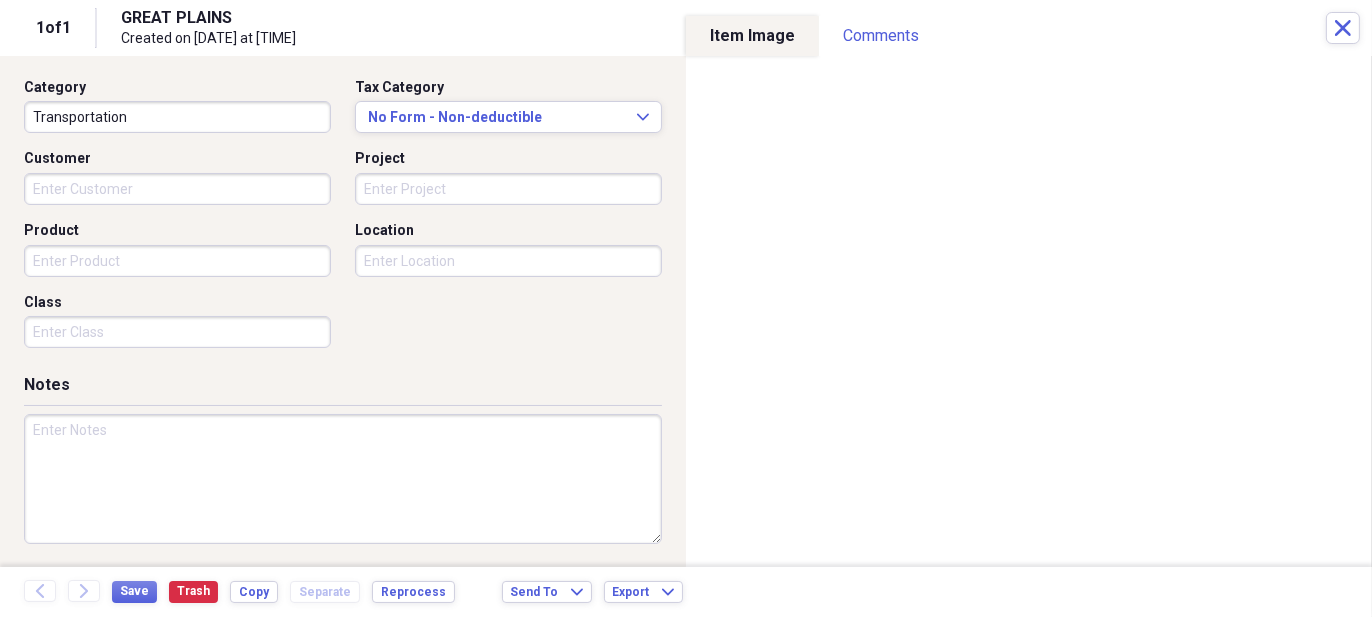 type on "0.00" 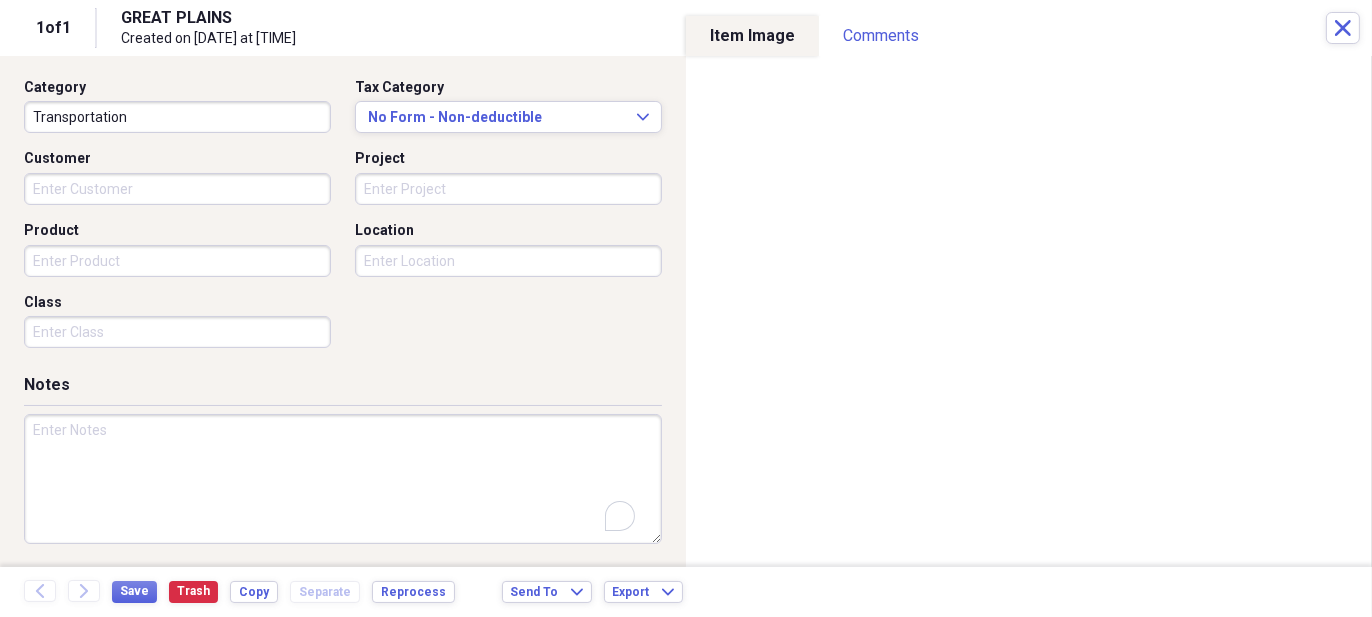 click at bounding box center [343, 479] 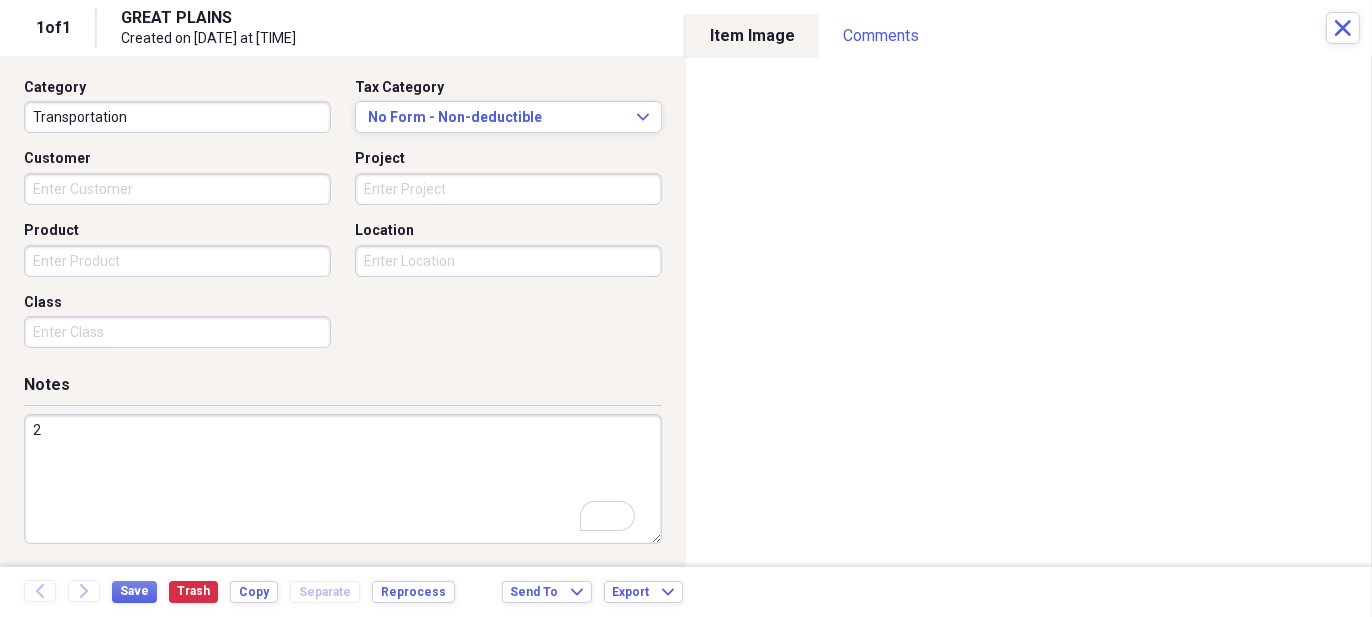 scroll, scrollTop: 507, scrollLeft: 0, axis: vertical 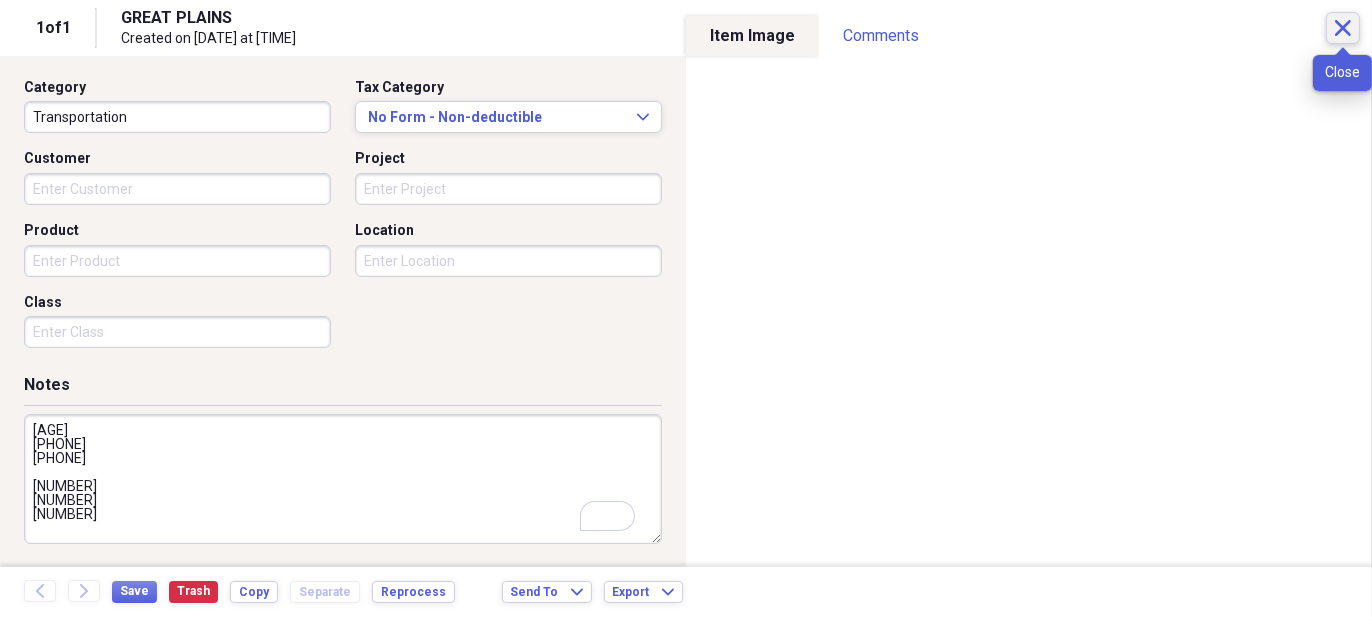 type on "24Q
2143255002
9723108676
7014649
714661
4200160
7014711" 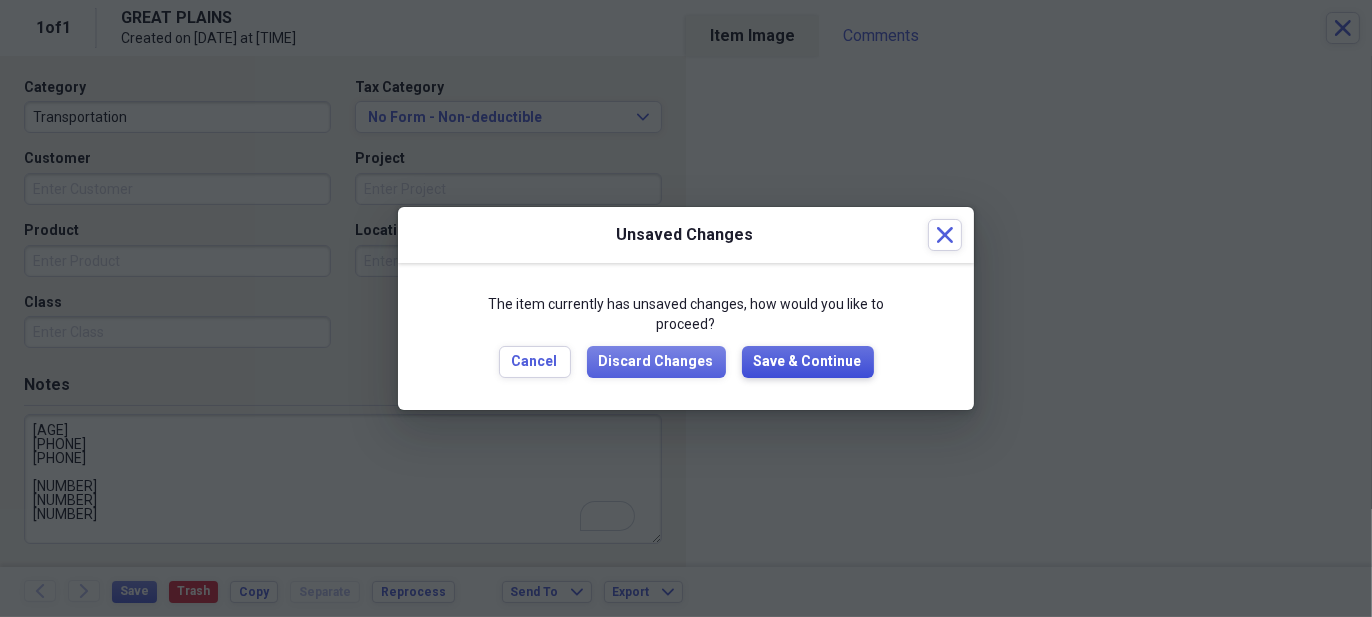 click on "Save & Continue" at bounding box center [808, 362] 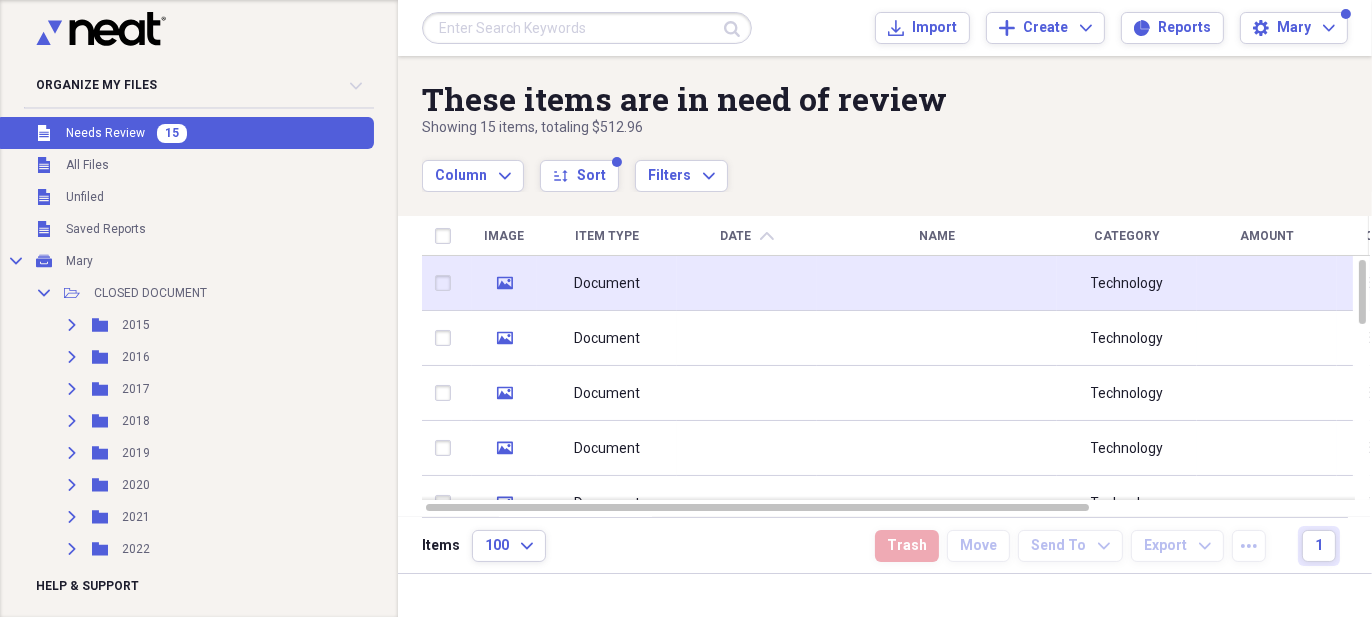 click at bounding box center (937, 283) 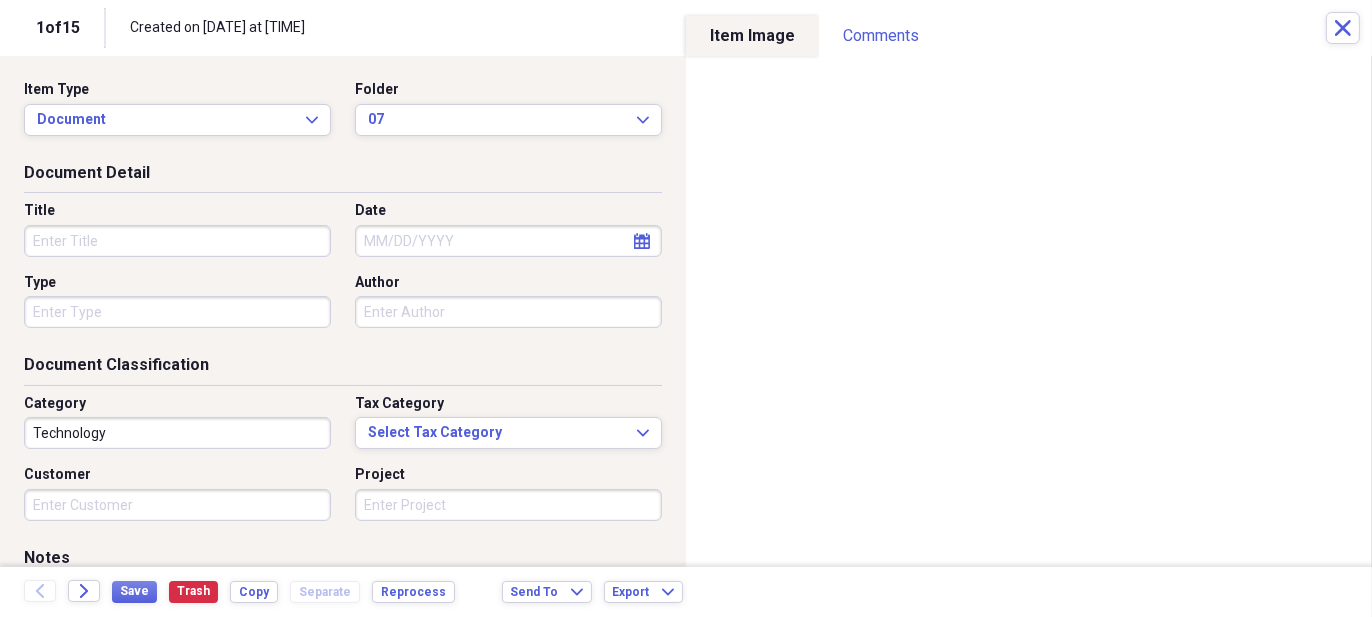 click 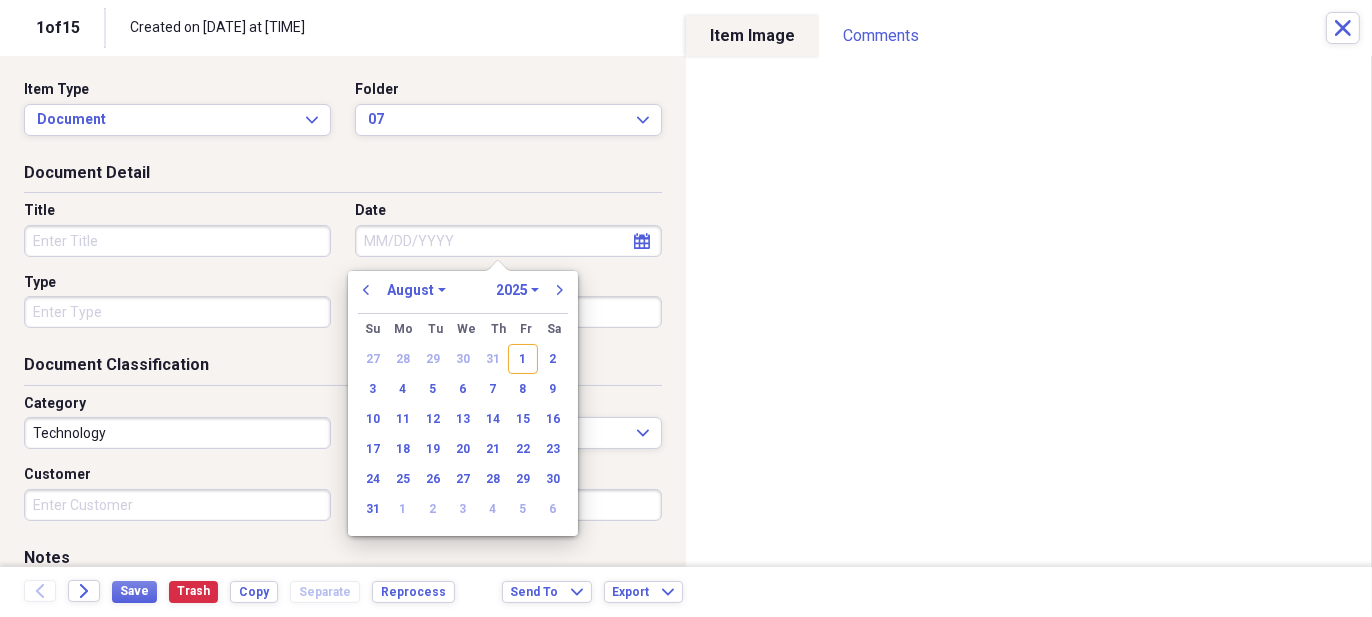 click on "January February March April May June July August September October November December" at bounding box center (416, 290) 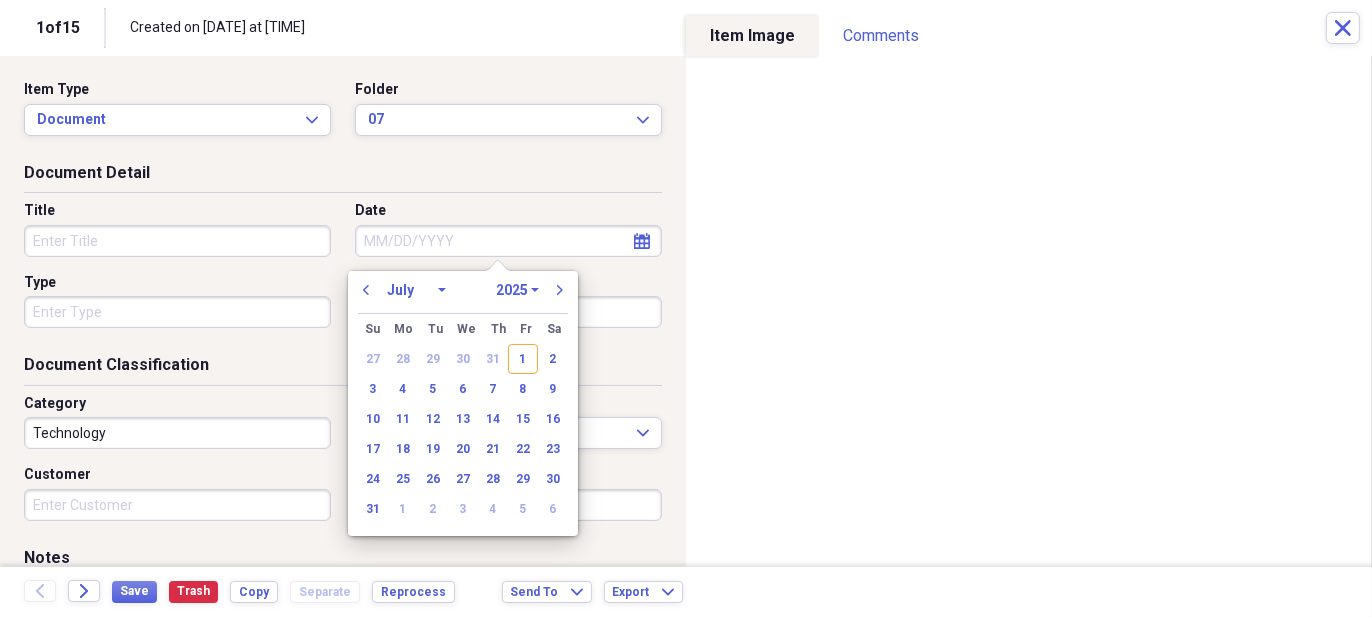 click on "January February March April May June July August September October November December" at bounding box center [416, 290] 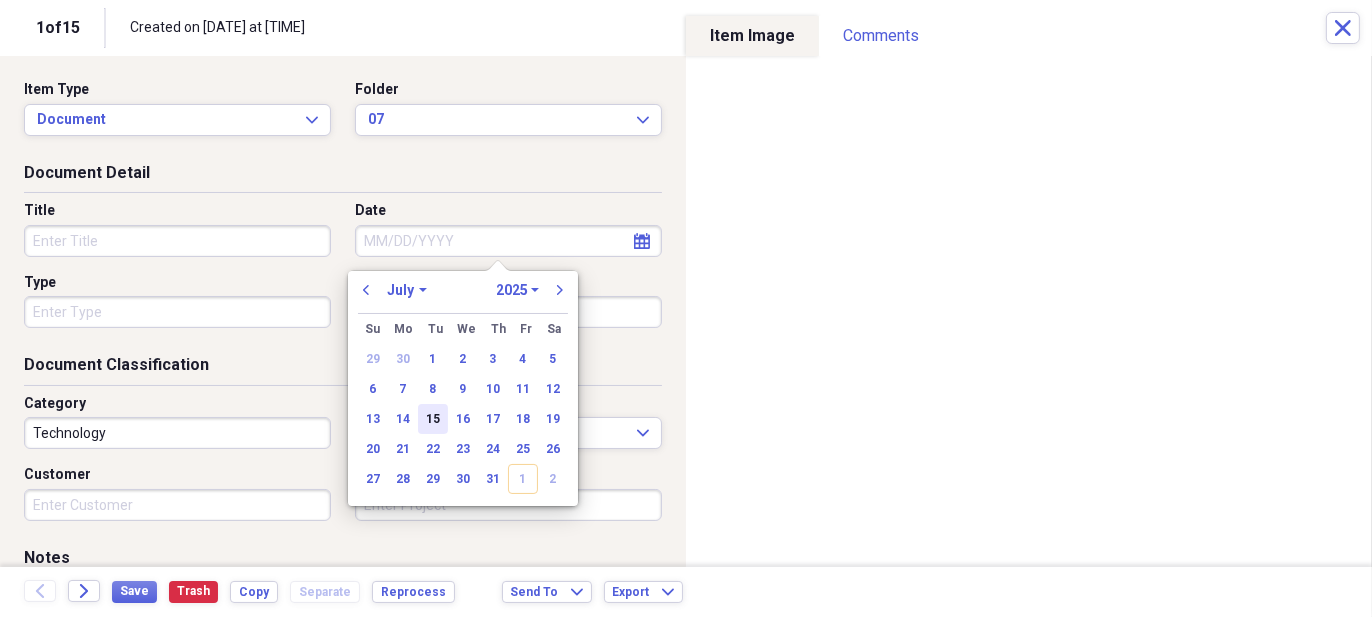 click on "15" at bounding box center [433, 419] 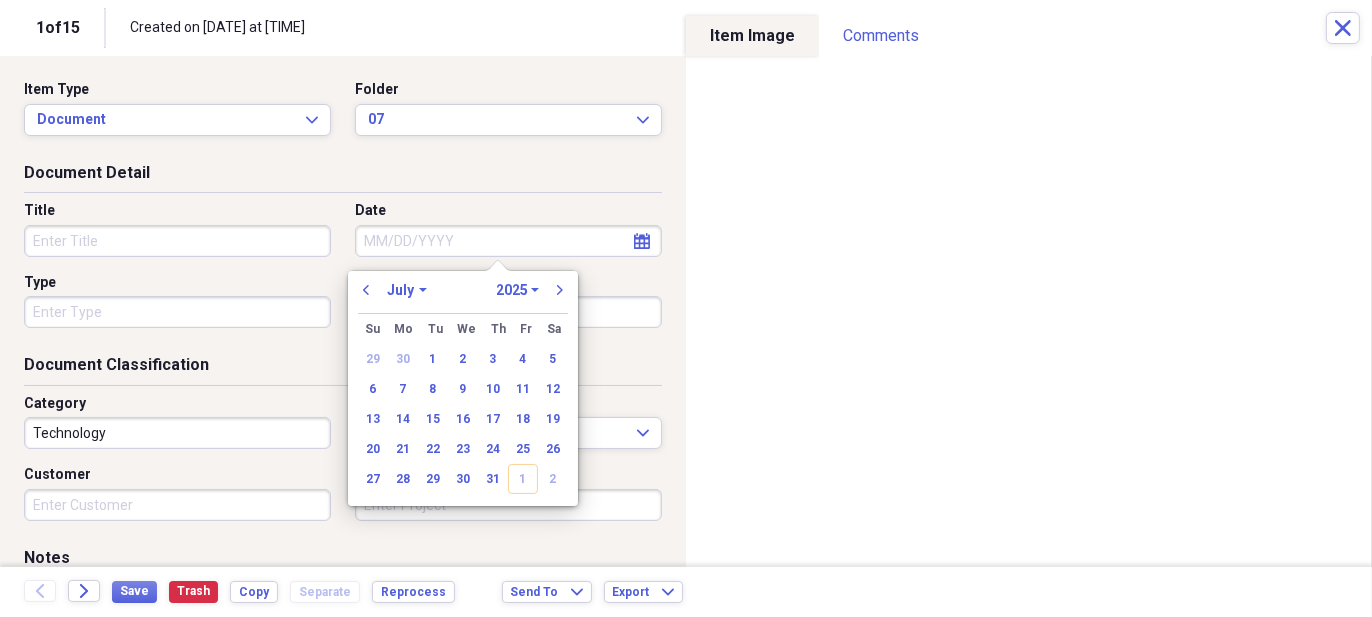 type on "07/15/2025" 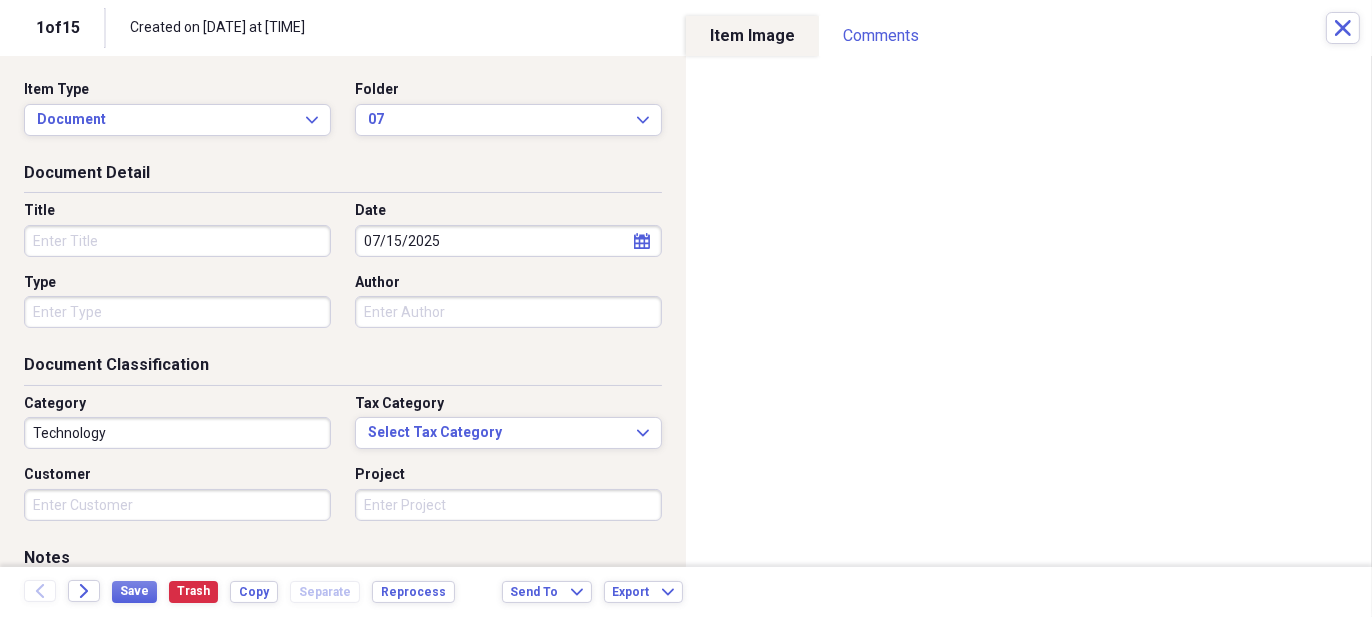 click on "Title" at bounding box center [177, 241] 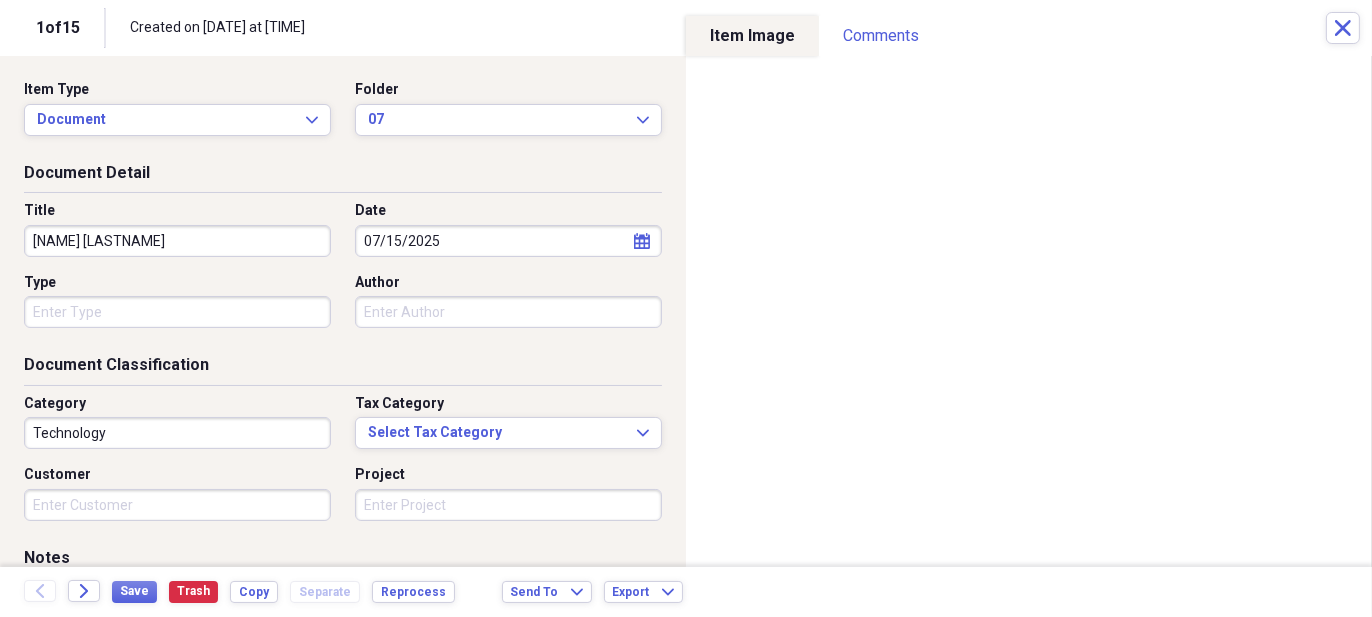 type on "TIMOTHY FLEULON" 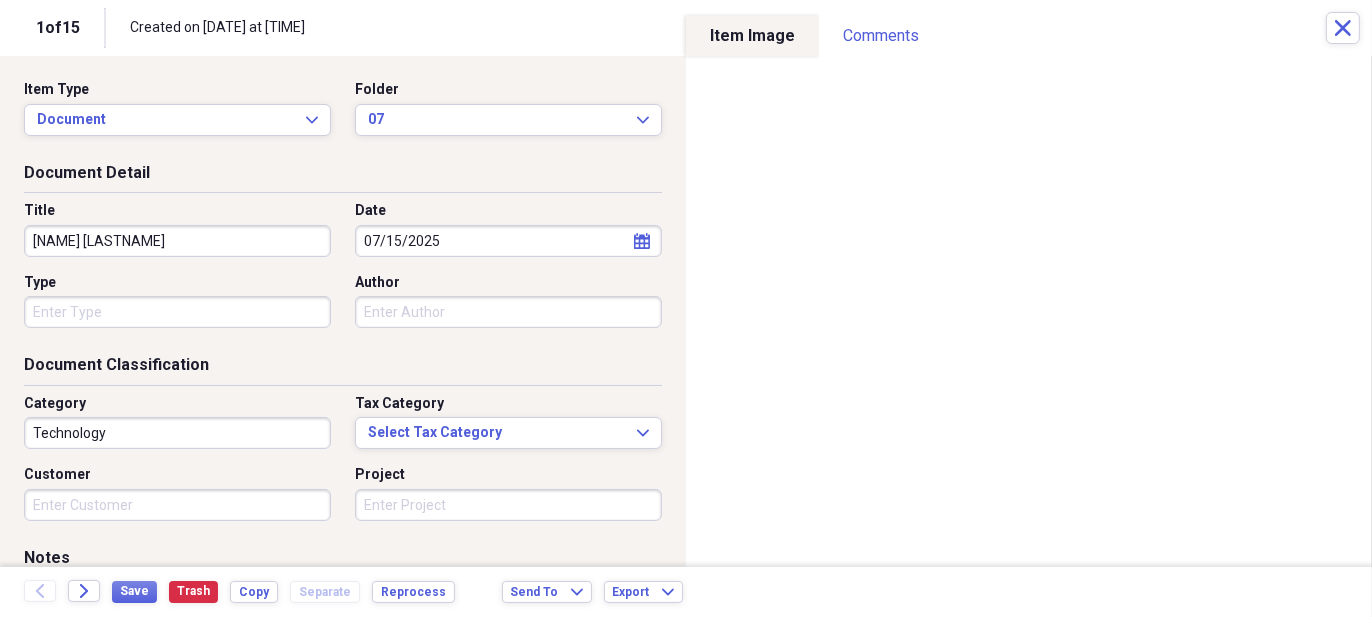 click on "Organize My Files 14 Collapse Unfiled Needs Review 14 Unfiled All Files Unfiled Unfiled Unfiled Saved Reports Collapse My Cabinet Mary Add Folder Collapse Open Folder CLOSED DOCUMENT Add Folder Expand Folder 2015 Add Folder Expand Folder 2016 Add Folder Expand Folder 2017 Add Folder Expand Folder 2018 Add Folder Expand Folder 2019 Add Folder Expand Folder 2020 Add Folder Expand Folder 2021 Add Folder Expand Folder 2022 Add Folder Expand Folder 2023 Add Folder Expand Folder 2024 Add Folder Expand Folder 2025 Add Folder Collapse Open Folder CLOSED RECIEPT Add Folder Expand Folder 2015 Add Folder Expand Folder 2016 Add Folder Expand Folder 2017 Add Folder Expand Folder 2018 Add Folder Expand Folder 2019 Add Folder Expand Folder 2020 Add Folder Expand Folder 2021 Add Folder Expand Folder 2022 Add Folder Expand Folder 2023 Add Folder Expand Folder 2024 Add Folder Collapse Open Folder 2025 Add Folder Folder 01 Add Folder Folder 02 Add Folder Folder 03 Add Folder Folder 04 Add Folder Folder 05 Add Folder Folder 06 1" at bounding box center (686, 308) 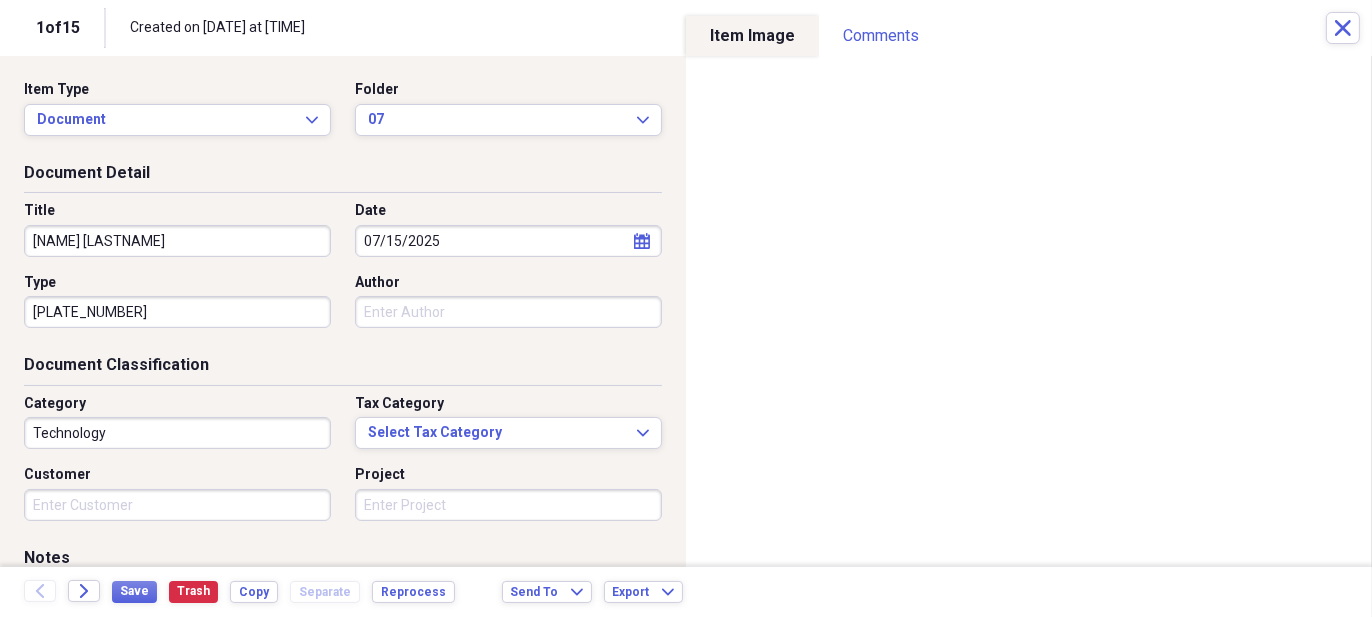 type on "457V    AR8541" 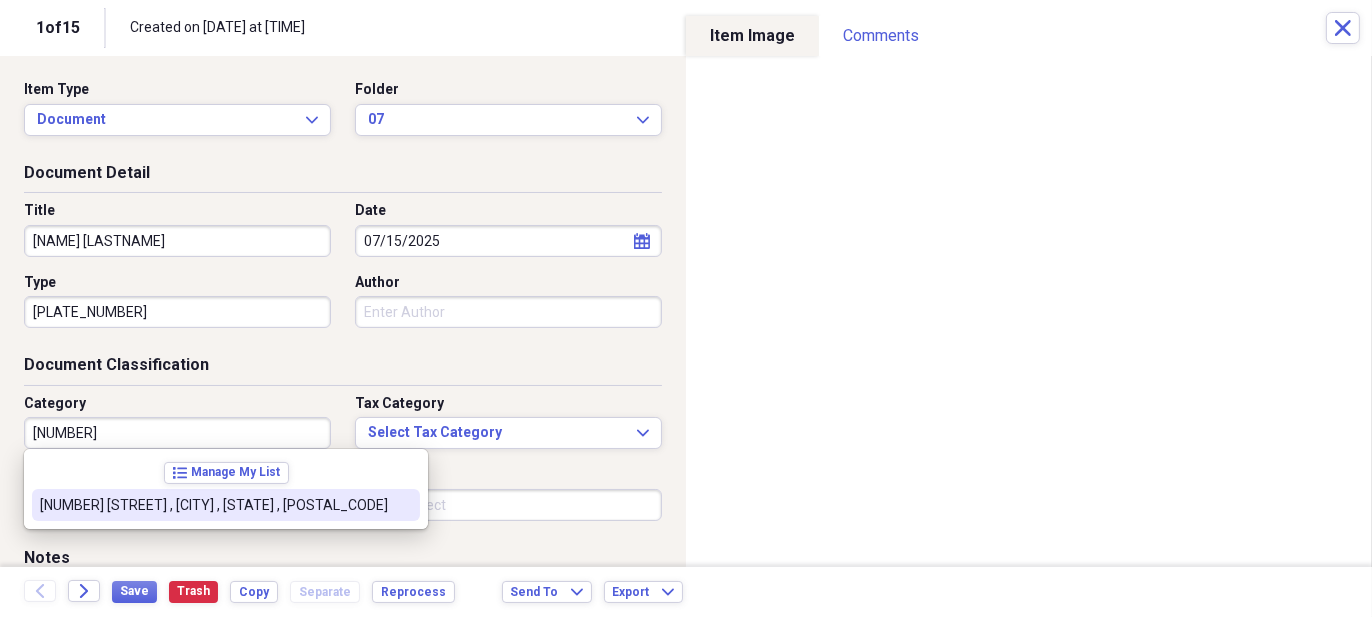 click on "[NUMBER] [STREET] [CITY], [STATE], [POSTAL_CODE]" at bounding box center (214, 505) 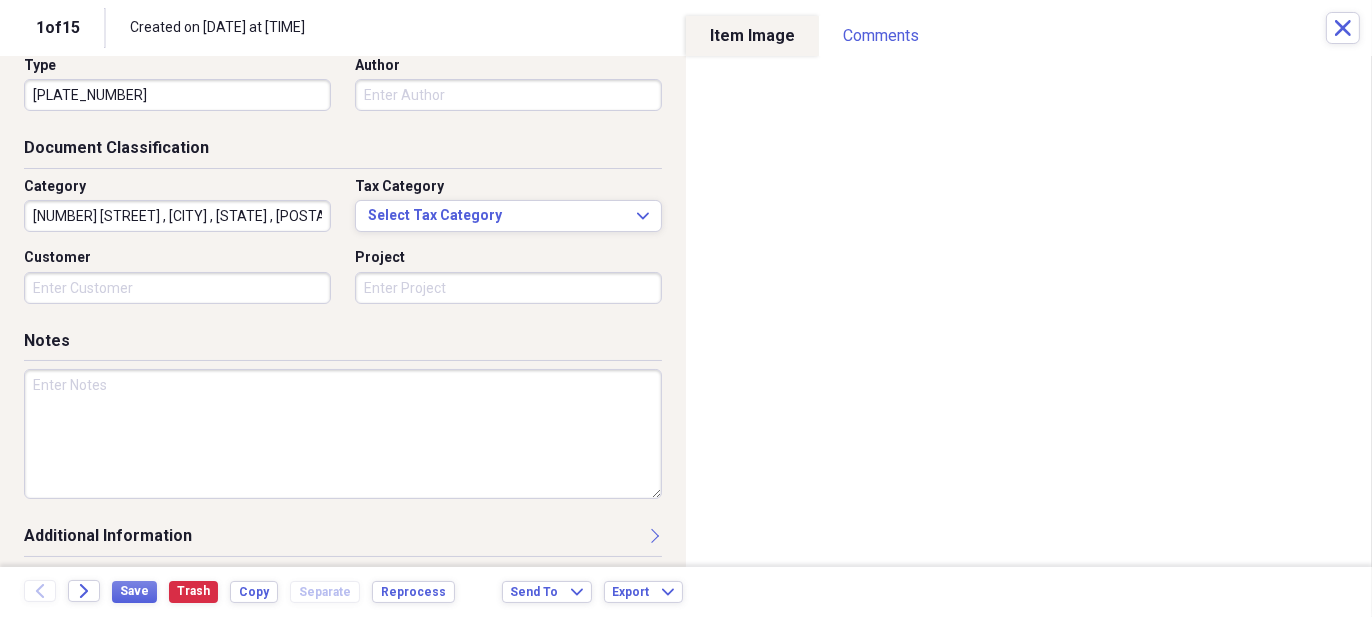 scroll, scrollTop: 222, scrollLeft: 0, axis: vertical 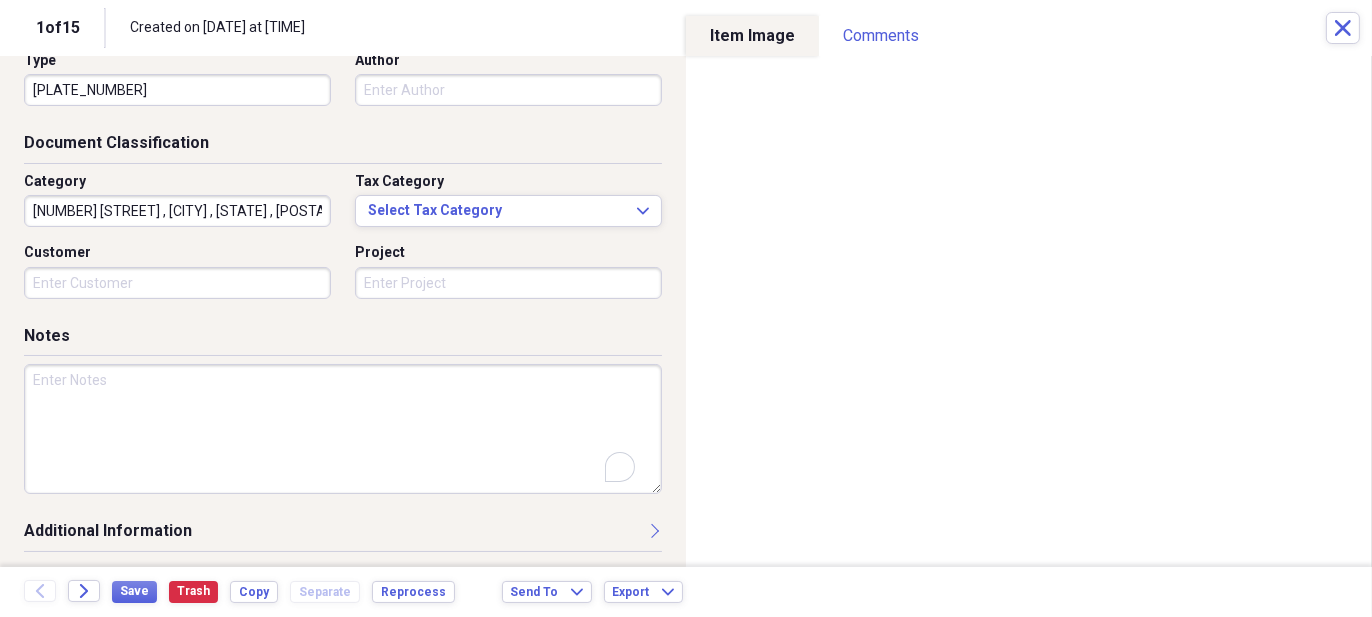 click at bounding box center [343, 429] 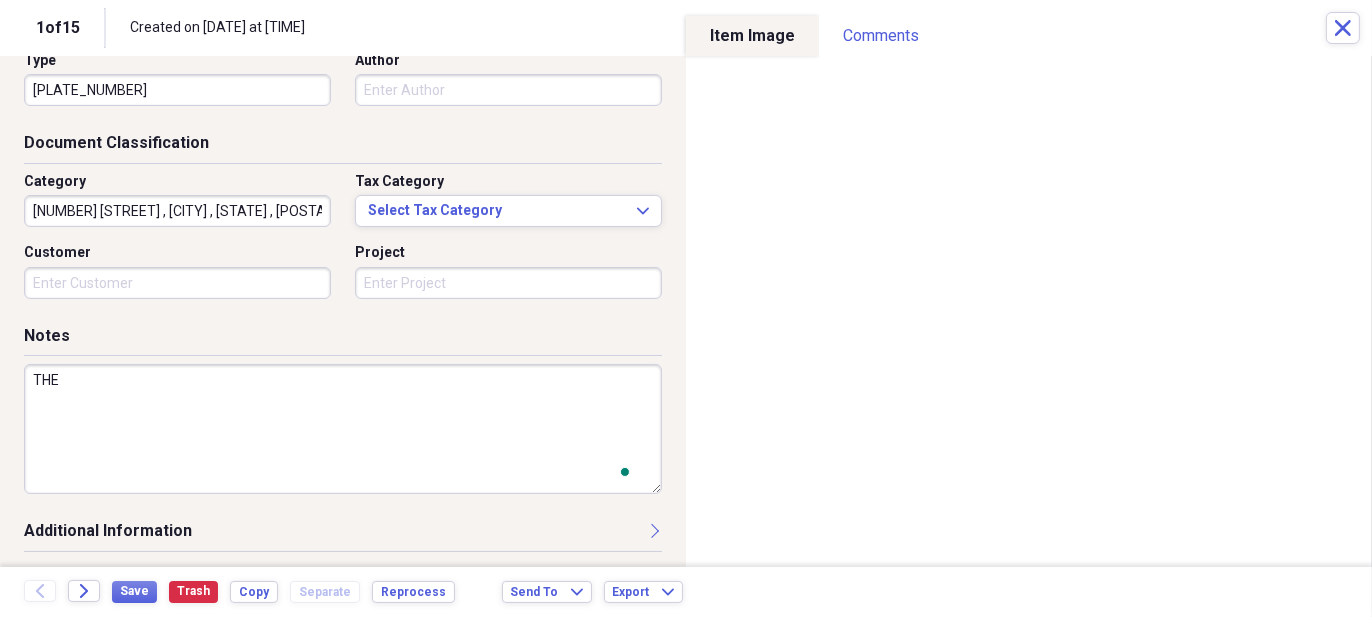 scroll, scrollTop: 222, scrollLeft: 0, axis: vertical 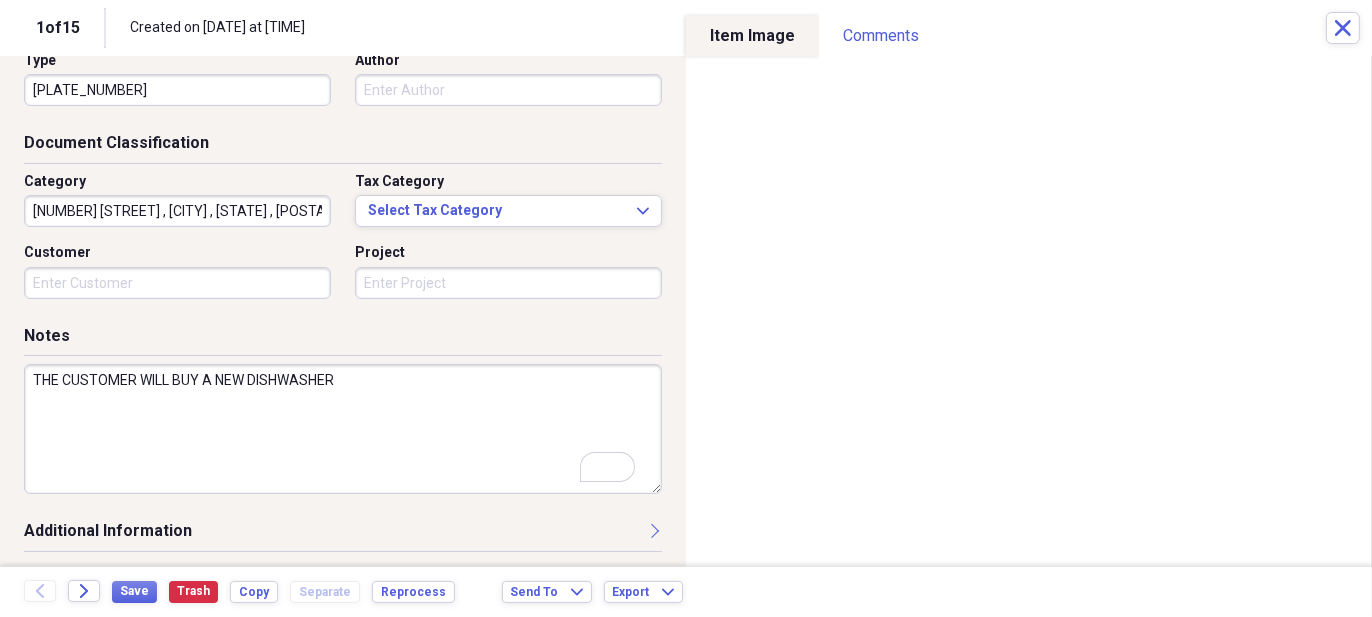 type on "THE CUSTOMER WILL BUY A NEW DISHWASHER" 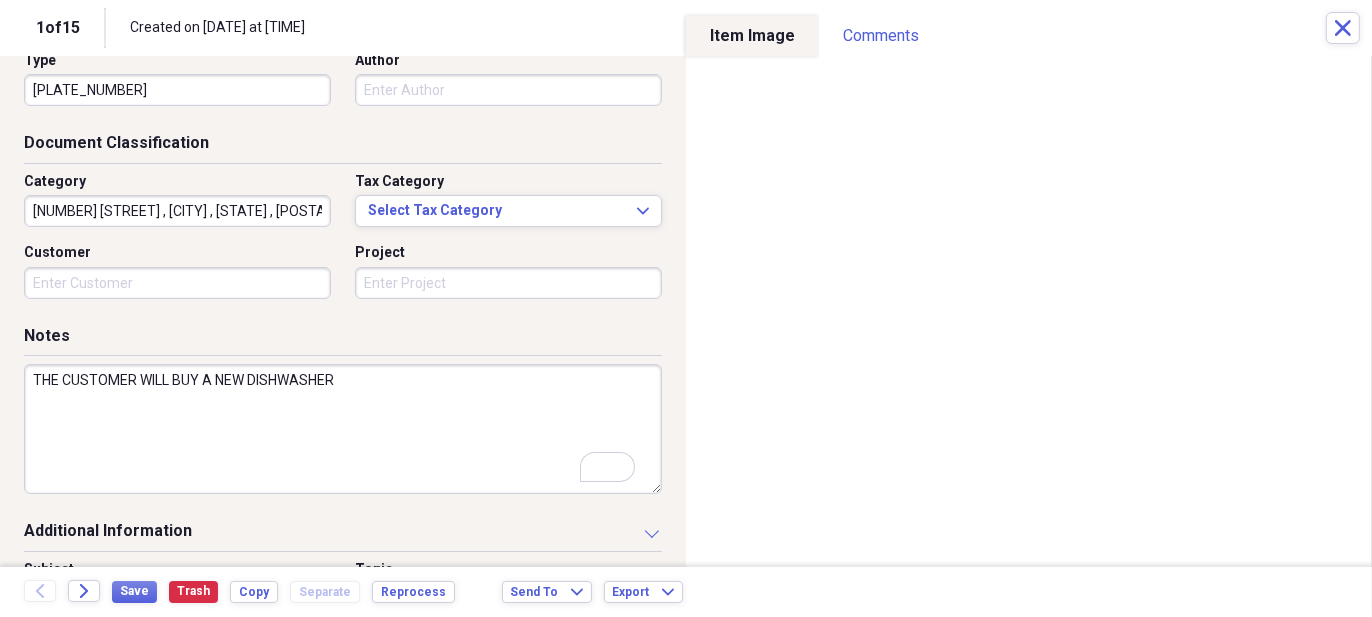 scroll, scrollTop: 346, scrollLeft: 0, axis: vertical 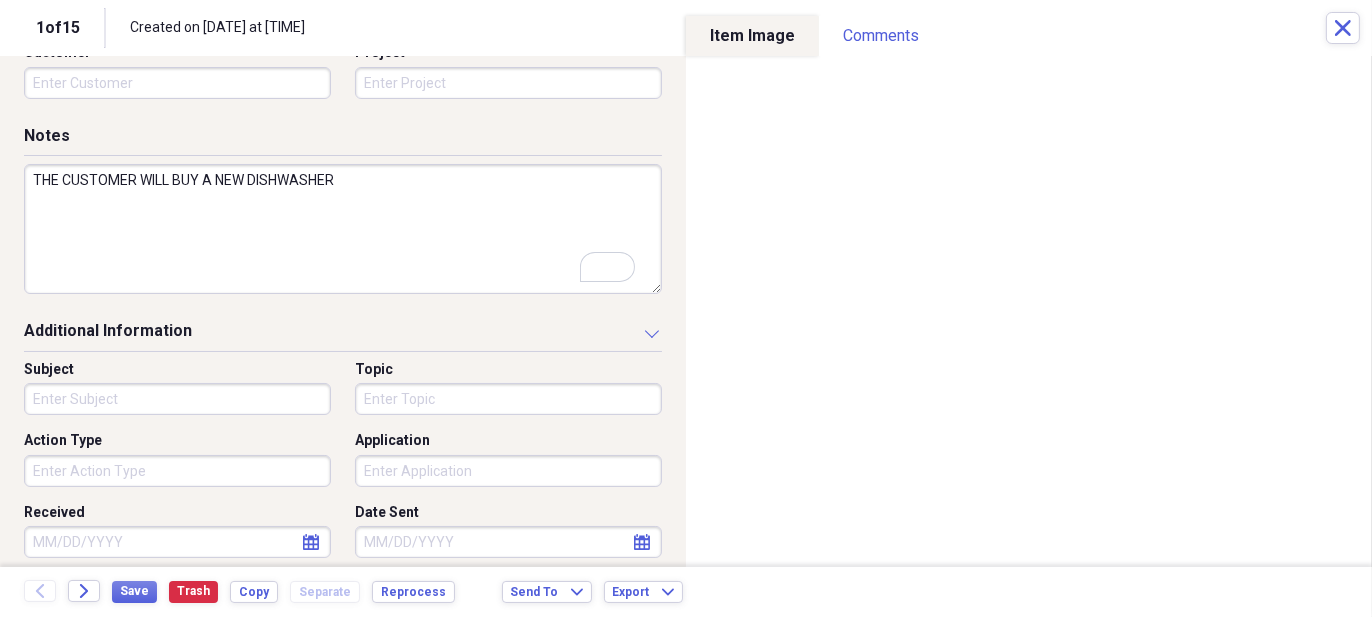 click on "Action Type" at bounding box center (177, 471) 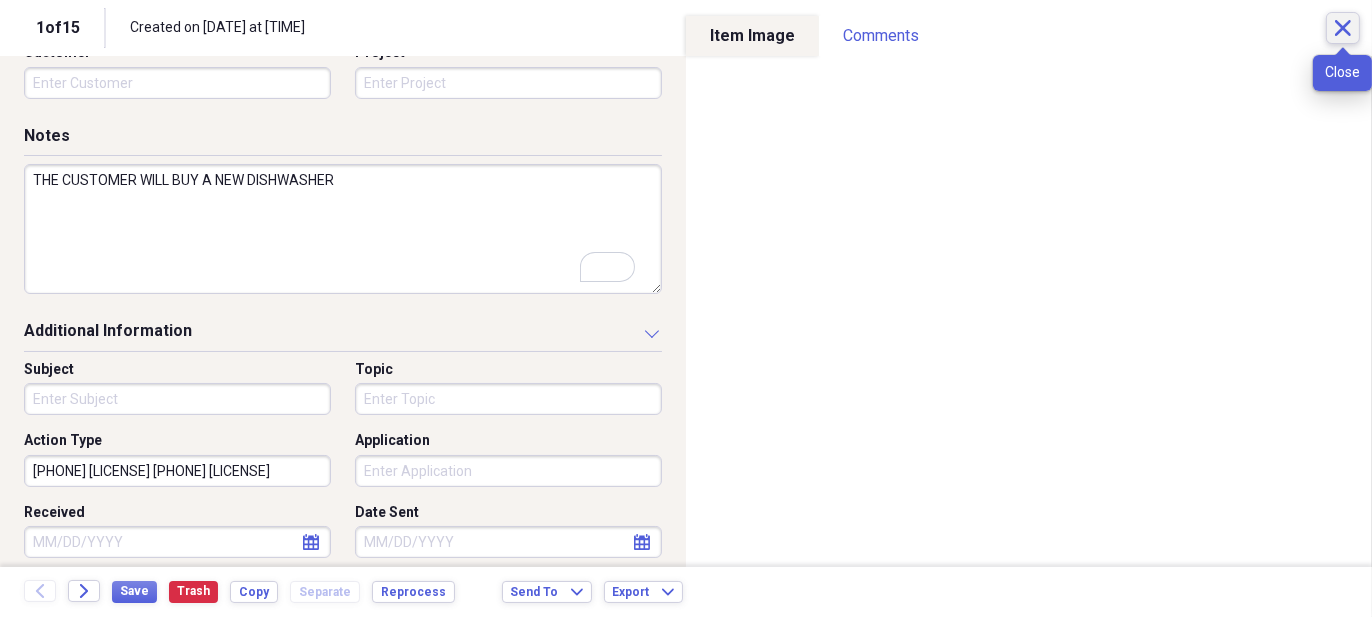 type on "2144354352 TNT       4693238541 OW" 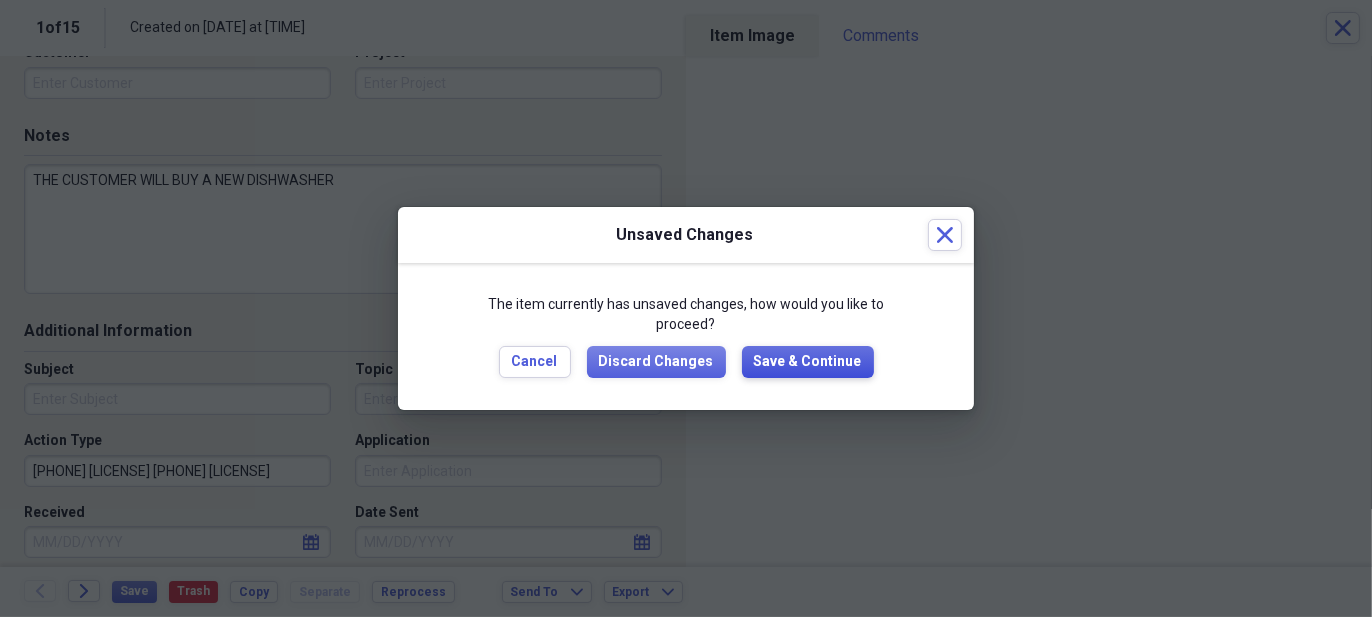 click on "Save & Continue" at bounding box center [808, 362] 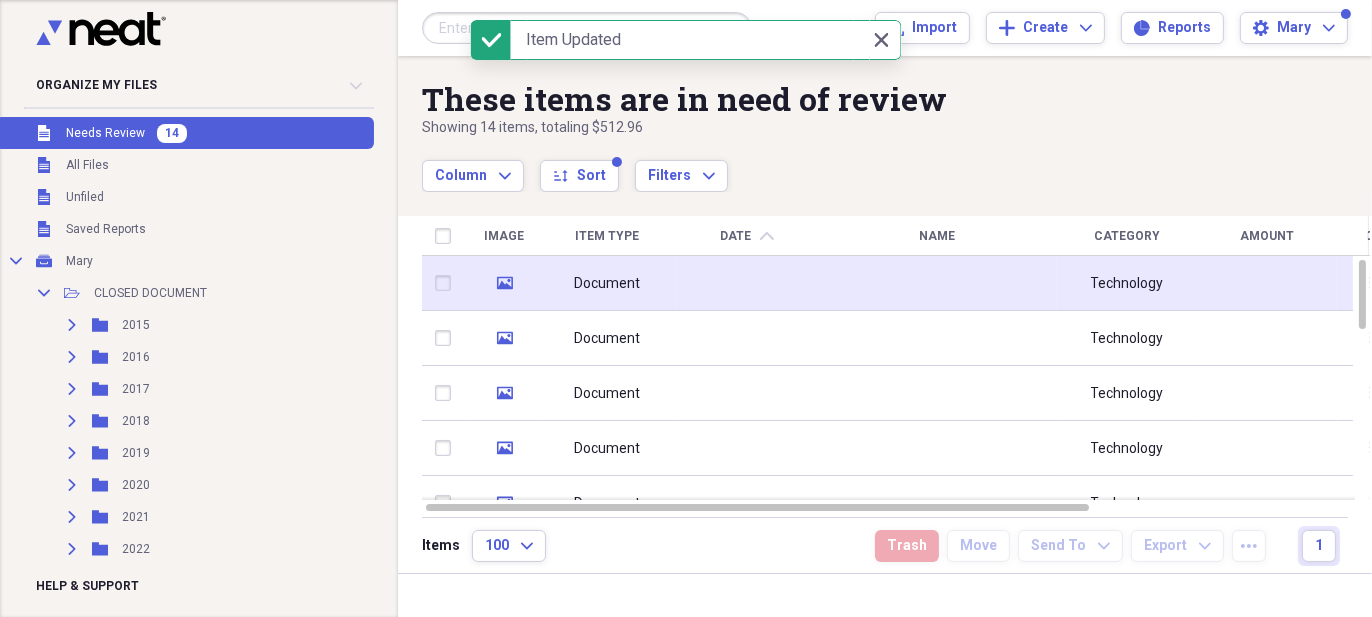 click at bounding box center [747, 283] 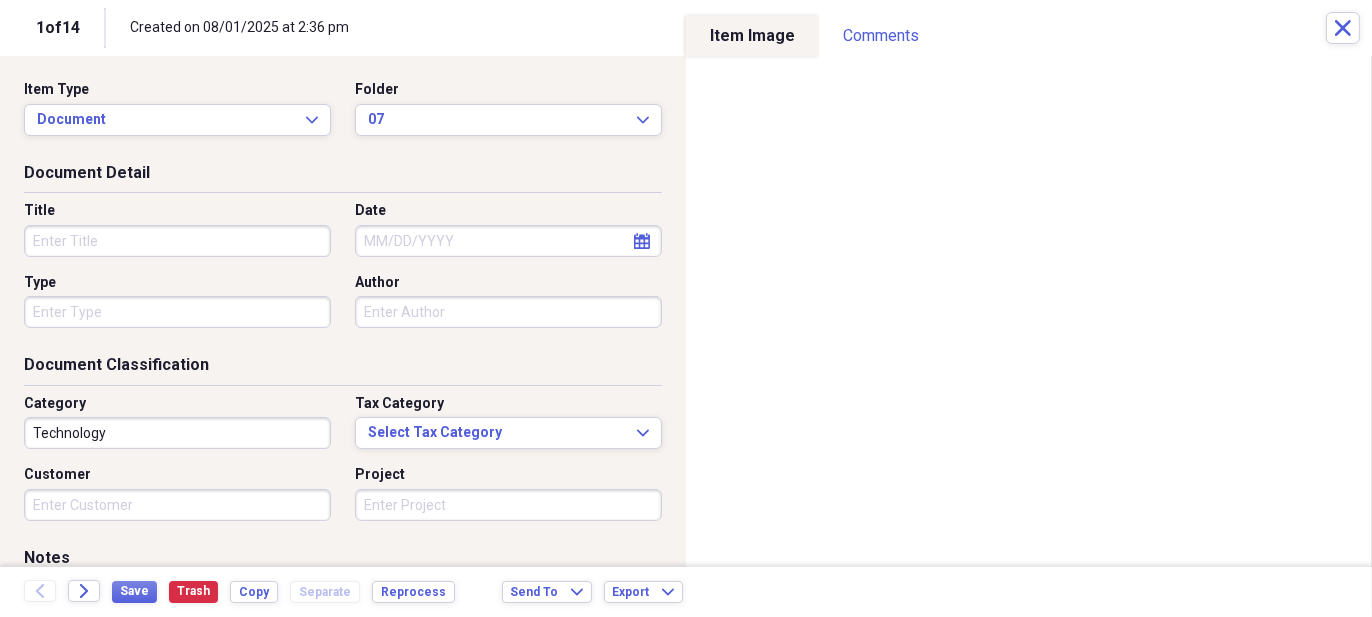 click on "calendar Calendar" at bounding box center [642, 241] 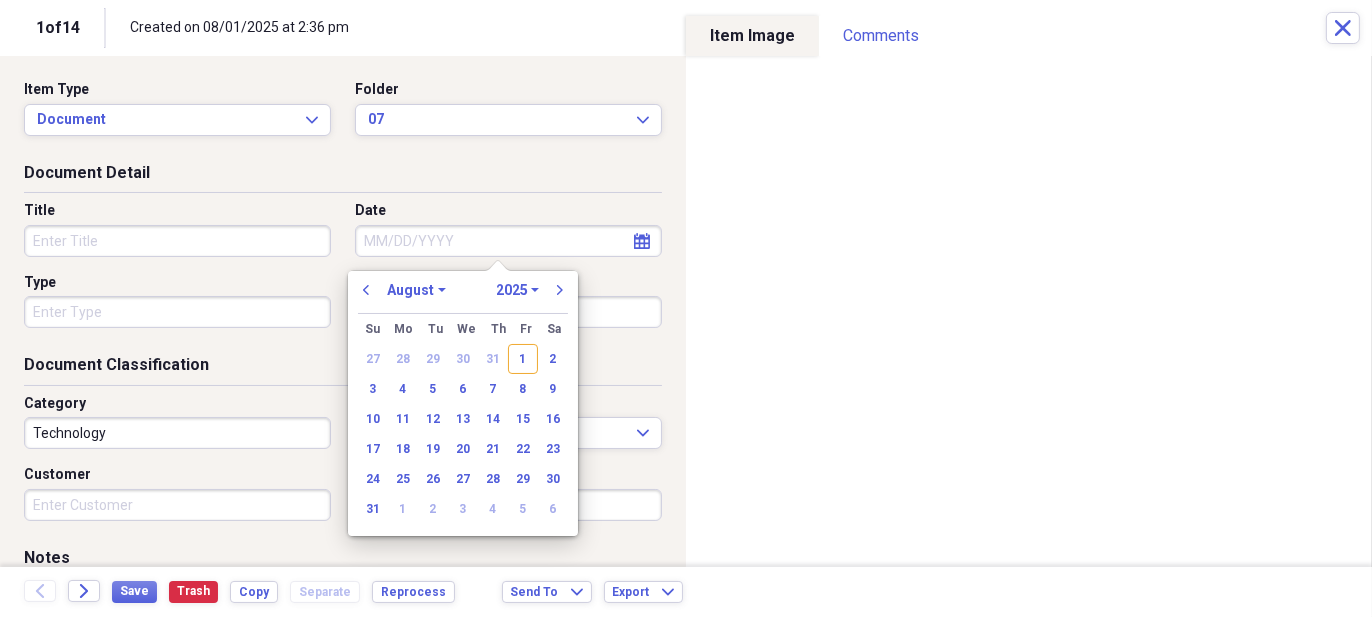 click on "January February March April May June July August September October November December" at bounding box center [416, 290] 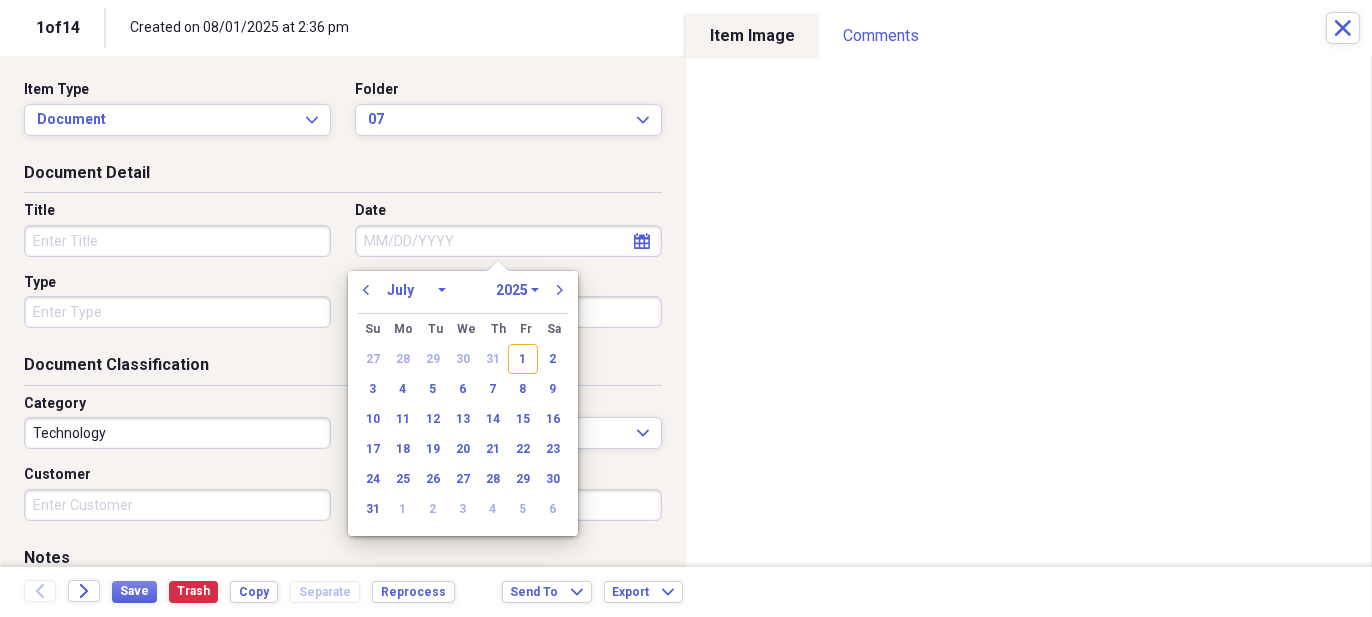 click on "January February March April May June July August September October November December" at bounding box center [416, 290] 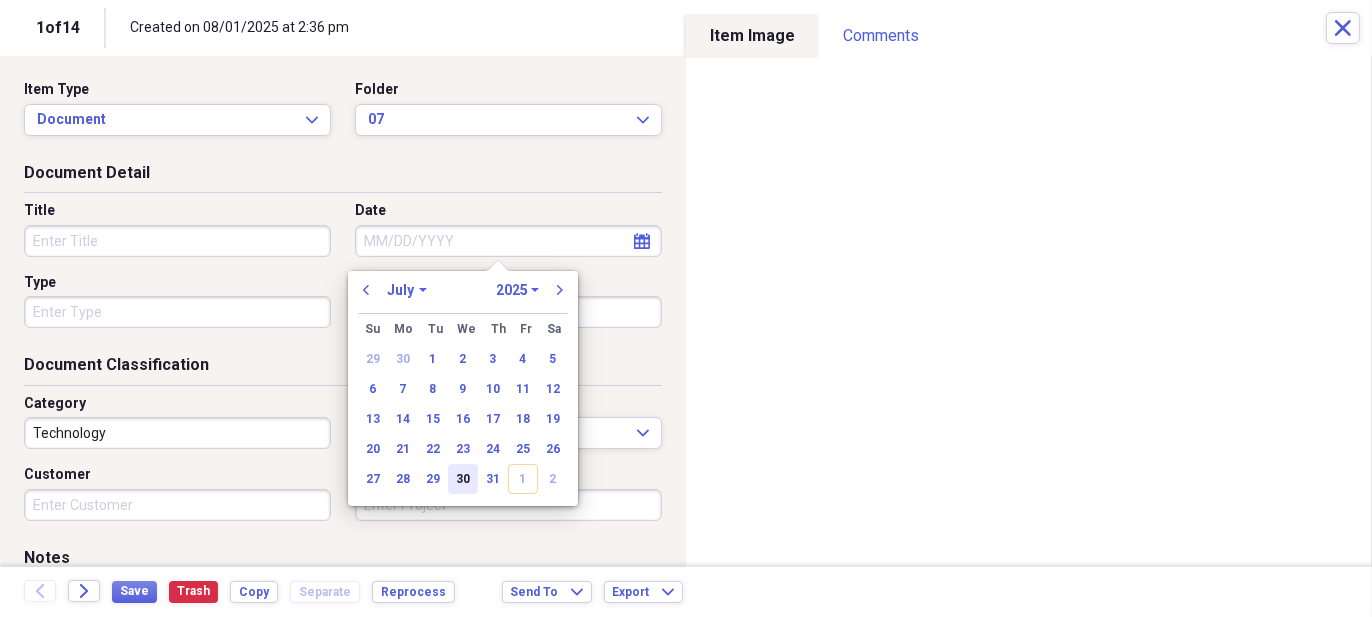click on "30" at bounding box center (463, 479) 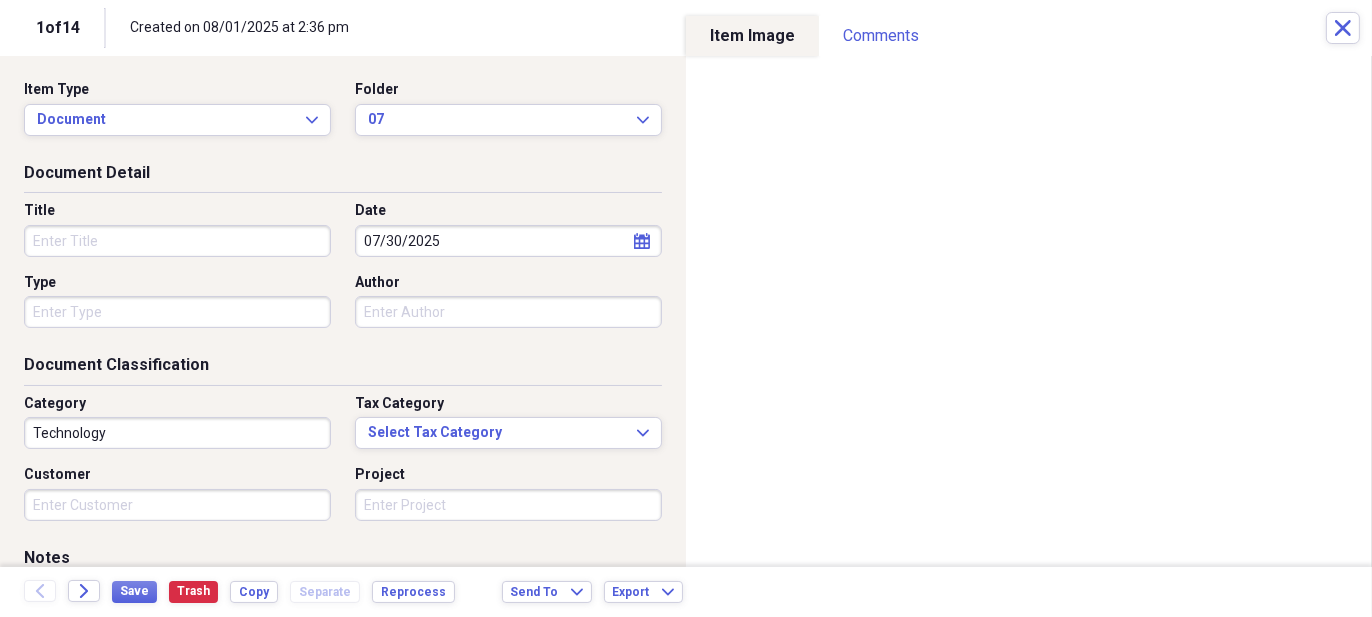 click on "Title" at bounding box center [177, 241] 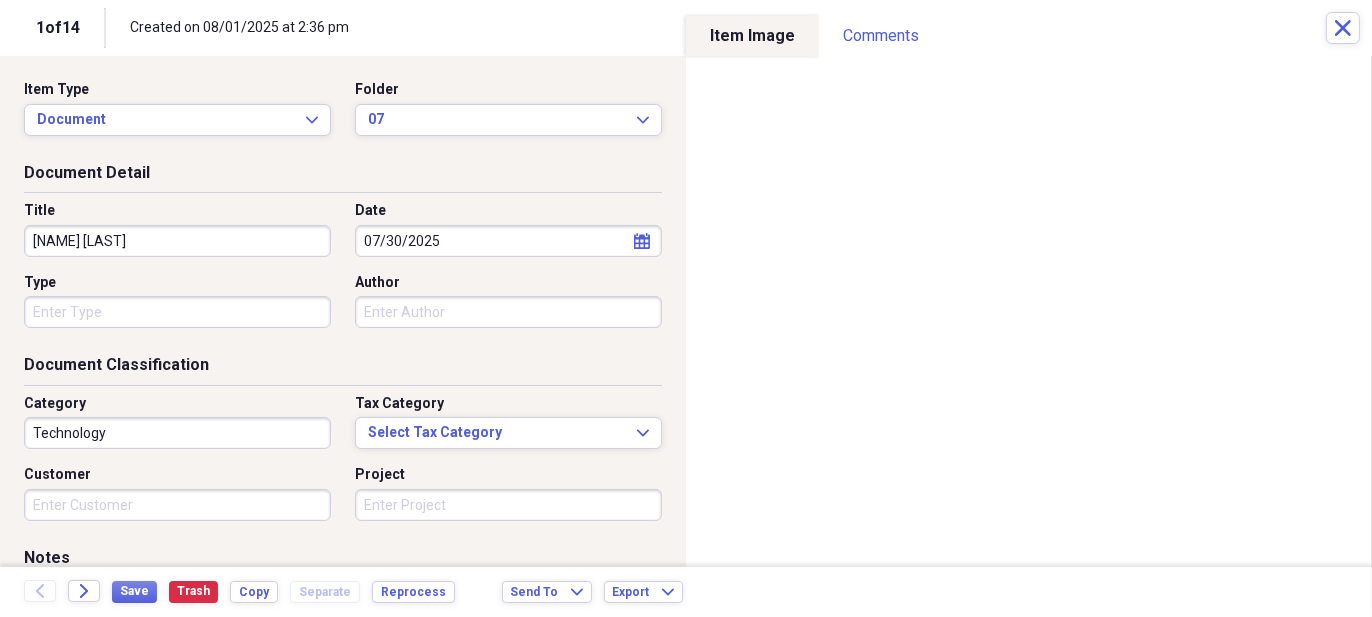 type on "GEORGE FLOOD" 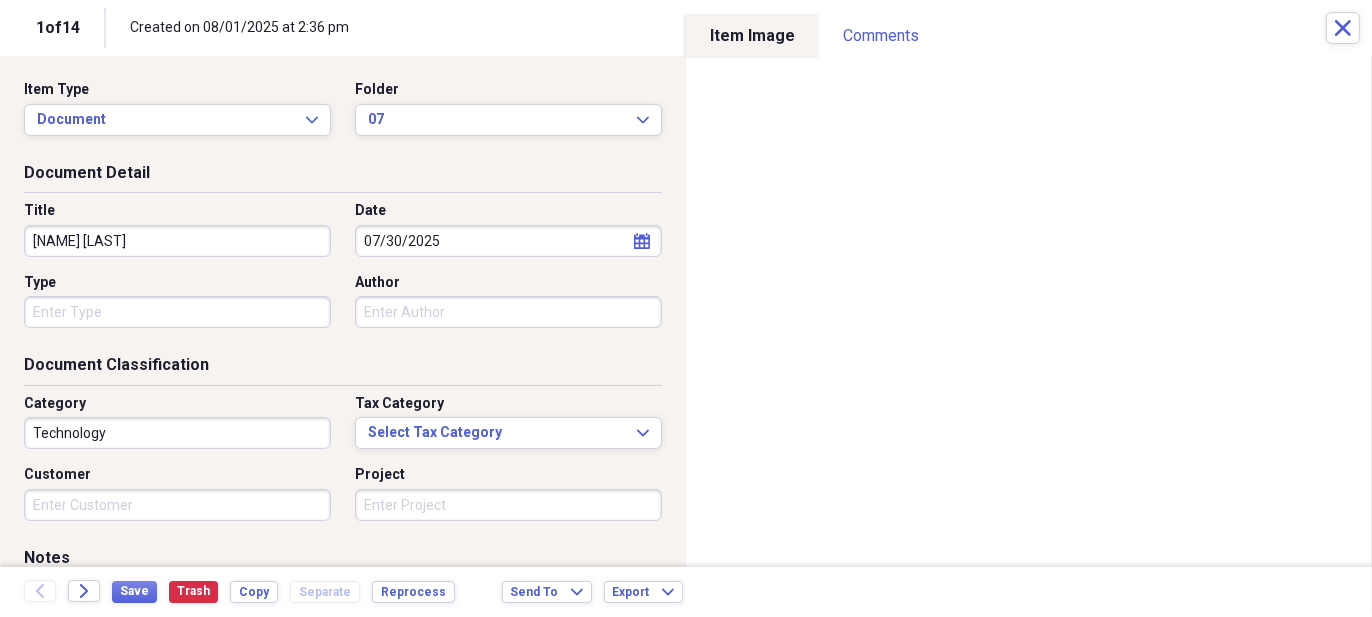 click on "Organize My Files 13 Collapse Unfiled Needs Review 13 Unfiled All Files Unfiled Unfiled Unfiled Saved Reports Collapse My Cabinet Mary Add Folder Collapse Open Folder CLOSED DOCUMENT Add Folder Expand Folder 2015 Add Folder Expand Folder 2016 Add Folder Expand Folder 2017 Add Folder Expand Folder 2018 Add Folder Expand Folder 2019 Add Folder Expand Folder 2020 Add Folder Expand Folder 2021 Add Folder Expand Folder 2022 Add Folder Expand Folder 2023 Add Folder Expand Folder 2024 Add Folder Expand Folder 2025 Add Folder Collapse Open Folder CLOSED RECIEPT Add Folder Expand Folder 2015 Add Folder Expand Folder 2016 Add Folder Expand Folder 2017 Add Folder Expand Folder 2018 Add Folder Expand Folder 2019 Add Folder Expand Folder 2020 Add Folder Expand Folder 2021 Add Folder Expand Folder 2022 Add Folder Expand Folder 2023 Add Folder Expand Folder 2024 Add Folder Collapse Open Folder 2025 Add Folder Folder 01 Add Folder Folder 02 Add Folder Folder 03 Add Folder Folder 04 Add Folder Folder 05 Add Folder Folder 06 1" at bounding box center [686, 308] 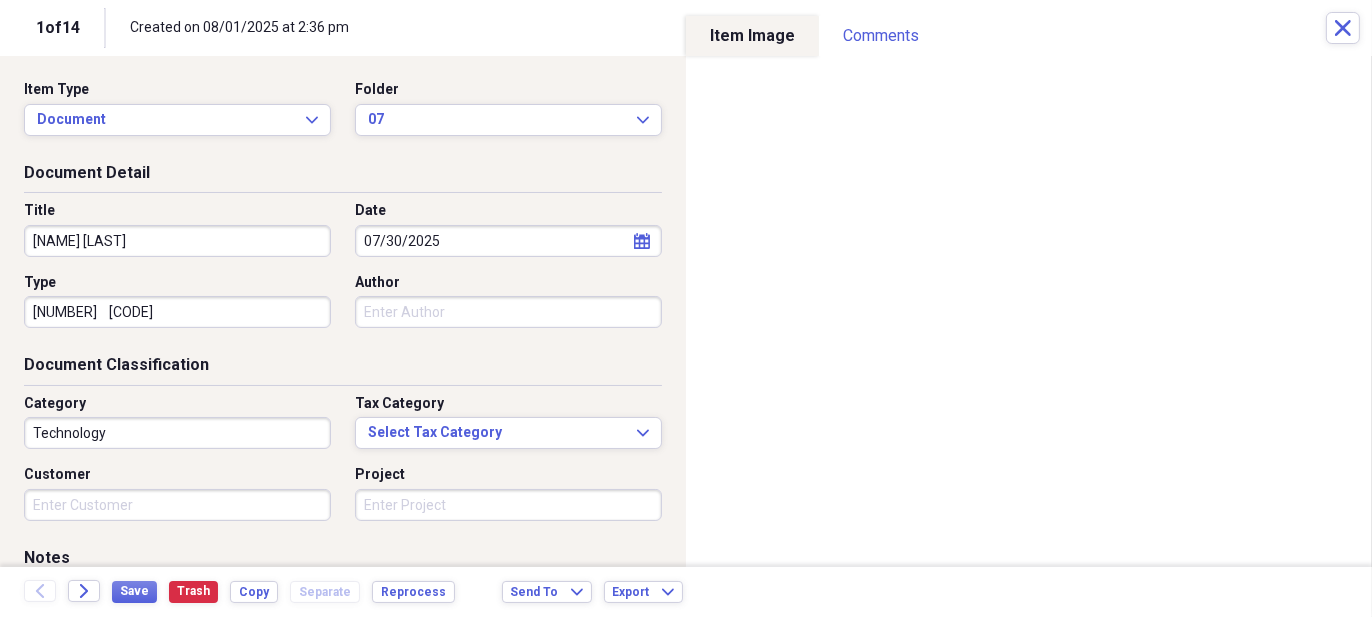 type on "[NUMBER] [STATE]" 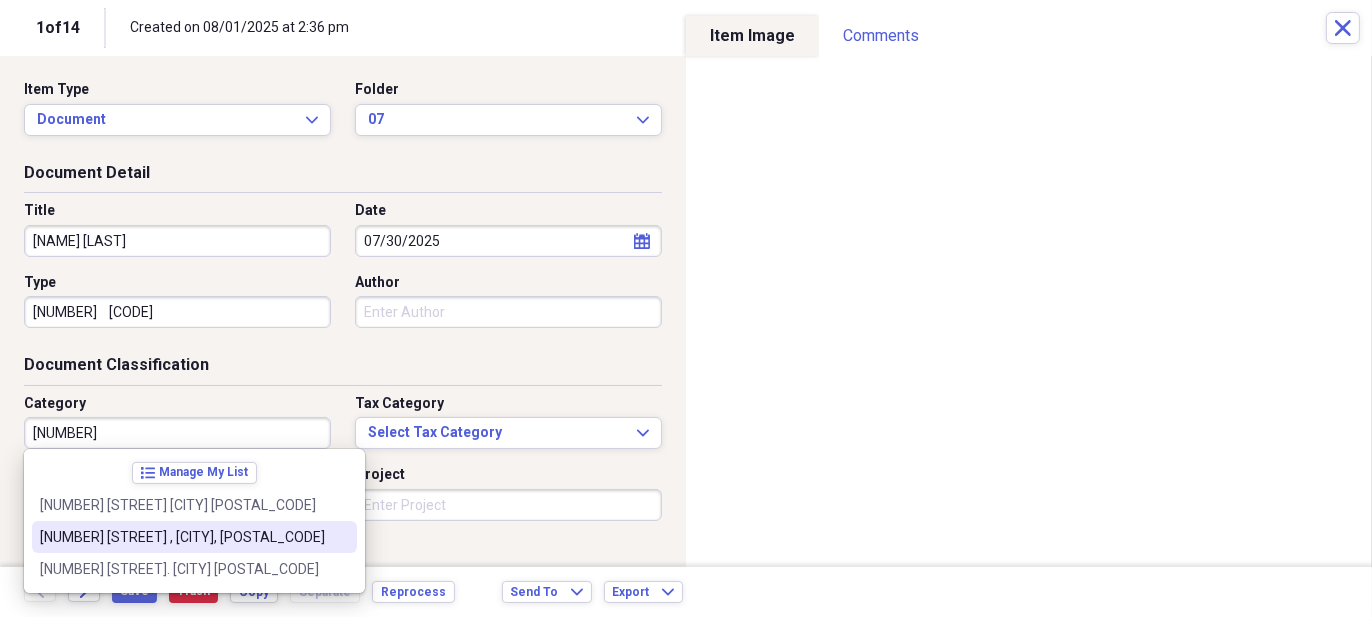 click on "[NUMBER] [STREET] [CODE] , [CITY], [POSTAL_CODE]" at bounding box center (182, 537) 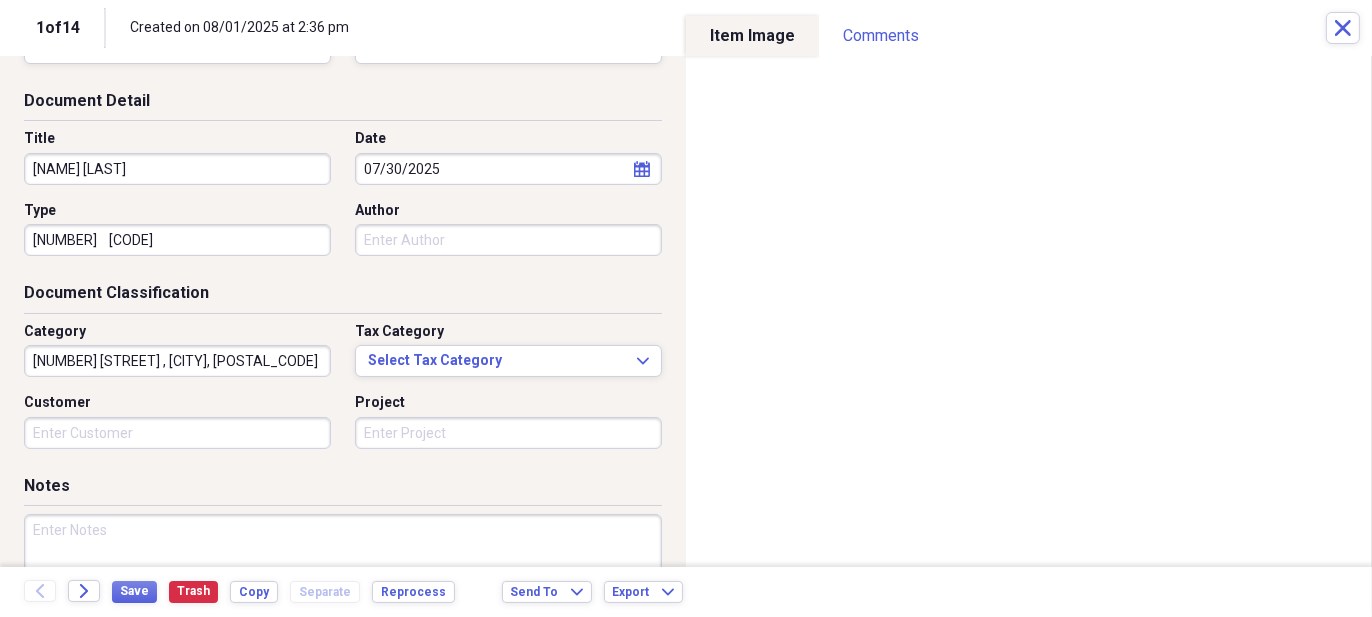 scroll, scrollTop: 200, scrollLeft: 0, axis: vertical 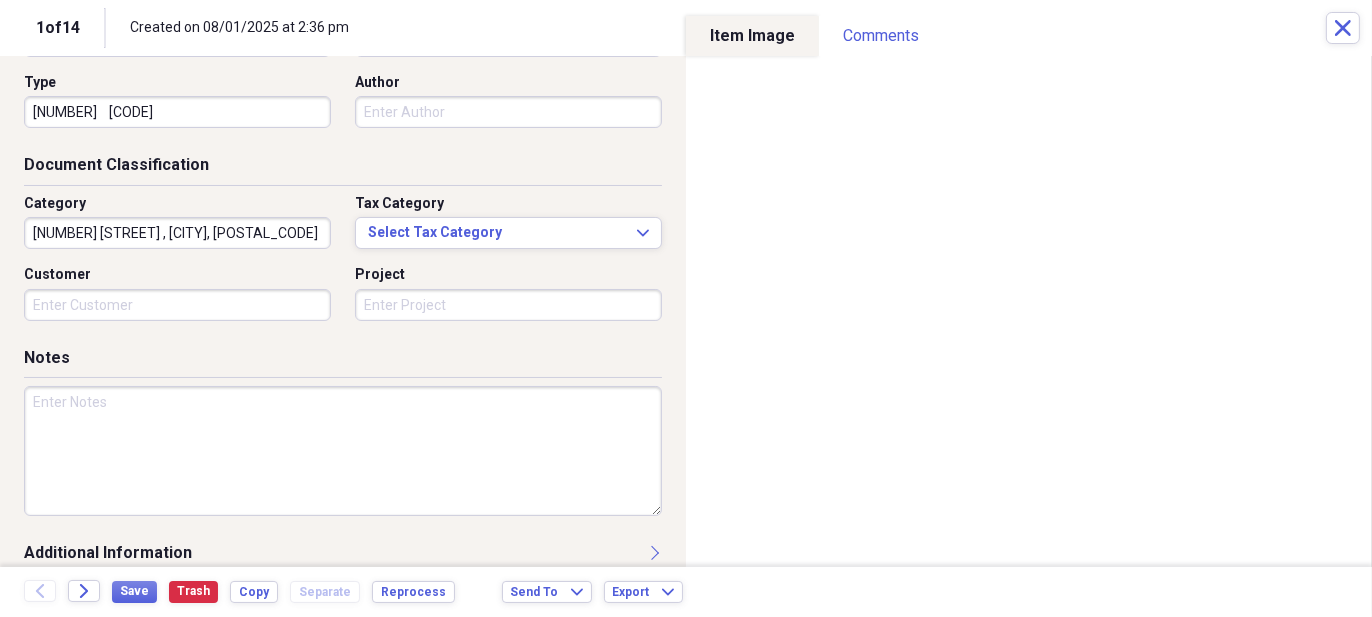 click on "Notes" at bounding box center [343, 444] 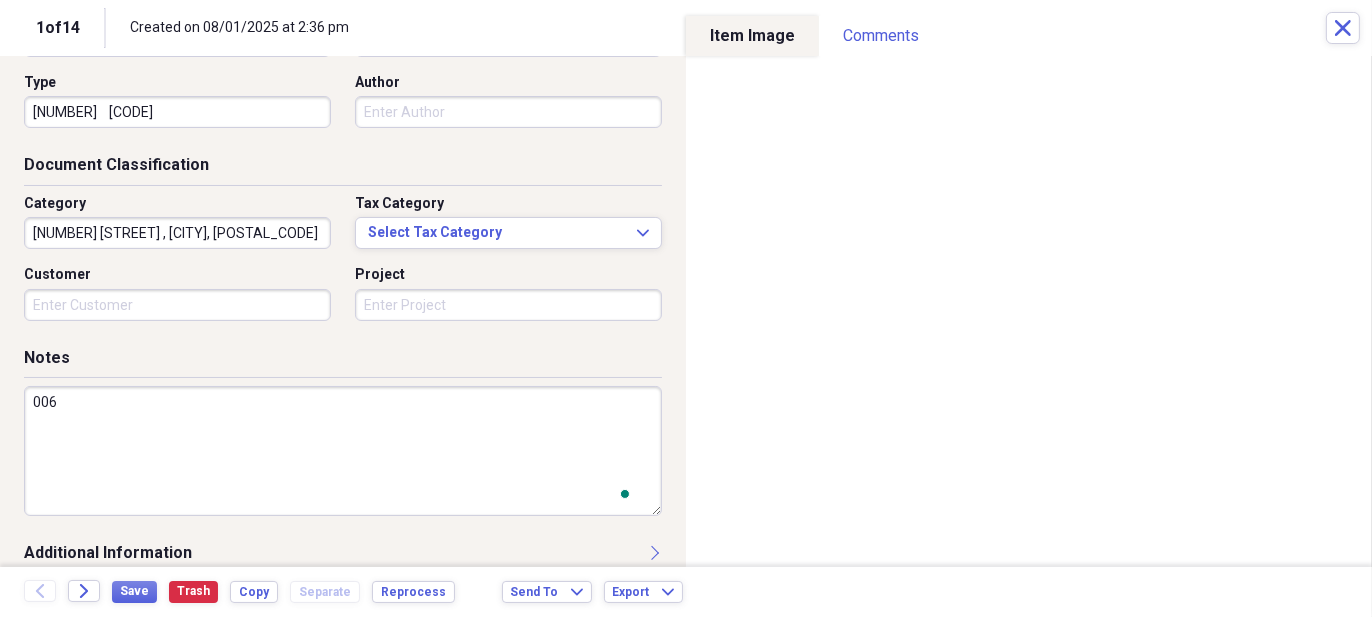 scroll, scrollTop: 200, scrollLeft: 0, axis: vertical 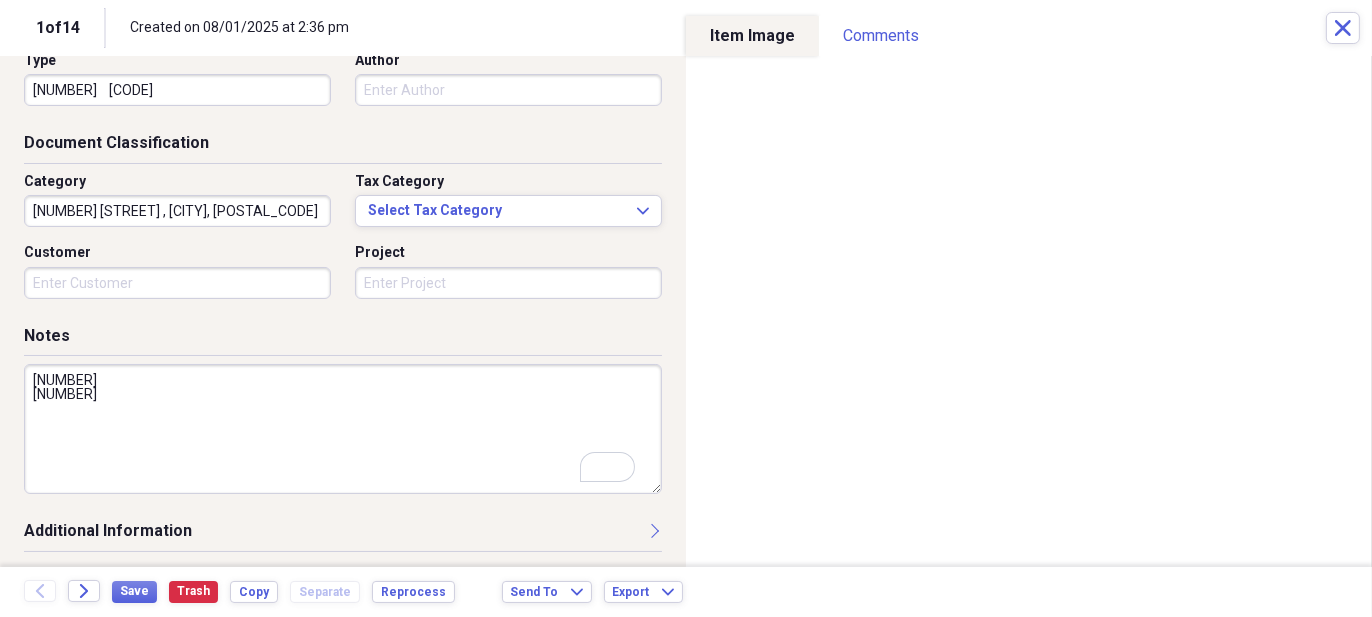 type on "00619016
00629722" 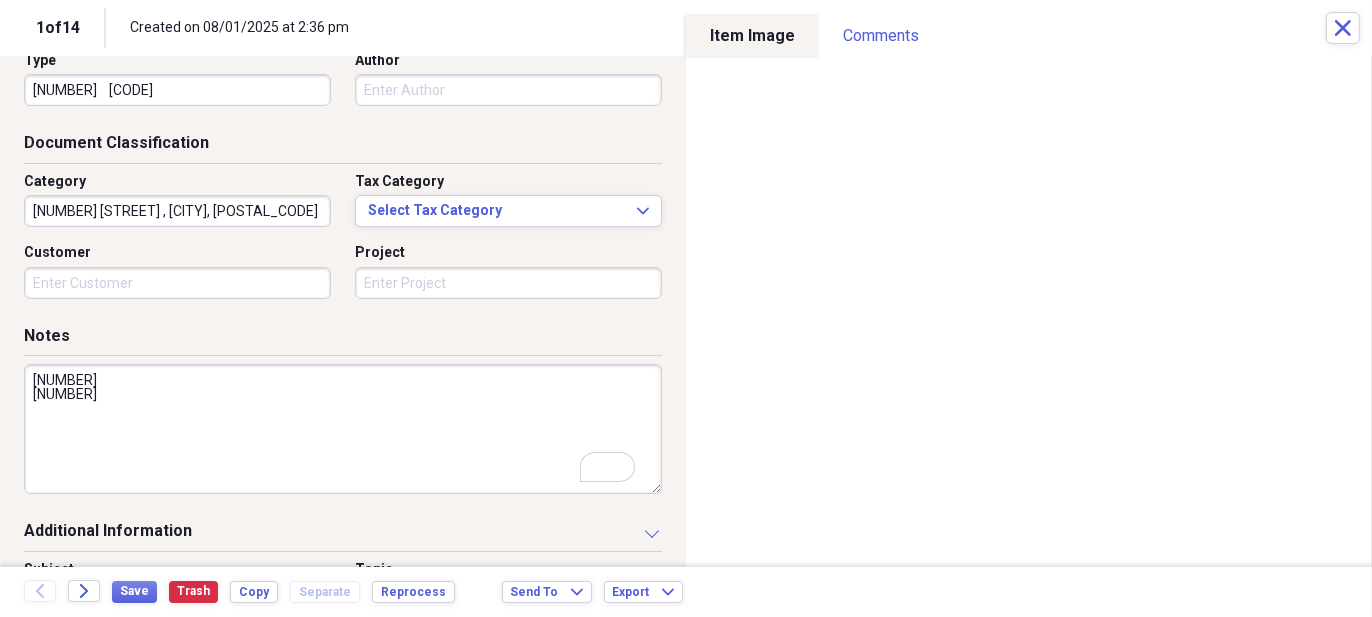 scroll, scrollTop: 344, scrollLeft: 0, axis: vertical 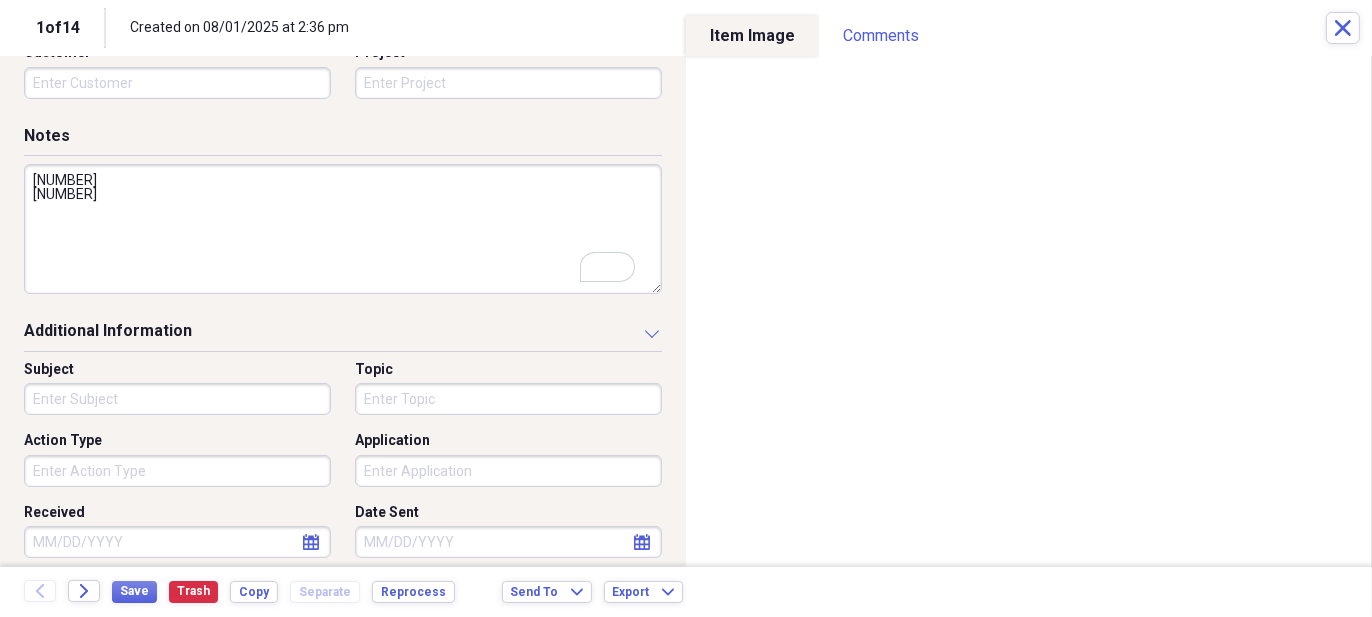 click on "Action Type" at bounding box center [177, 471] 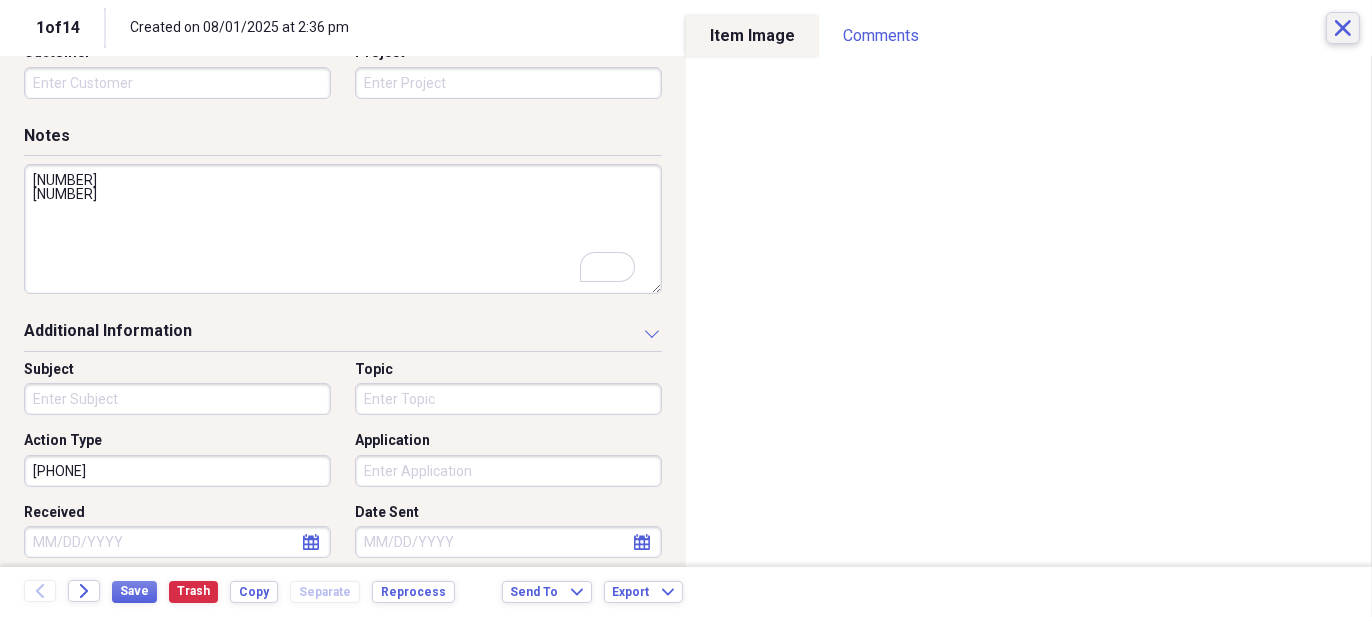 type on "4695715511" 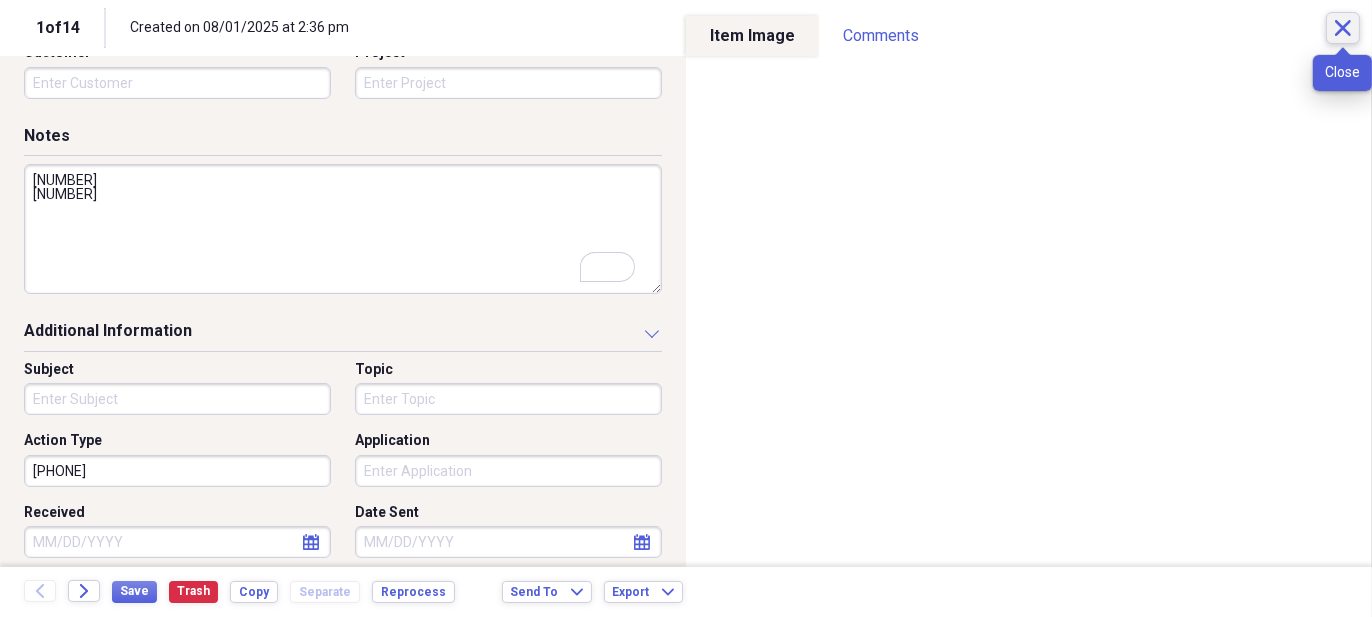 click on "Close" 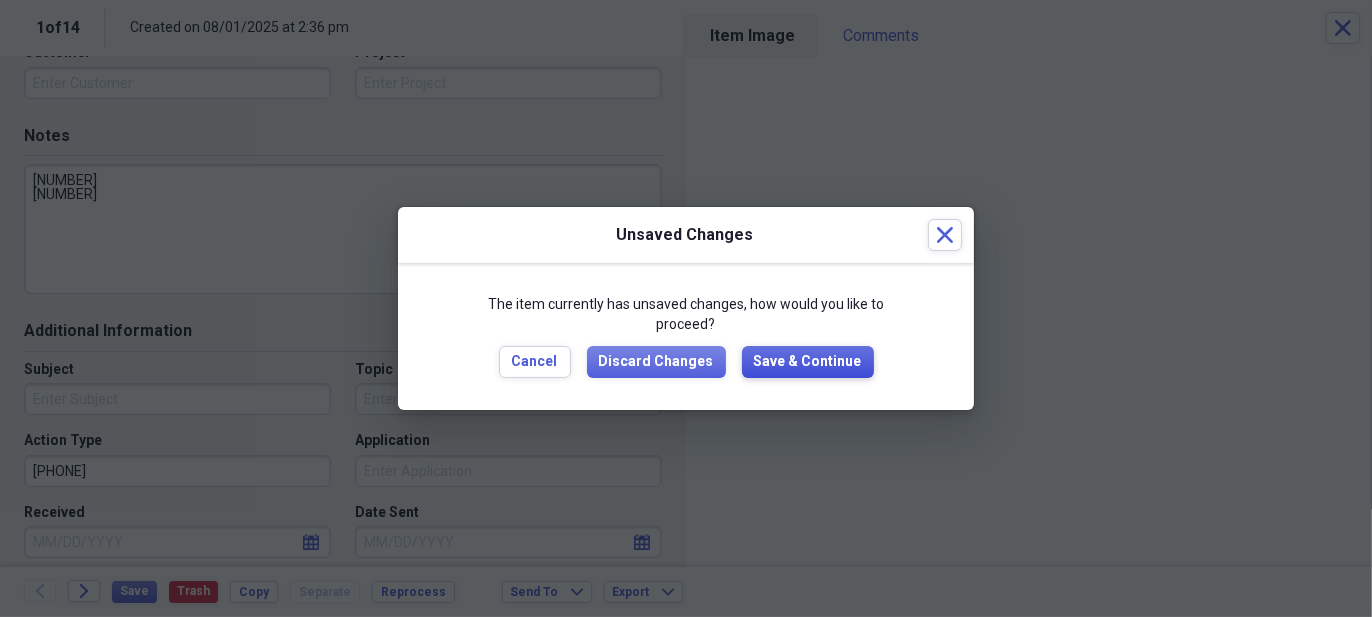 click on "Save & Continue" at bounding box center [808, 362] 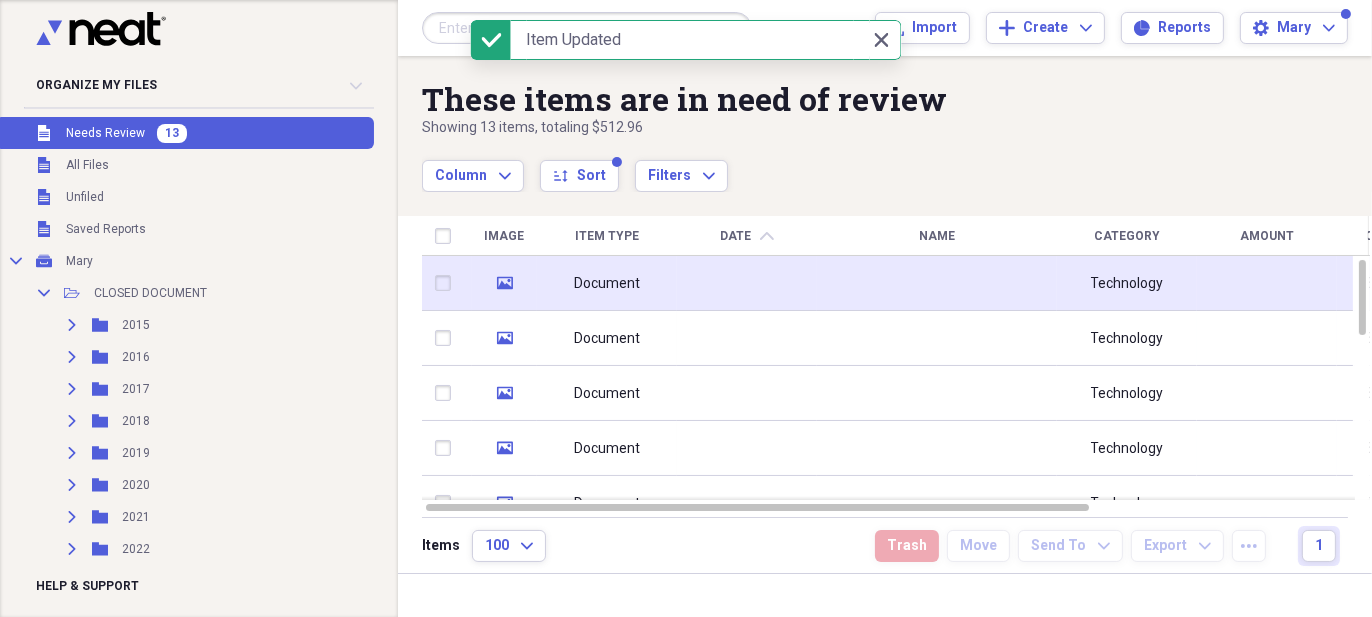 click at bounding box center [747, 283] 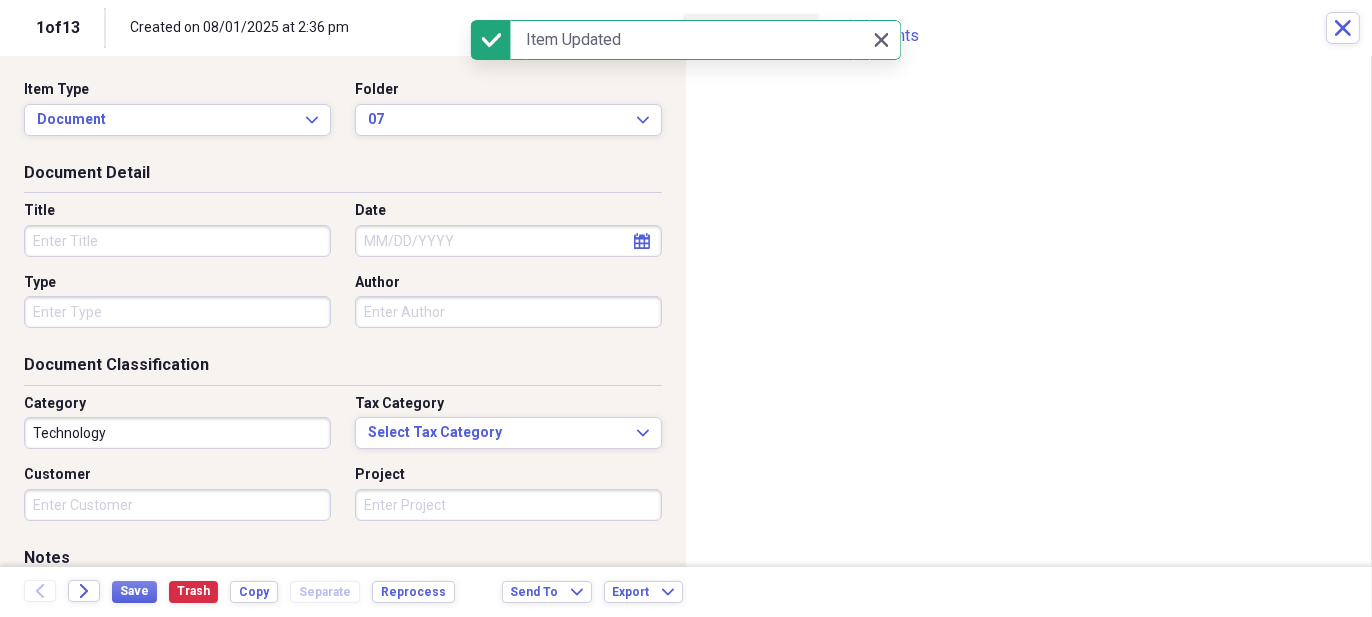 click 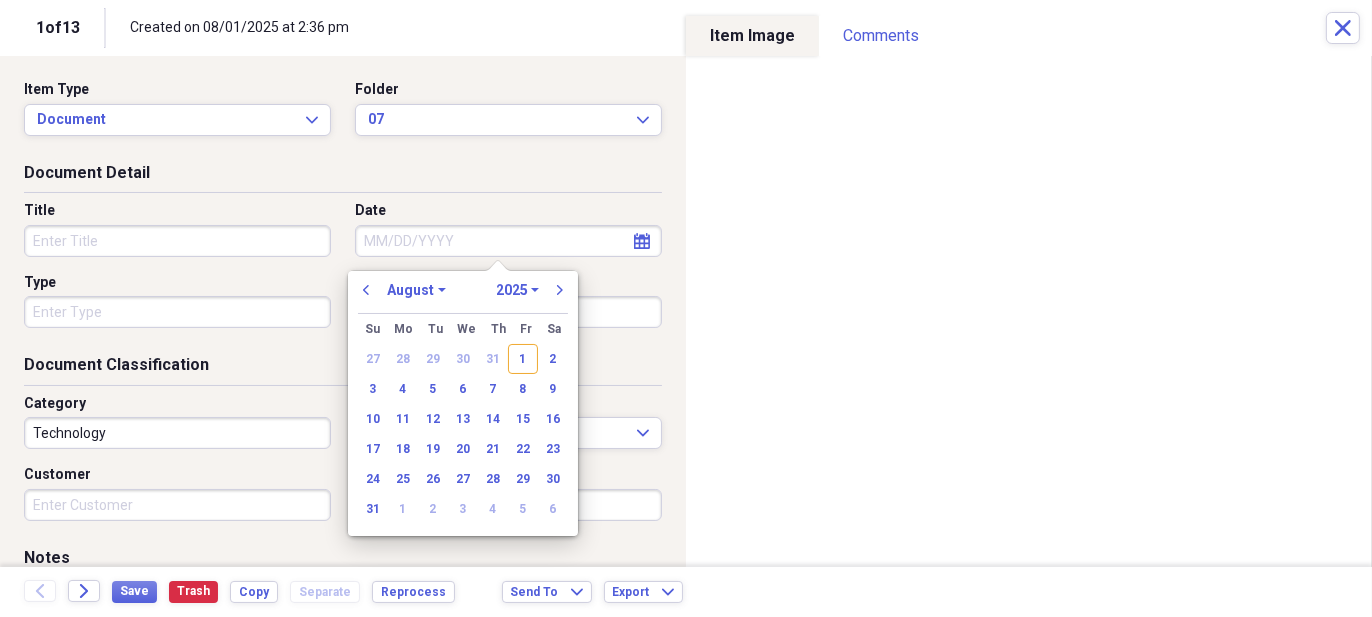 click on "January February March April May June July August September October November December" at bounding box center [416, 290] 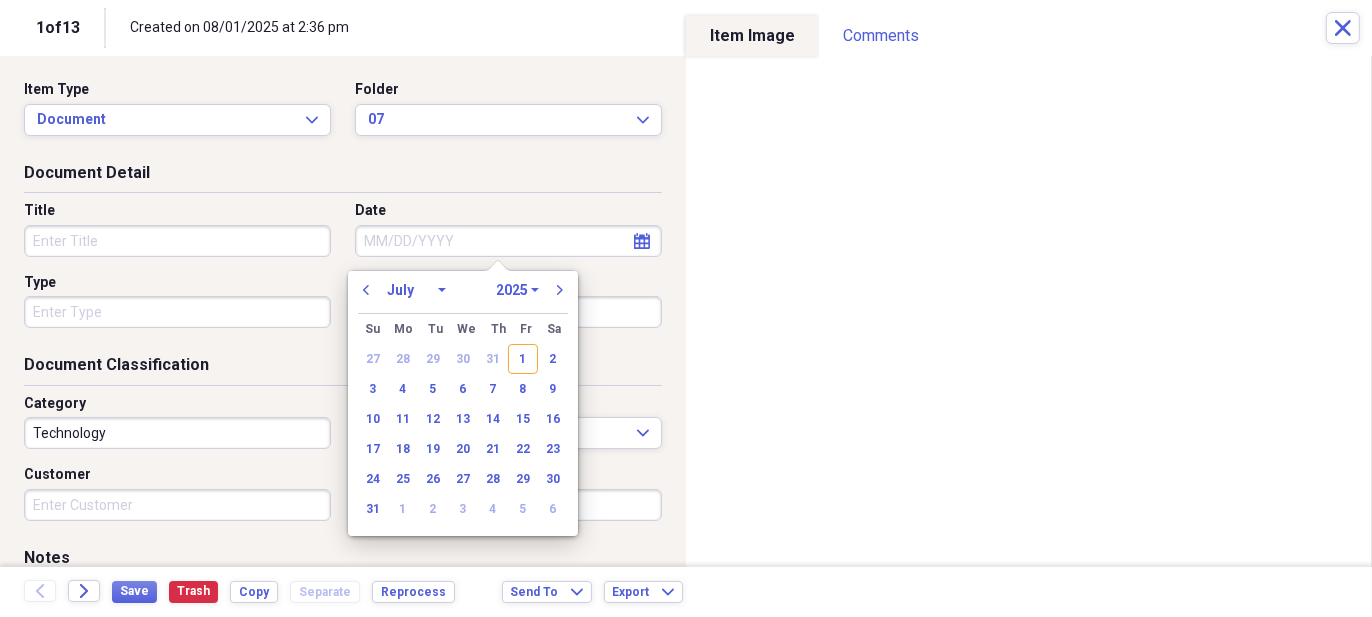 click on "January February March April May June July August September October November December" at bounding box center [416, 290] 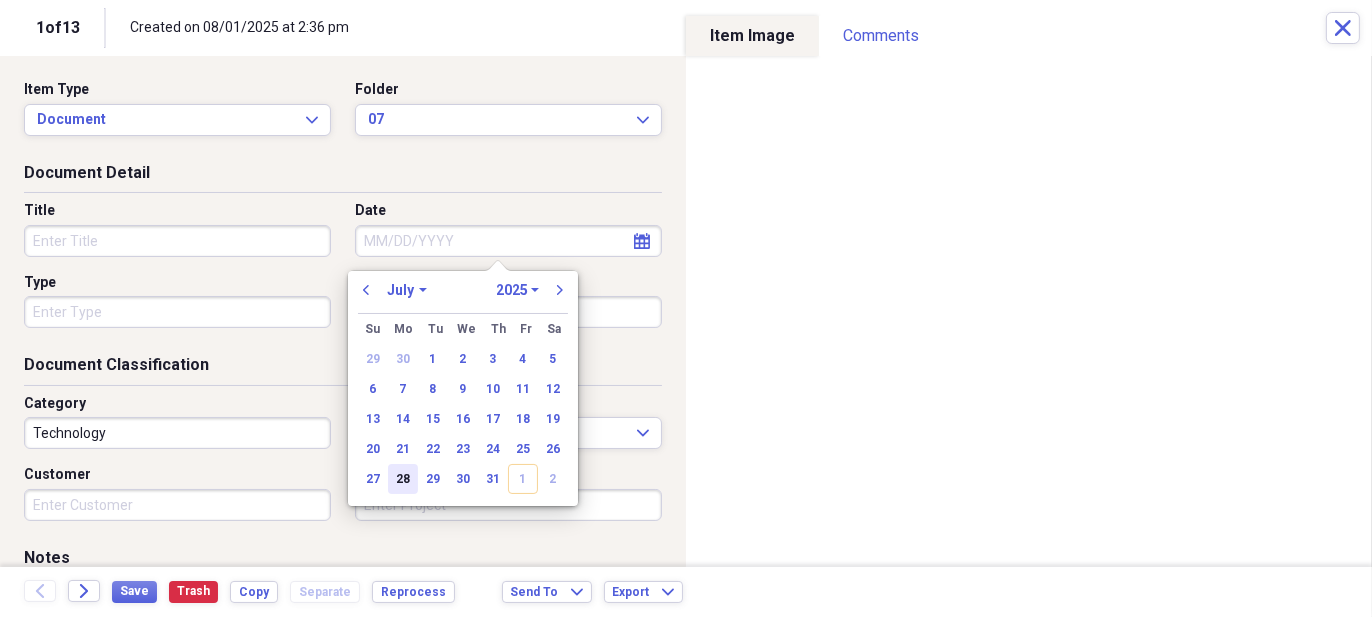click on "28" at bounding box center (403, 479) 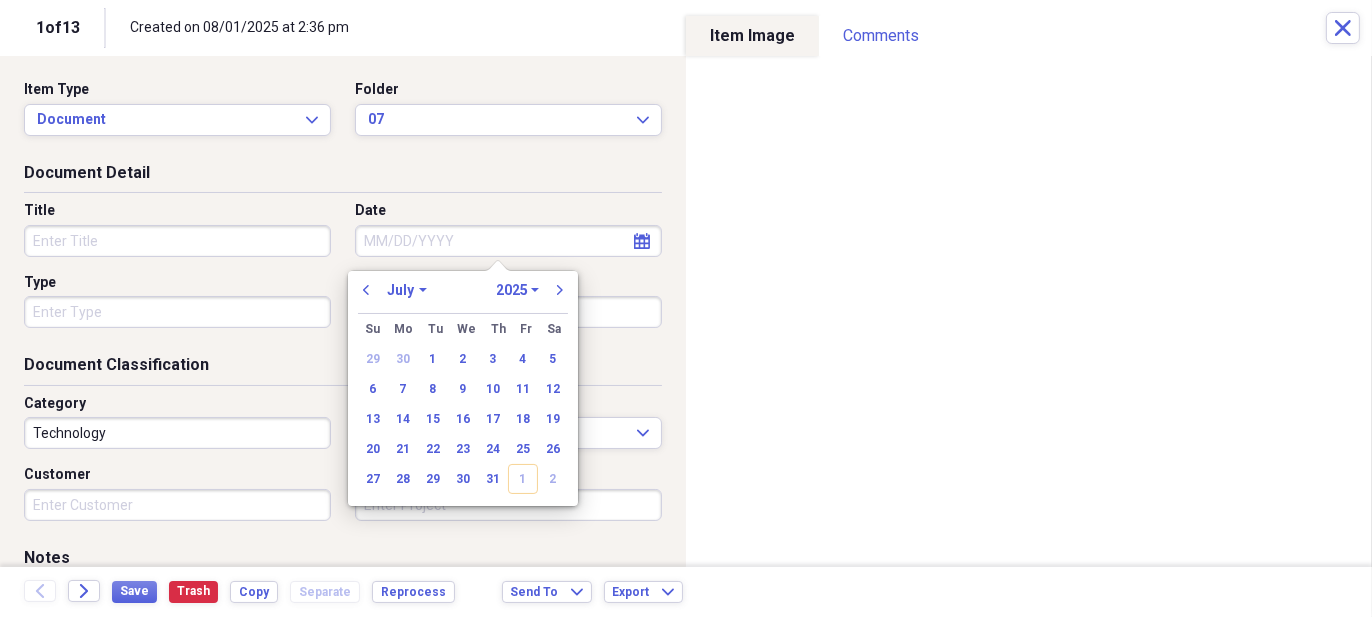 type on "07/28/2025" 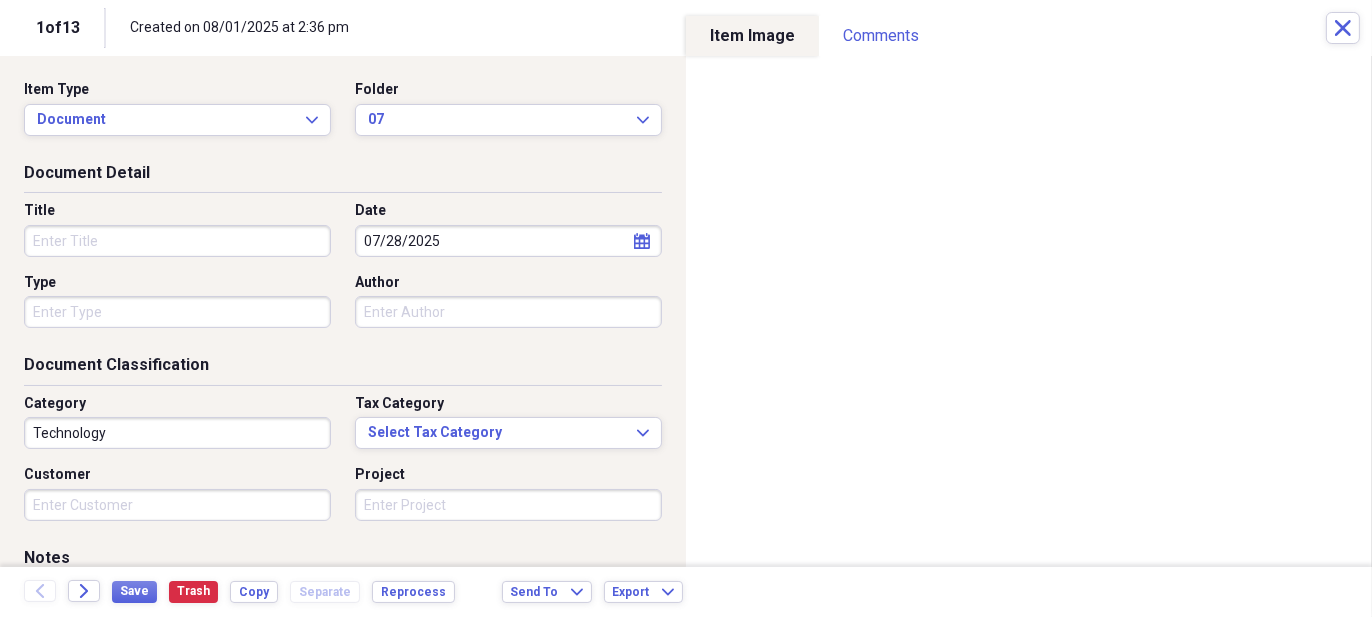 click on "Title" at bounding box center (177, 241) 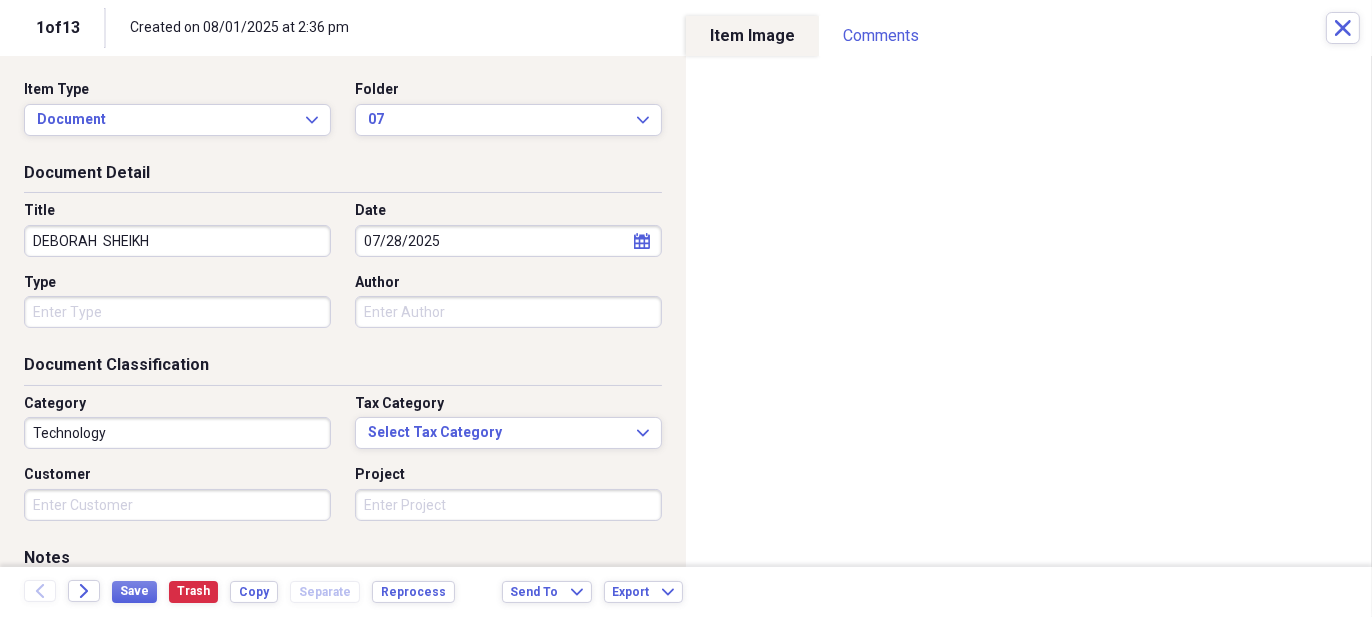 type on "DEBORAH  SHEIKH" 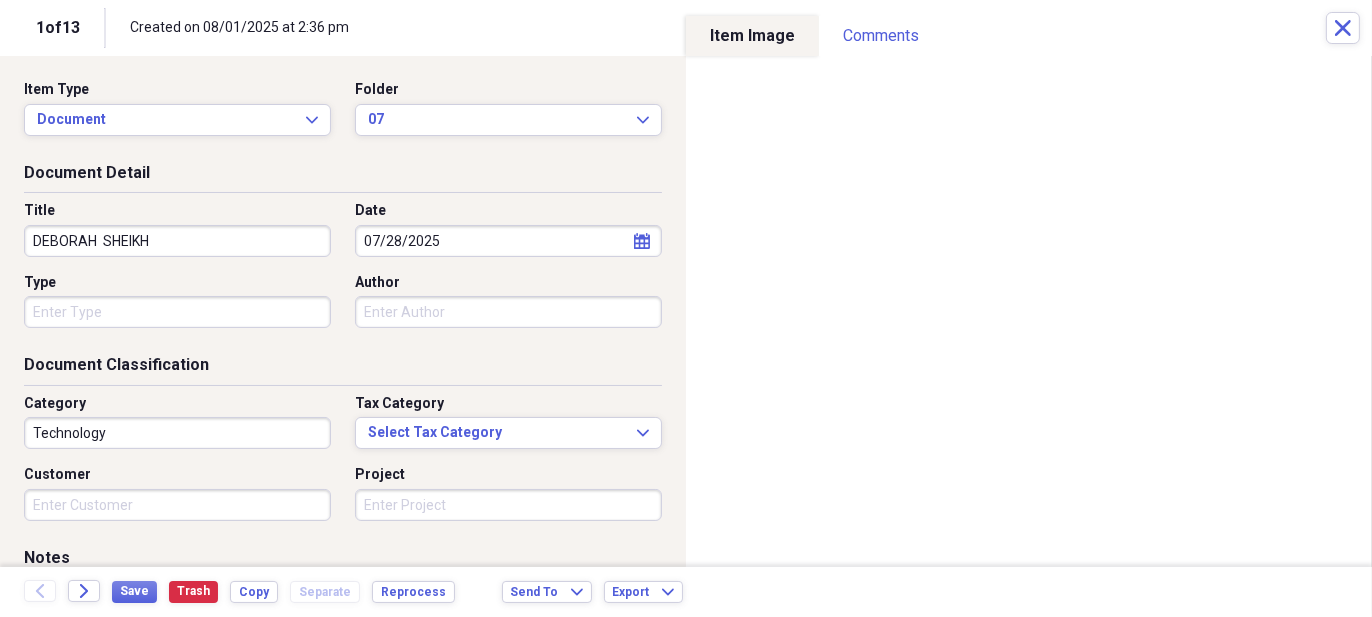 click on "Organize My Files 12 Collapse Unfiled Needs Review 12 Unfiled All Files Unfiled Unfiled Unfiled Saved Reports Collapse My Cabinet Mary Add Folder Collapse Open Folder CLOSED DOCUMENT Add Folder Expand Folder 2015 Add Folder Expand Folder 2016 Add Folder Expand Folder 2017 Add Folder Expand Folder 2018 Add Folder Expand Folder 2019 Add Folder Expand Folder 2020 Add Folder Expand Folder 2021 Add Folder Expand Folder 2022 Add Folder Expand Folder 2023 Add Folder Expand Folder 2024 Add Folder Expand Folder 2025 Add Folder Collapse Open Folder CLOSED RECIEPT Add Folder Expand Folder 2015 Add Folder Expand Folder 2016 Add Folder Expand Folder 2017 Add Folder Expand Folder 2018 Add Folder Expand Folder 2019 Add Folder Expand Folder 2020 Add Folder Expand Folder 2021 Add Folder Expand Folder 2022 Add Folder Expand Folder 2023 Add Folder Expand Folder 2024 Add Folder Collapse Open Folder 2025 Add Folder Folder 01 Add Folder Folder 02 Add Folder Folder 03 Add Folder Folder 04 Add Folder Folder 05 Add Folder Folder 06 1" at bounding box center [686, 308] 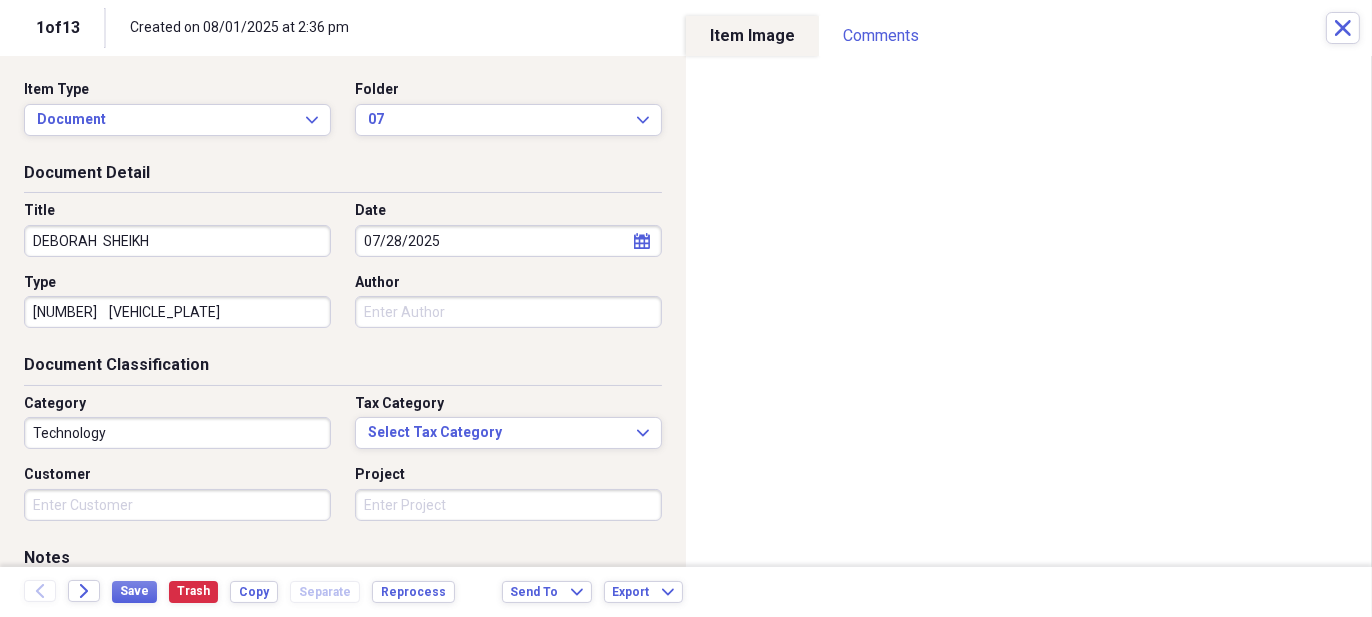 type on "[PLATE]" 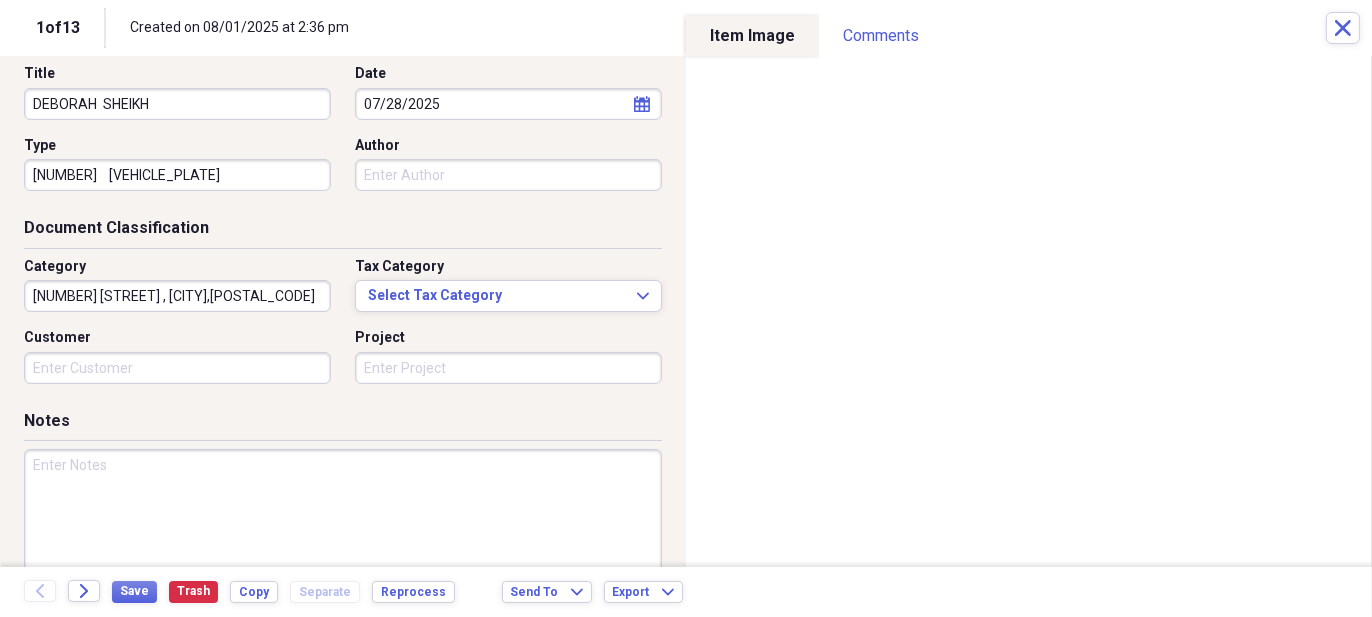 scroll, scrollTop: 200, scrollLeft: 0, axis: vertical 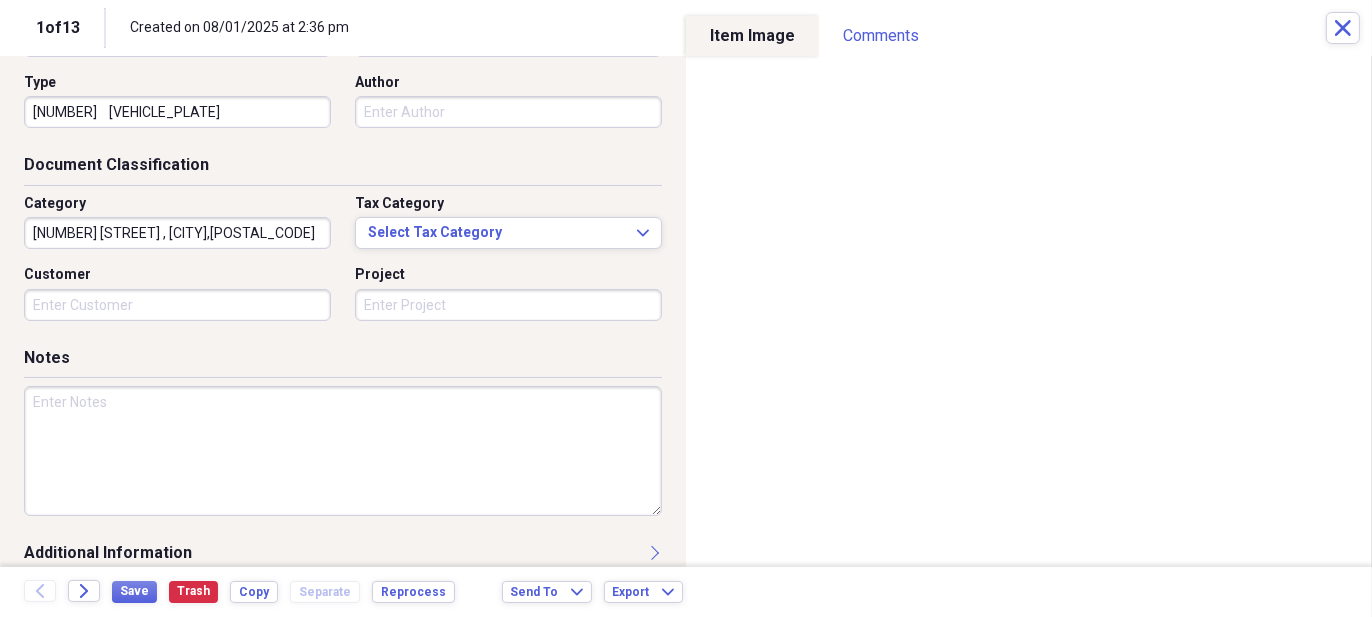 type on "6928 MEADOW CREEK DR , DALLAS,75254" 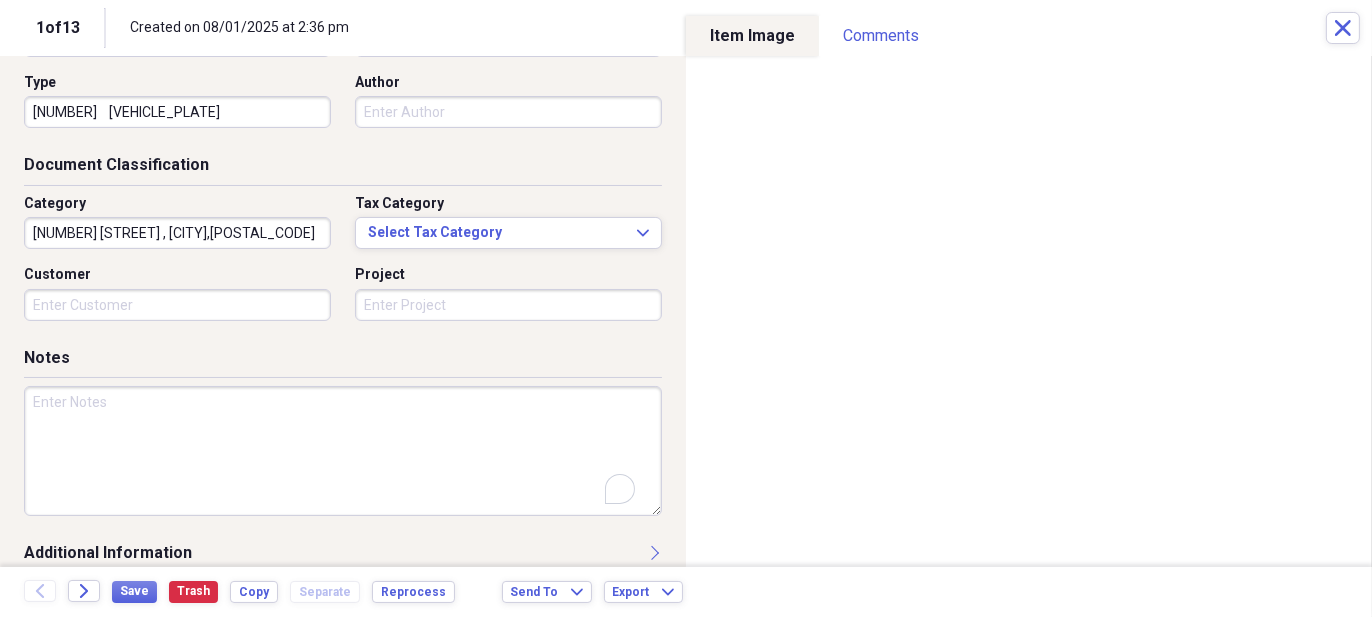 click at bounding box center (343, 451) 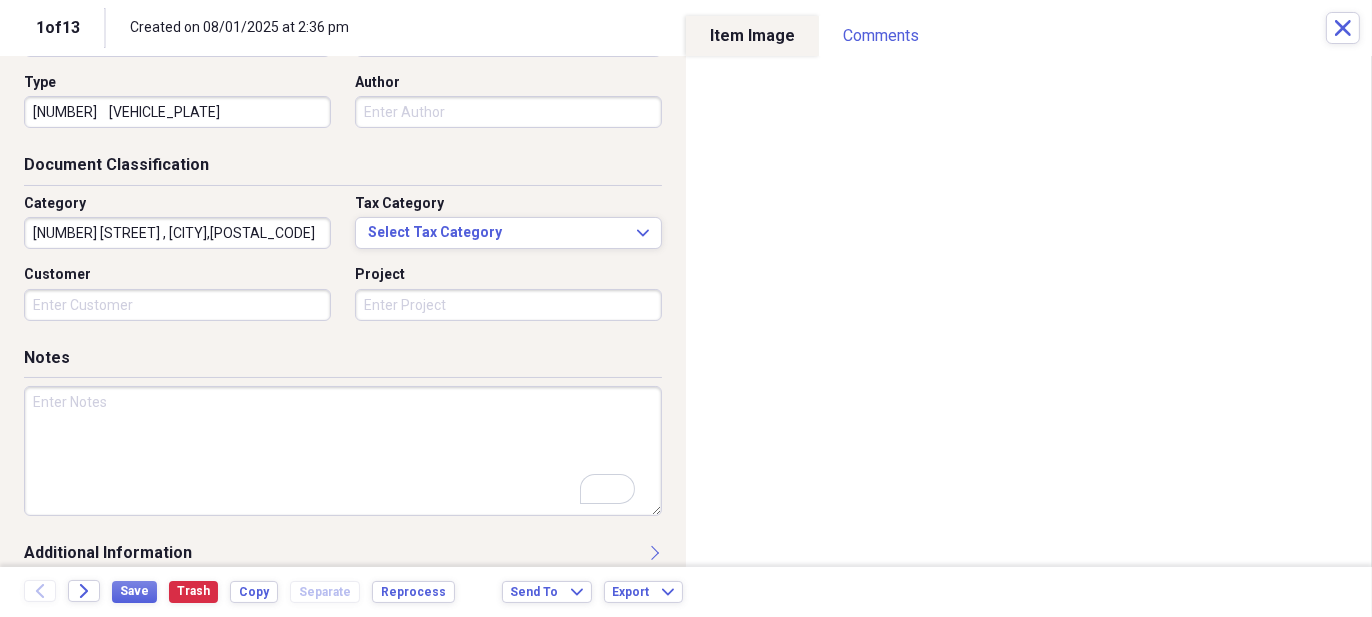 scroll, scrollTop: 200, scrollLeft: 0, axis: vertical 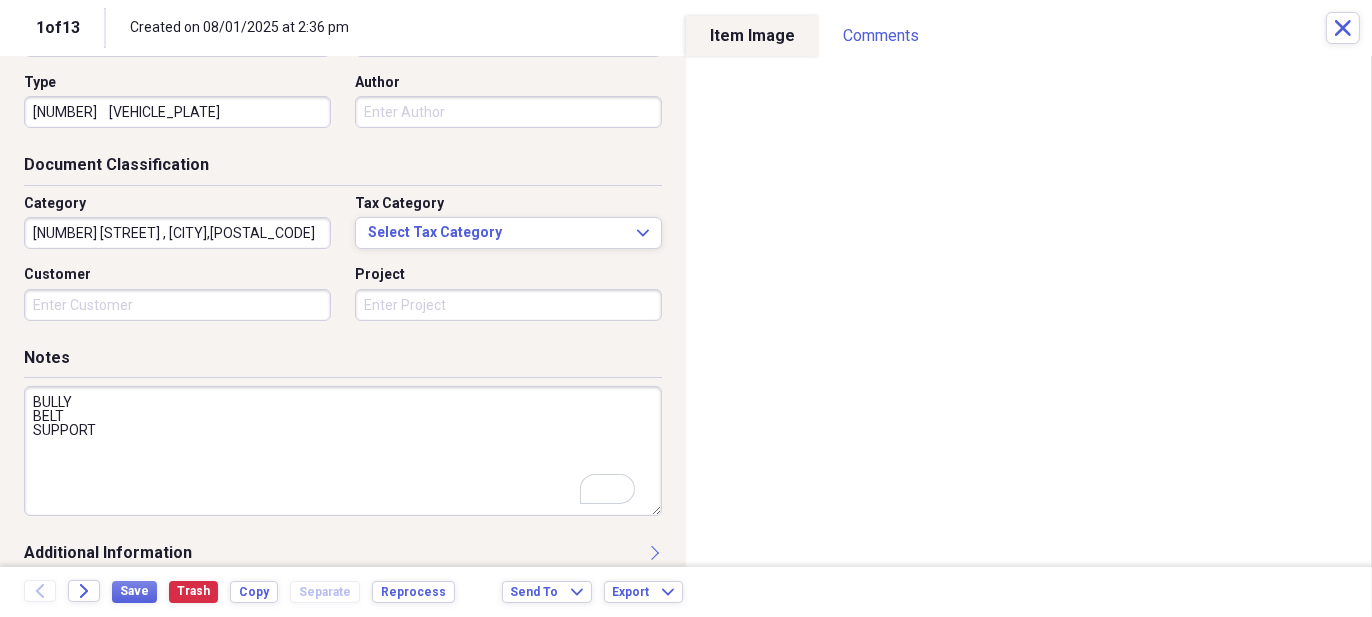 click on "BULLY
BELT
SUPPORT" at bounding box center [343, 451] 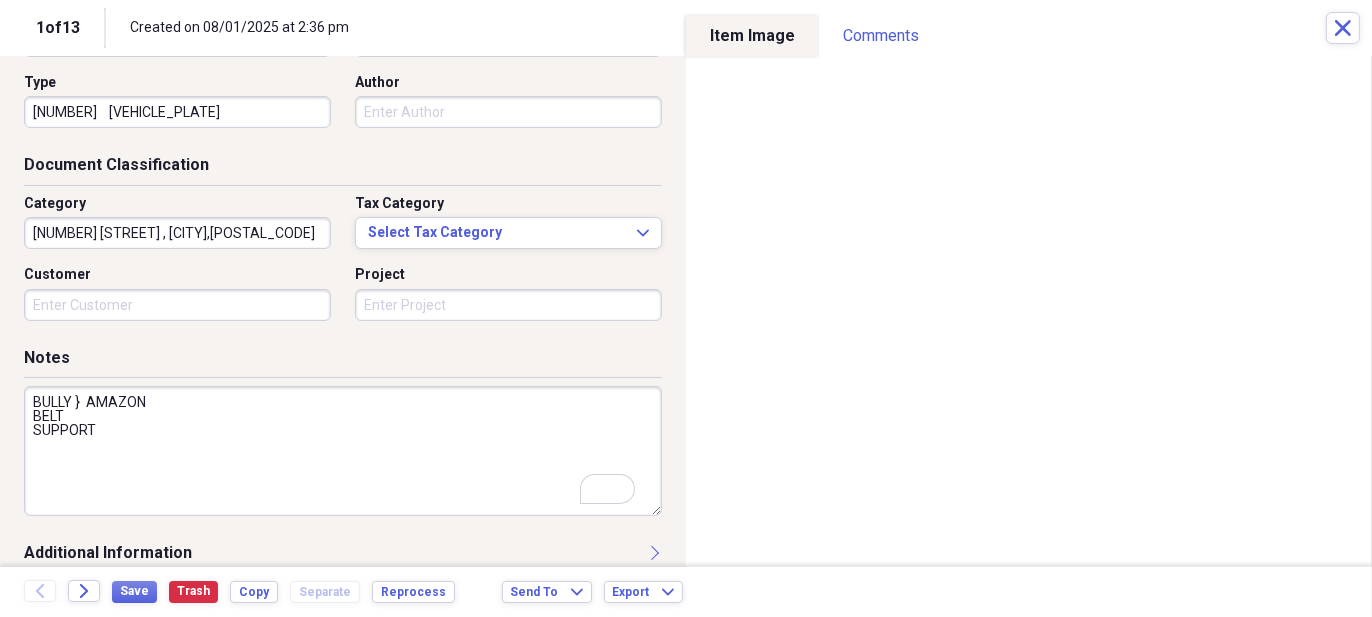click on "BULLY }  AMAZON
BELT
SUPPORT" at bounding box center (343, 451) 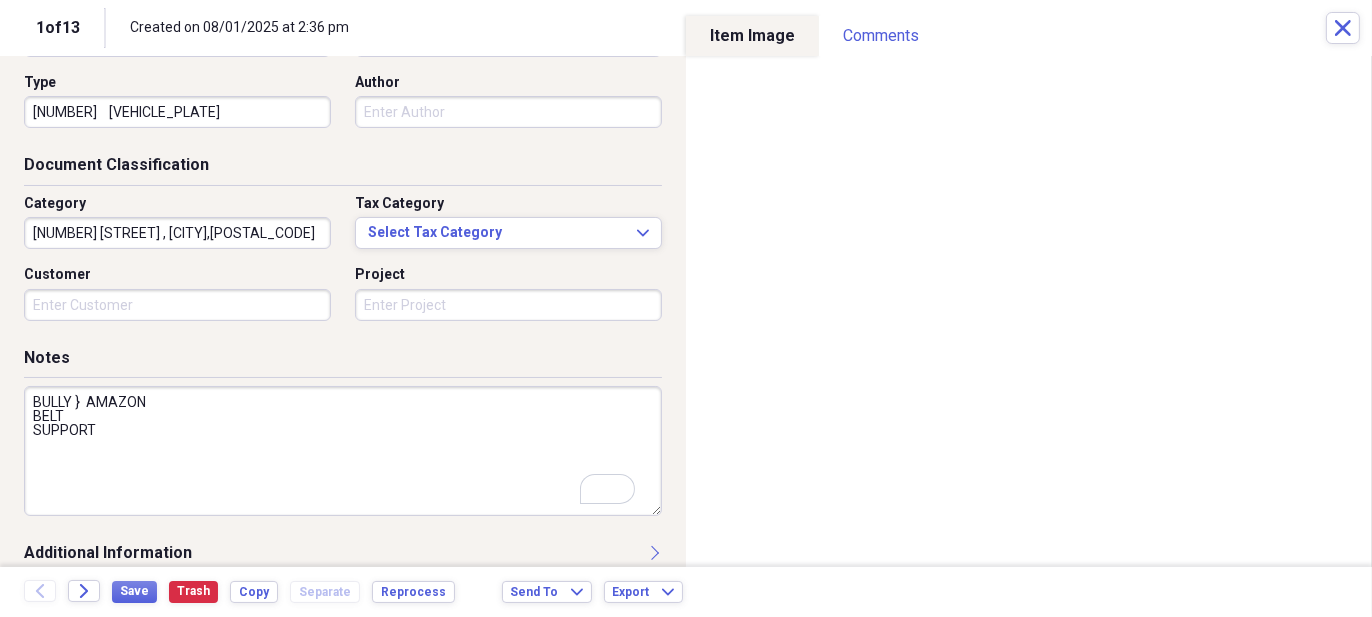 click on "BULLY }  AMAZON
BELT
SUPPORT" at bounding box center [343, 451] 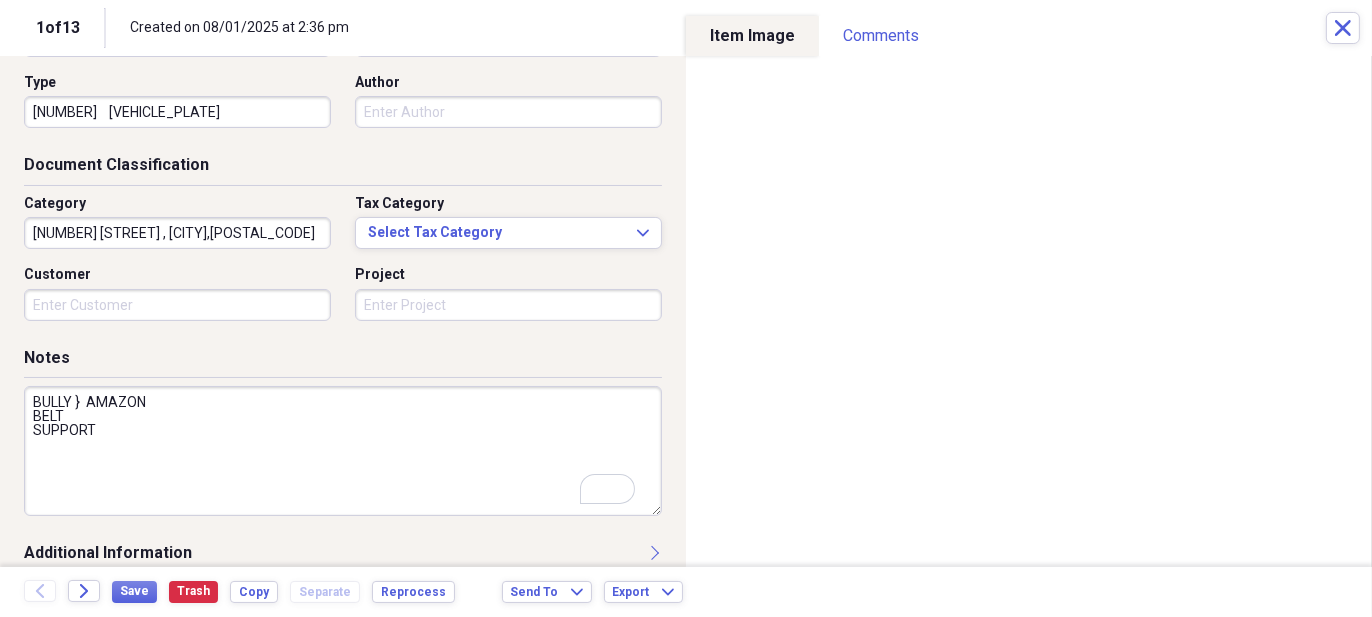 click on "BULLY }  AMAZON
BELT
SUPPORT" at bounding box center (343, 451) 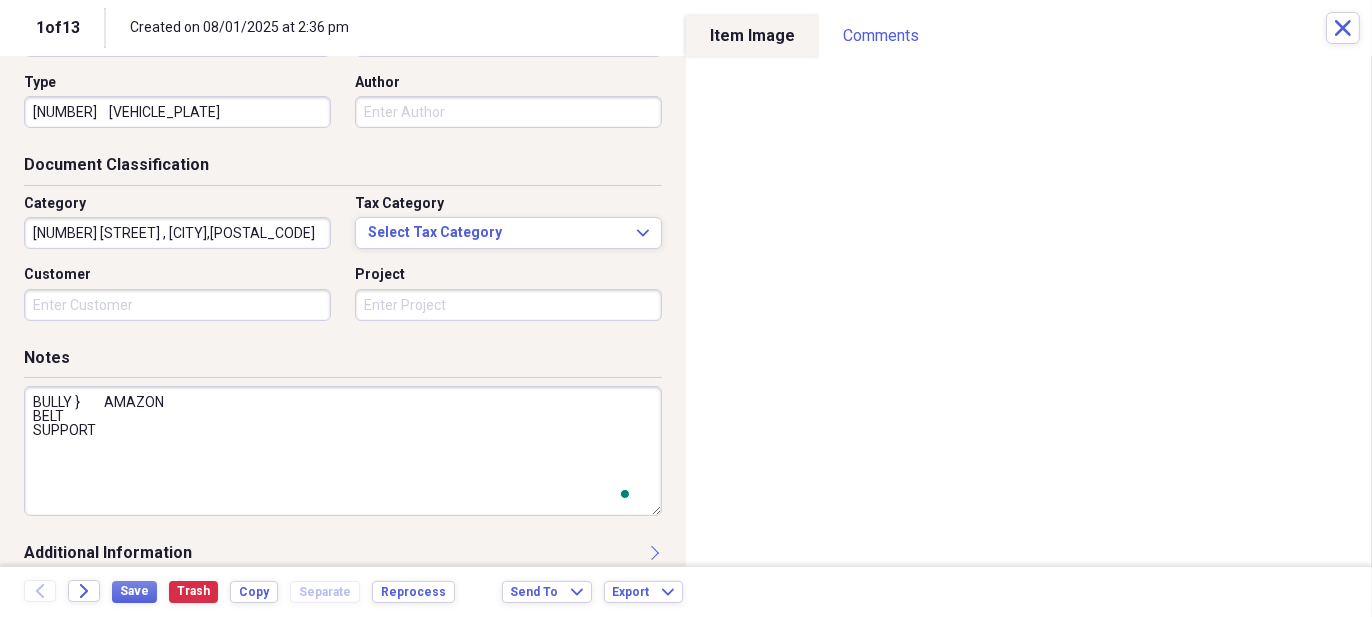 click on "BULLY }        AMAZON
BELT
SUPPORT" at bounding box center [343, 451] 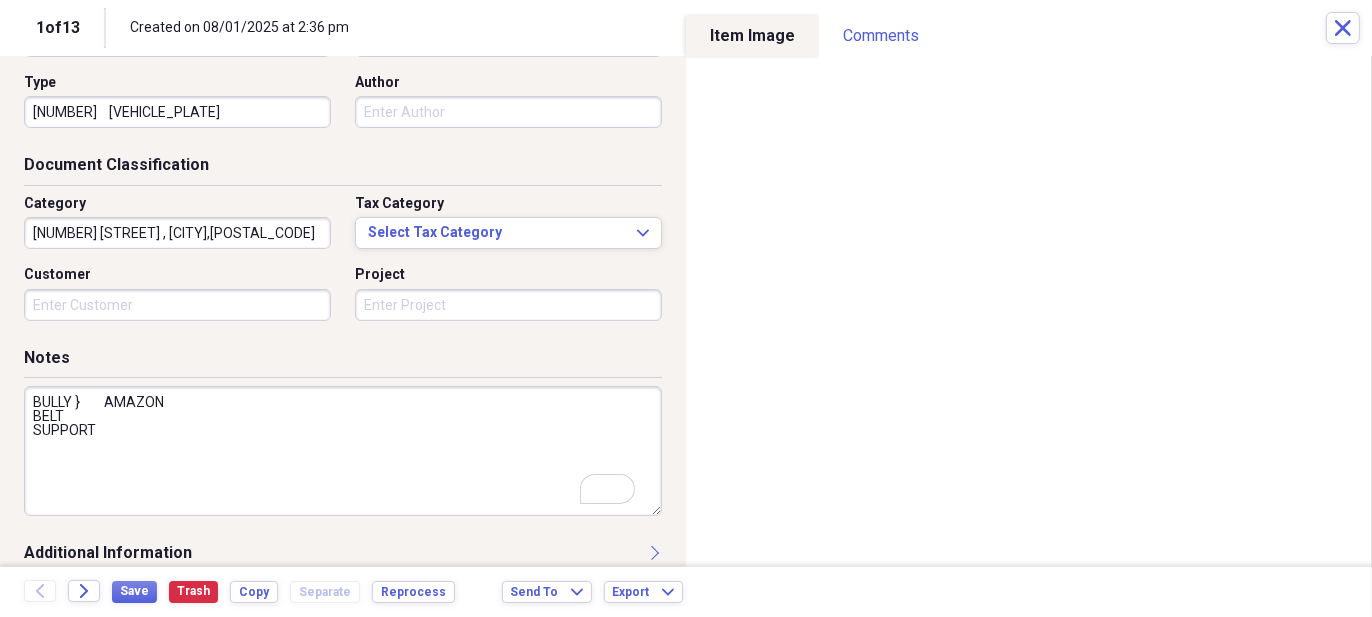 click on "BULLY }        AMAZON
BELT
SUPPORT" at bounding box center [343, 451] 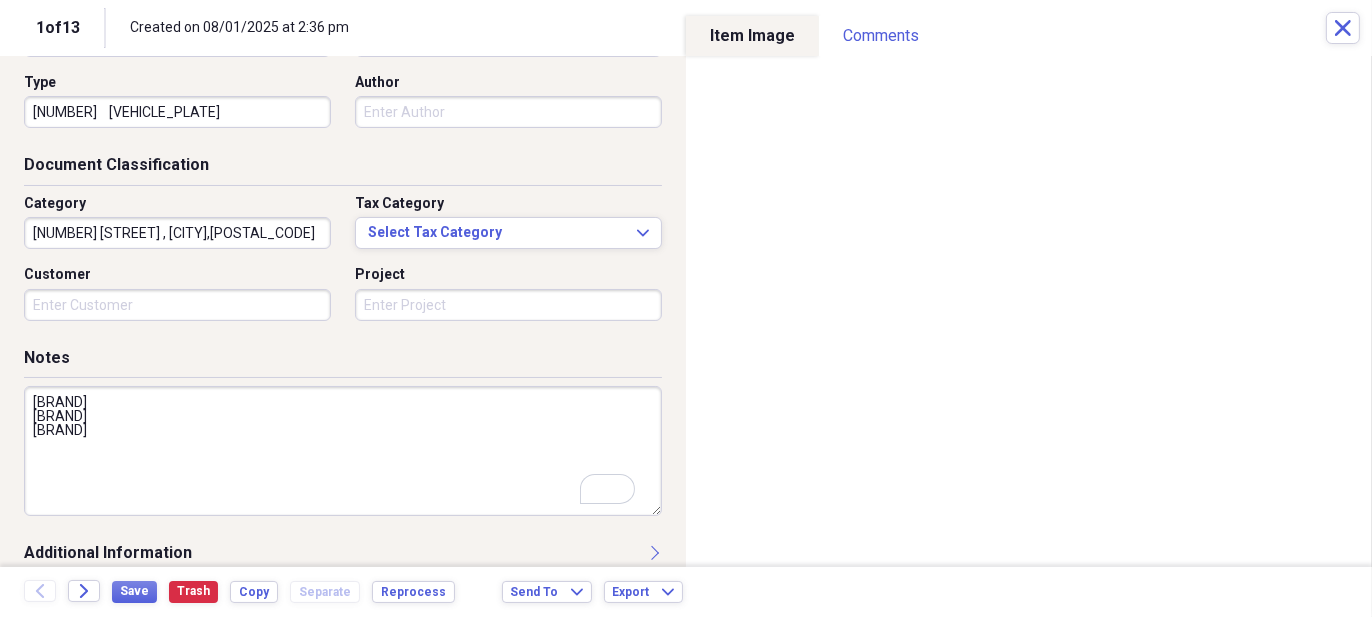 click on "BULLY        AMAZON
BELT
SUPPORT" at bounding box center (343, 451) 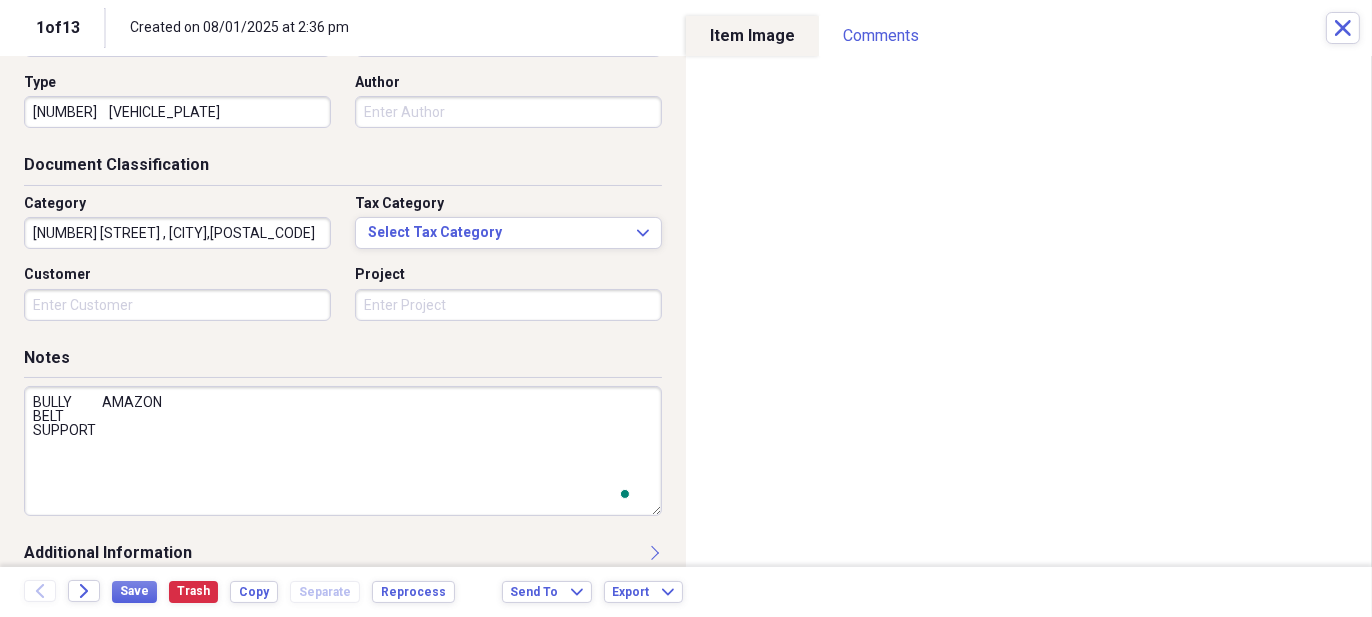 click on "BULLY          AMAZON
BELT
SUPPORT" at bounding box center [343, 451] 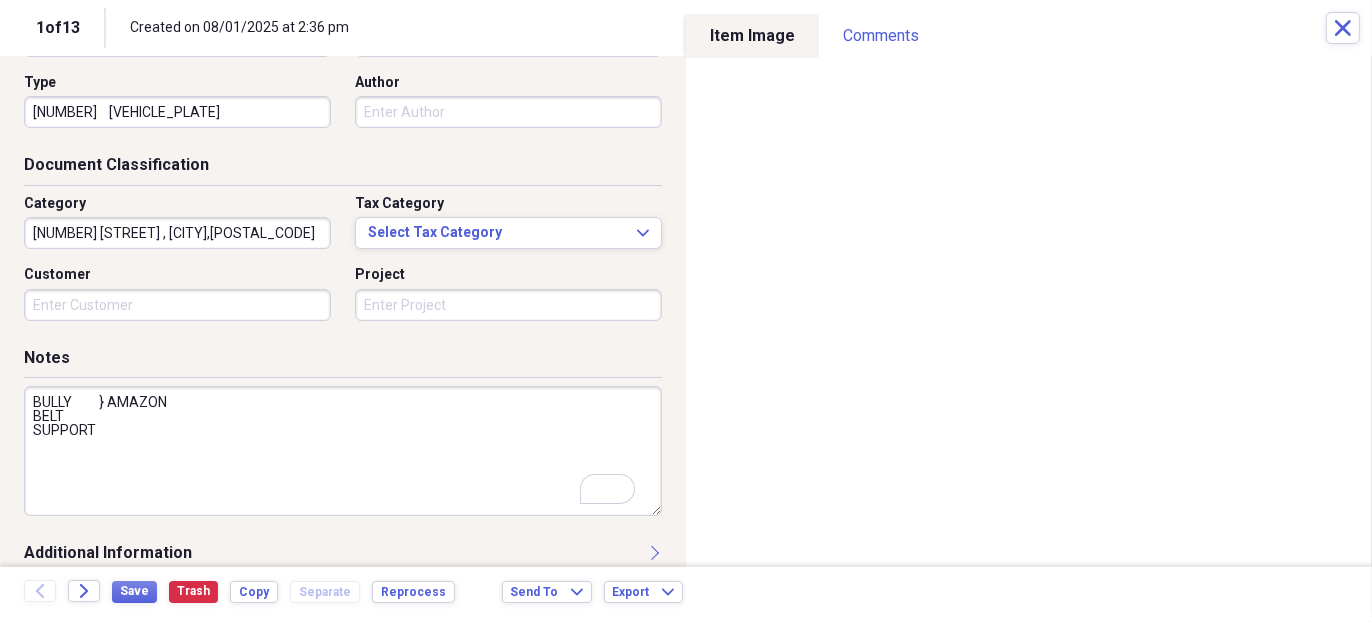 click on "BULLY         } AMAZON
BELT
SUPPORT" at bounding box center (343, 451) 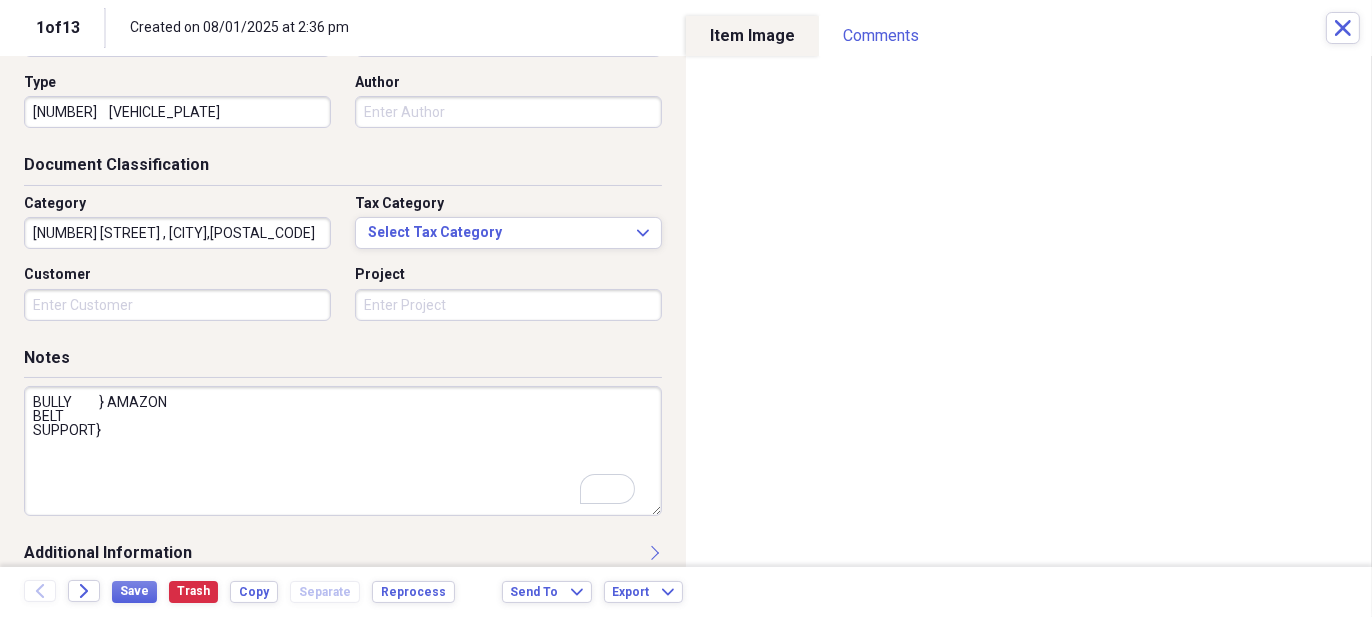 scroll, scrollTop: 208, scrollLeft: 0, axis: vertical 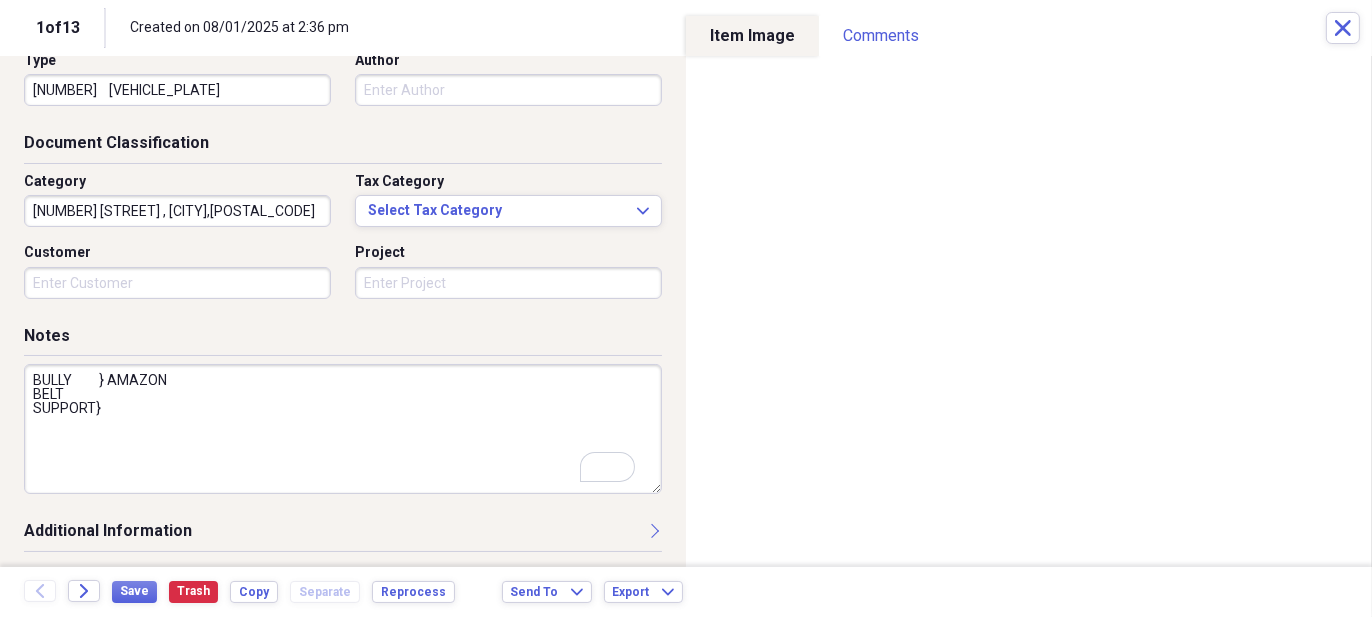 type on "BULLY         } AMAZON
BELT
SUPPORT}" 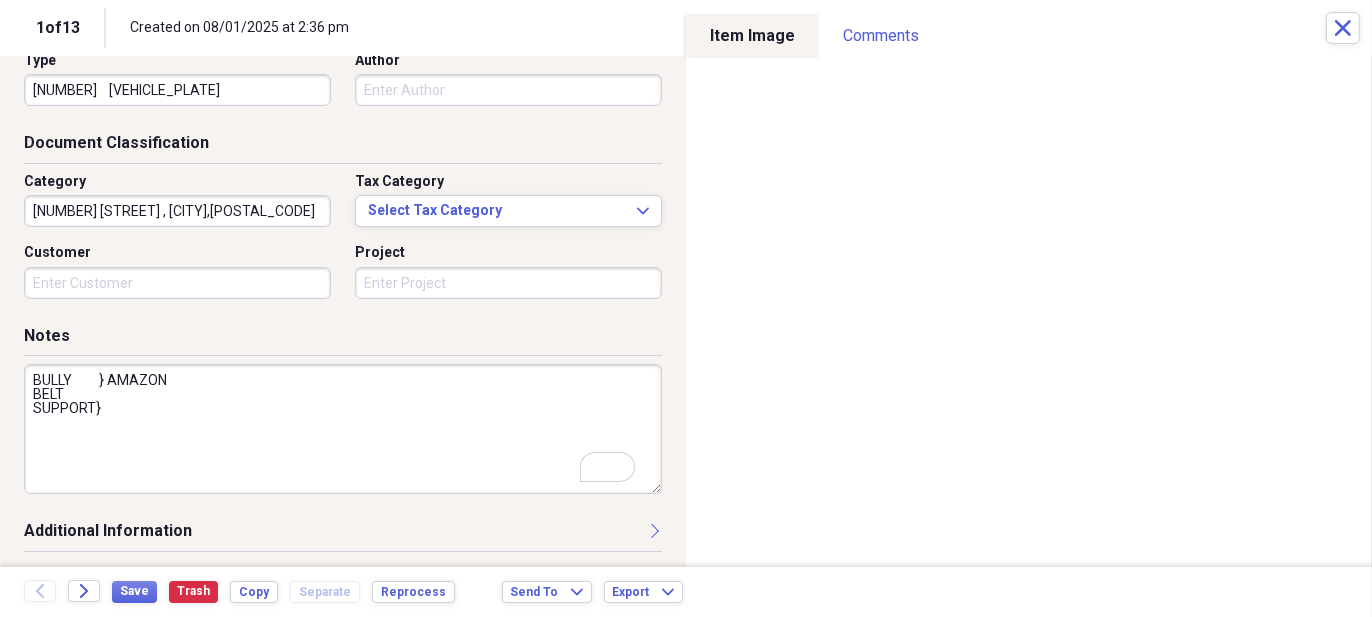 click on "Notes BULLY         } AMAZON
BELT
SUPPORT}" at bounding box center [343, 422] 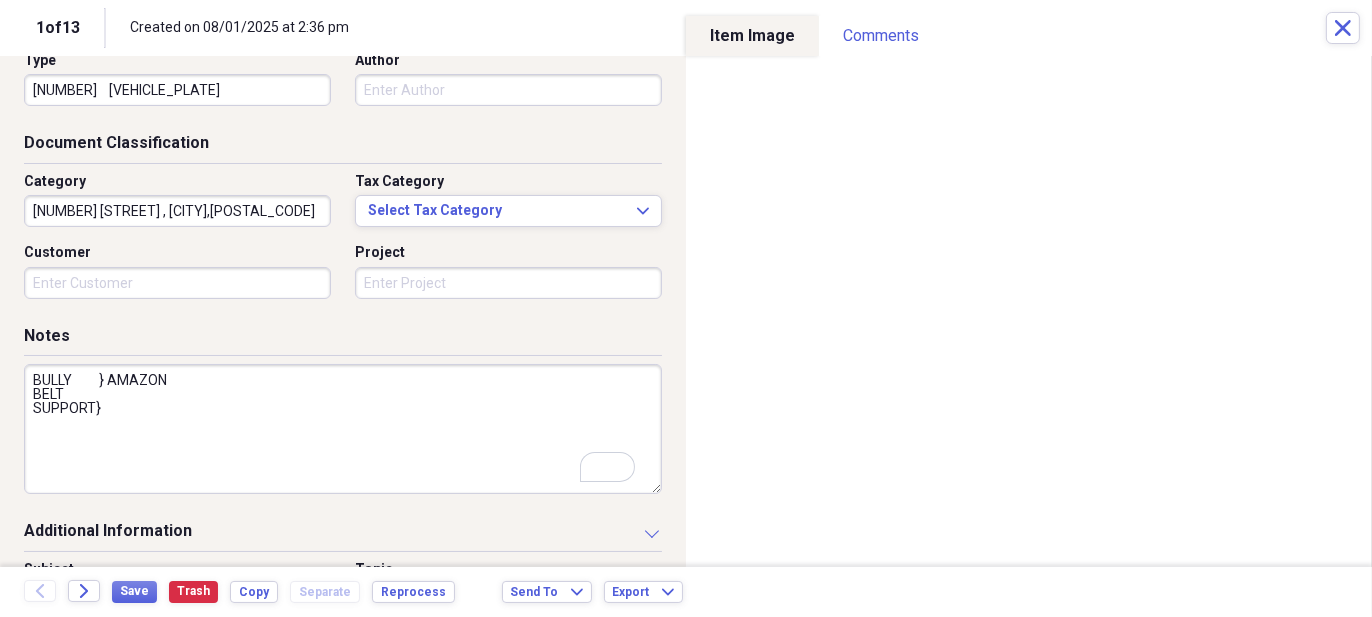 scroll, scrollTop: 299, scrollLeft: 0, axis: vertical 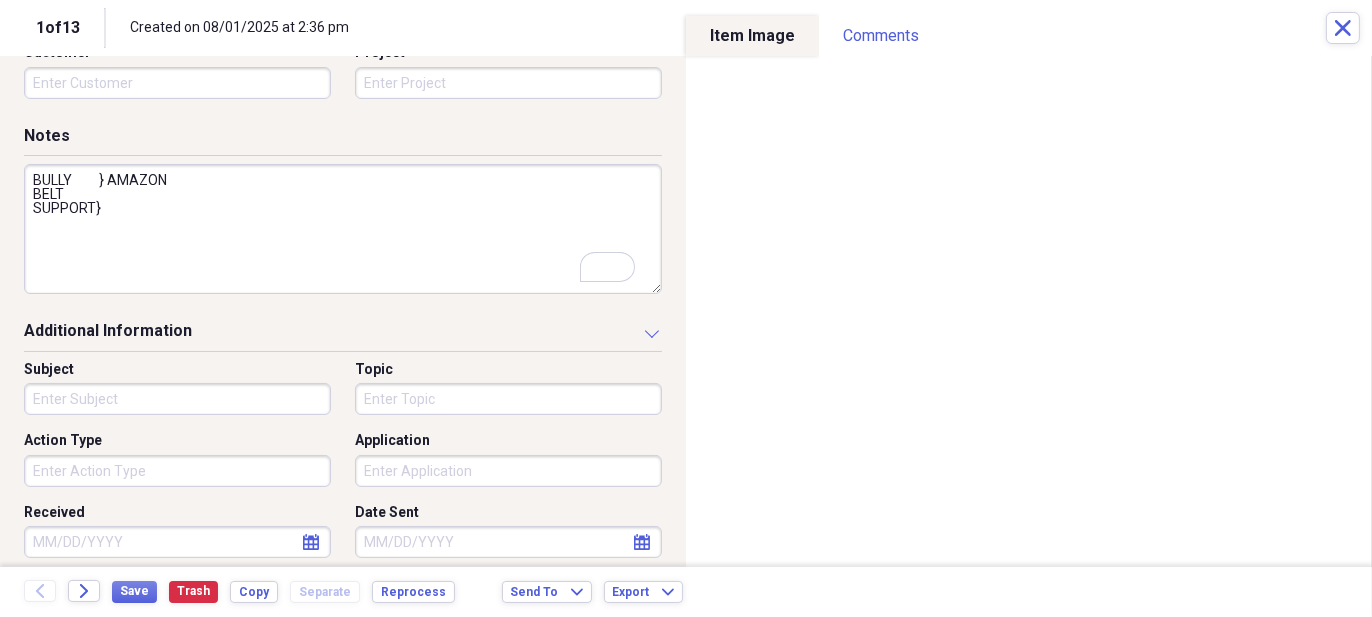 click on "Action Type" at bounding box center [177, 471] 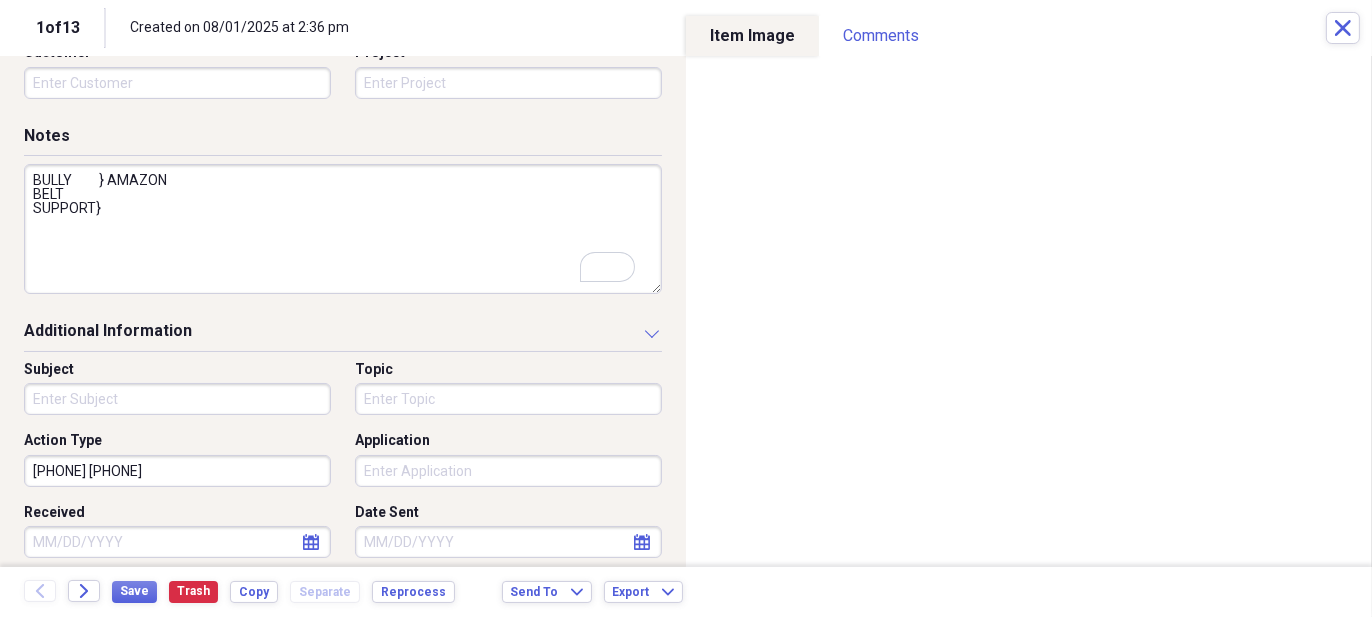 scroll, scrollTop: 289, scrollLeft: 0, axis: vertical 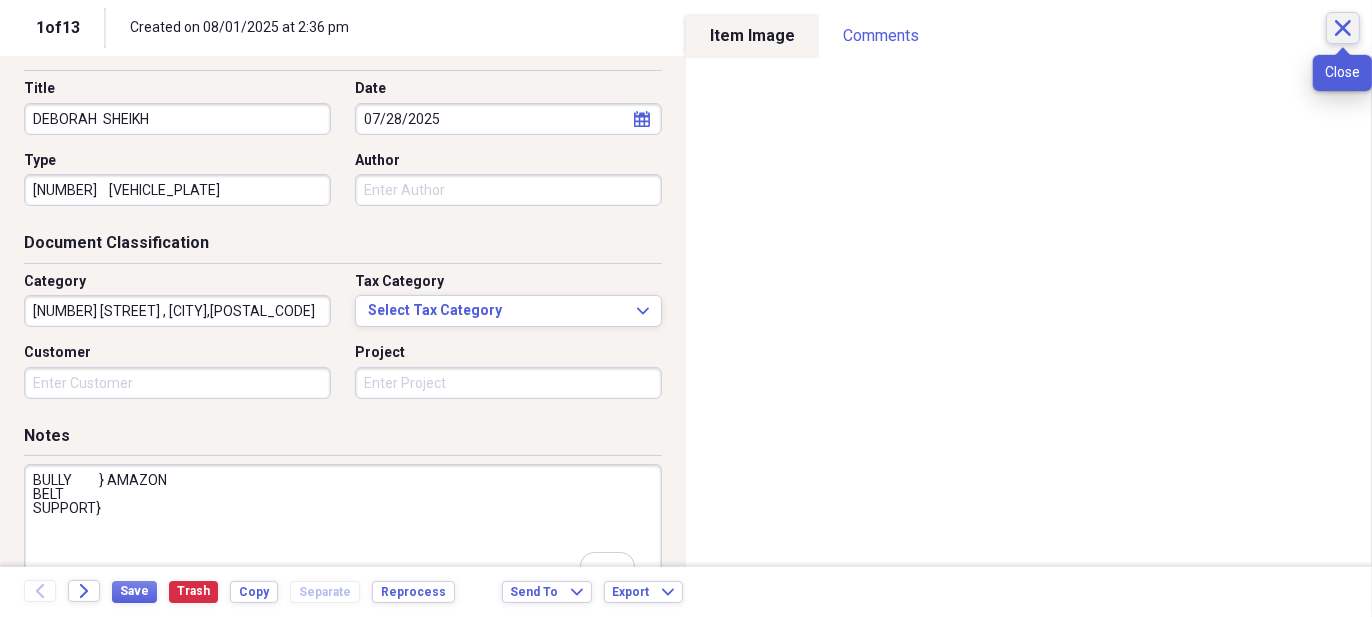 type on "2147632083       2149912922" 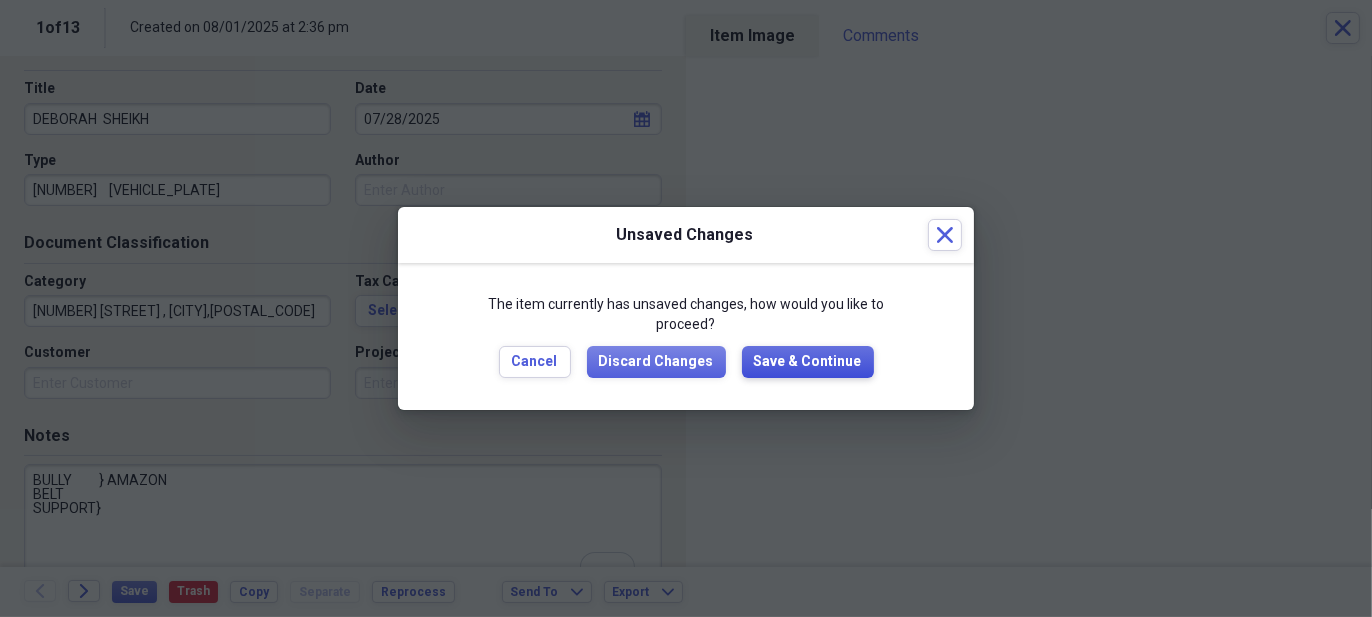 click on "Save & Continue" at bounding box center (808, 362) 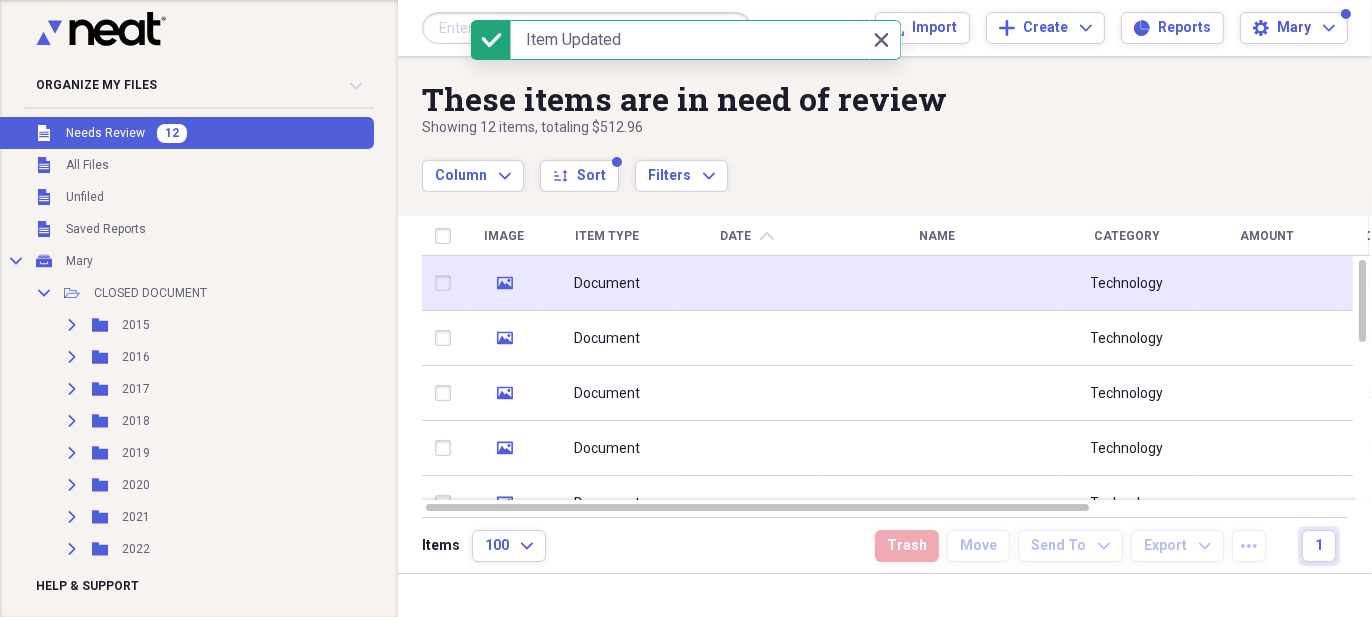 click at bounding box center (937, 283) 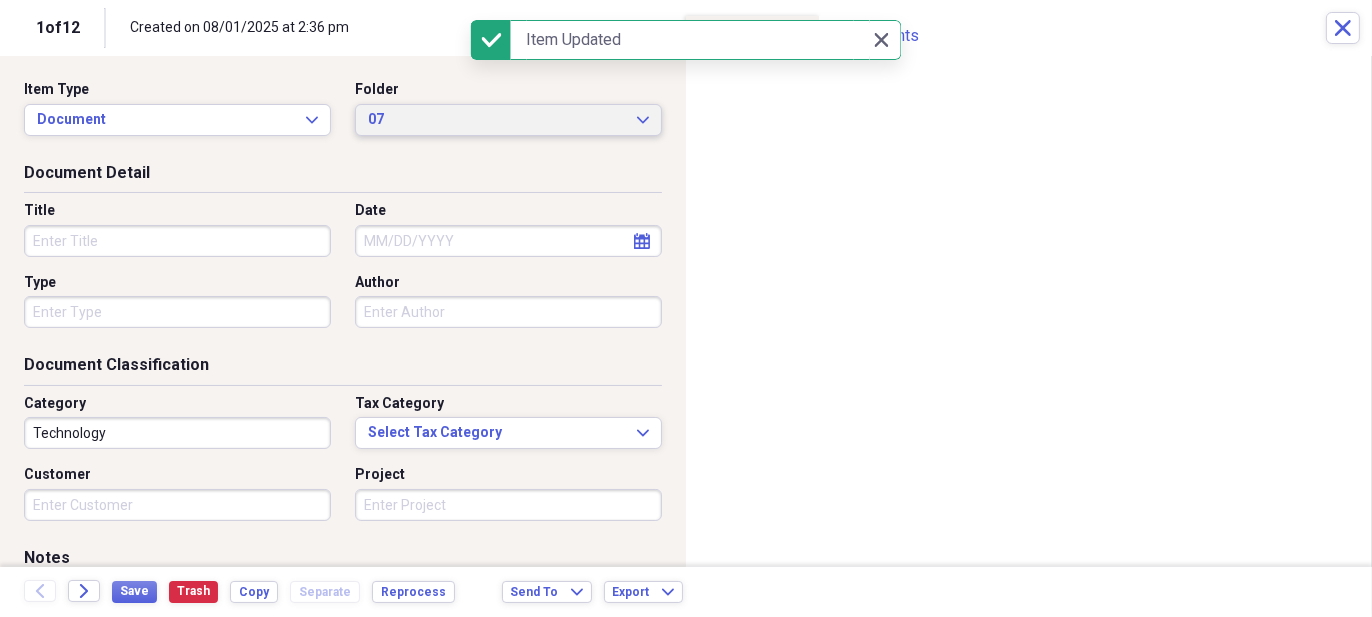 click on "Expand" 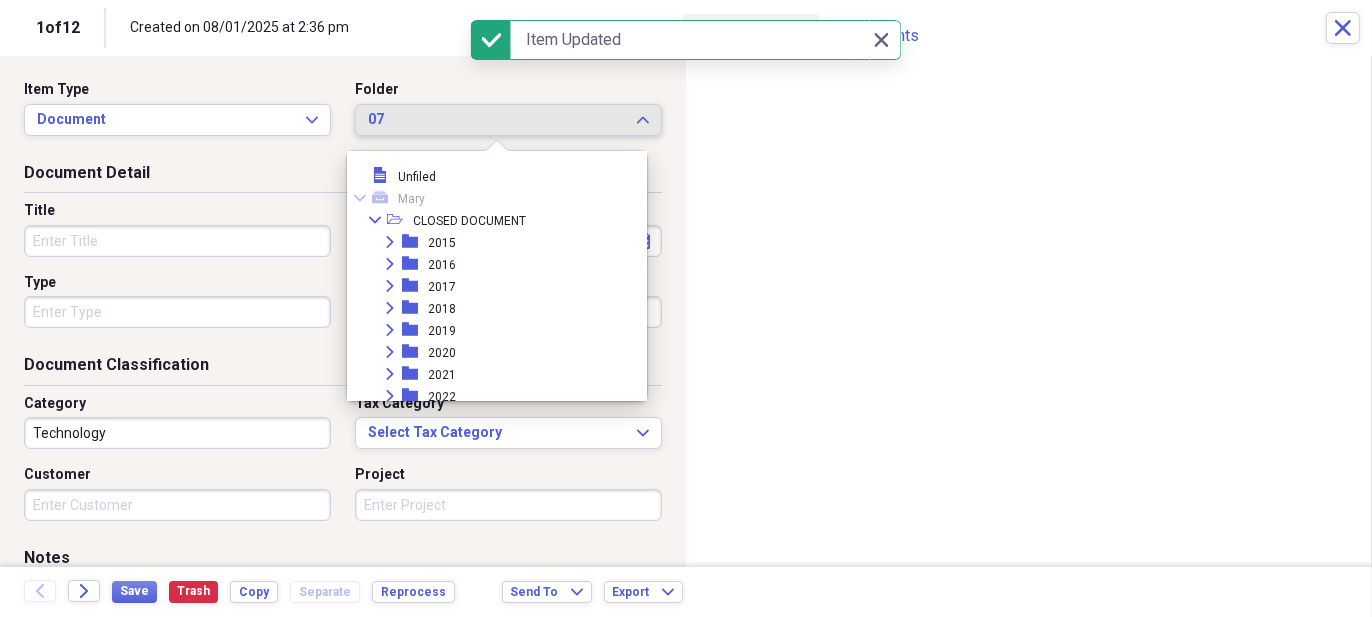 scroll, scrollTop: 340, scrollLeft: 0, axis: vertical 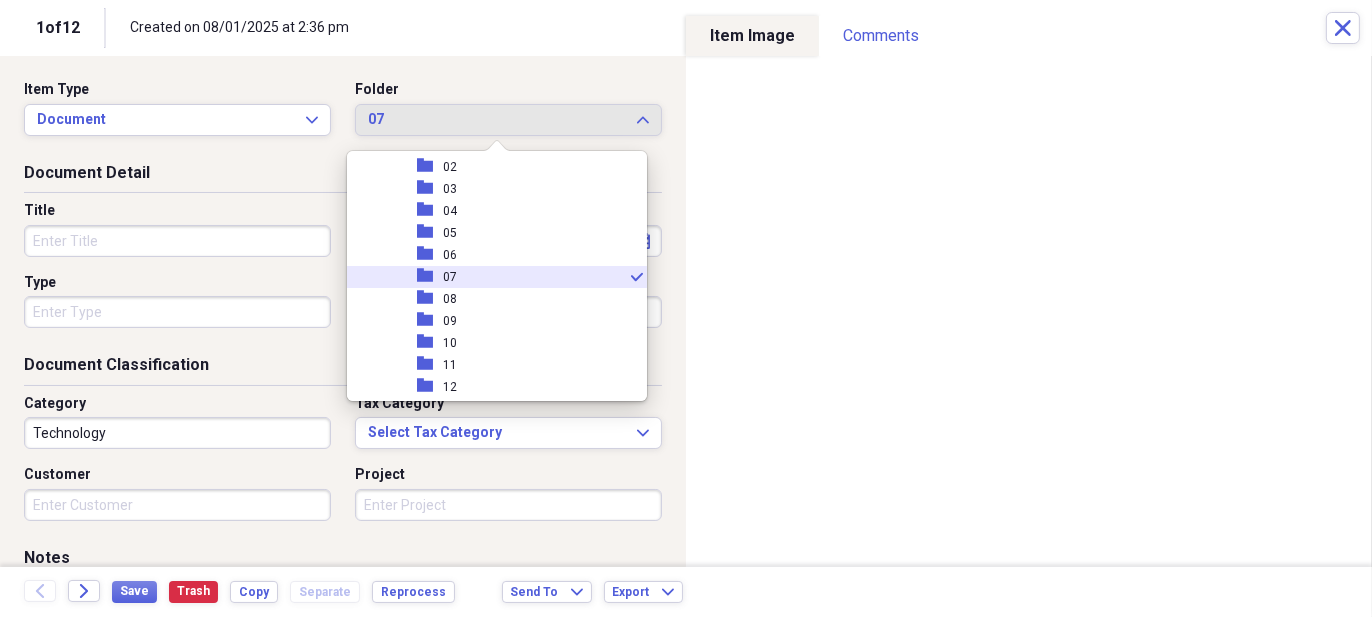 click on "Document Detail" at bounding box center (343, 177) 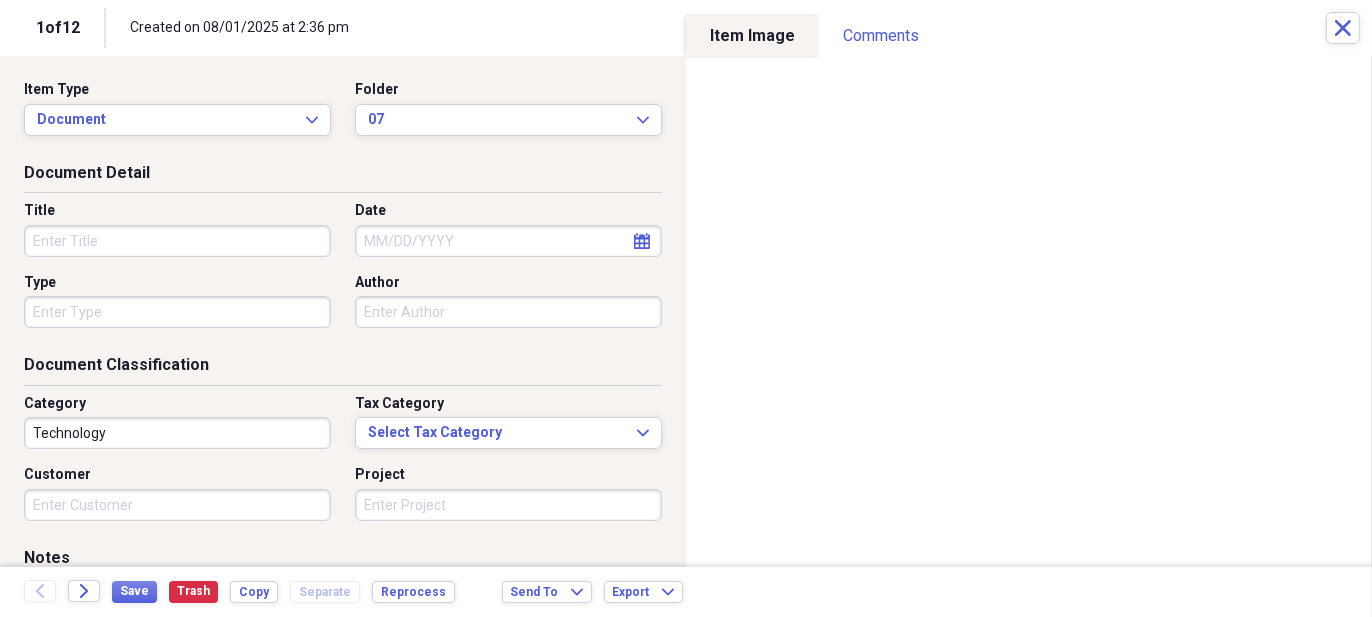 select on "7" 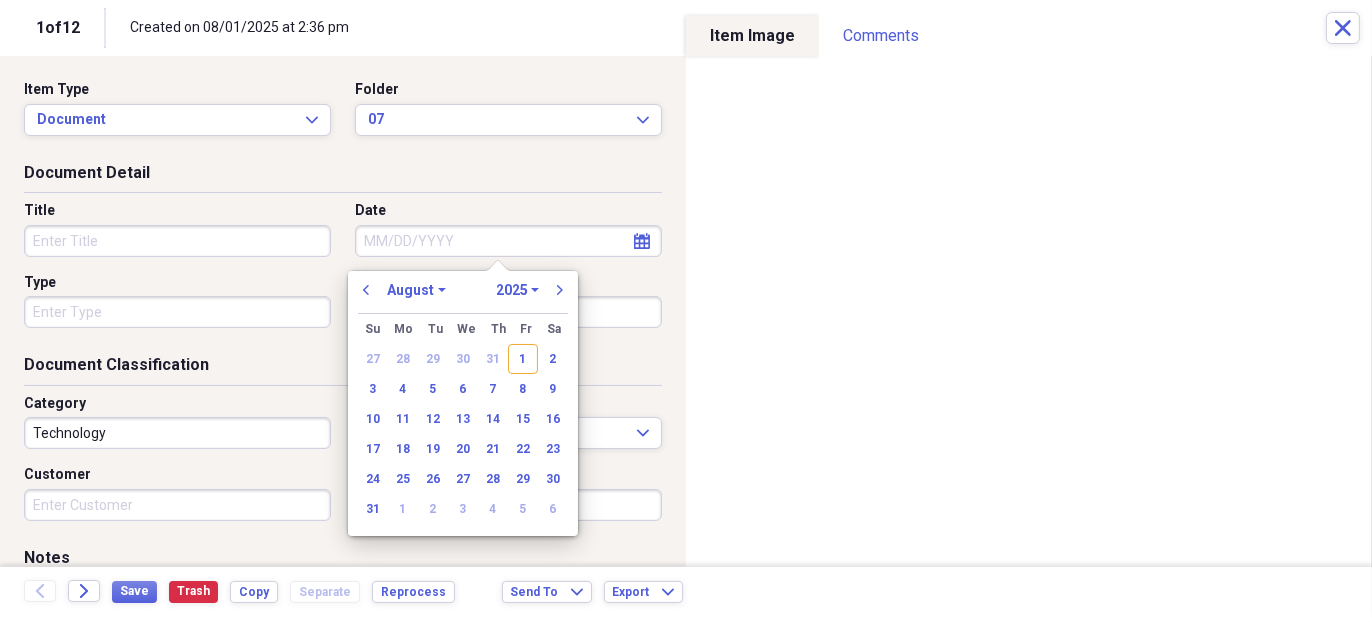 click on "Date" at bounding box center [508, 241] 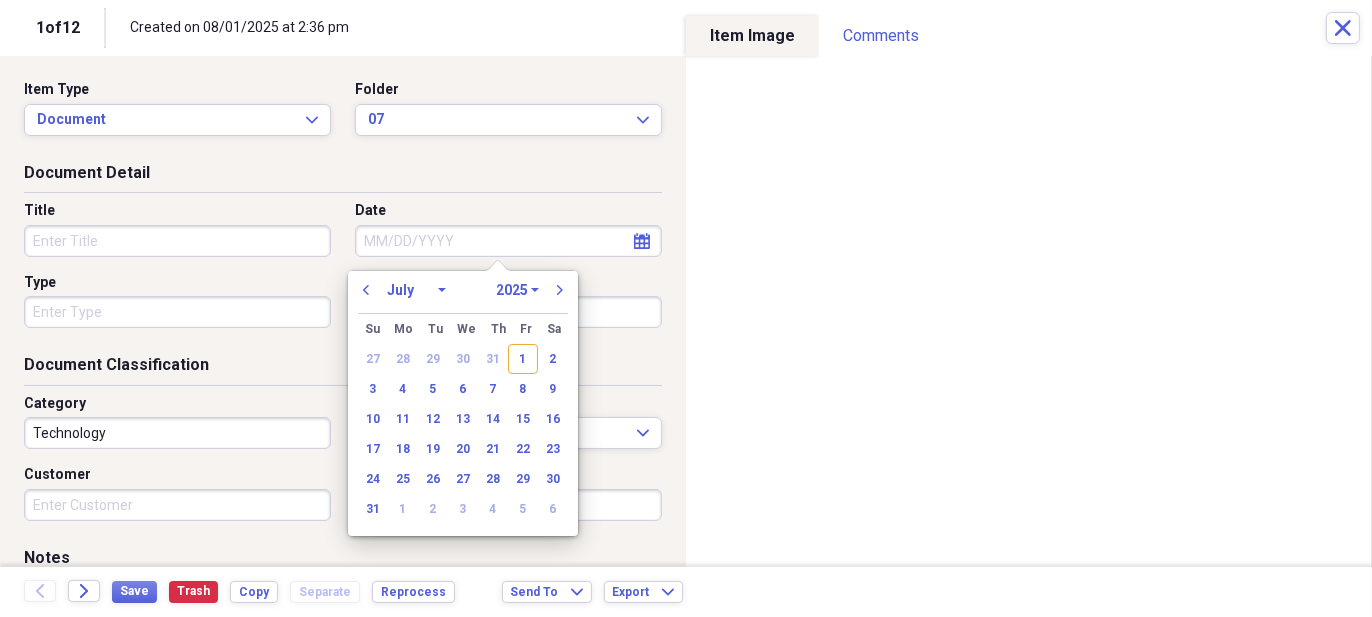 click on "January February March April May June July August September October November December" at bounding box center (416, 290) 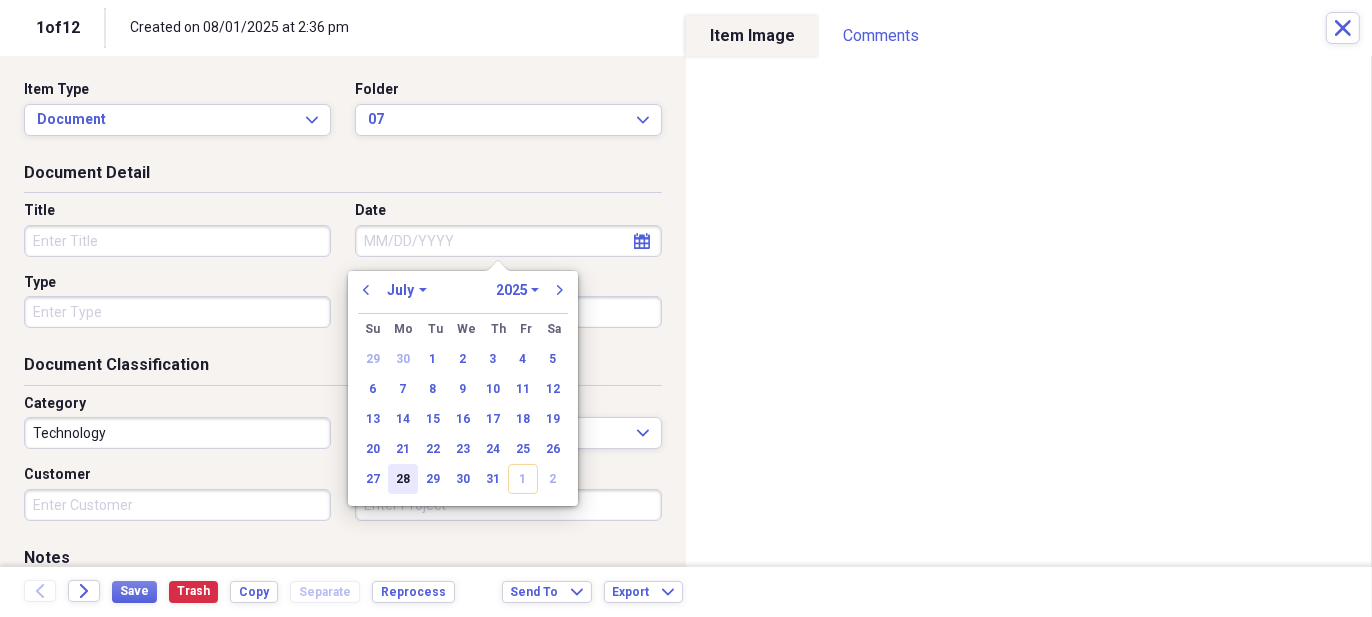click on "28" at bounding box center [403, 479] 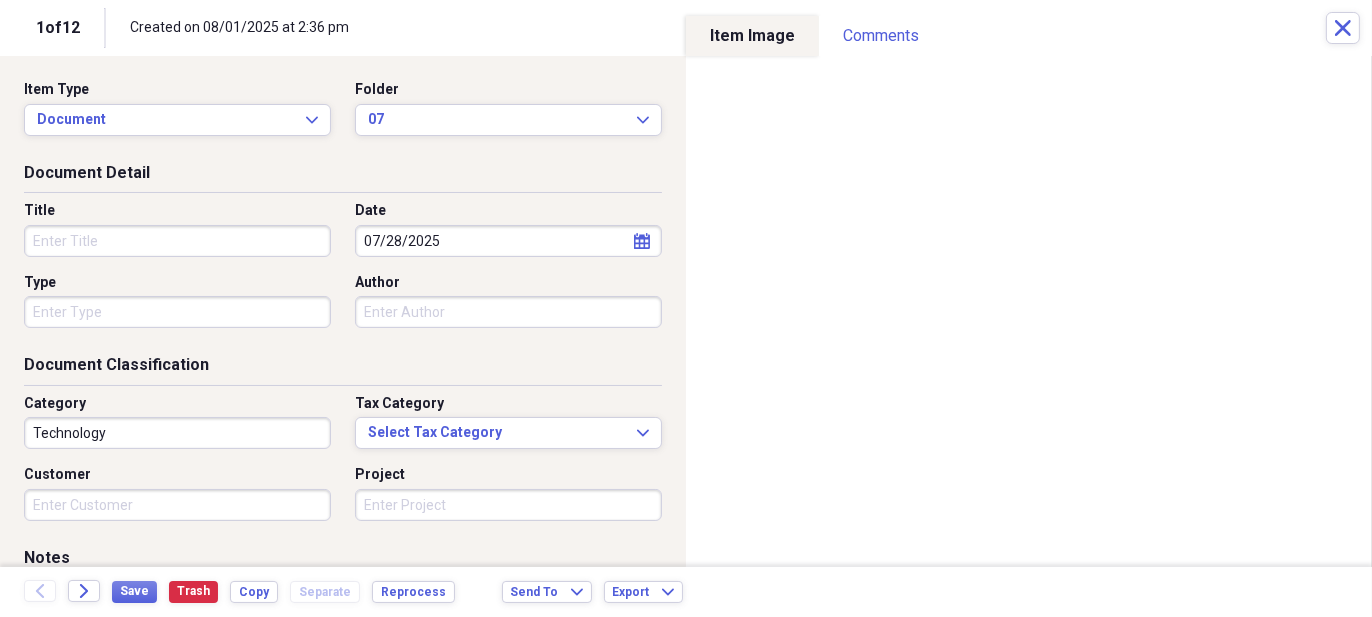 type on "07/28/2025" 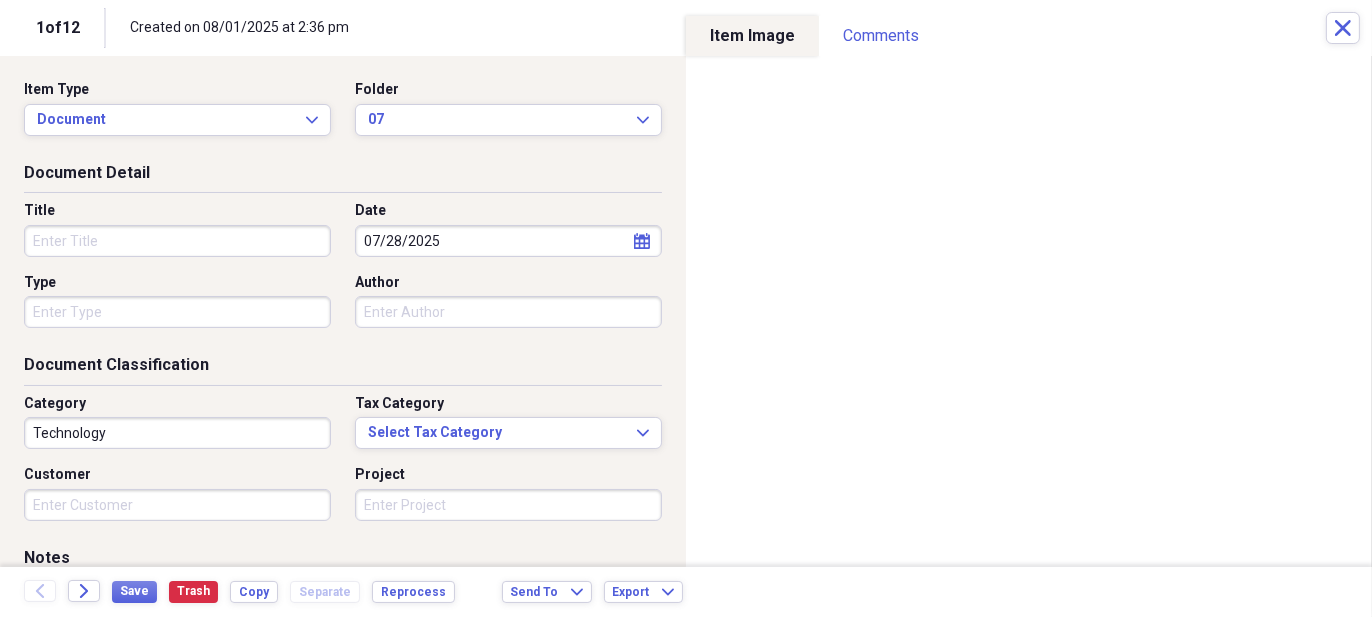 click on "Title" at bounding box center [177, 241] 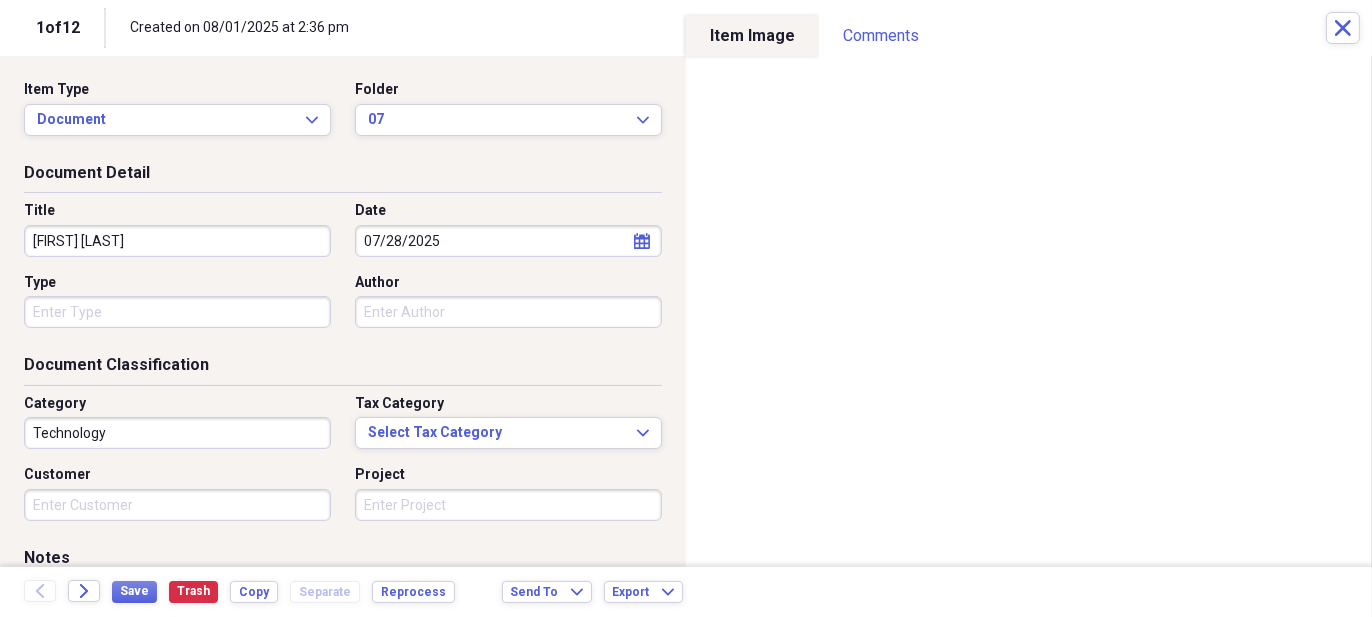 type on "DANIEL  STRAMEL" 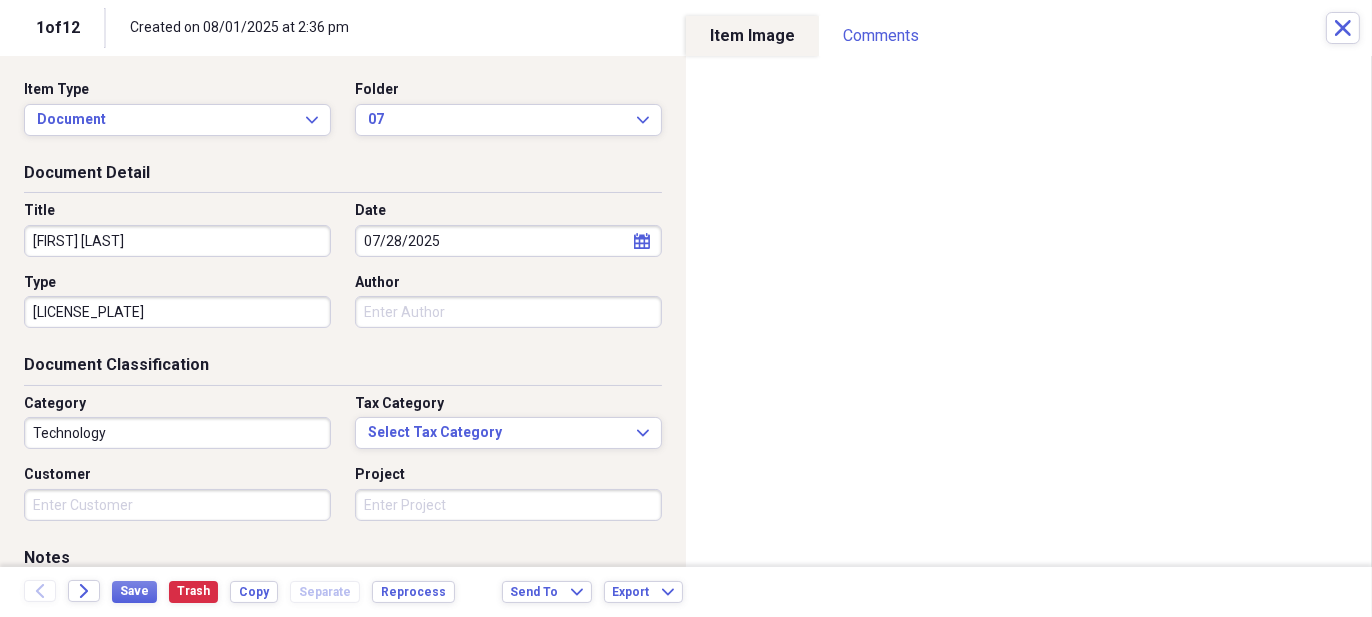 type on "657G       AR3804" 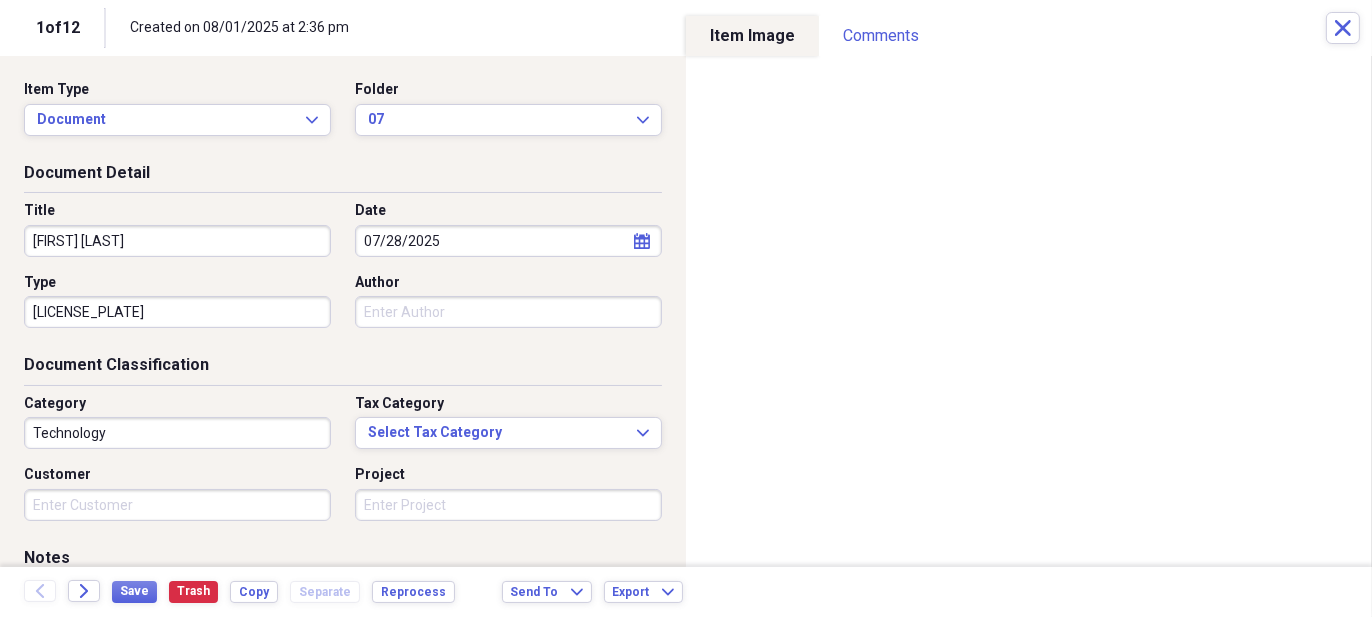 click on "Technology" at bounding box center [177, 433] 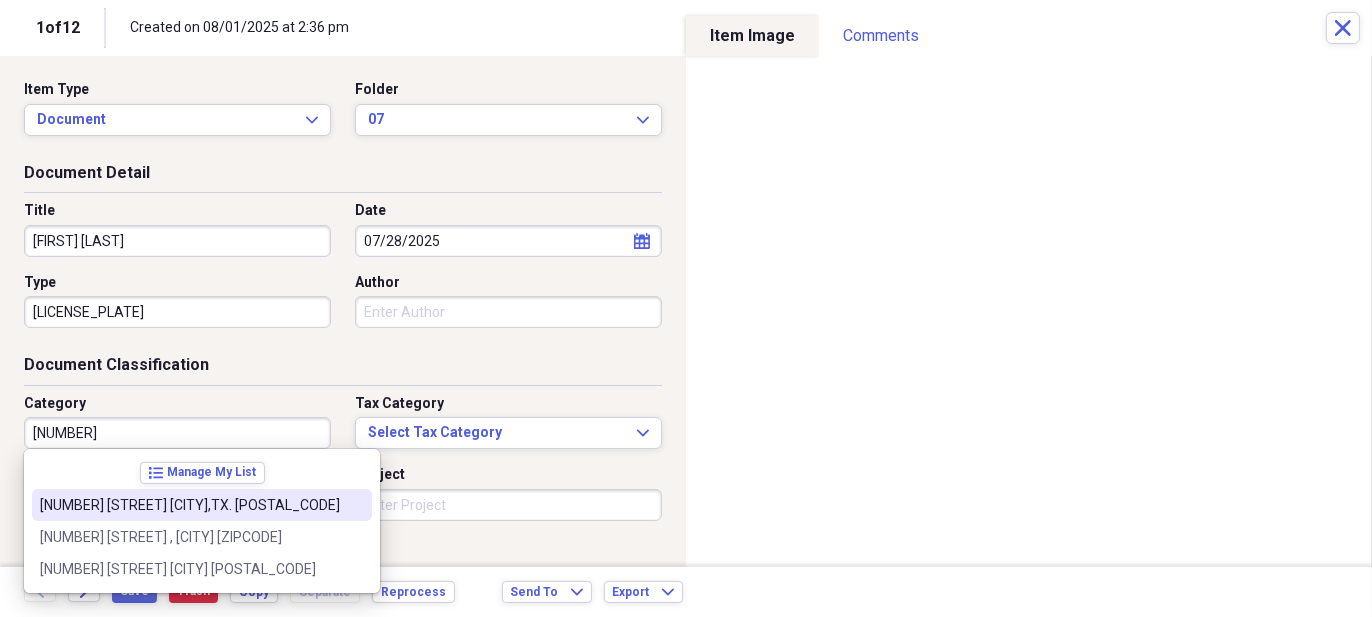 click on "[NUMBER] [STREET] [CITY],[STATE]. [ZIPCODE]" at bounding box center (190, 505) 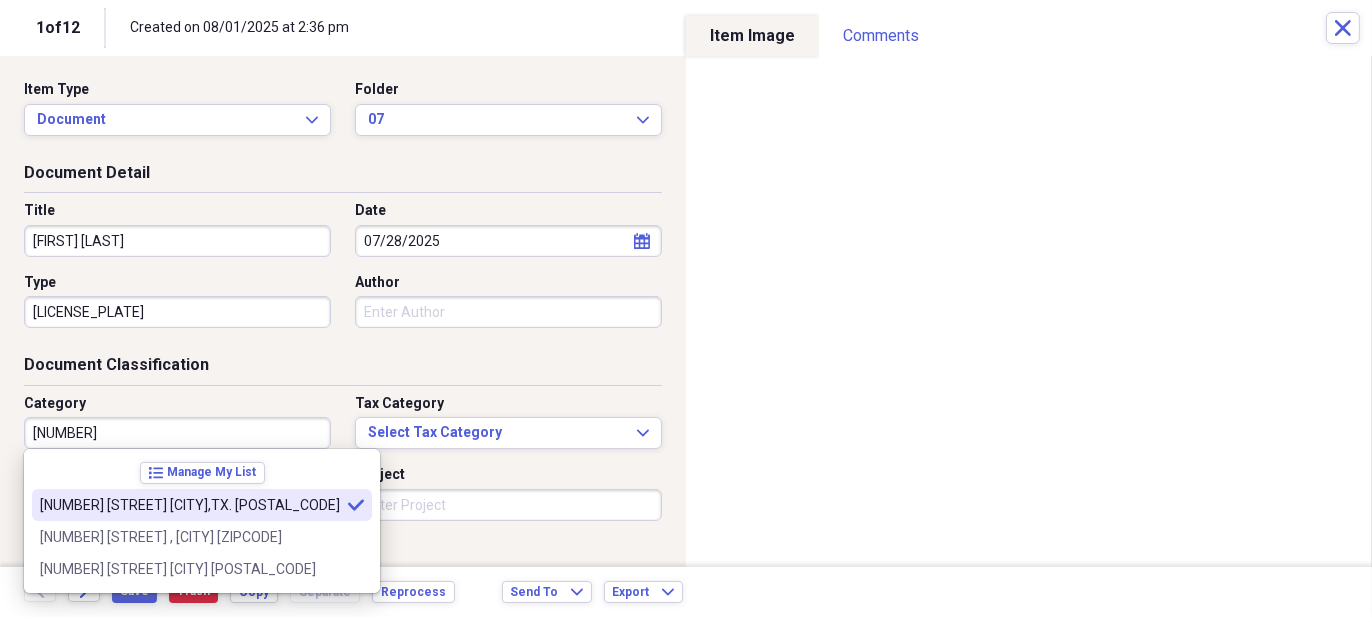 type on "[NUMBER] [STREET] [CITY],[STATE]. [ZIPCODE]" 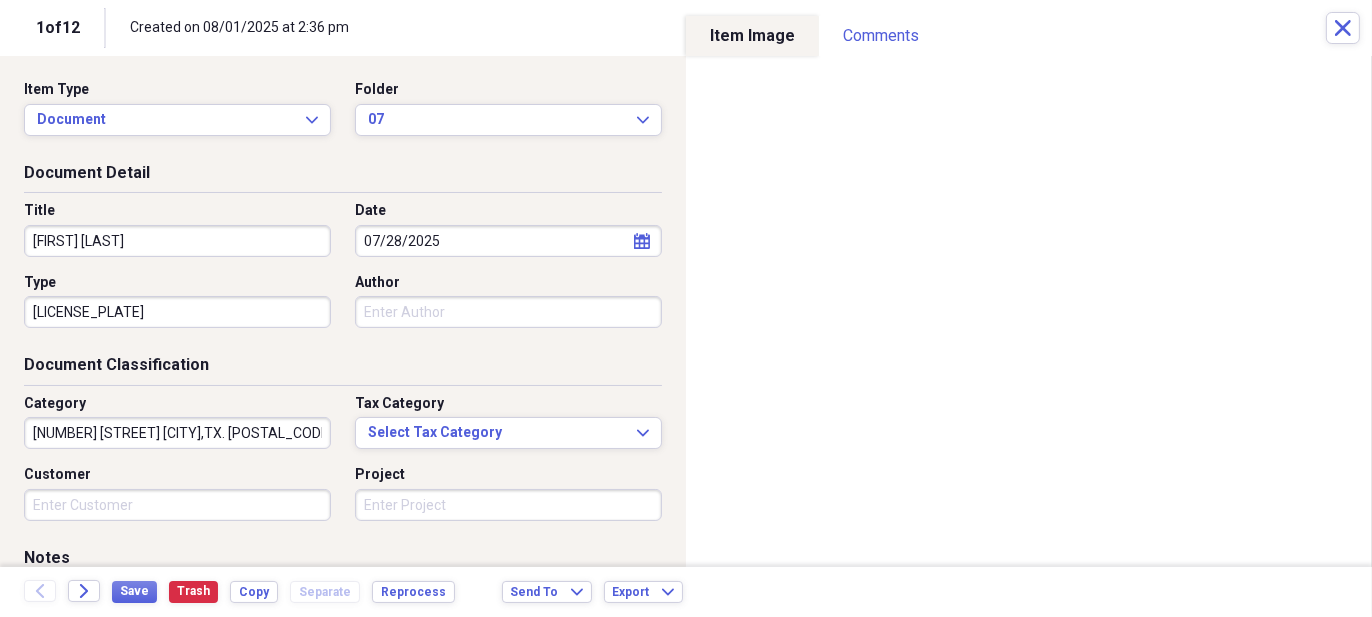 scroll, scrollTop: 222, scrollLeft: 0, axis: vertical 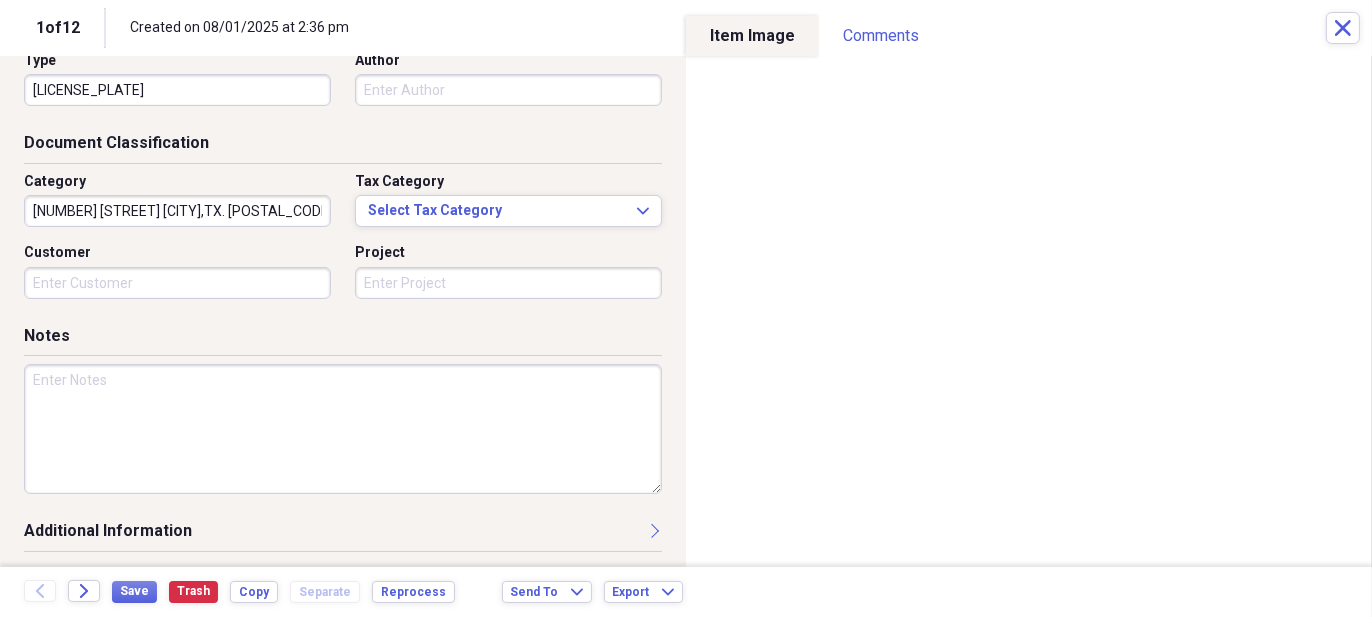 click on "Additional Information" at bounding box center (343, 535) 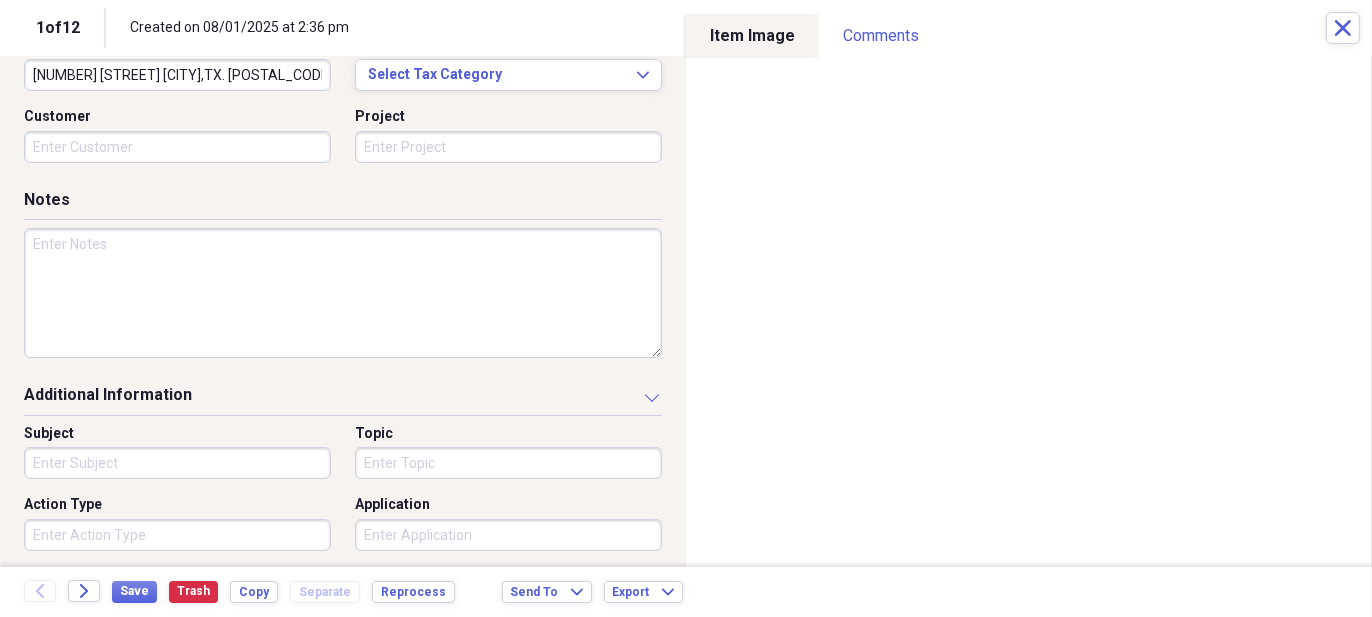scroll, scrollTop: 422, scrollLeft: 0, axis: vertical 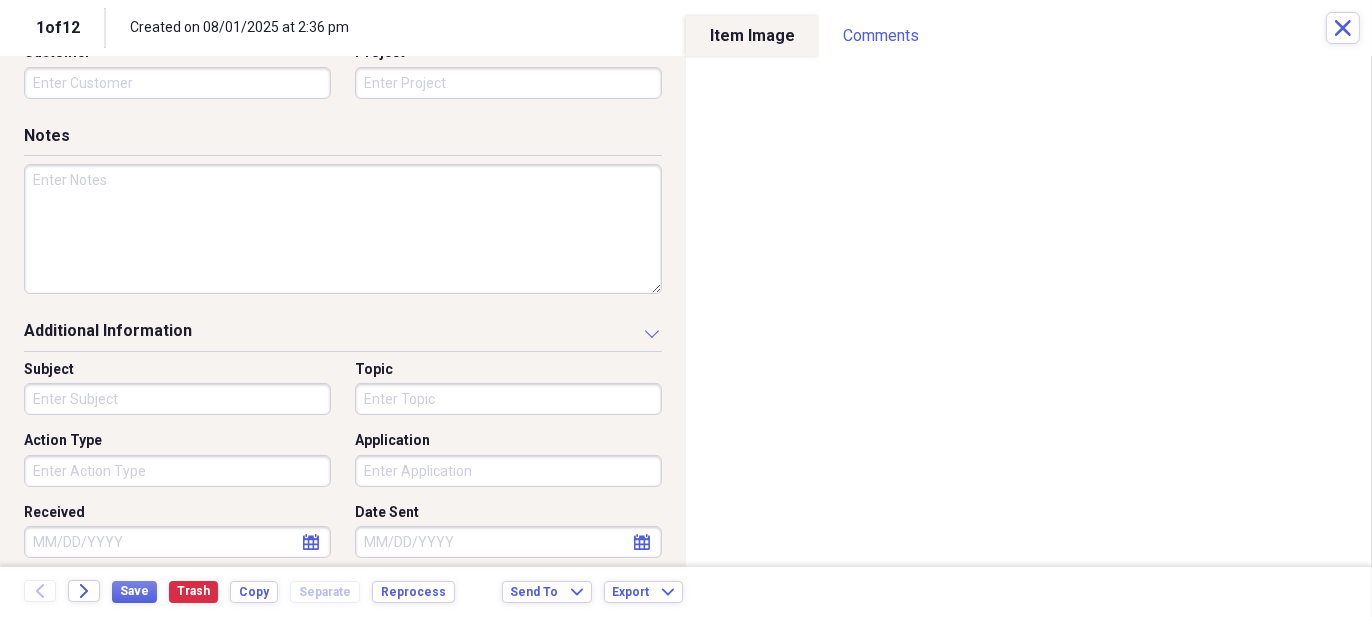 click on "Subject Topic Action Type Application Received calendar Calendar Date Sent calendar Calendar From To Date Due calendar Calendar" at bounding box center (343, 539) 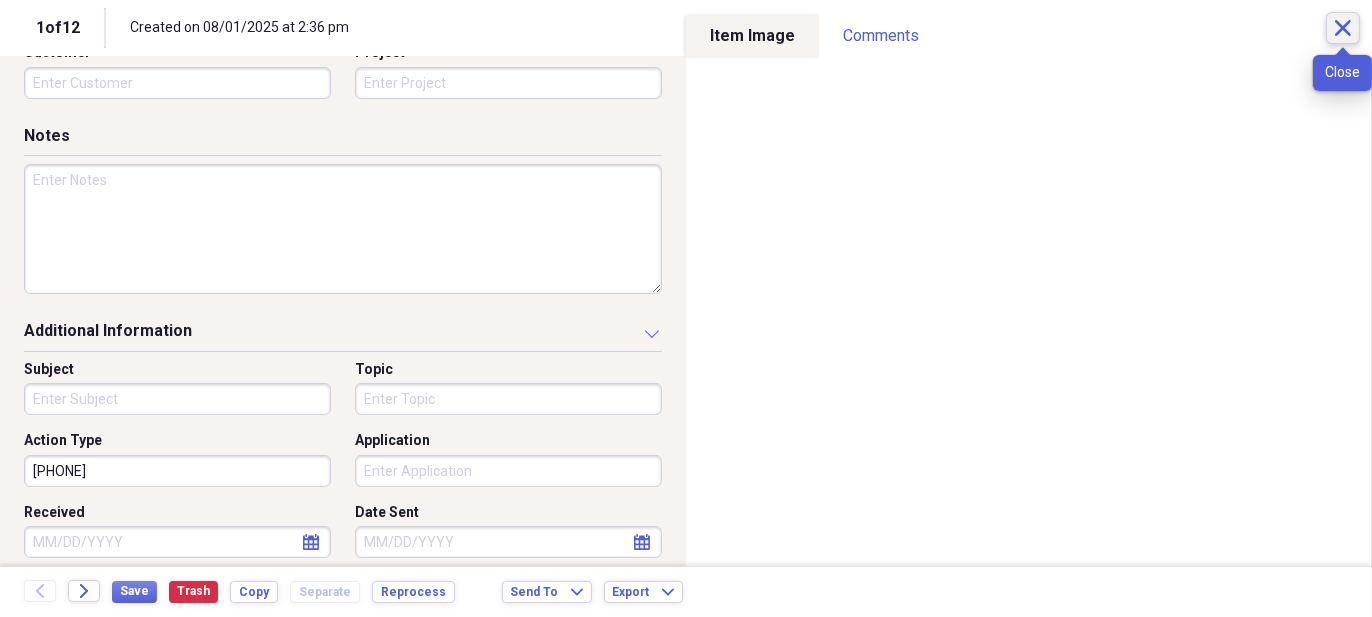 type on "4698673804" 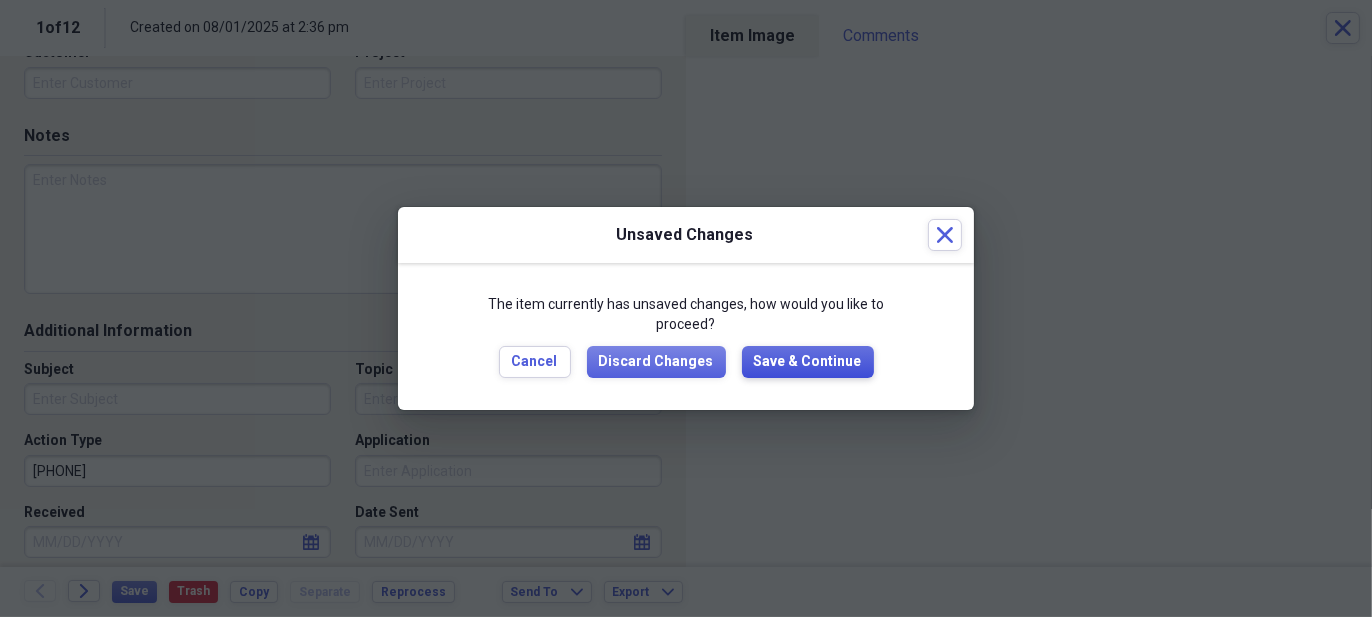 click on "Save & Continue" at bounding box center (808, 362) 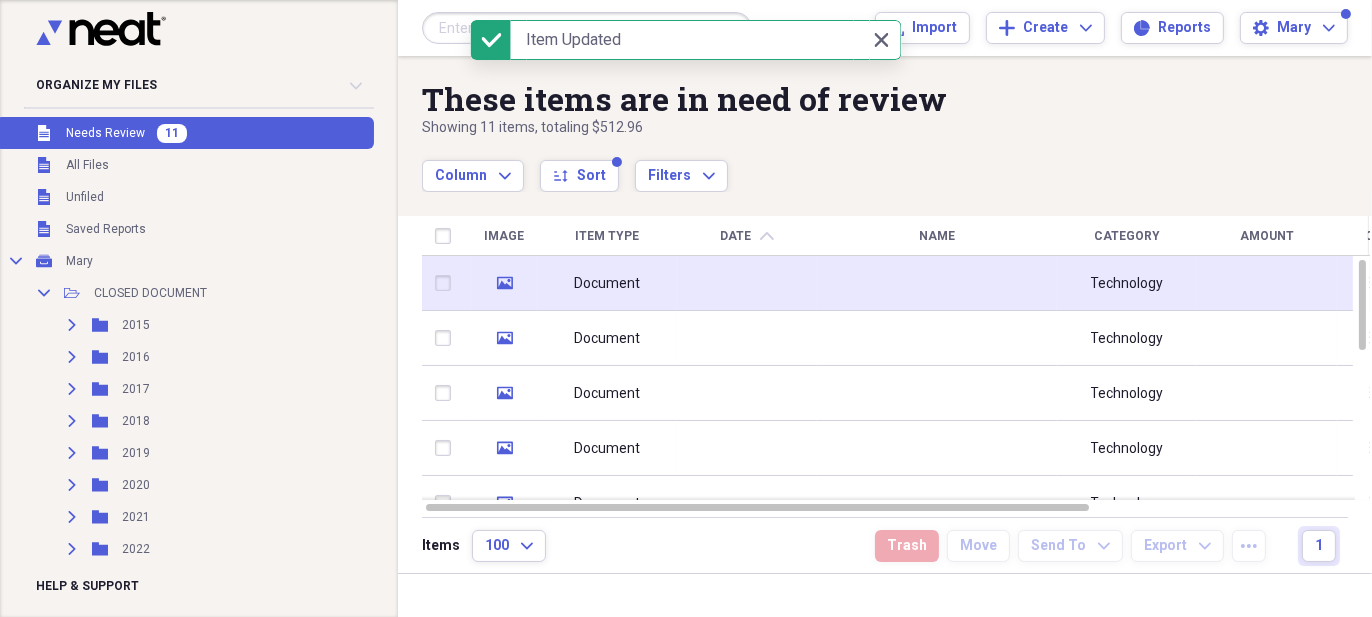 click at bounding box center [747, 283] 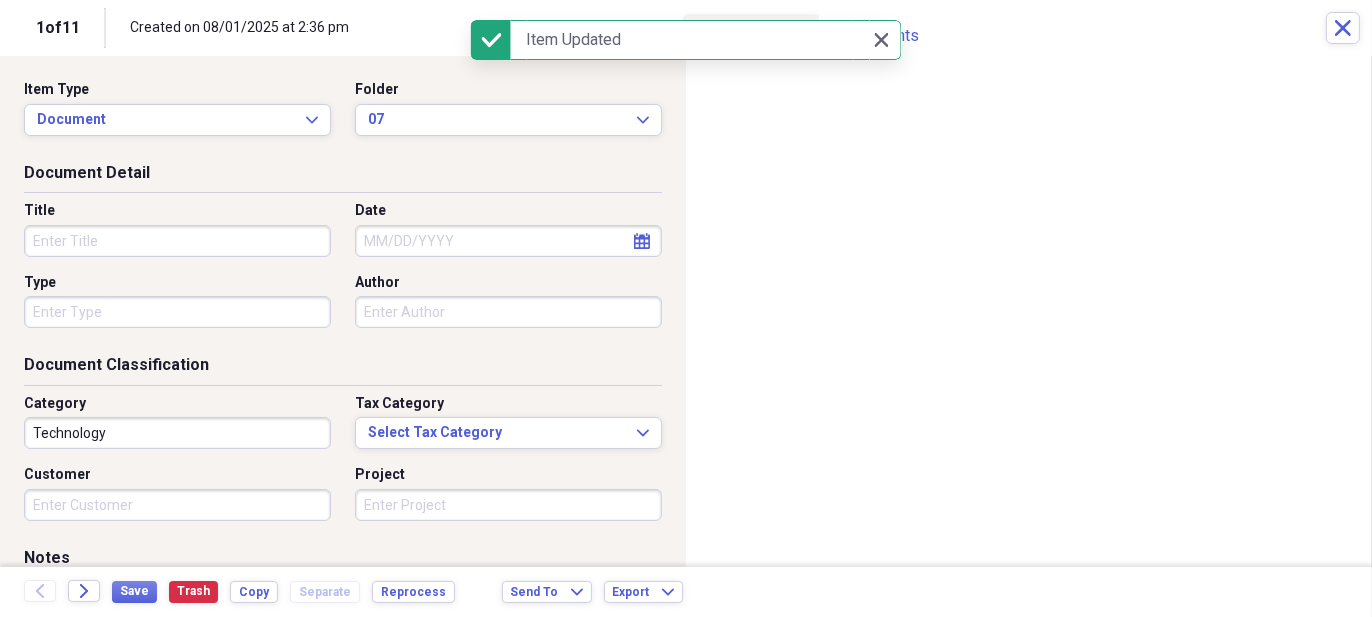 click on "calendar" 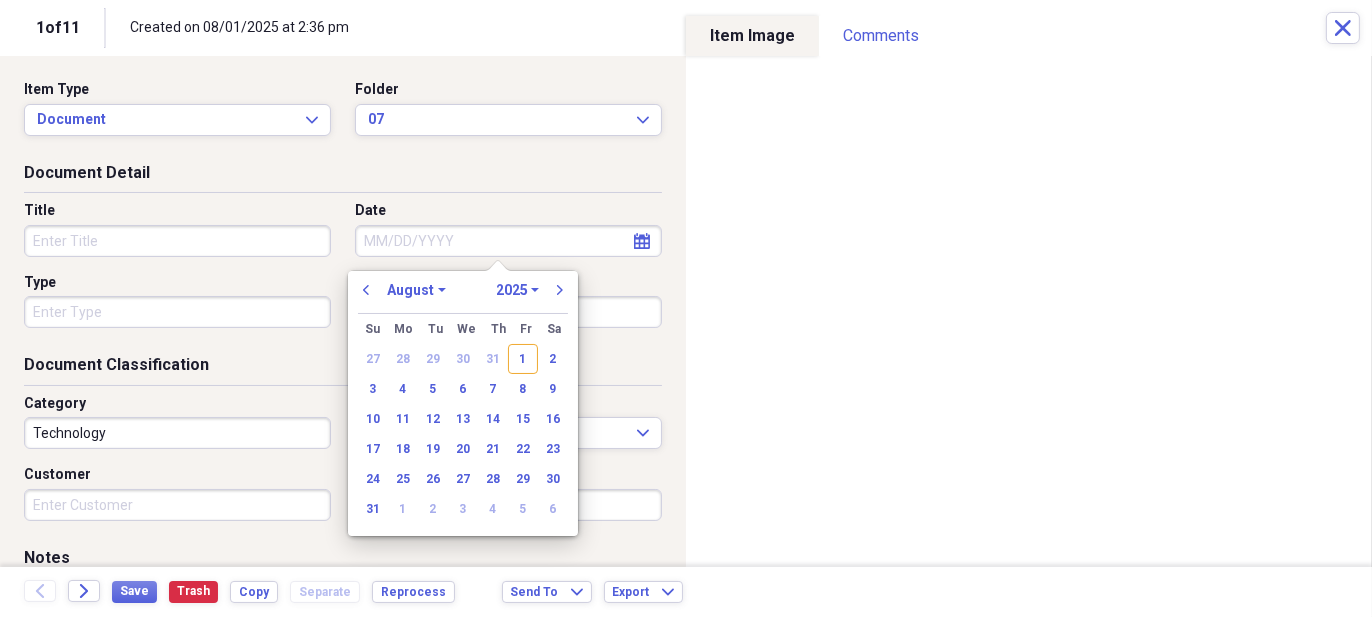 click on "January February March April May June July August September October November December" at bounding box center [416, 290] 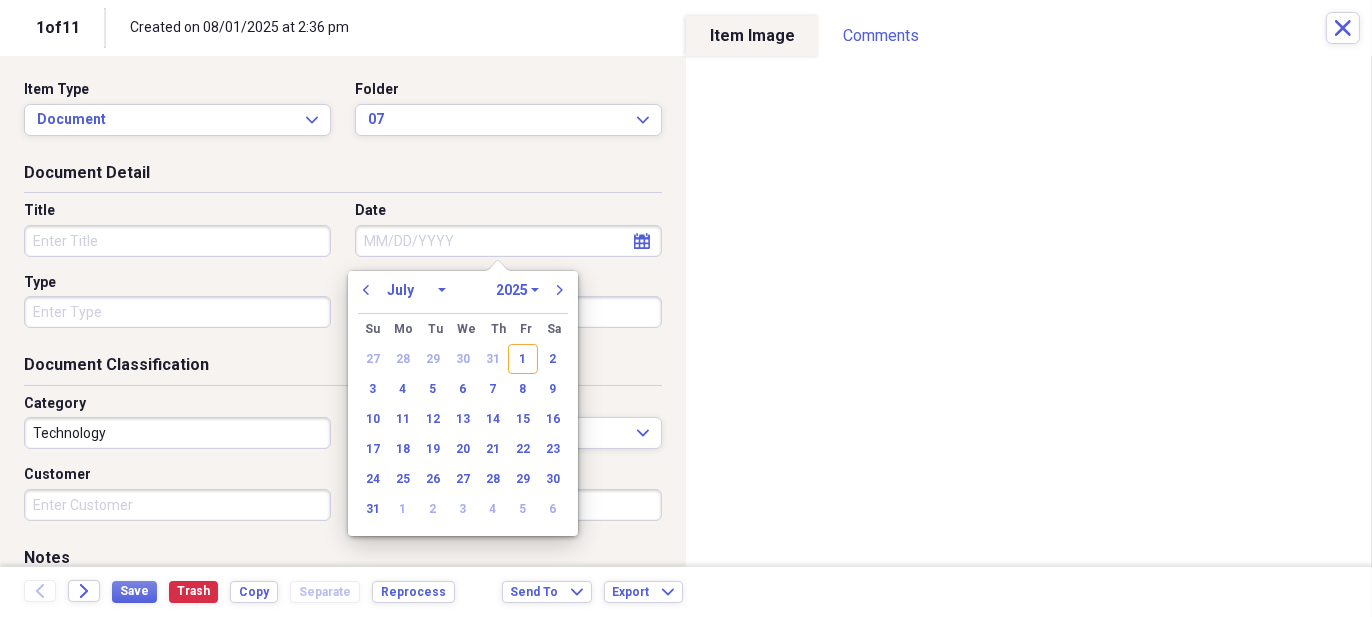 click on "January February March April May June July August September October November December" at bounding box center (416, 290) 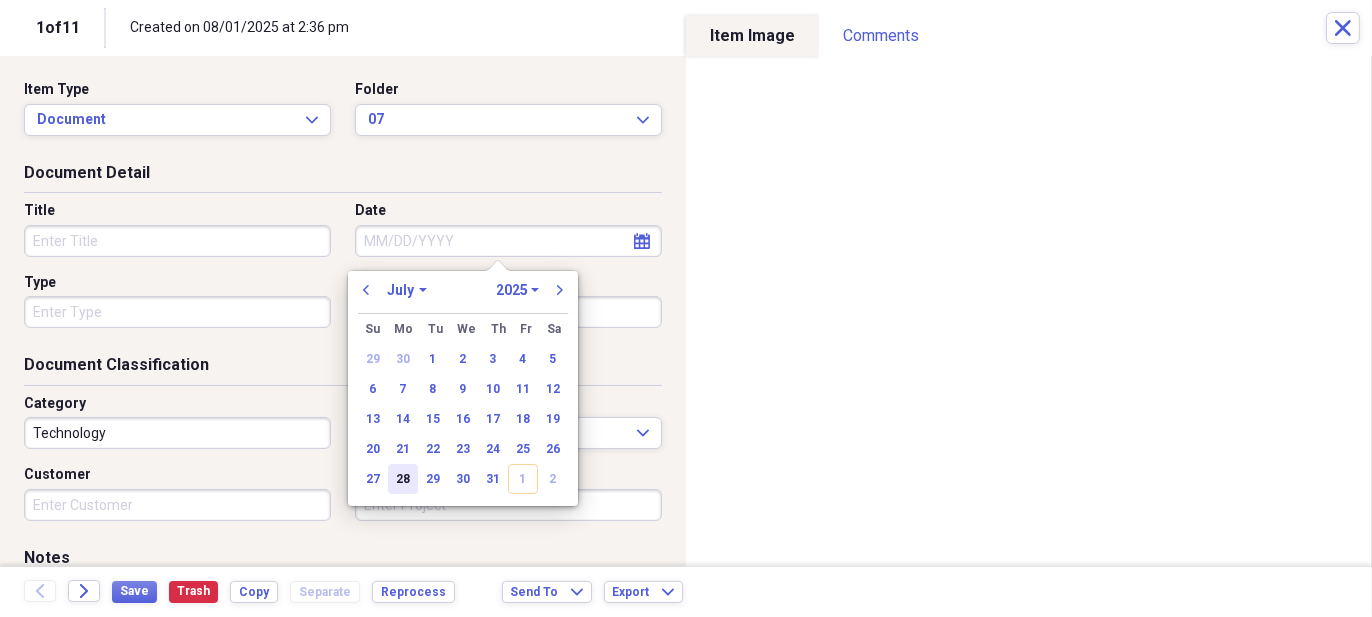 click on "28" at bounding box center [403, 479] 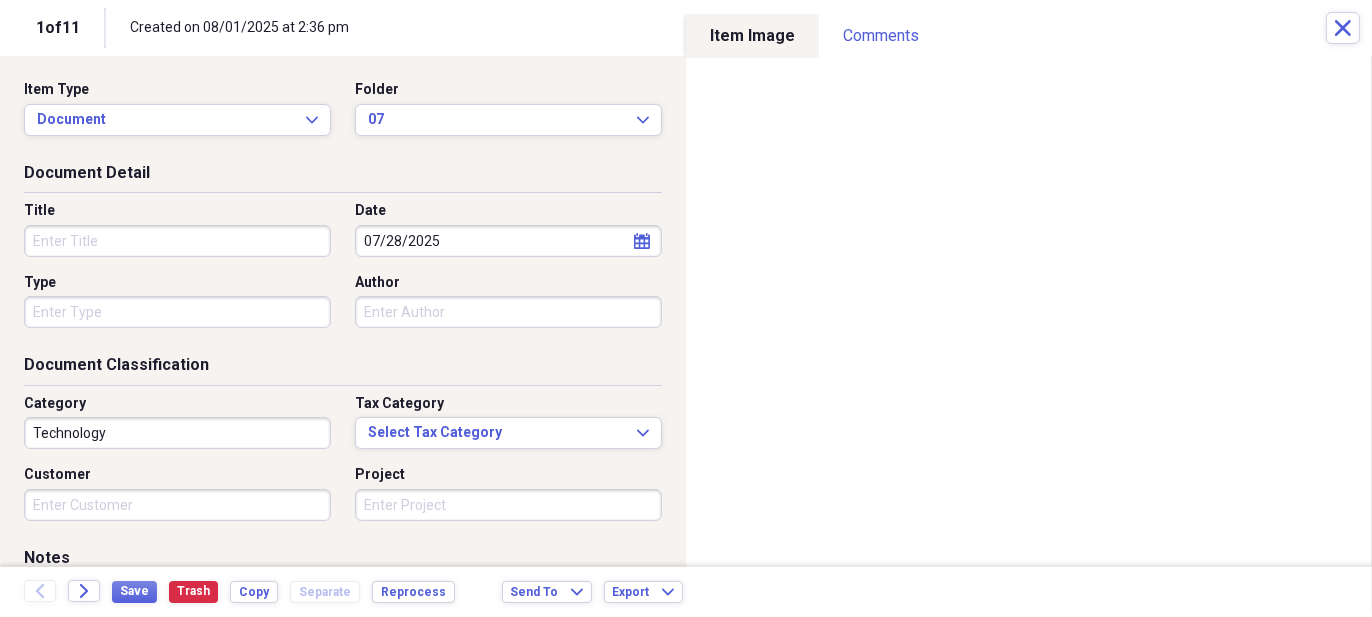 click on "Title" at bounding box center (177, 241) 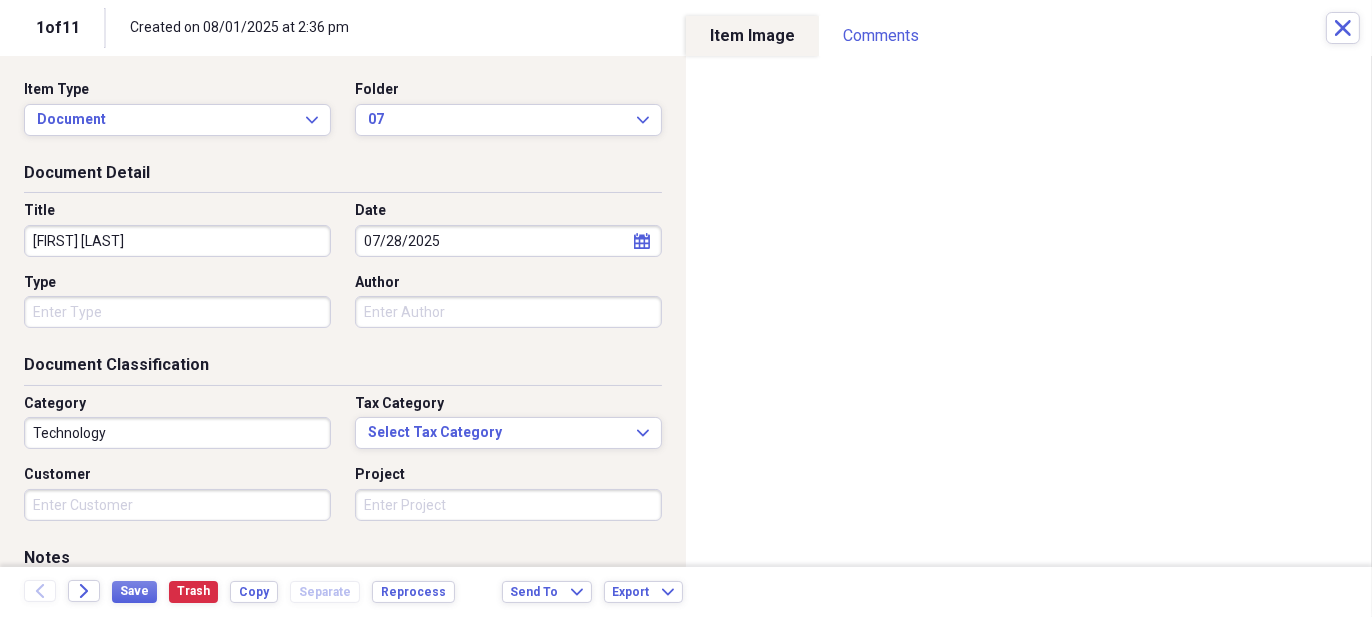 type on "[FIRST] [LAST]" 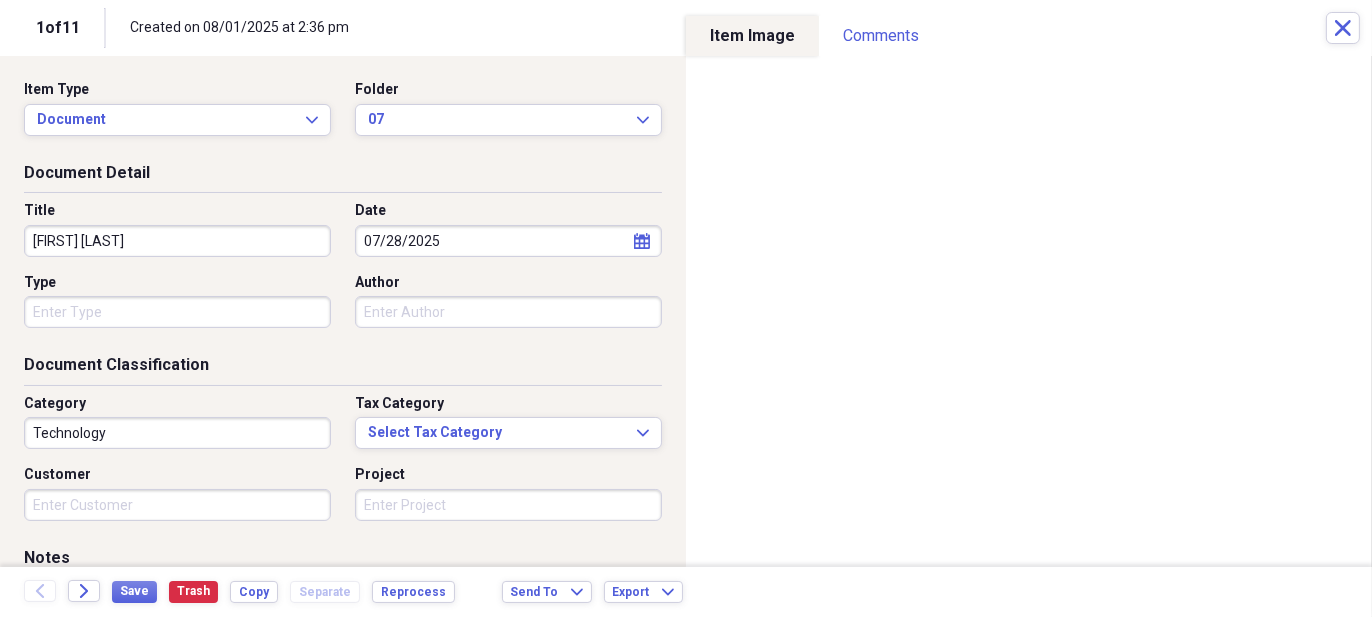 click on "Organize My Files 10 Collapse Unfiled Needs Review 10 Unfiled All Files Unfiled Unfiled Unfiled Saved Reports Collapse My Cabinet Mary Add Folder Collapse Open Folder CLOSED DOCUMENT Add Folder Expand Folder 2015 Add Folder Expand Folder 2016 Add Folder Expand Folder 2017 Add Folder Expand Folder 2018 Add Folder Expand Folder 2019 Add Folder Expand Folder 2020 Add Folder Expand Folder 2021 Add Folder Expand Folder 2022 Add Folder Expand Folder 2023 Add Folder Expand Folder 2024 Add Folder Expand Folder 2025 Add Folder Collapse Open Folder CLOSED RECIEPT Add Folder Expand Folder 2015 Add Folder Expand Folder 2016 Add Folder Expand Folder 2017 Add Folder Expand Folder 2018 Add Folder Expand Folder 2019 Add Folder Expand Folder 2020 Add Folder Expand Folder 2021 Add Folder Expand Folder 2022 Add Folder Expand Folder 2023 Add Folder Expand Folder 2024 Add Folder Collapse Open Folder 2025 Add Folder Folder 01 Add Folder Folder 02 Add Folder Folder 03 Add Folder Folder 04 Add Folder Folder 05 Add Folder Folder 06 1" at bounding box center [686, 308] 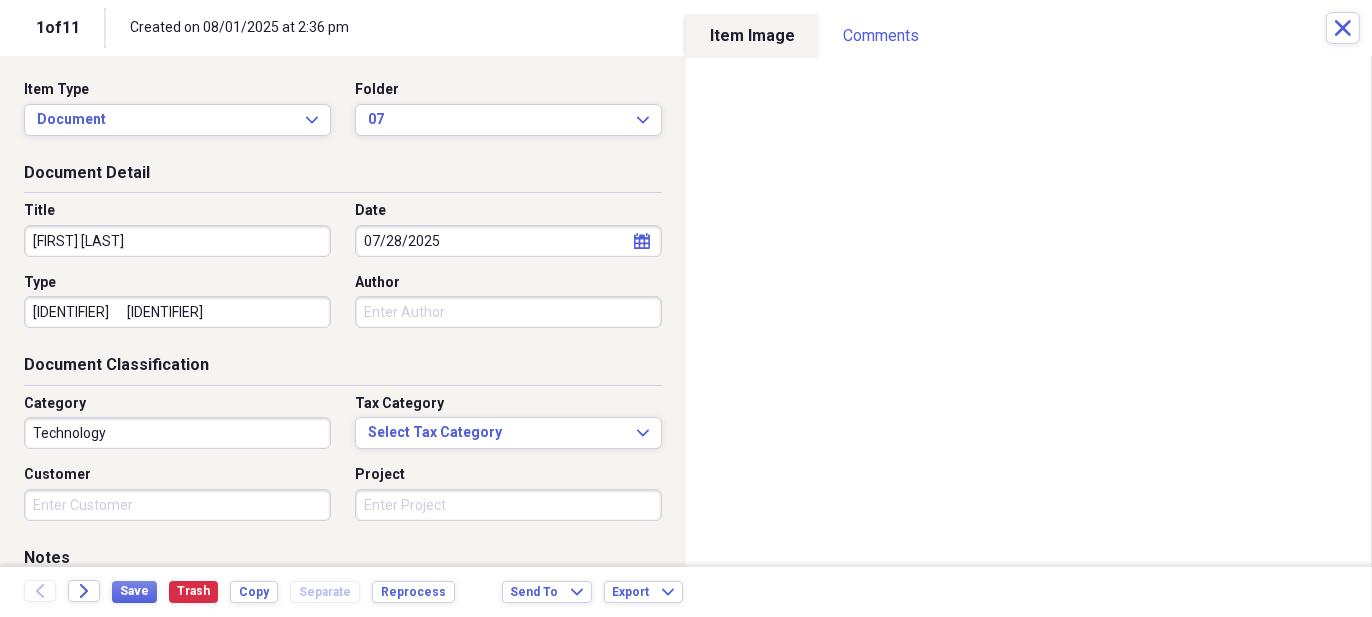 type on "[PLATE]" 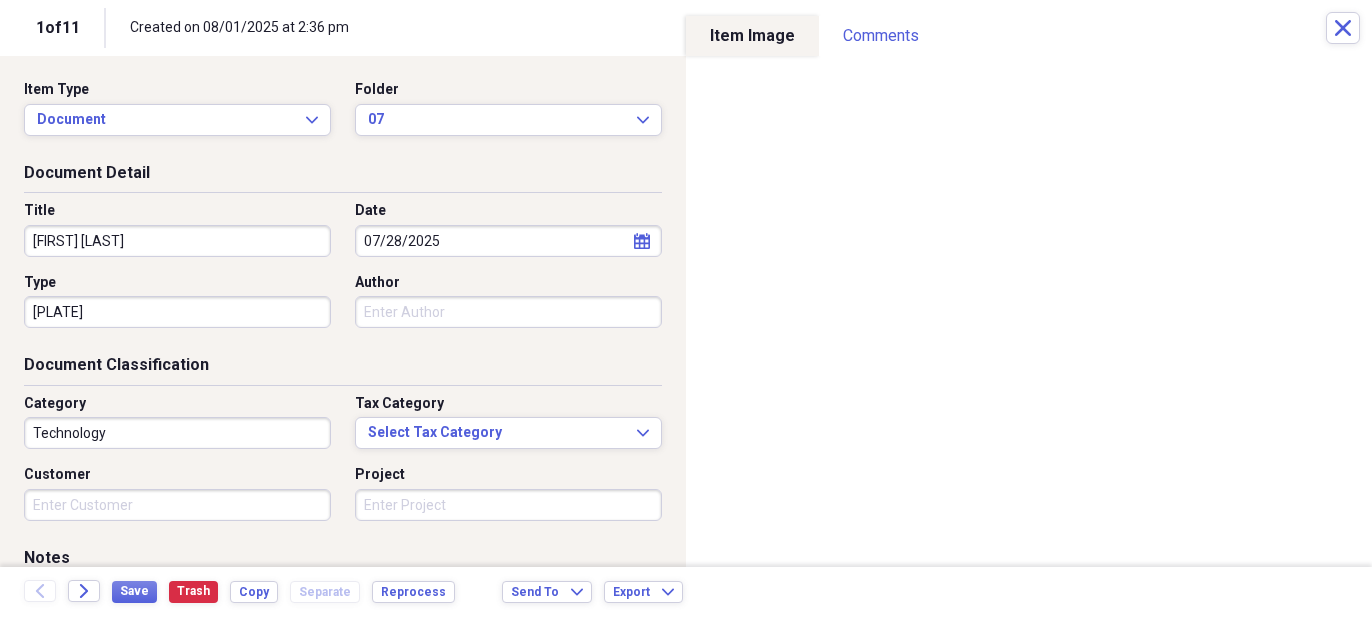 scroll, scrollTop: 0, scrollLeft: 0, axis: both 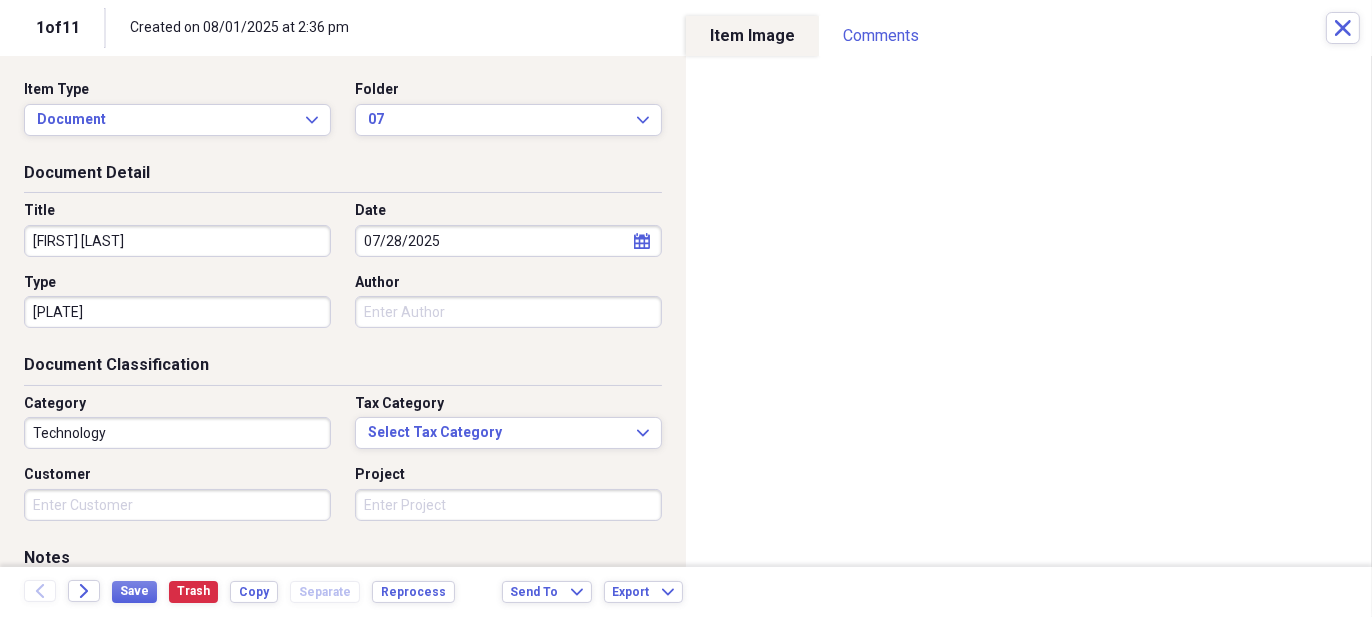 type on "[PLATE]" 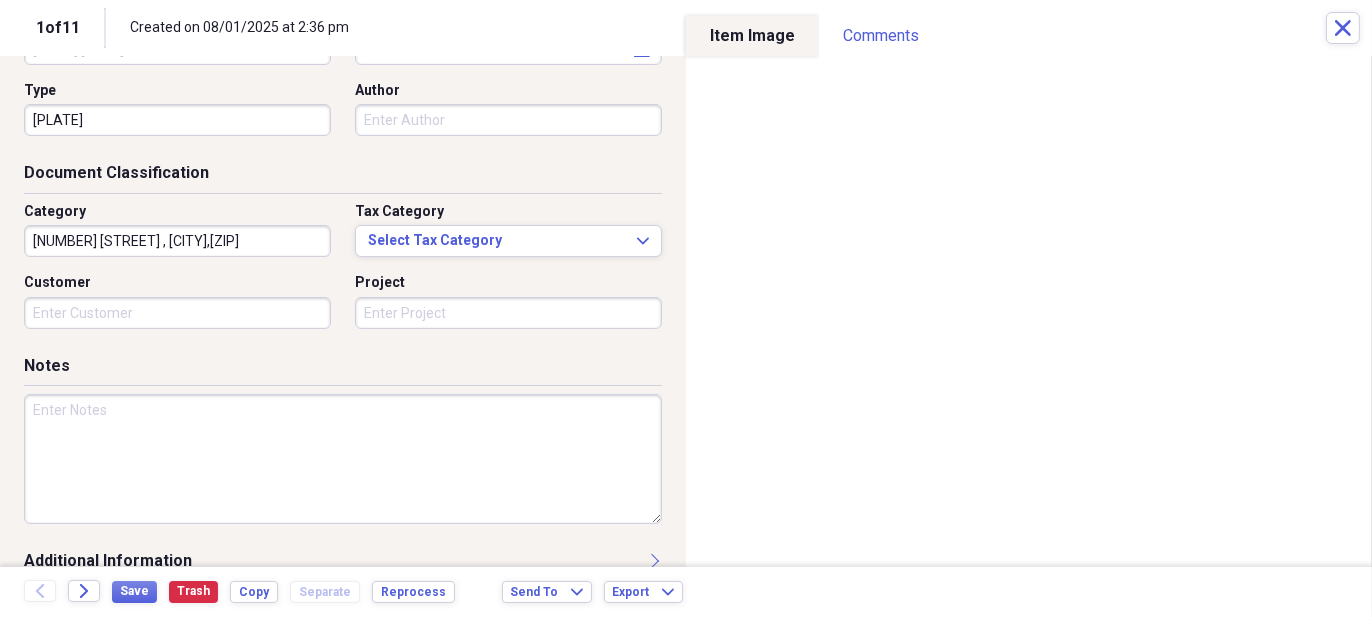 scroll, scrollTop: 222, scrollLeft: 0, axis: vertical 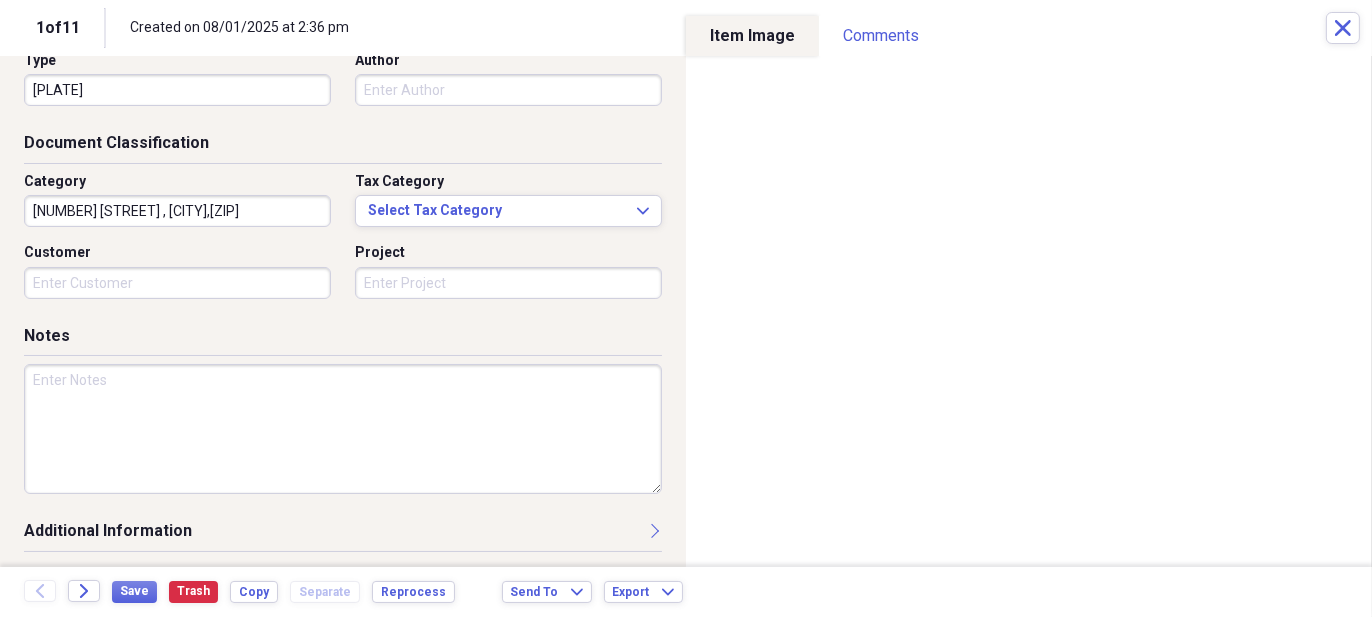 type on "[NUMBER] [STREET] , [CITY],[ZIP]" 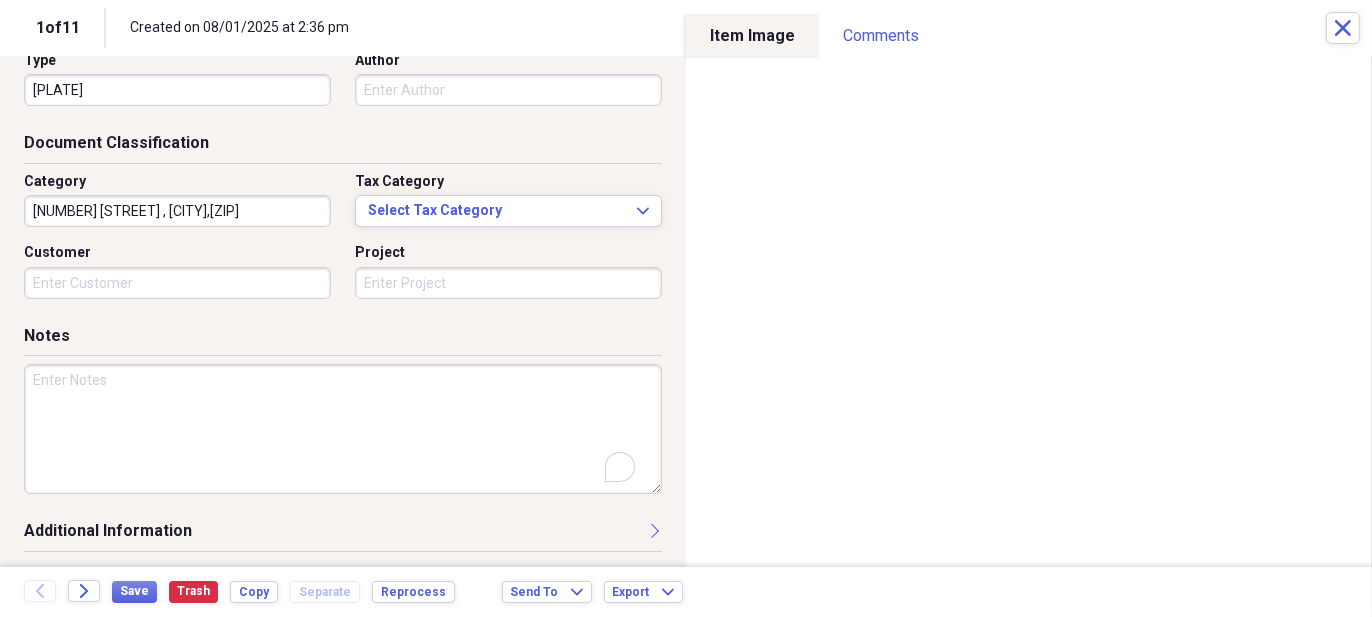 click at bounding box center [343, 429] 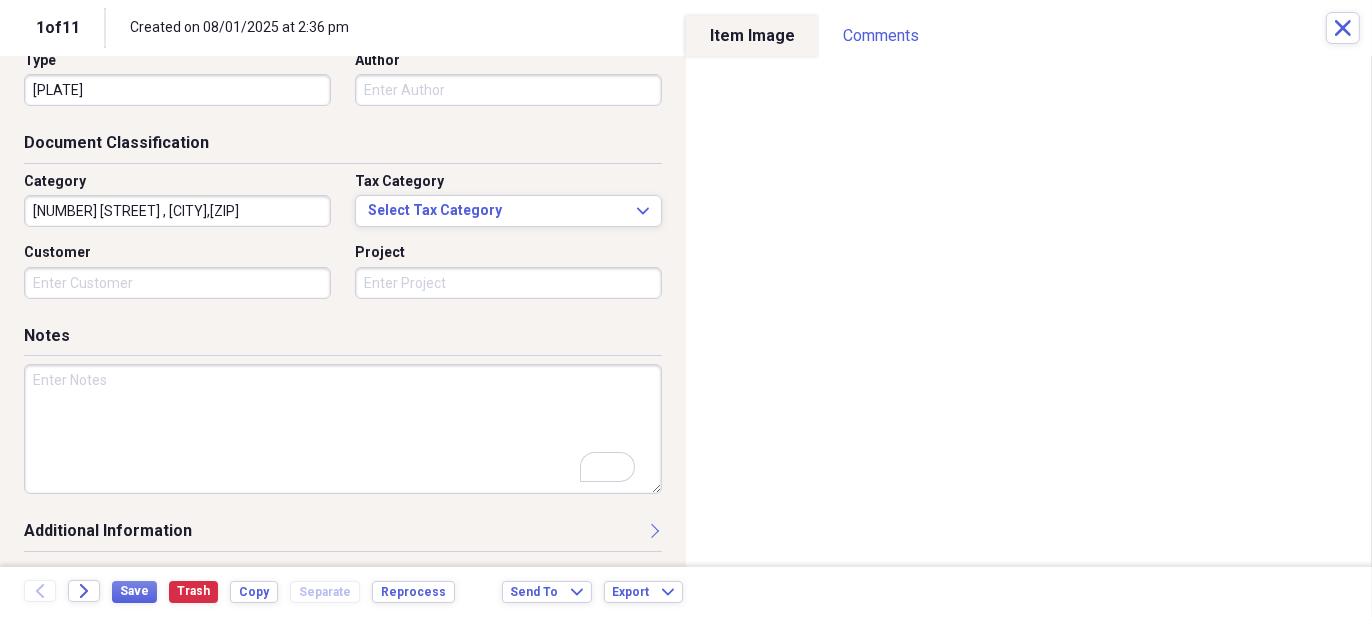 scroll, scrollTop: 222, scrollLeft: 0, axis: vertical 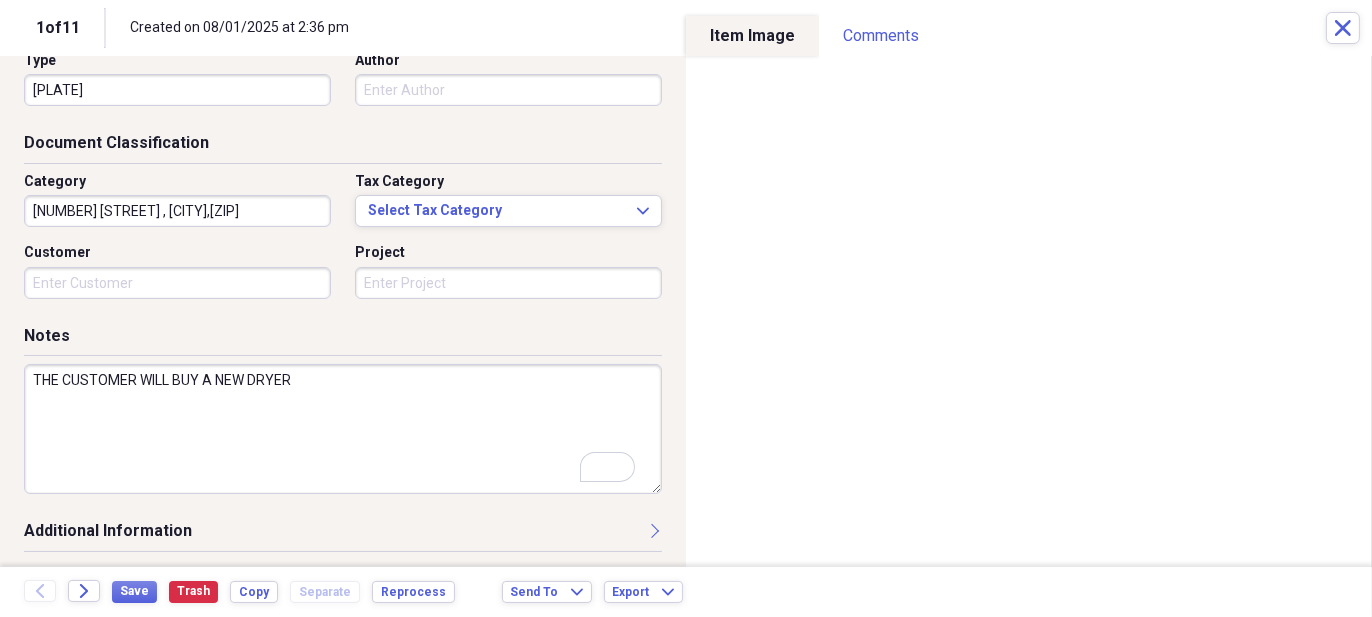 type on "THE CUSTOMER WILL BUY A NEW DRYER" 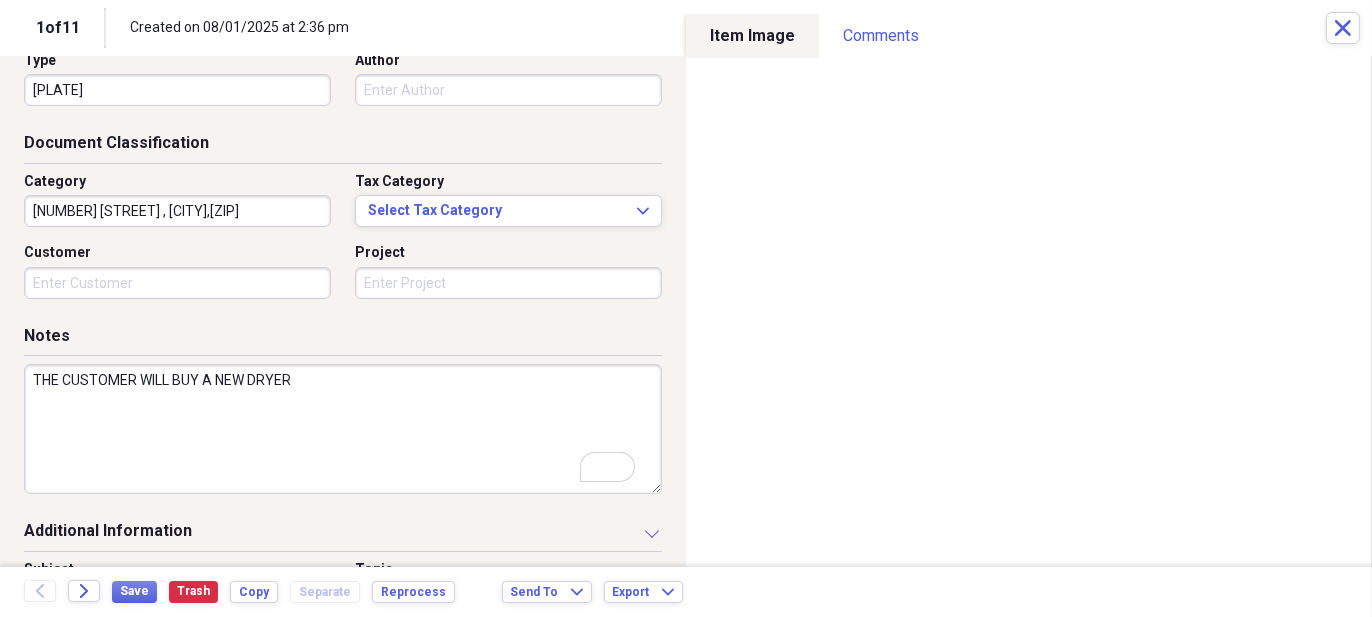 scroll, scrollTop: 422, scrollLeft: 0, axis: vertical 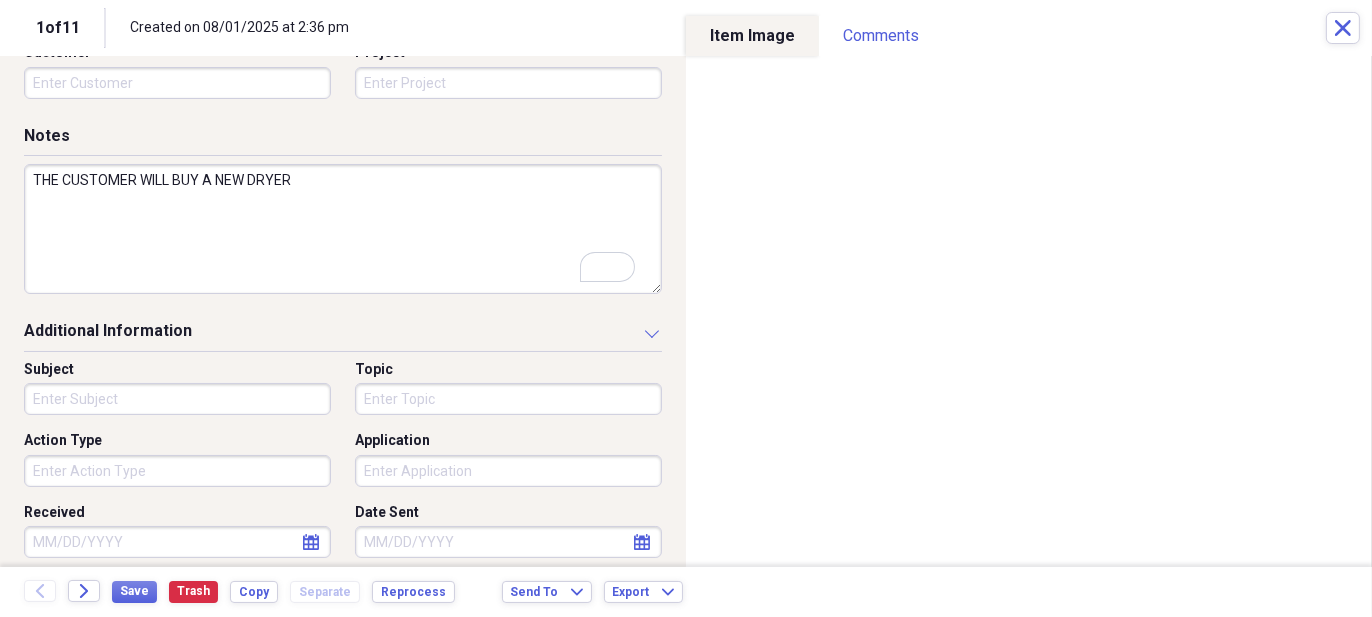 click on "Action Type" at bounding box center [177, 471] 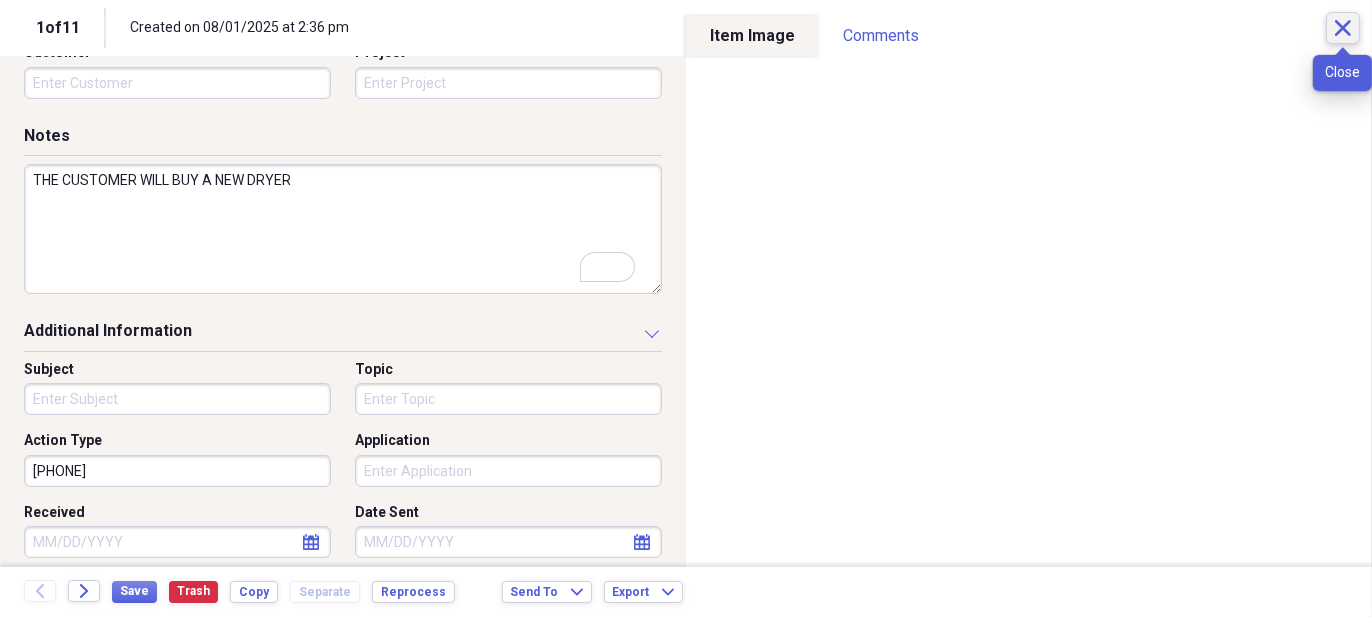 type on "[PHONE]" 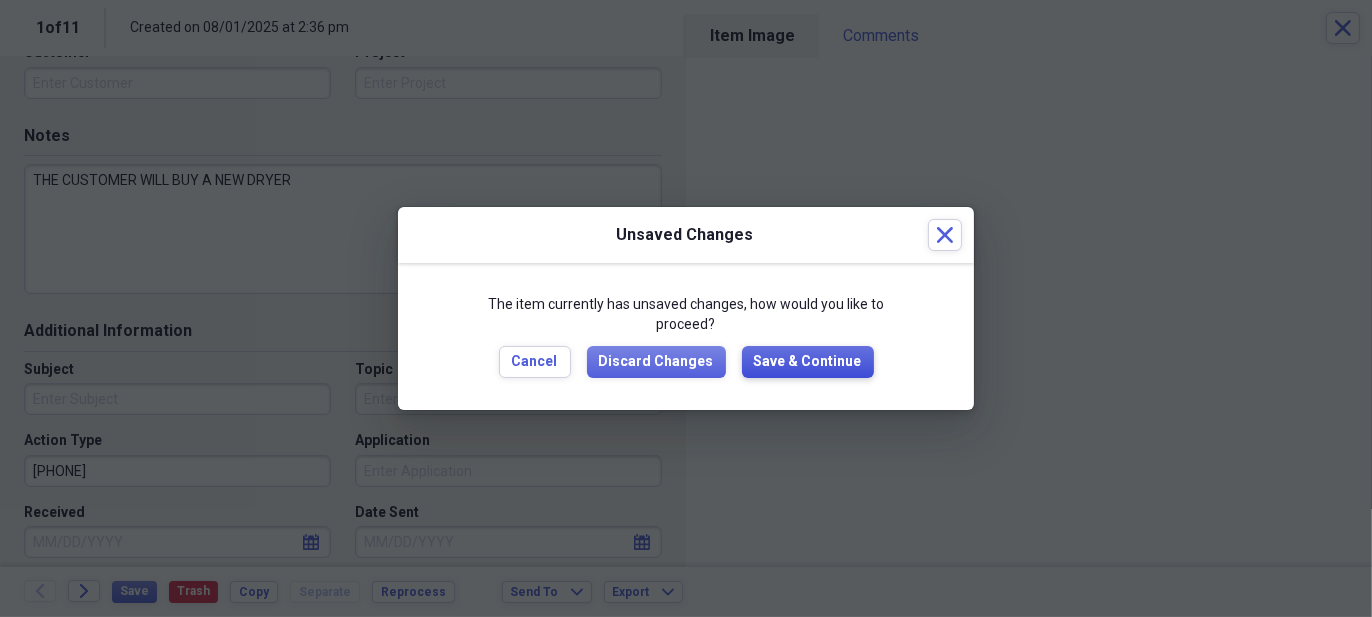 click on "Save & Continue" at bounding box center [808, 362] 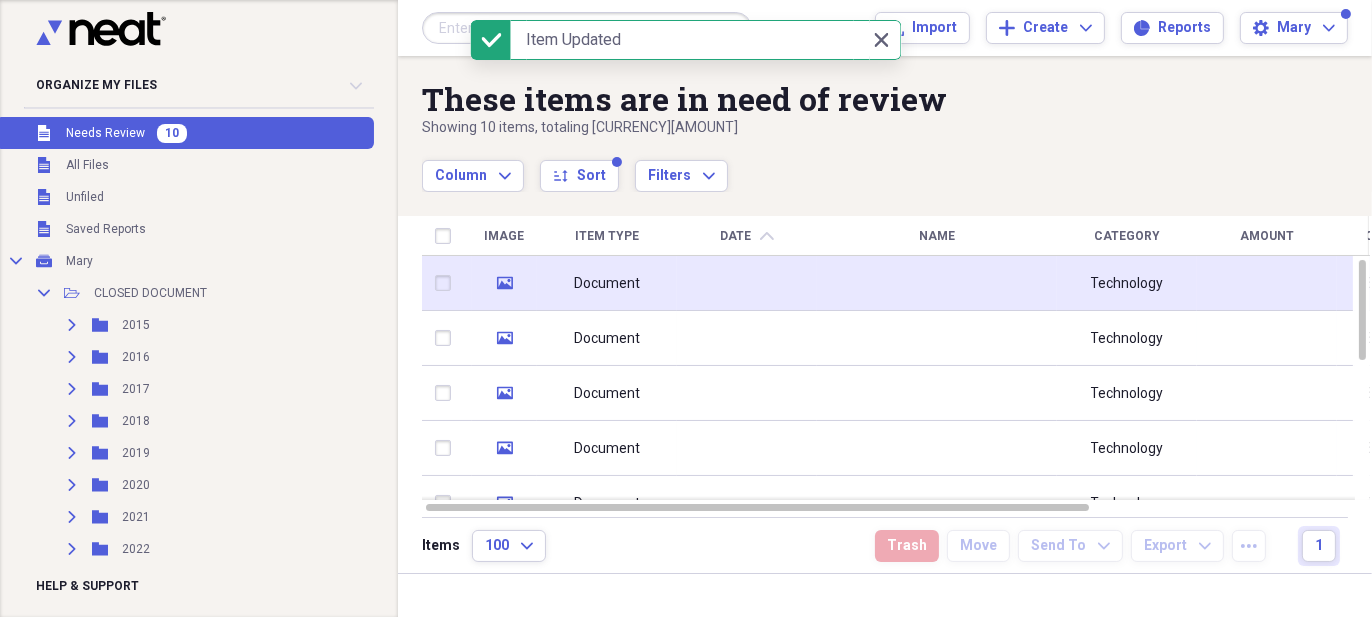 click at bounding box center (747, 283) 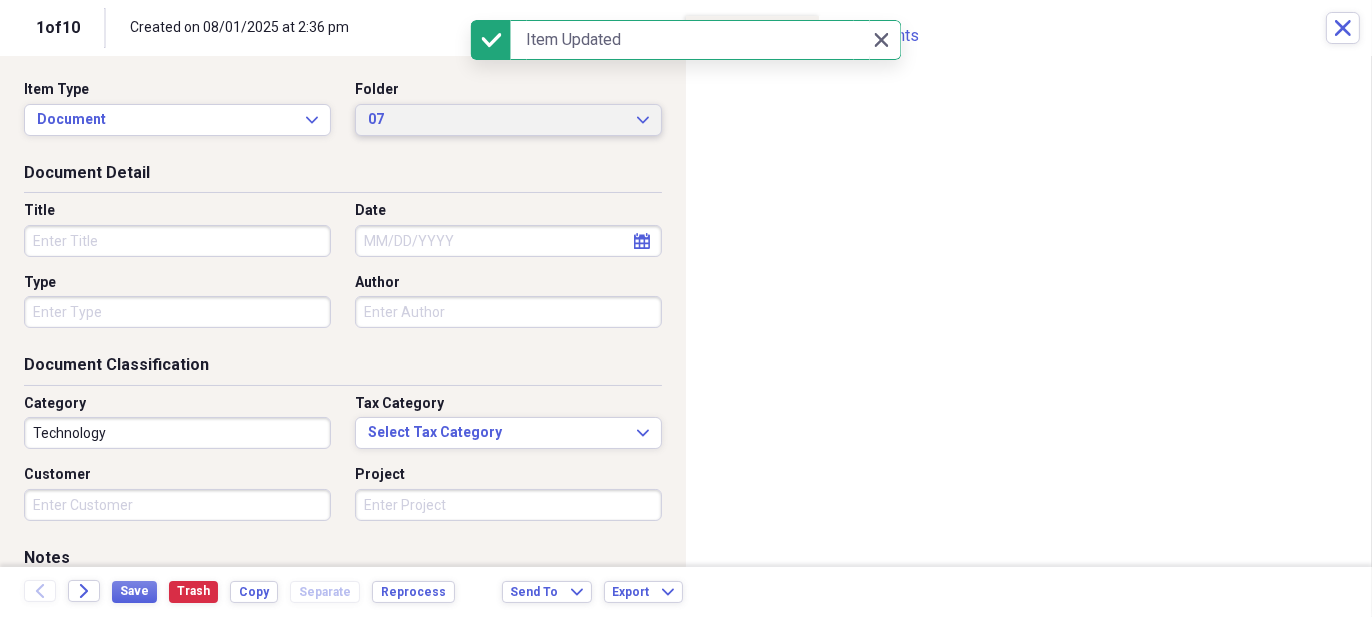 click on "07 Expand" at bounding box center (508, 120) 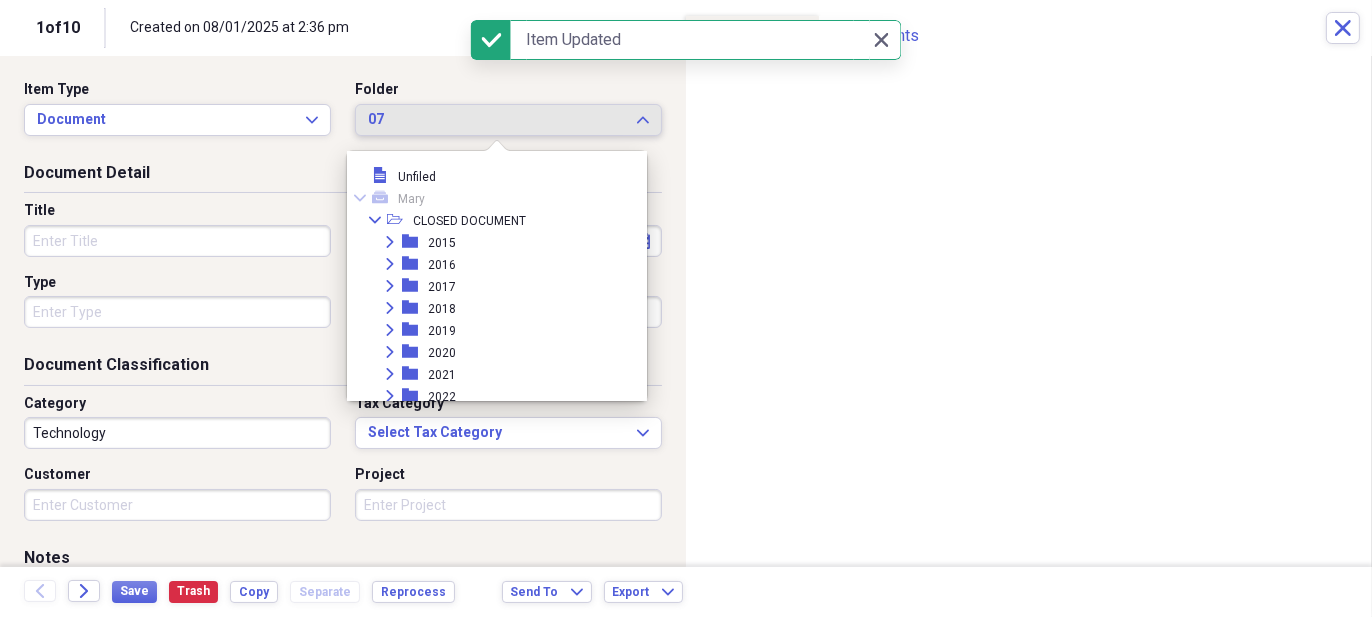 scroll, scrollTop: 340, scrollLeft: 0, axis: vertical 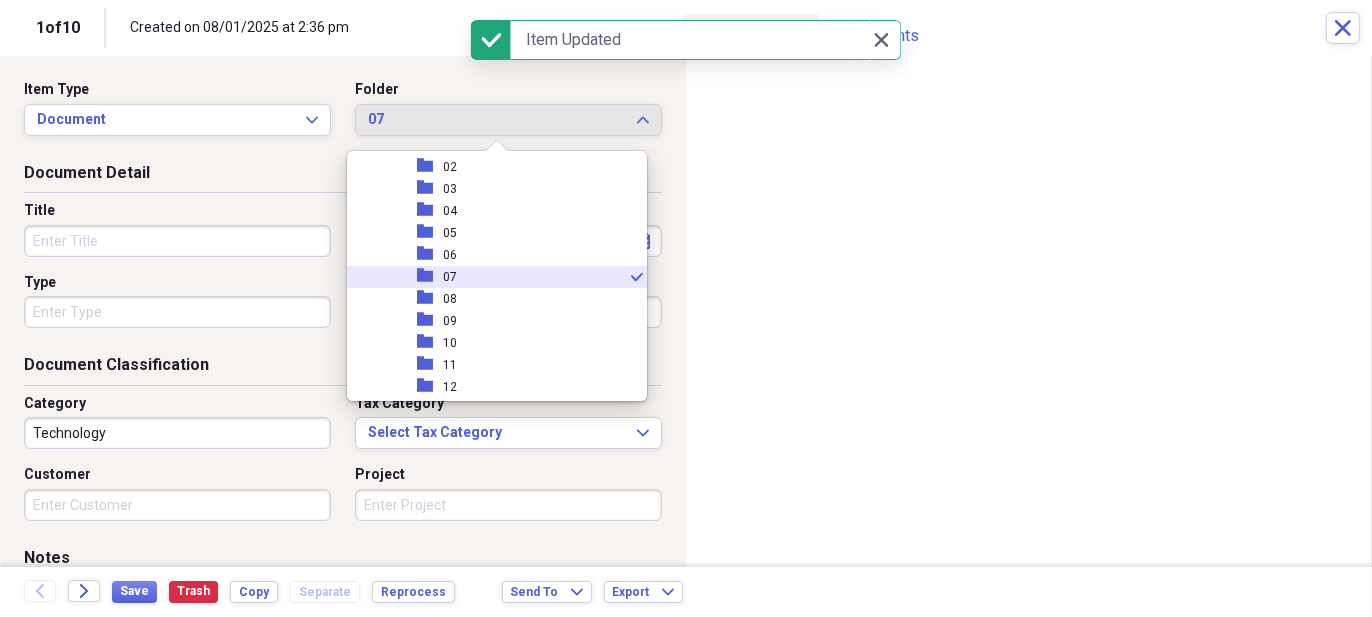 click on "Document Detail" at bounding box center (343, 177) 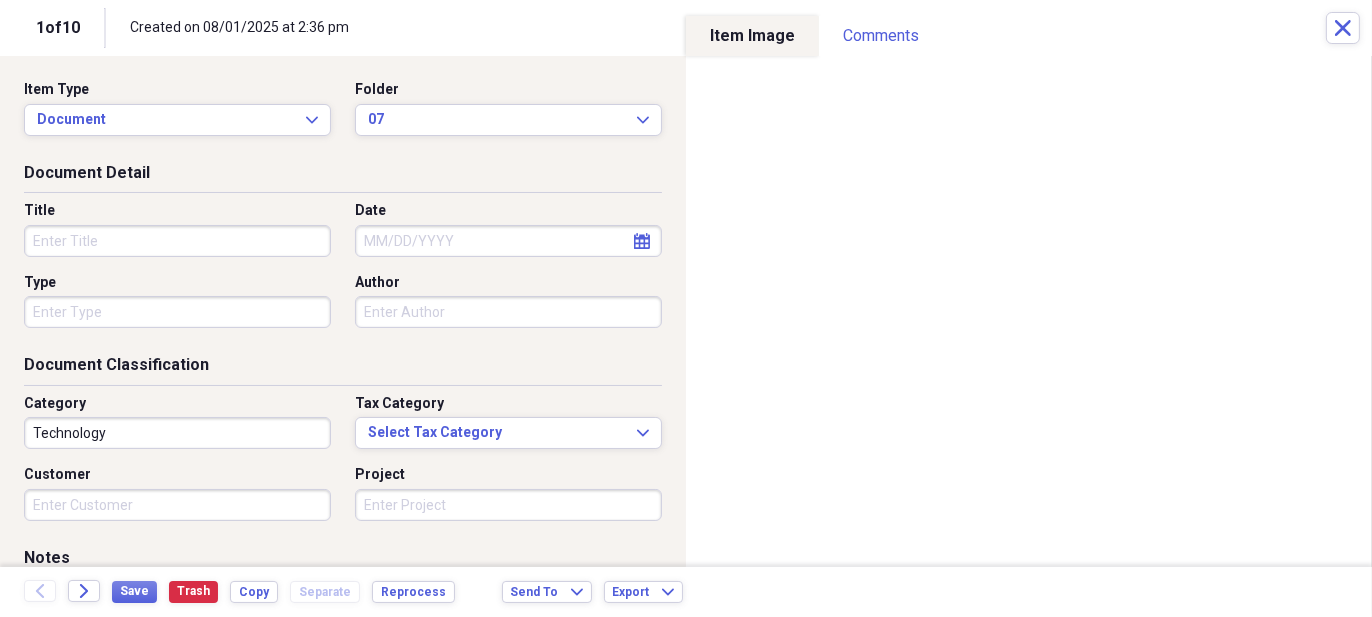 click on "calendar" 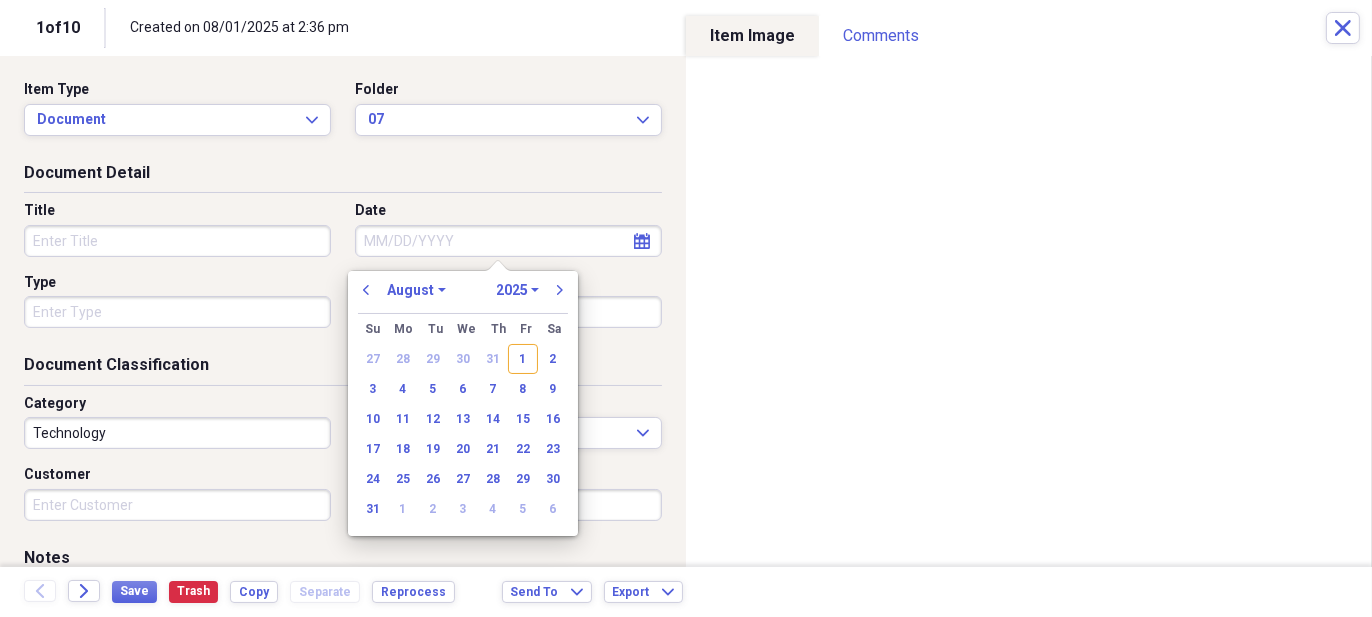 click on "January February March April May June July August September October November December" at bounding box center [416, 290] 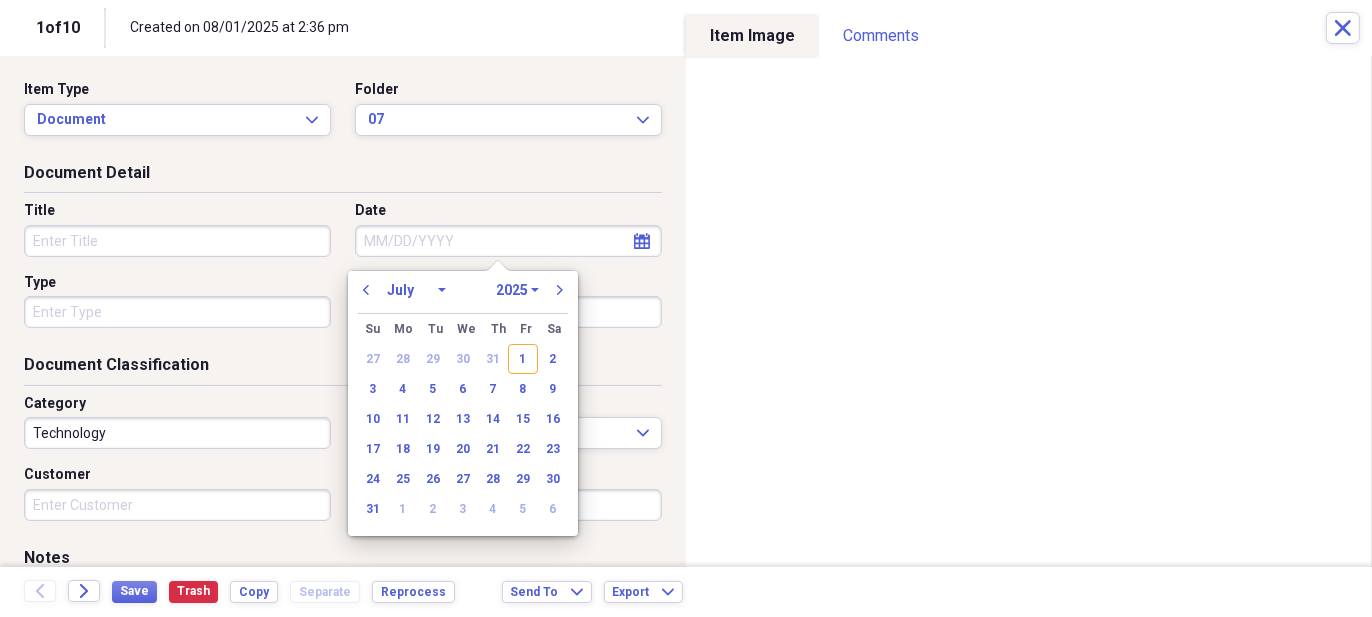 click on "January February March April May June July August September October November December" at bounding box center (416, 290) 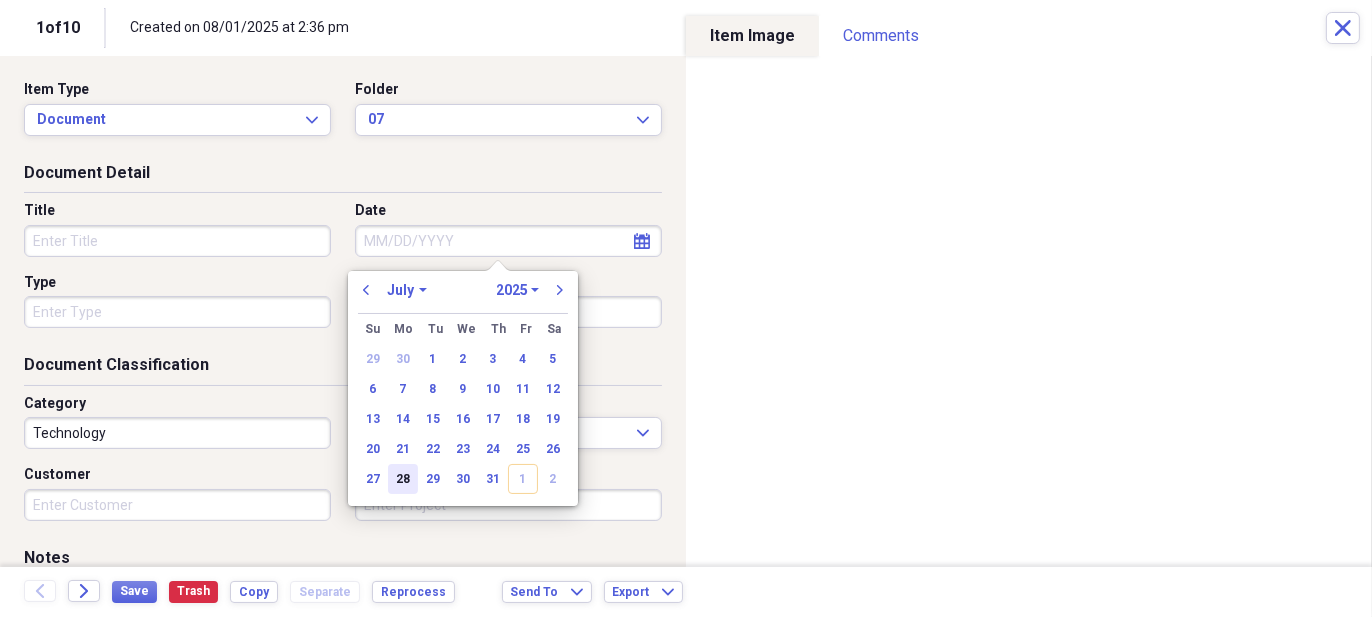 click on "28" at bounding box center [403, 479] 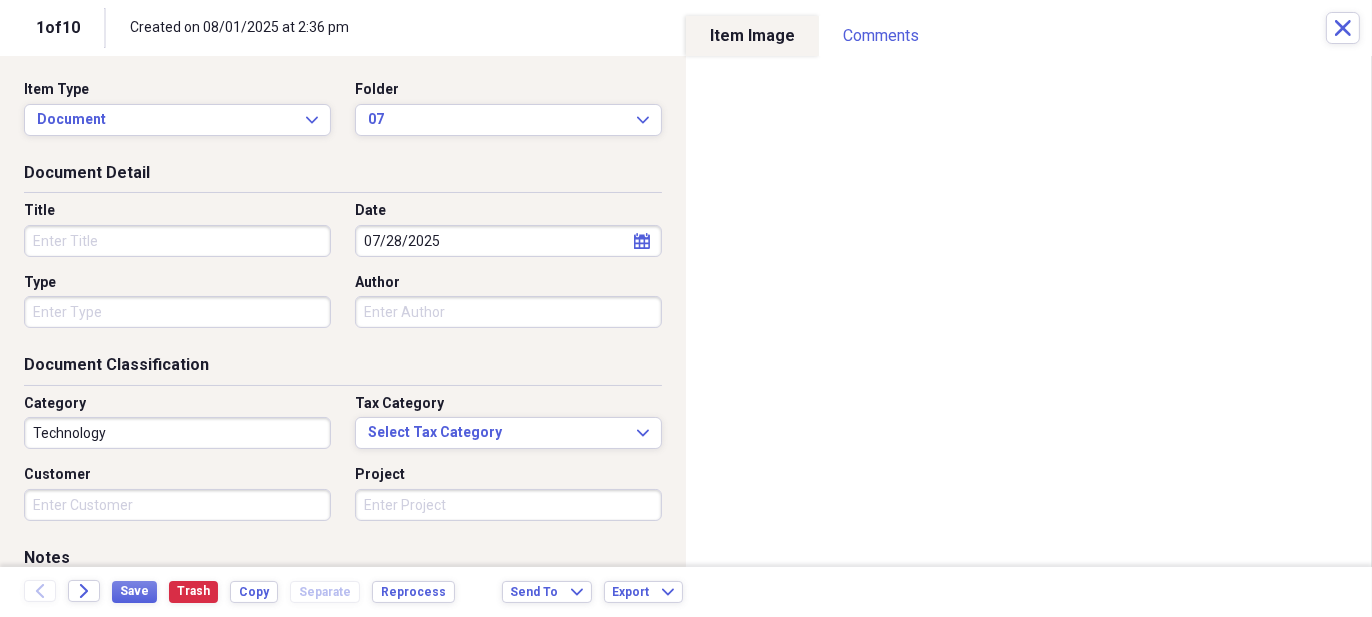 type on "07/28/2025" 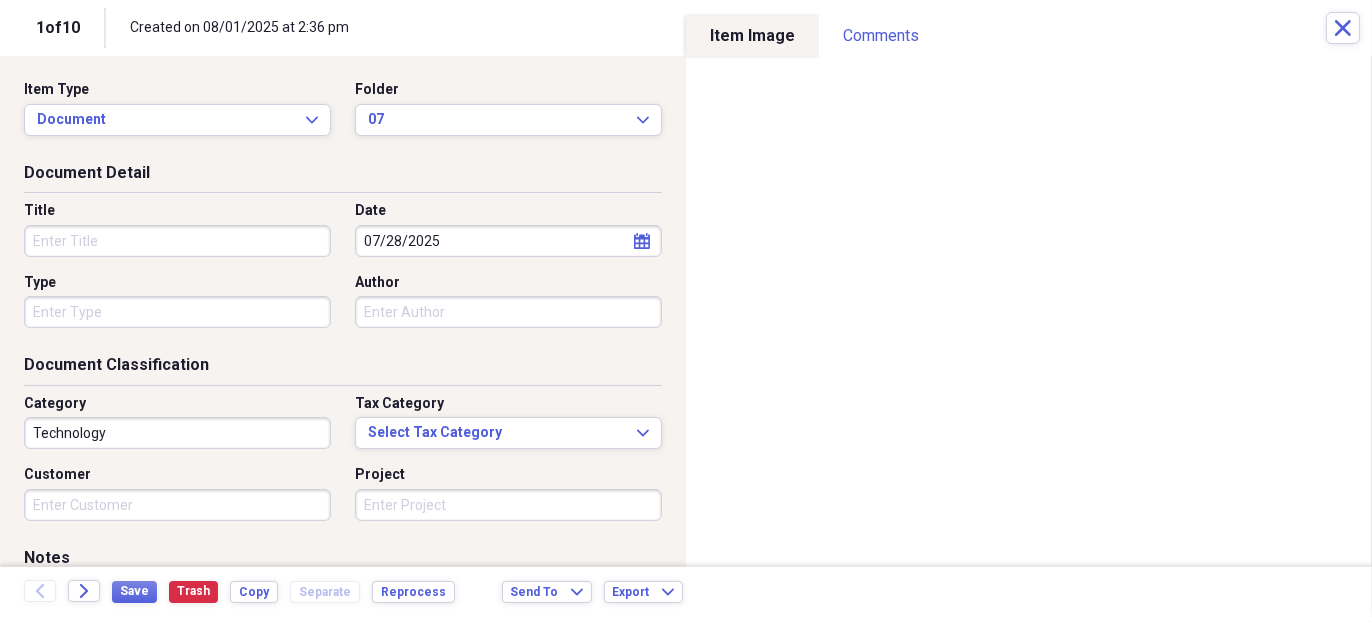 click on "Title" at bounding box center [177, 241] 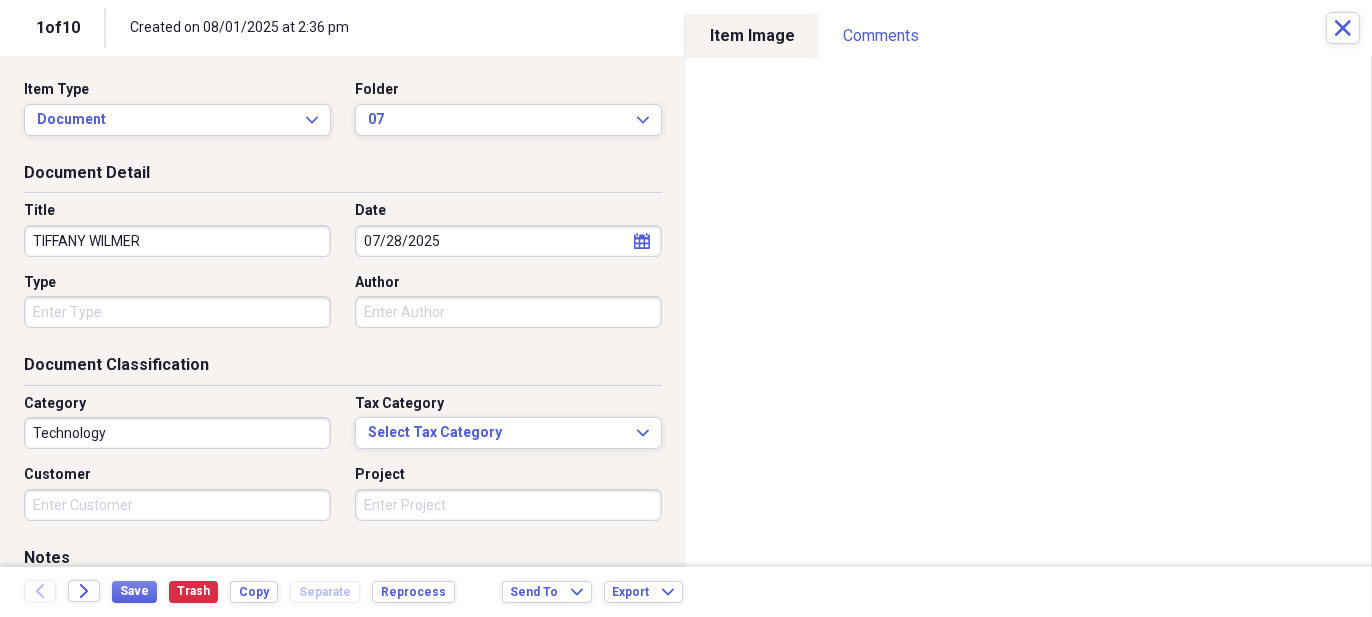 type on "TIFFANY WILMER" 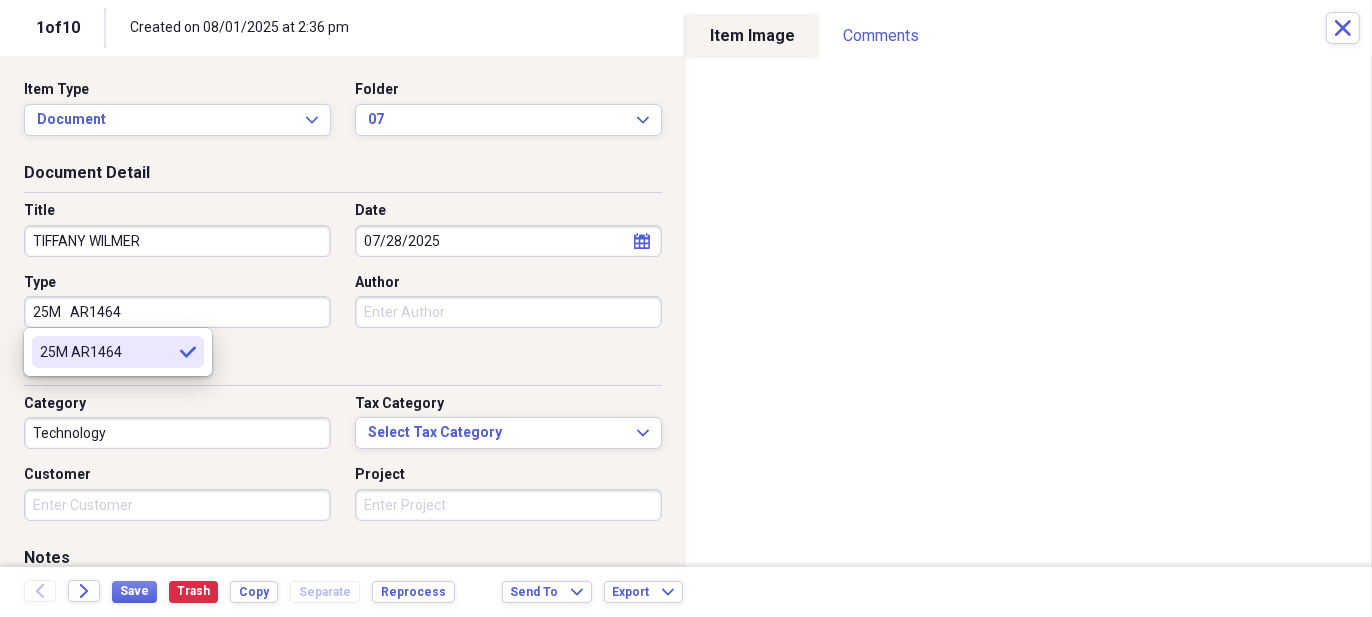 type on "25M   AR1464" 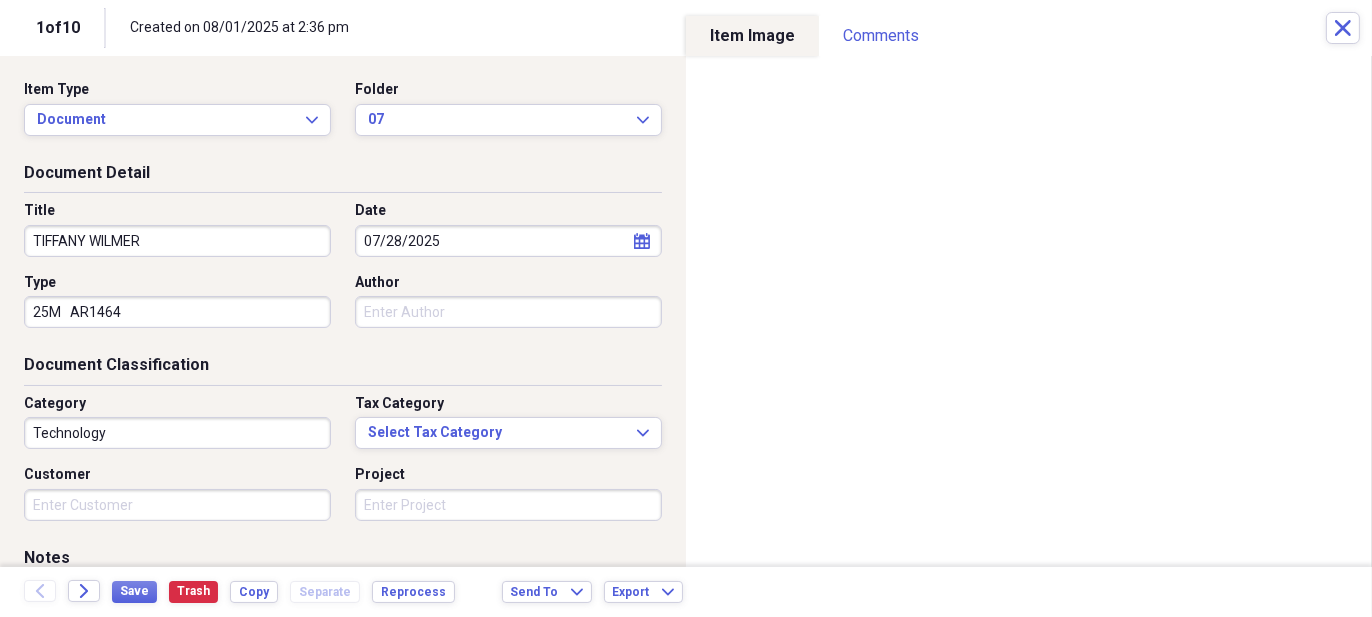 click on "Technology" at bounding box center [177, 433] 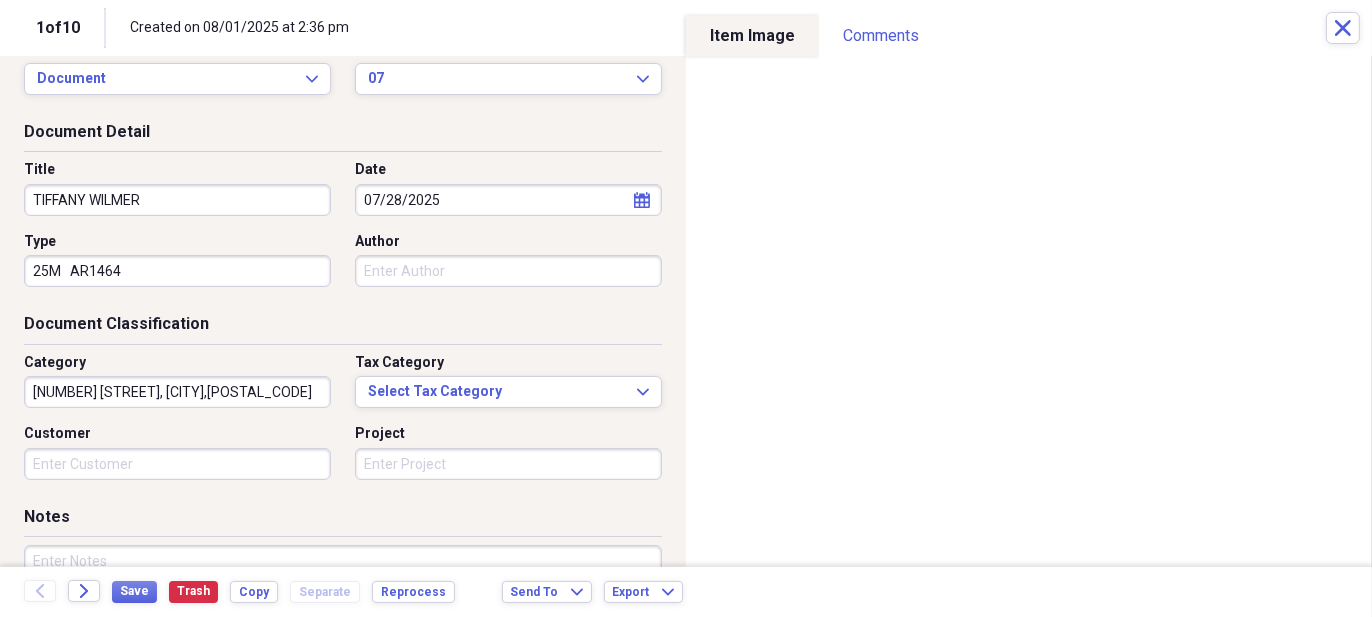 scroll, scrollTop: 222, scrollLeft: 0, axis: vertical 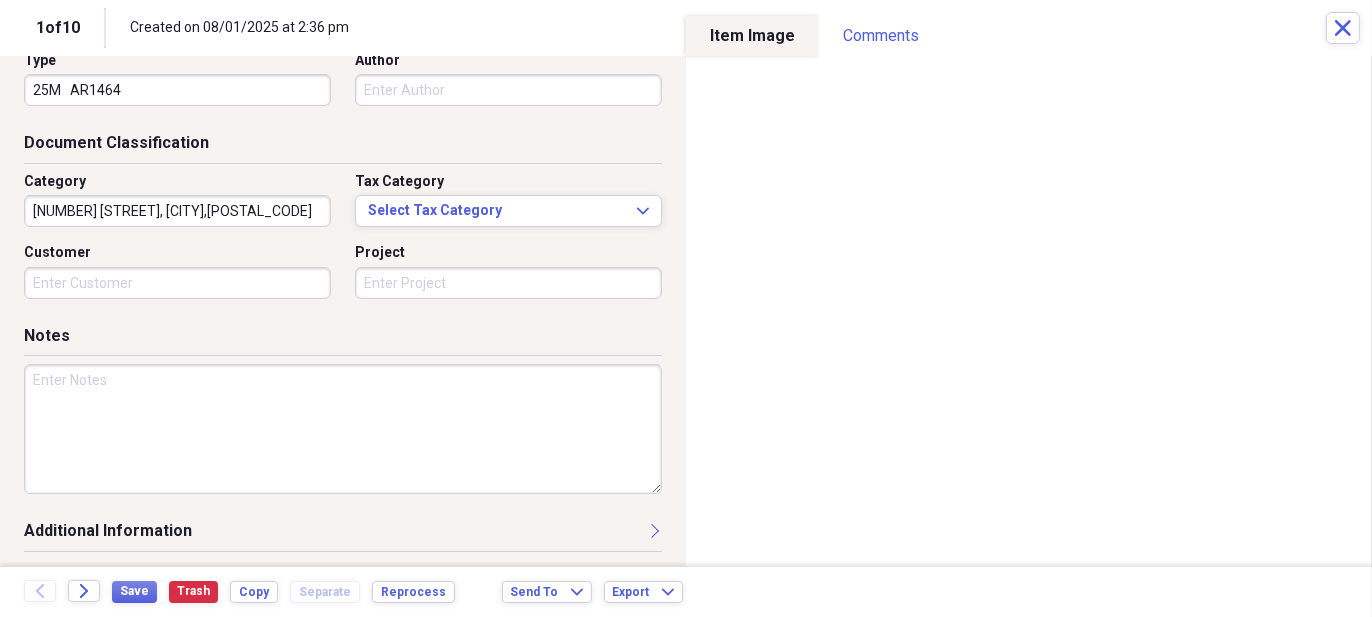 type on "[NUMBER] [STREET], [CITY],[POSTAL_CODE]" 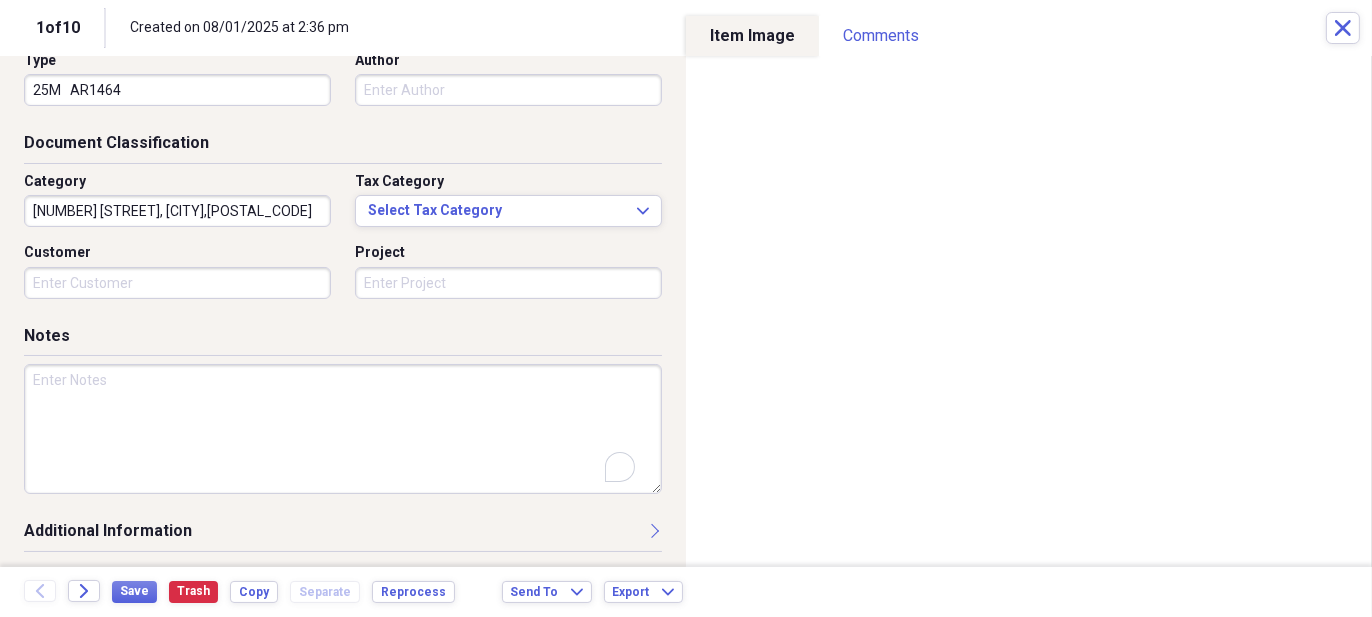 click at bounding box center [343, 429] 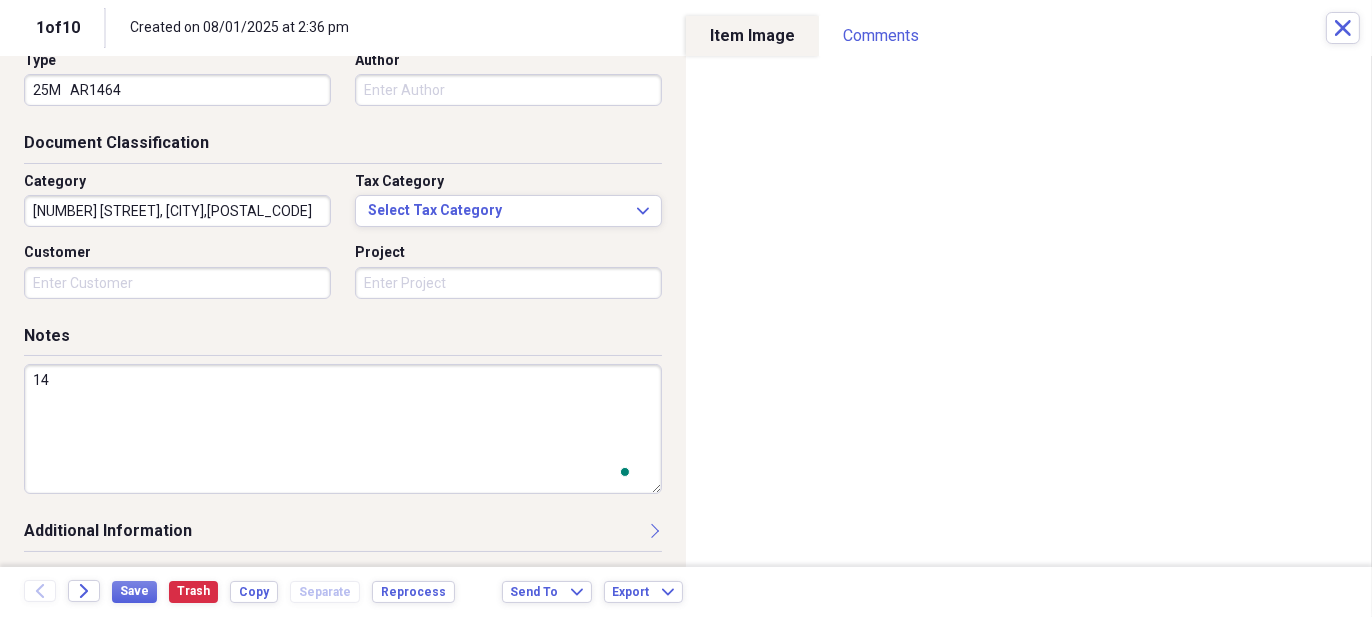 scroll, scrollTop: 222, scrollLeft: 0, axis: vertical 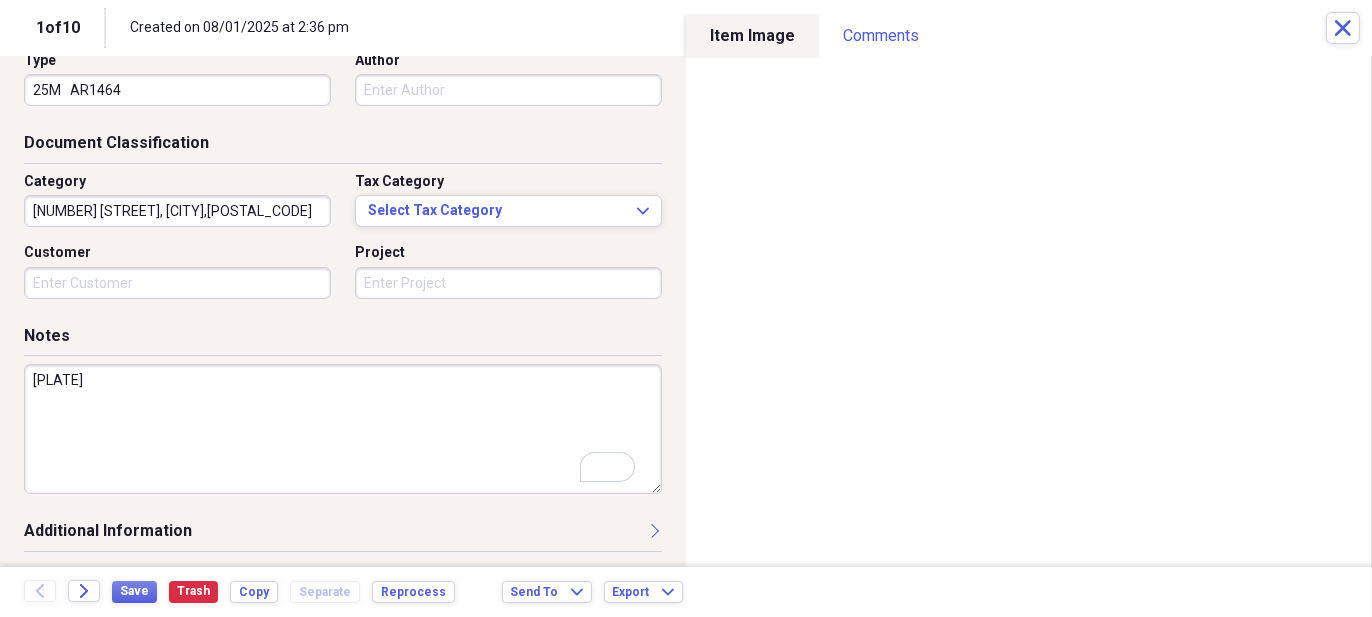type on "[PLATE]" 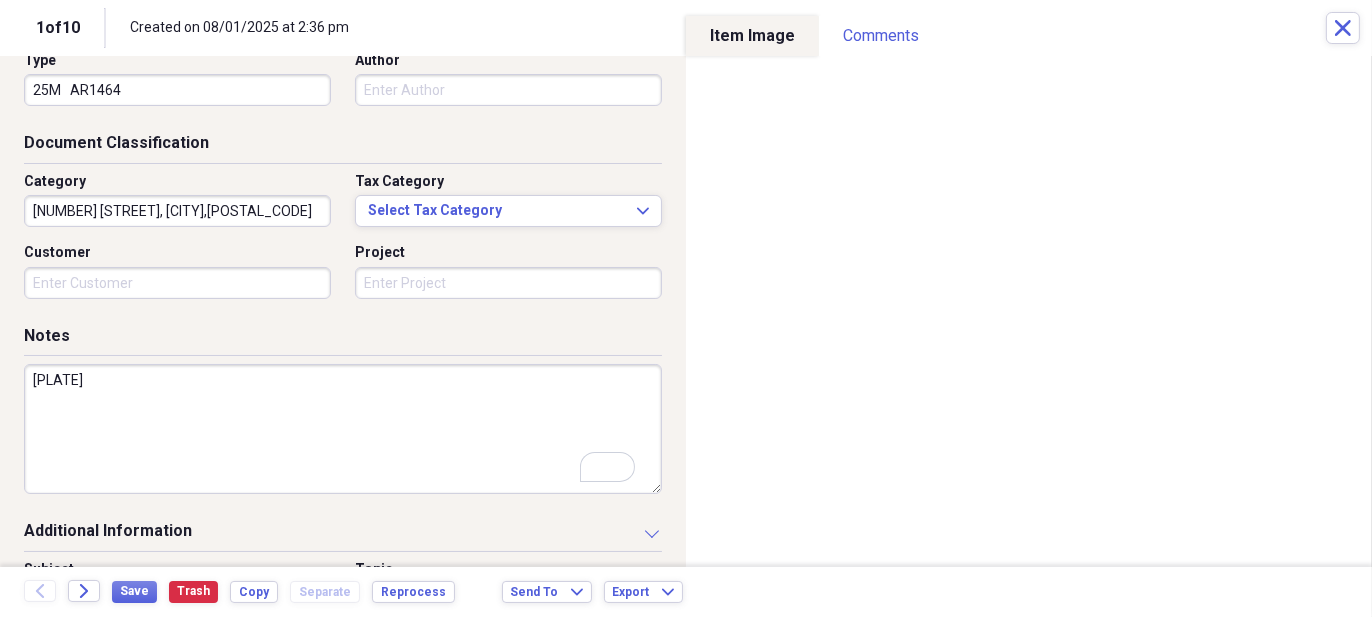 scroll, scrollTop: 315, scrollLeft: 0, axis: vertical 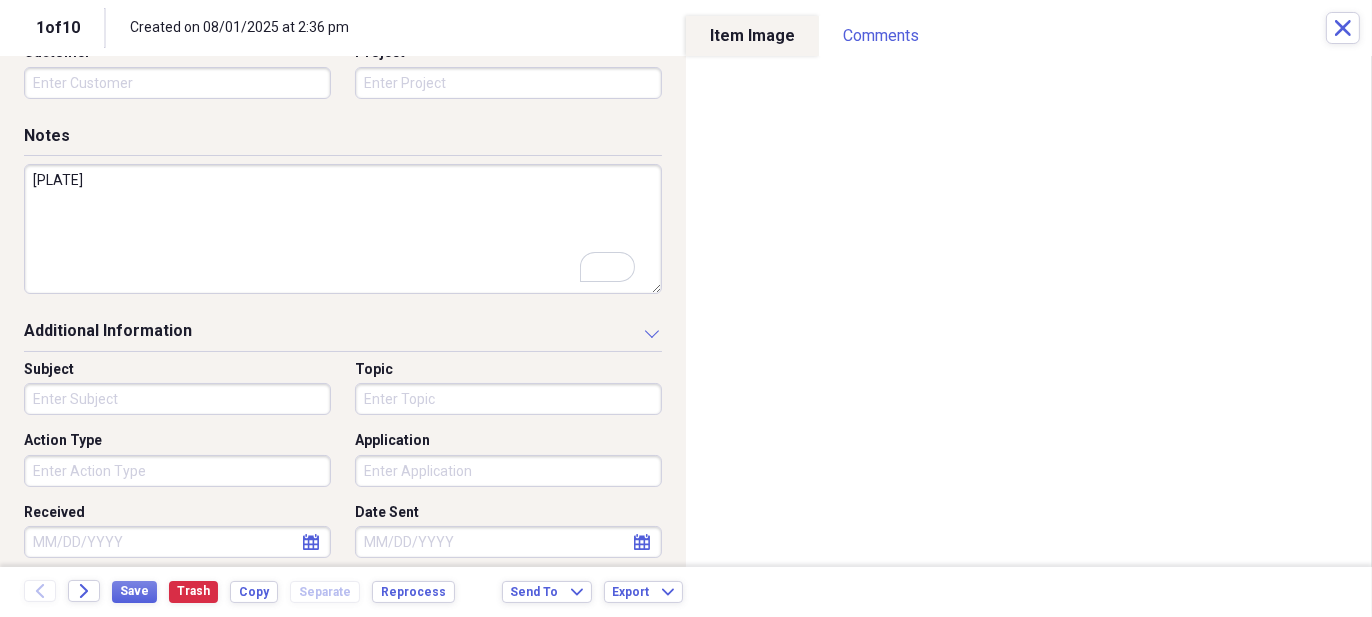 click on "Action Type" at bounding box center [177, 471] 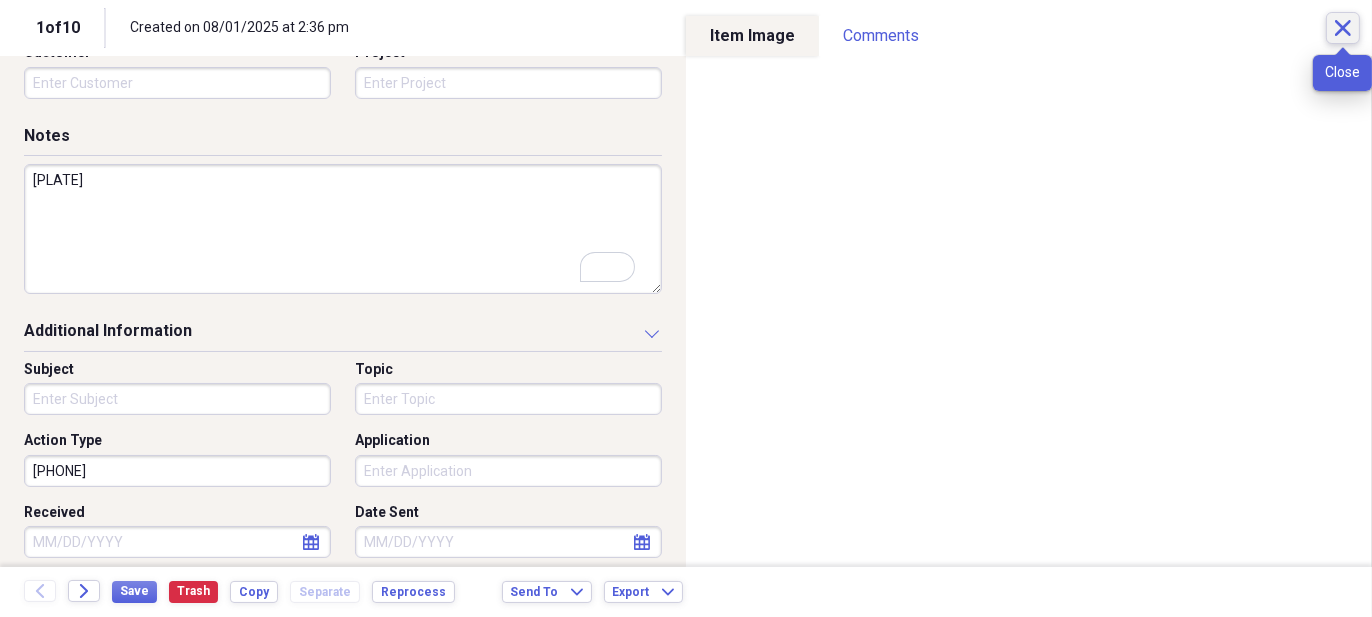 type on "[PHONE]" 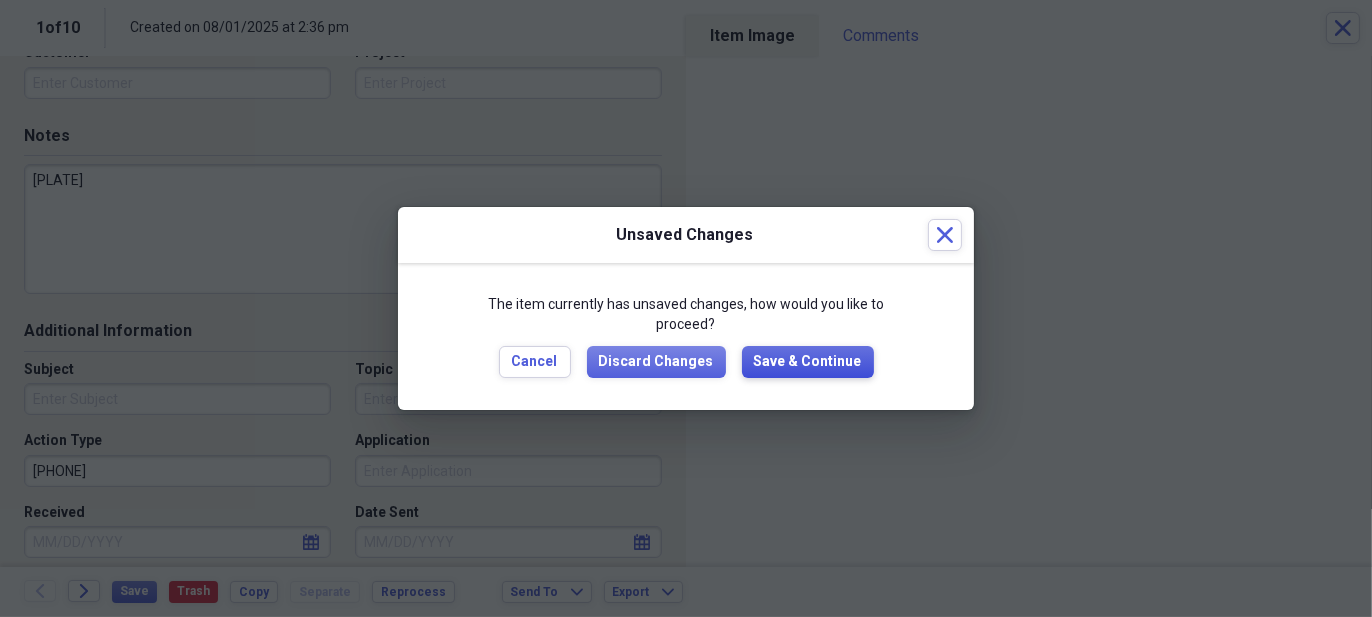 click on "Save & Continue" at bounding box center [808, 362] 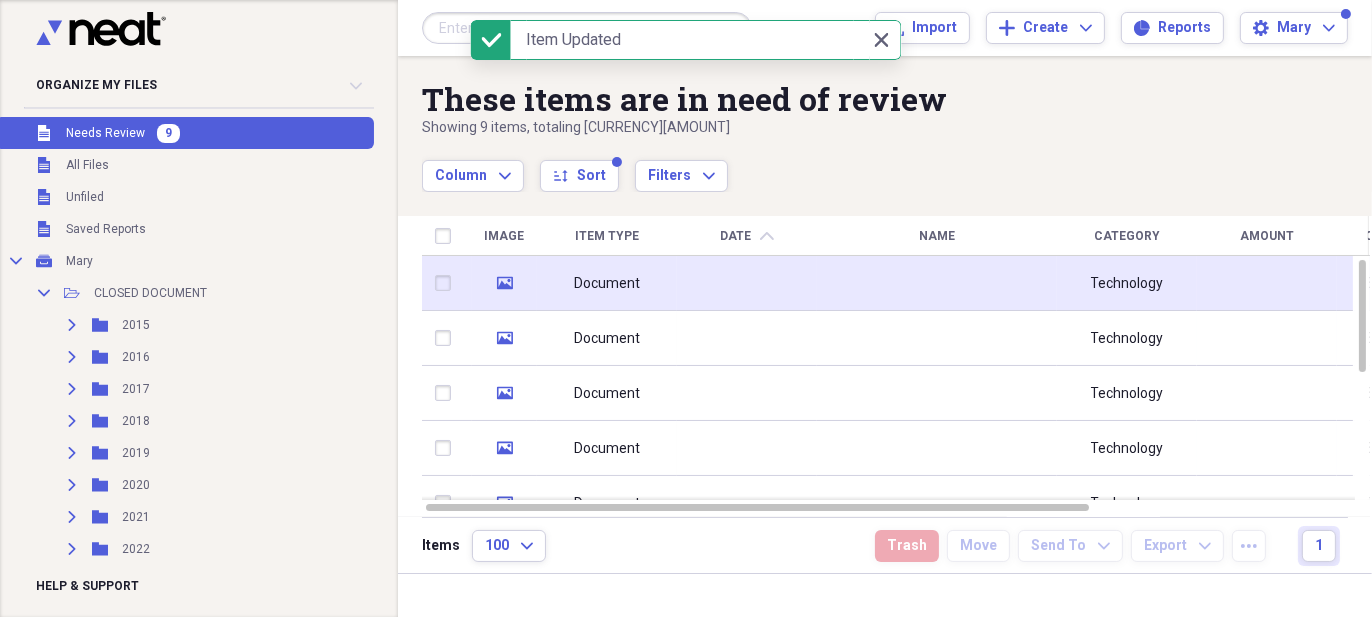 click at bounding box center [747, 283] 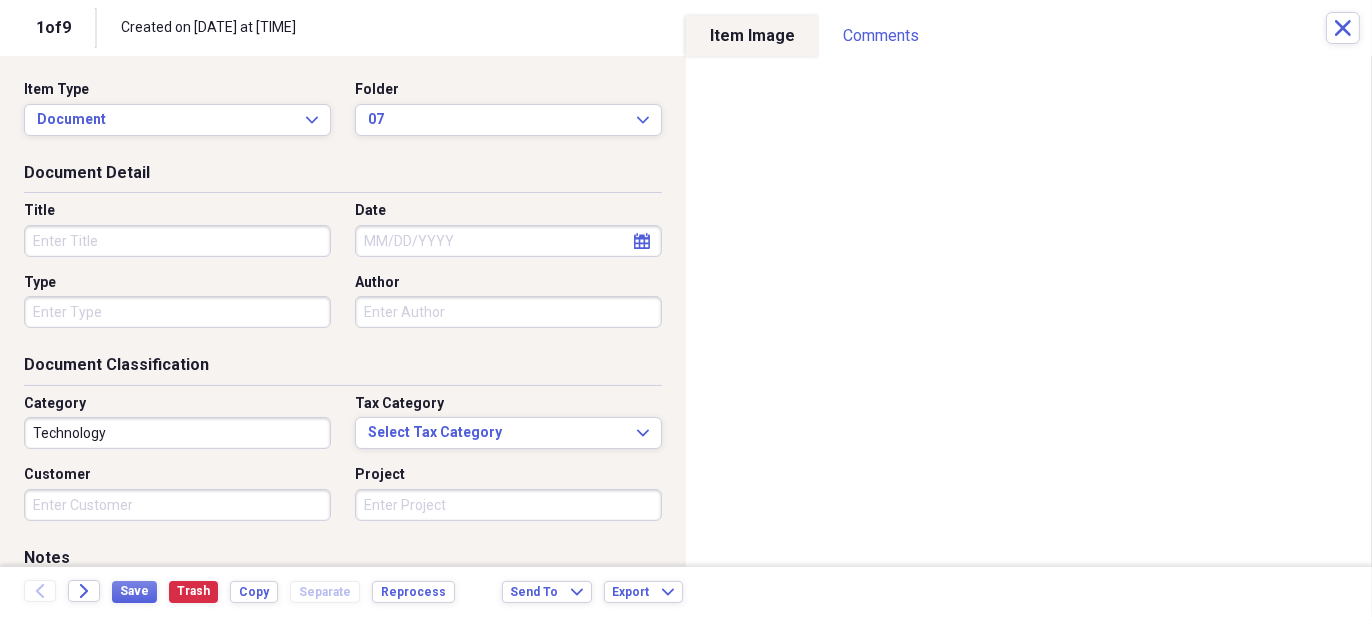click 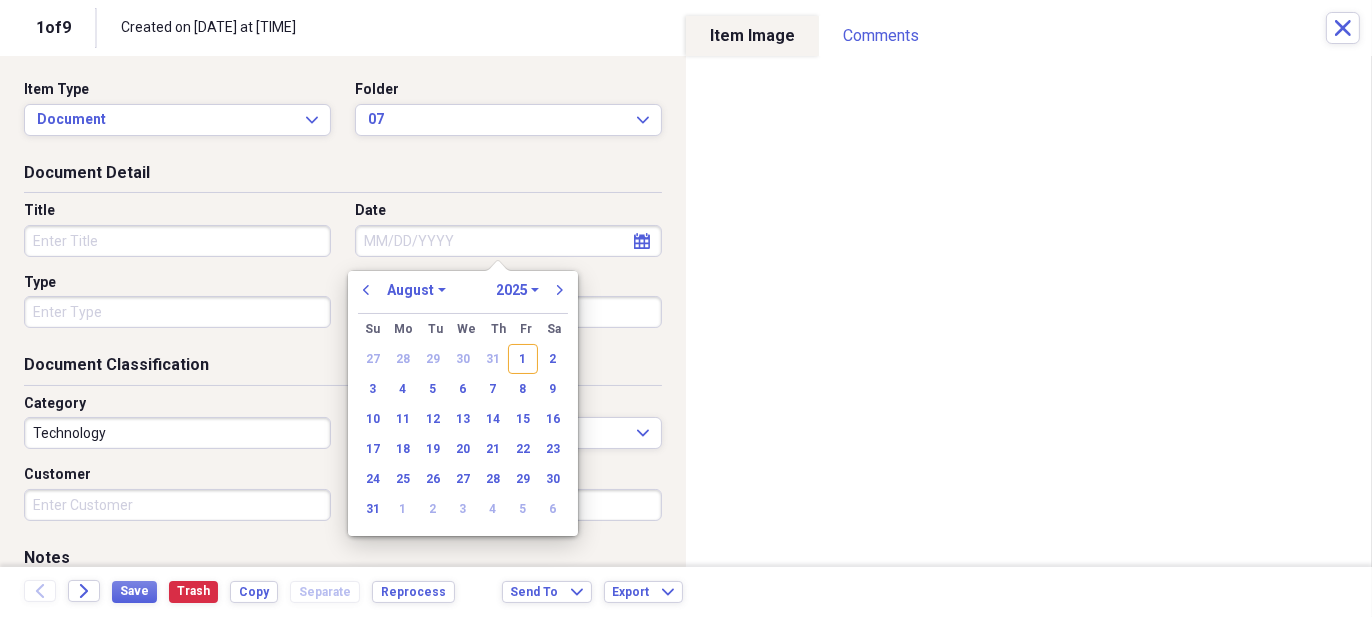 click on "January February March April May June July August September October November December" at bounding box center (416, 290) 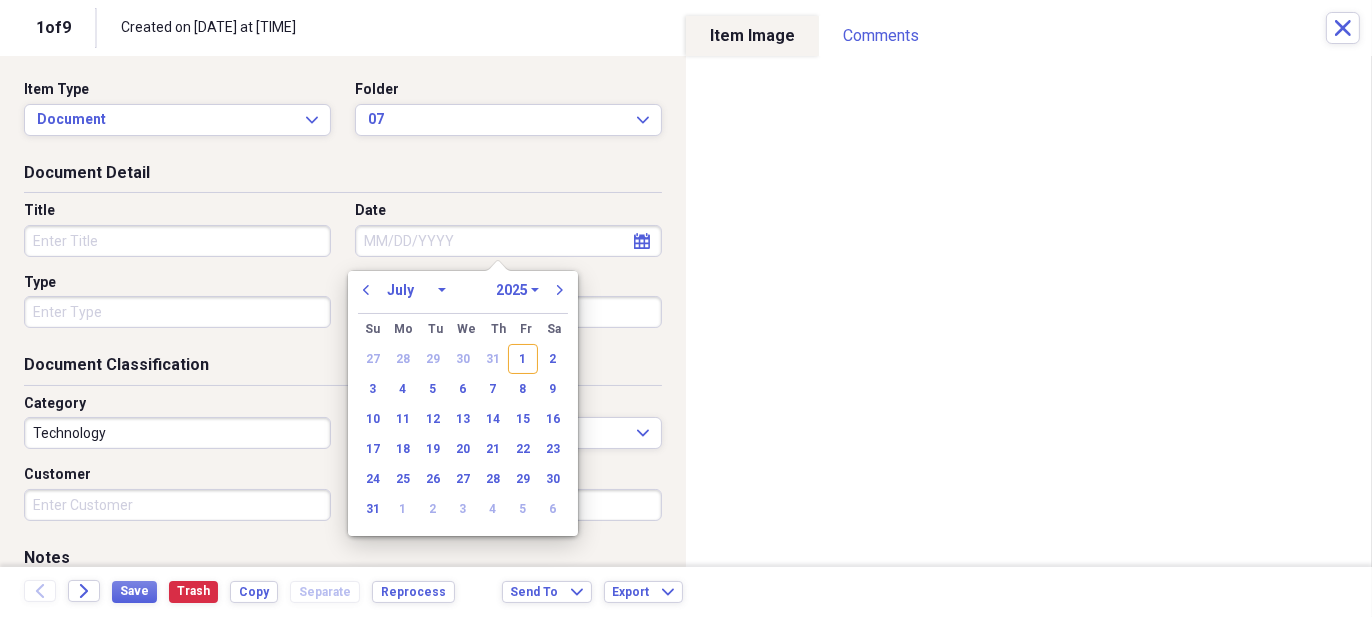 click on "January February March April May June July August September October November December" at bounding box center (416, 290) 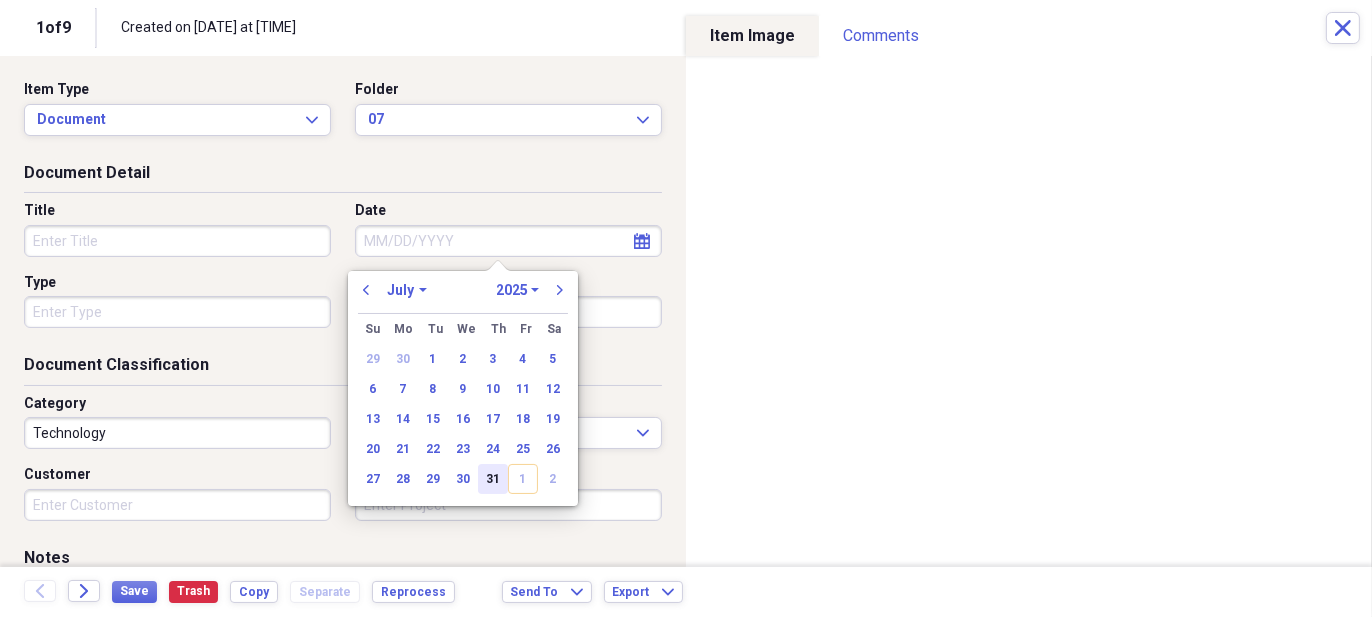 click on "31" at bounding box center [493, 479] 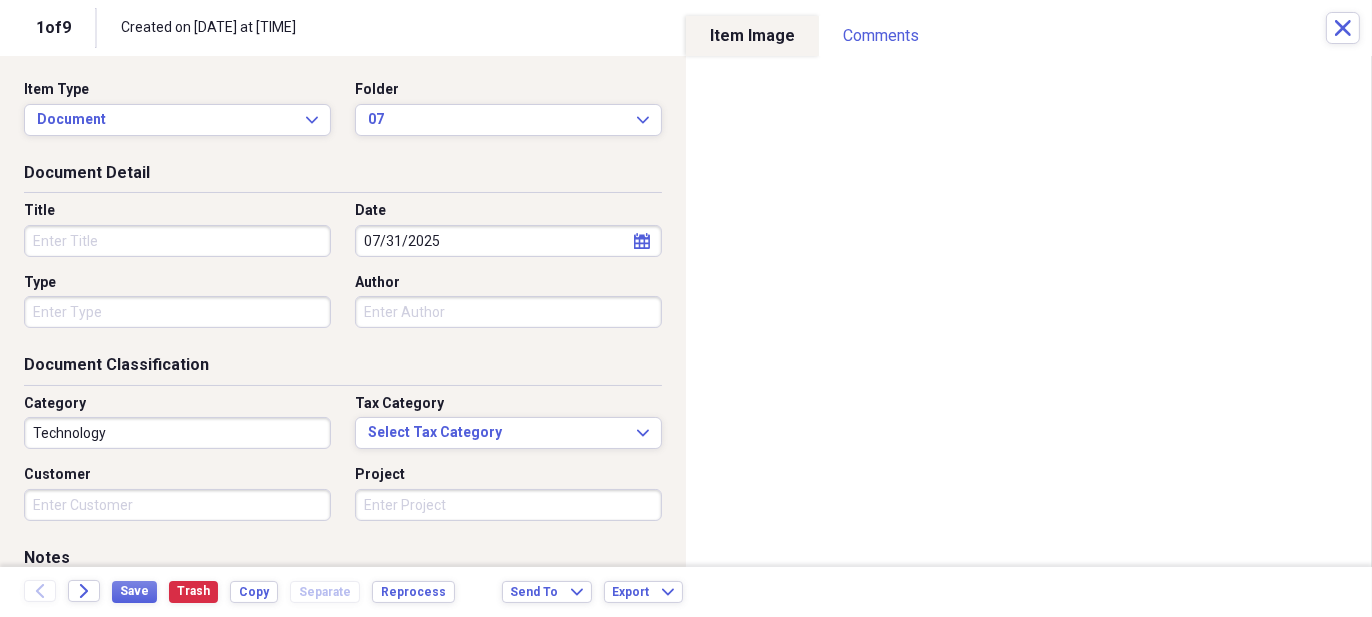 type on "07/31/2025" 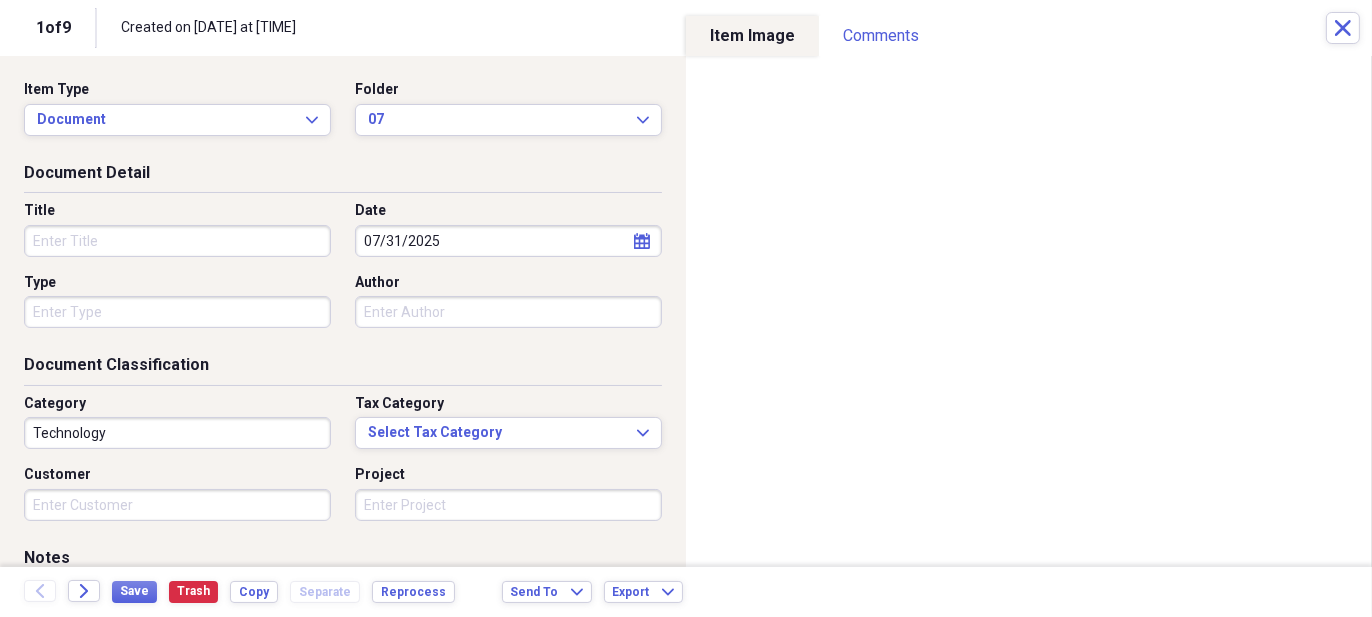 click on "Title" at bounding box center [177, 241] 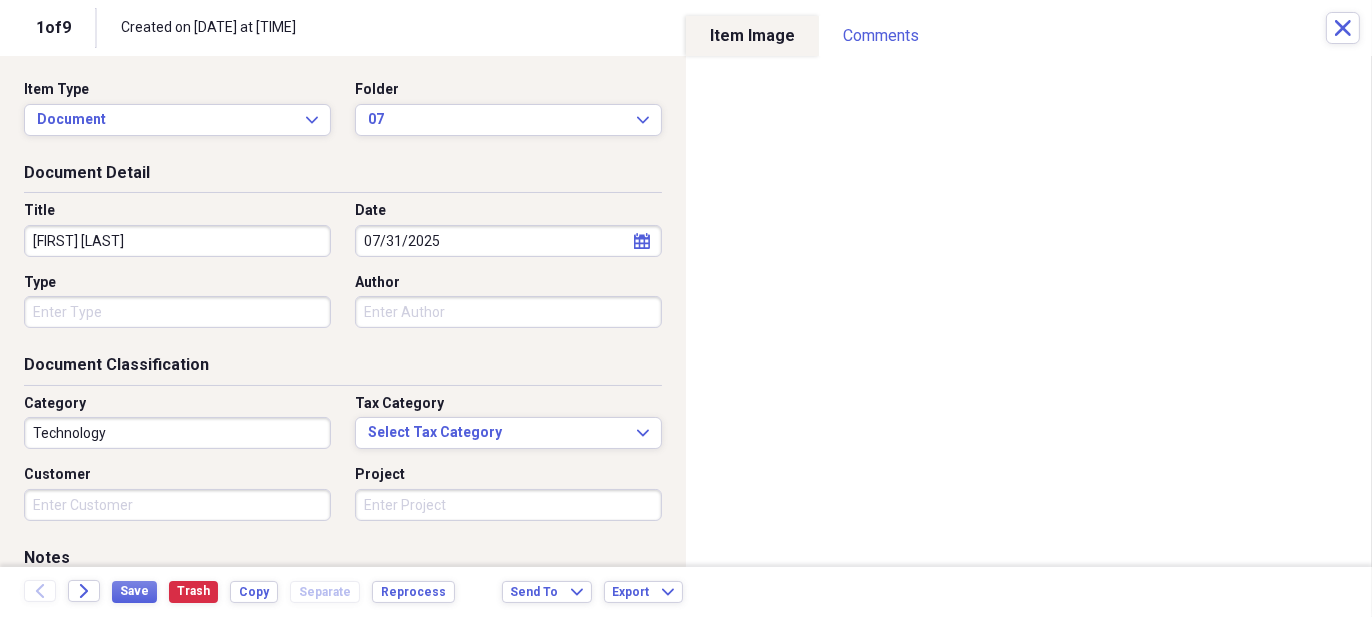 type on "[FIRST] [LAST]" 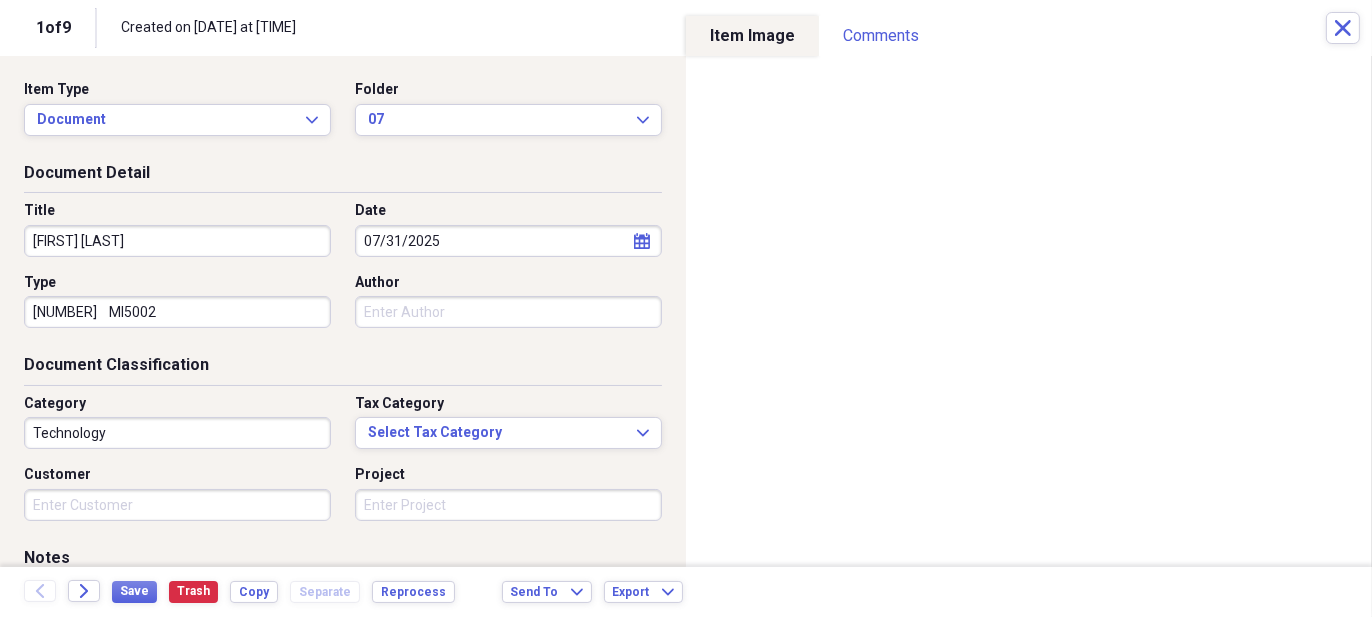 type on "[NUMBER]    MI5002" 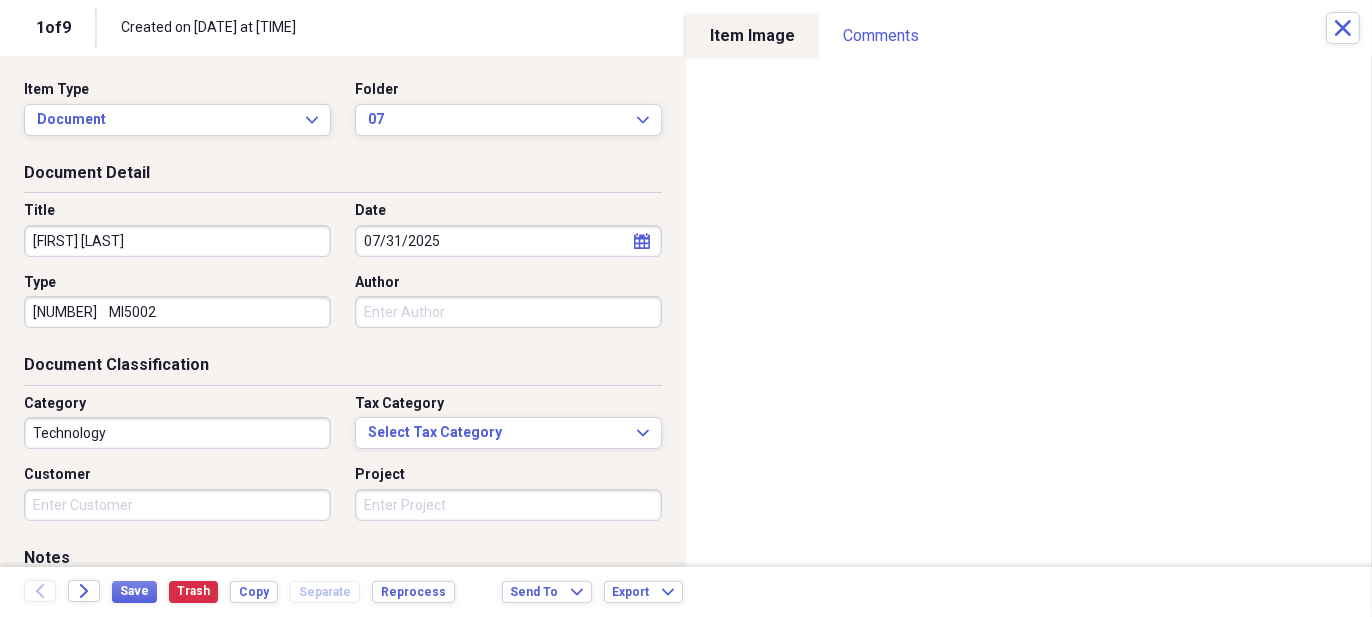 click on "Technology" at bounding box center [177, 433] 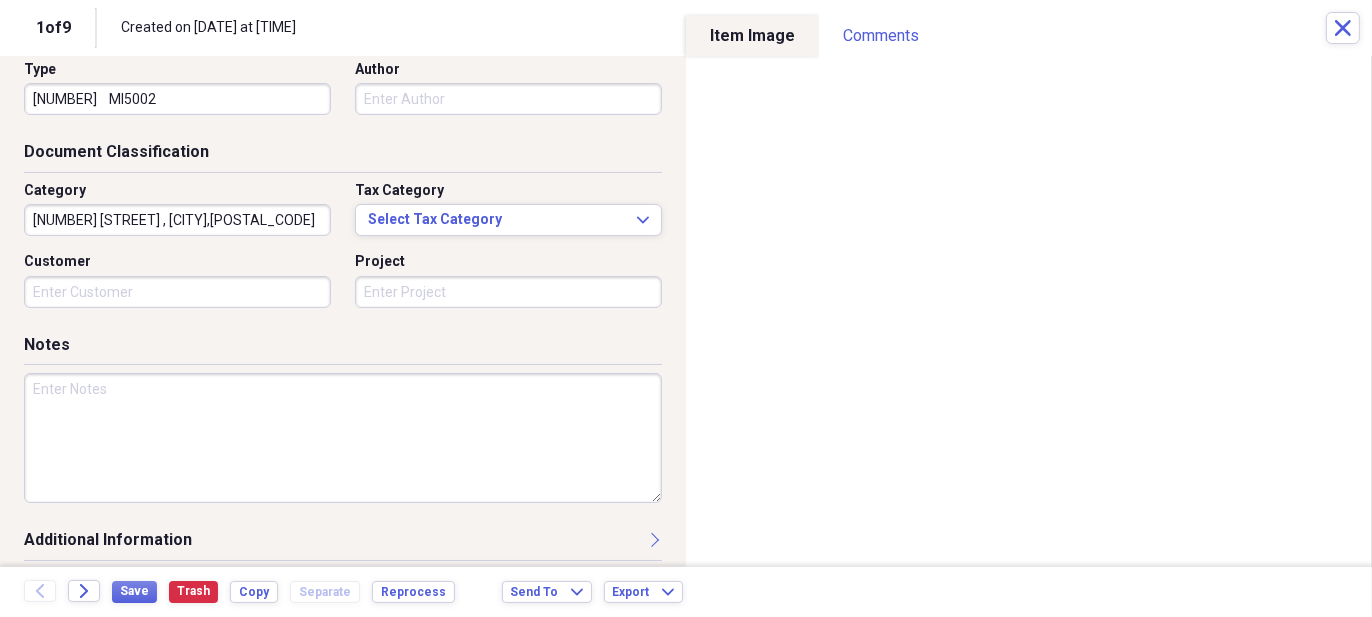scroll, scrollTop: 222, scrollLeft: 0, axis: vertical 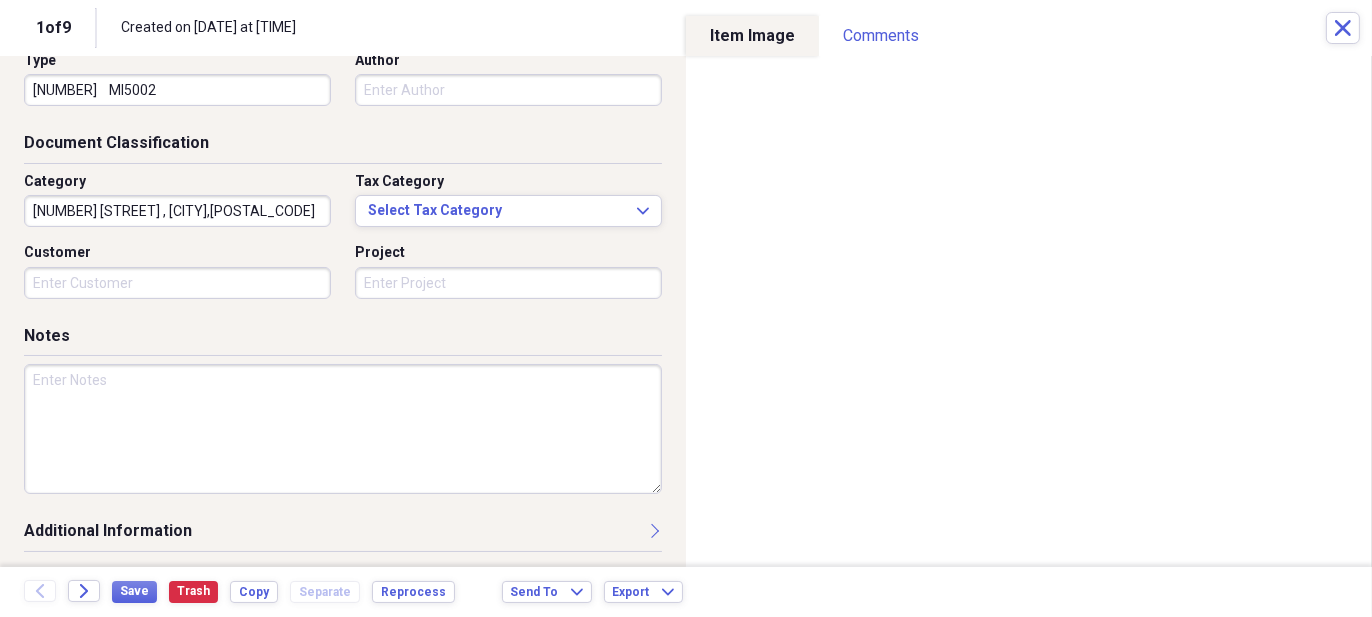 type on "[NUMBER] [STREET] , [CITY],[POSTAL_CODE]" 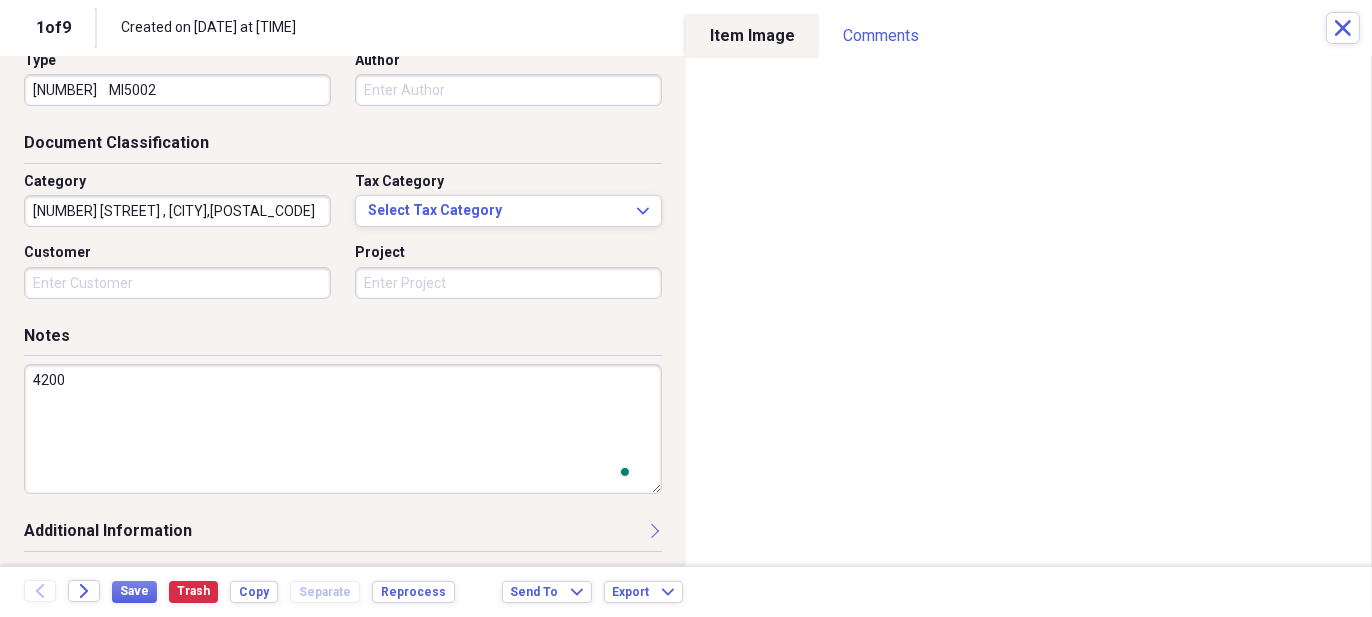 scroll, scrollTop: 222, scrollLeft: 0, axis: vertical 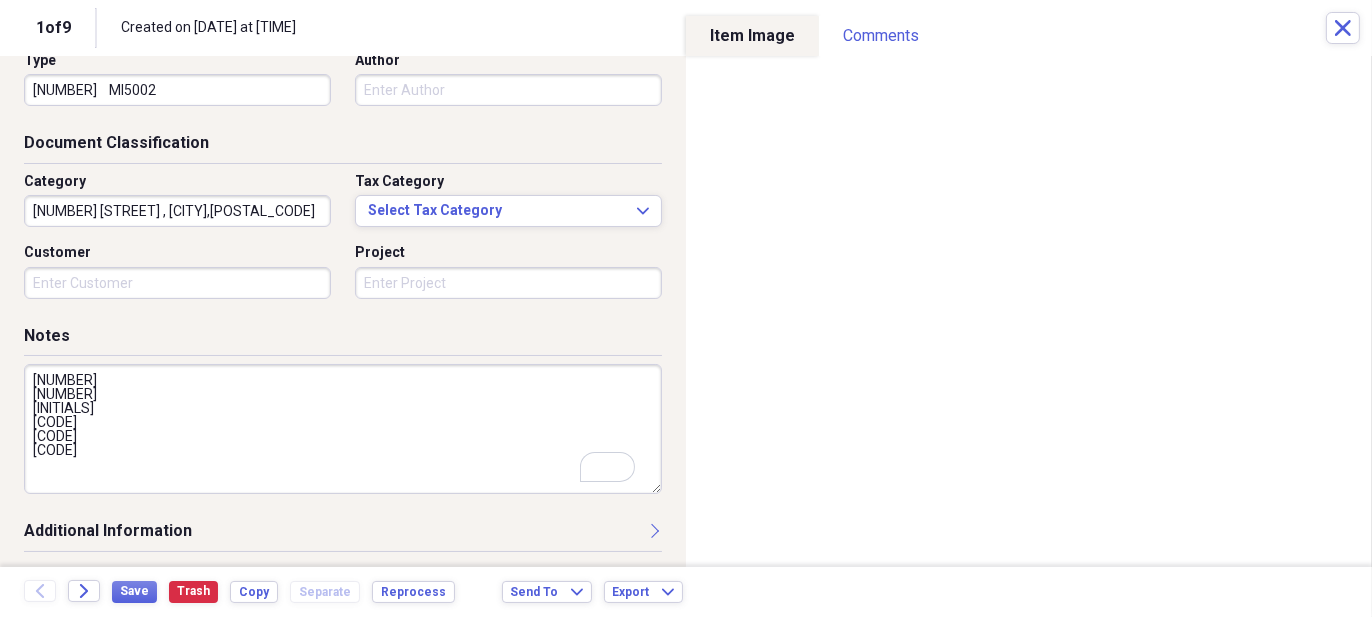 type on "[NUMBER]
[NUMBER]
[INITIALS]
[CODE]
[CODE]
[CODE]" 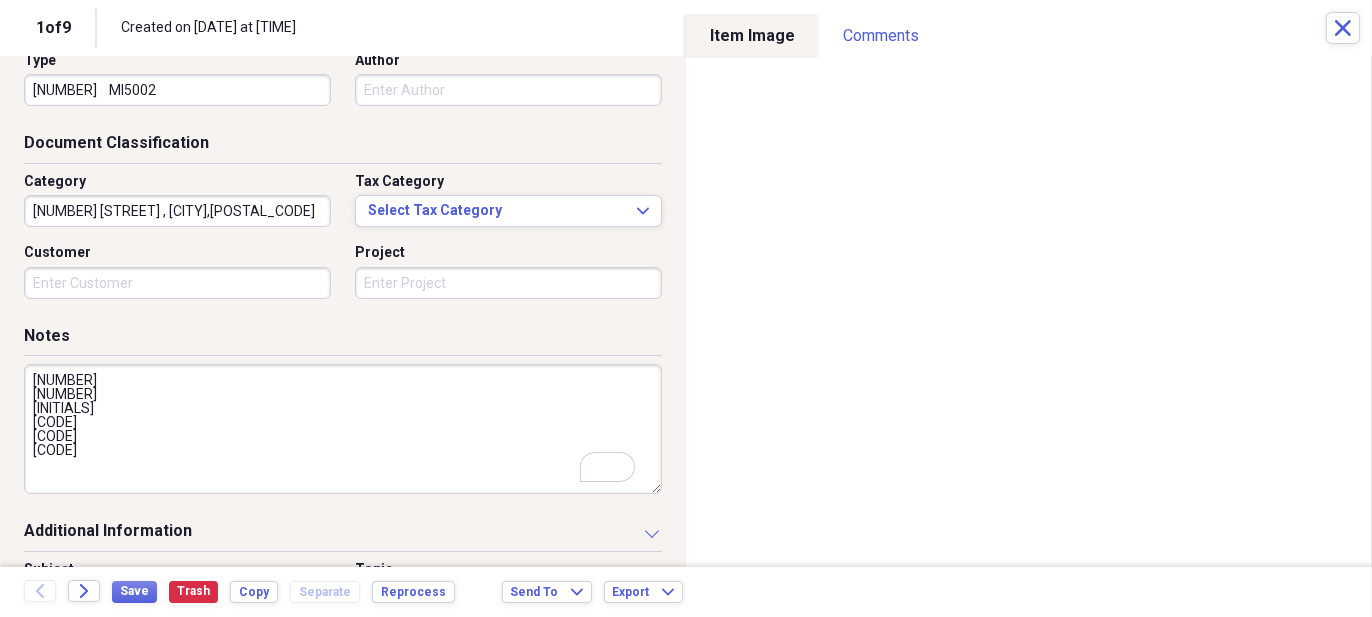 scroll, scrollTop: 362, scrollLeft: 0, axis: vertical 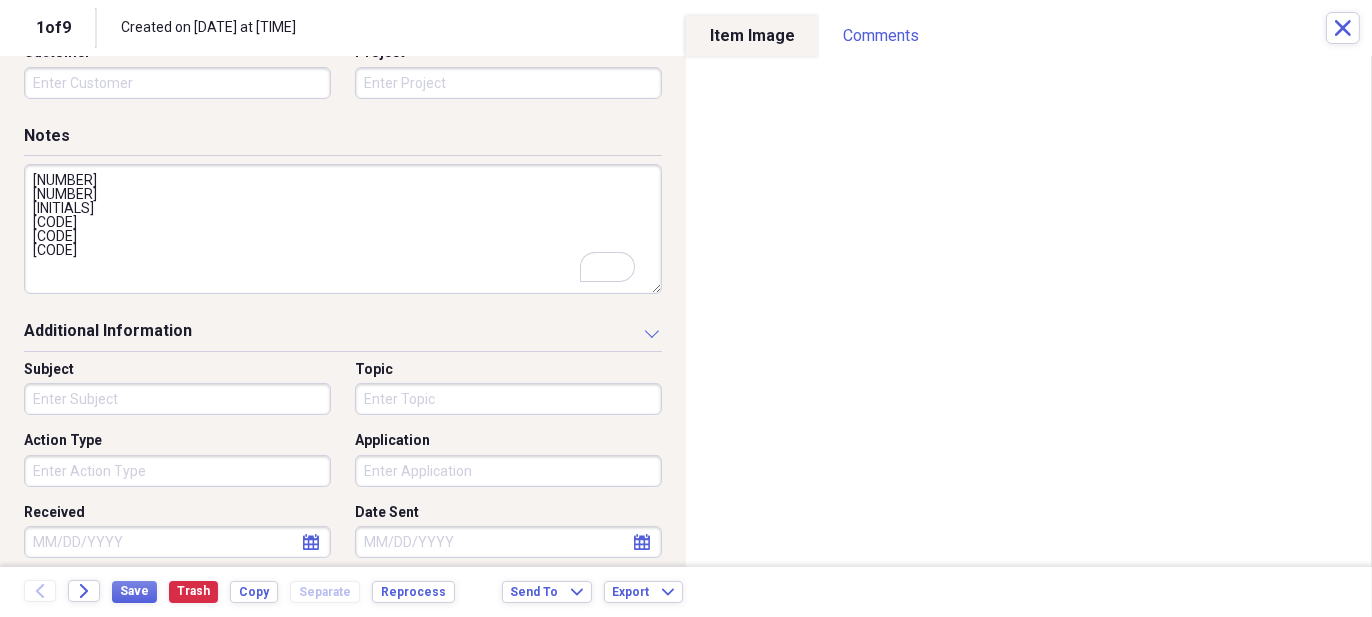 click on "Action Type" at bounding box center (177, 471) 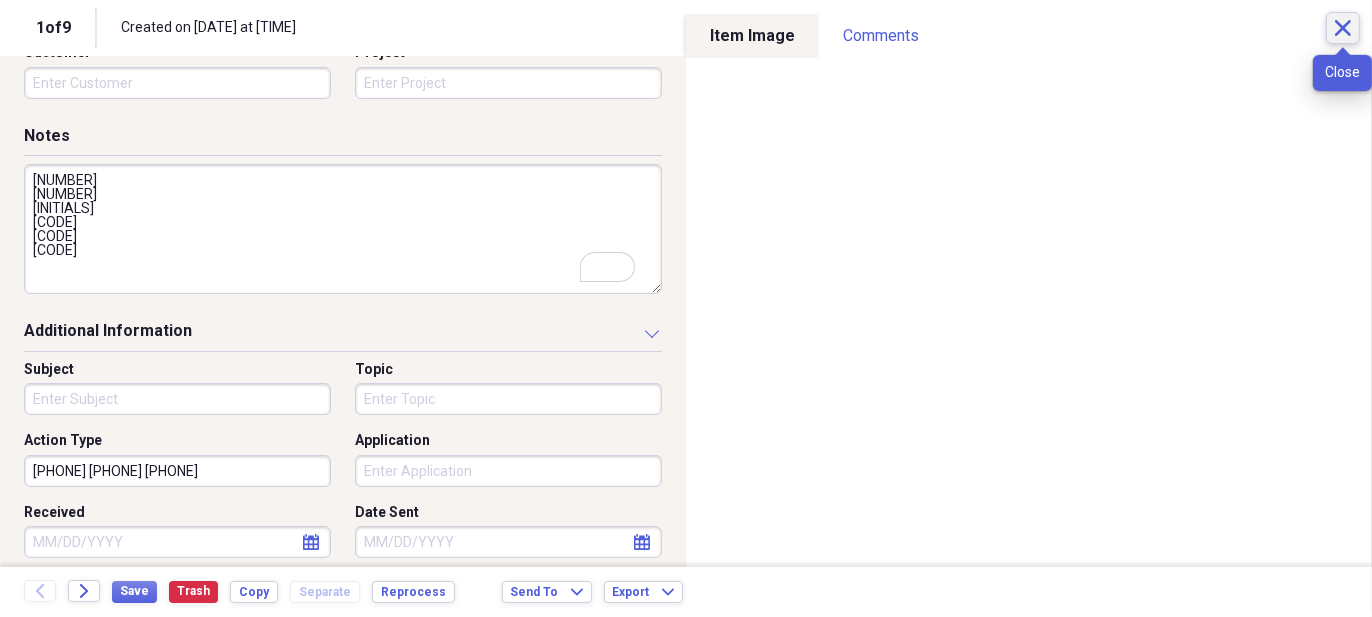type on "[PHONE] [PHONE] [PHONE]" 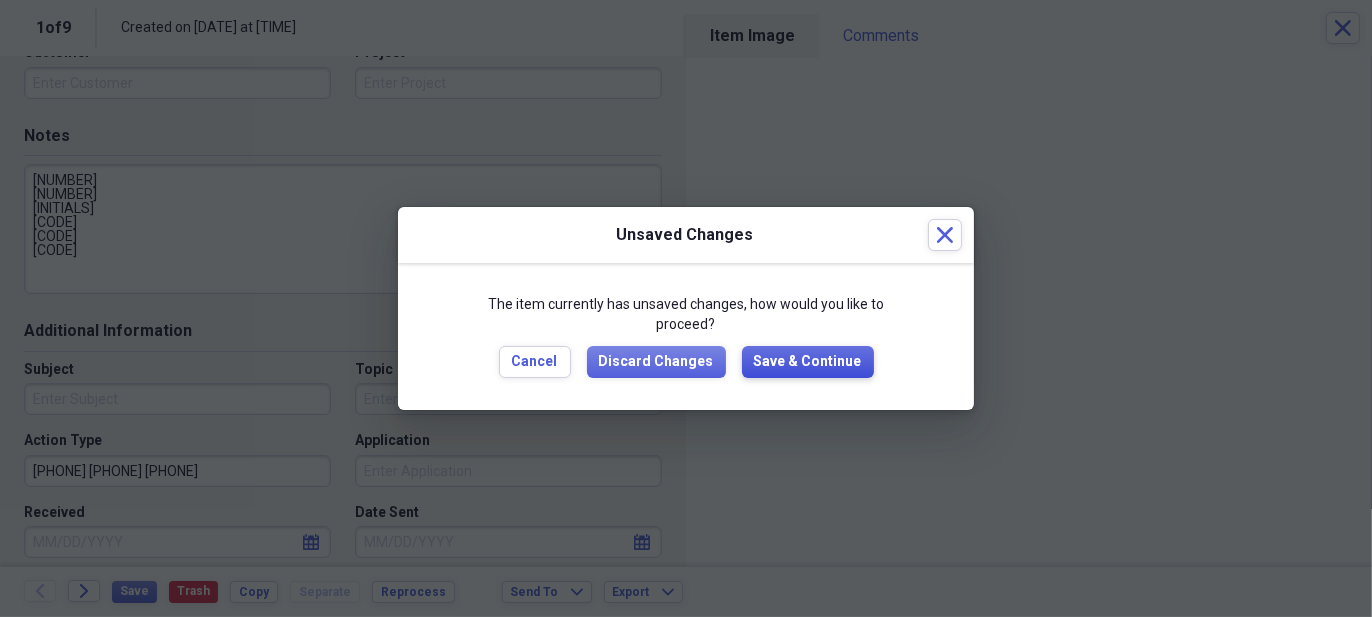 click on "Save & Continue" at bounding box center (808, 362) 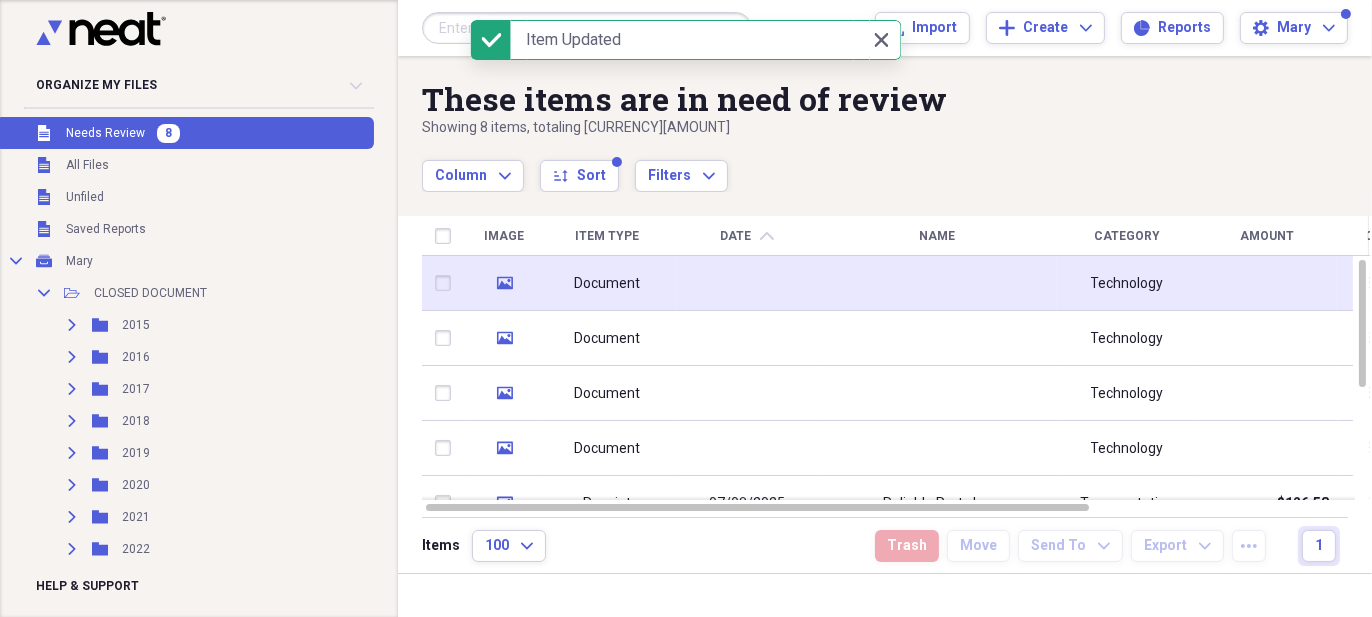click at bounding box center [747, 283] 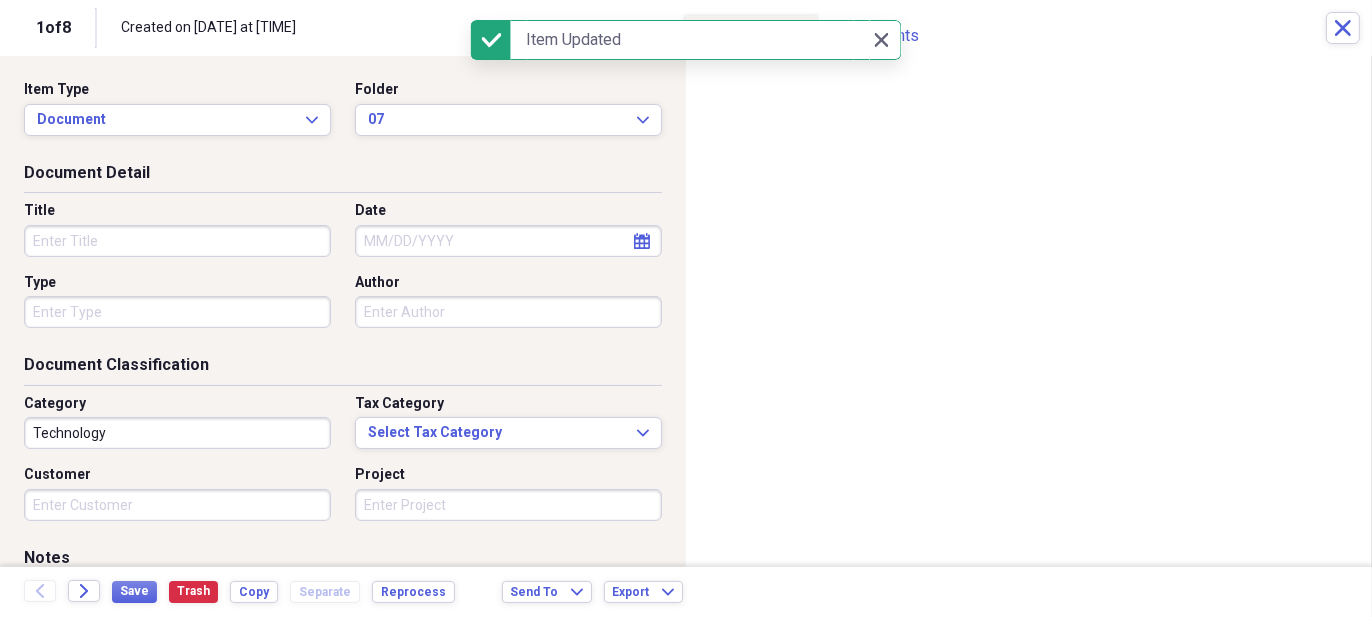 click on "calendar Calendar" at bounding box center [642, 241] 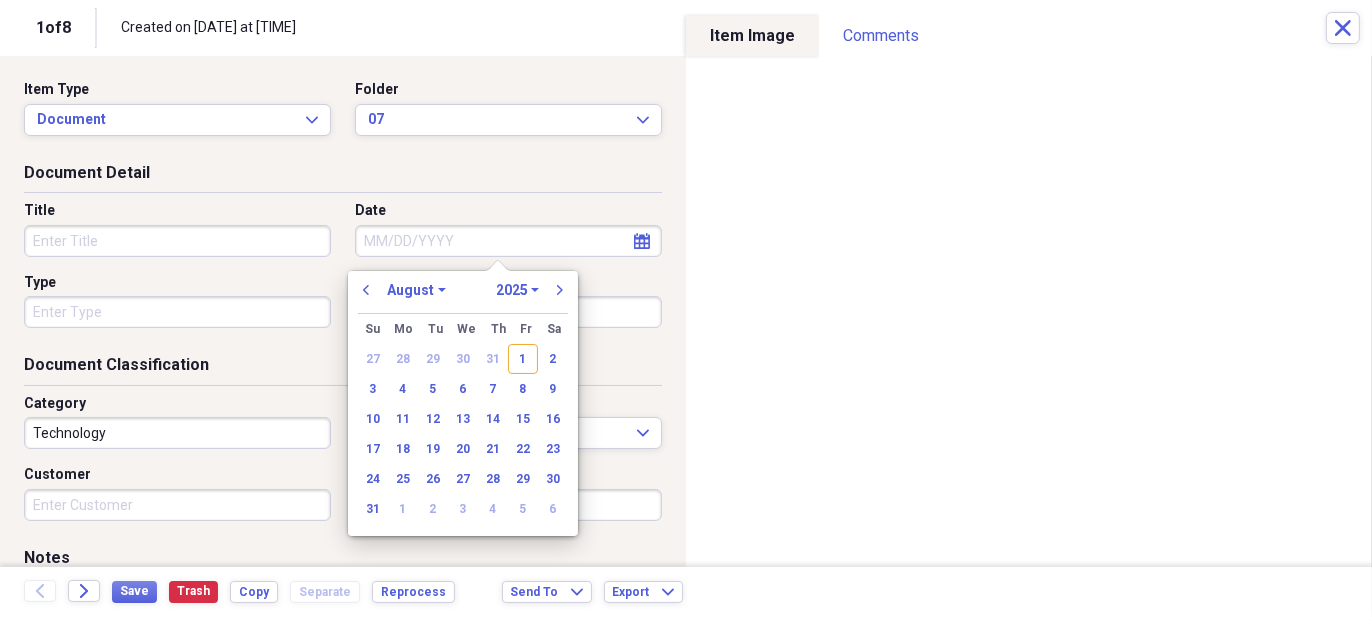 click on "January February March April May June July August September October November December" at bounding box center [416, 290] 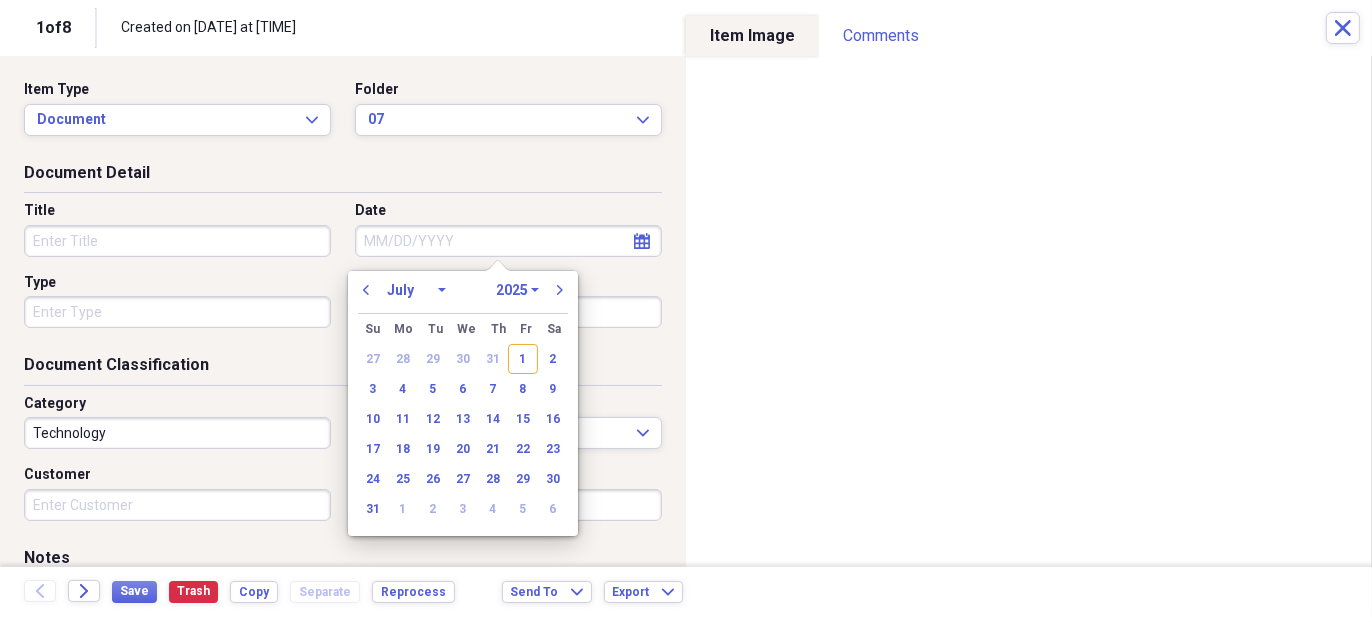 click on "January February March April May June July August September October November December" at bounding box center [416, 290] 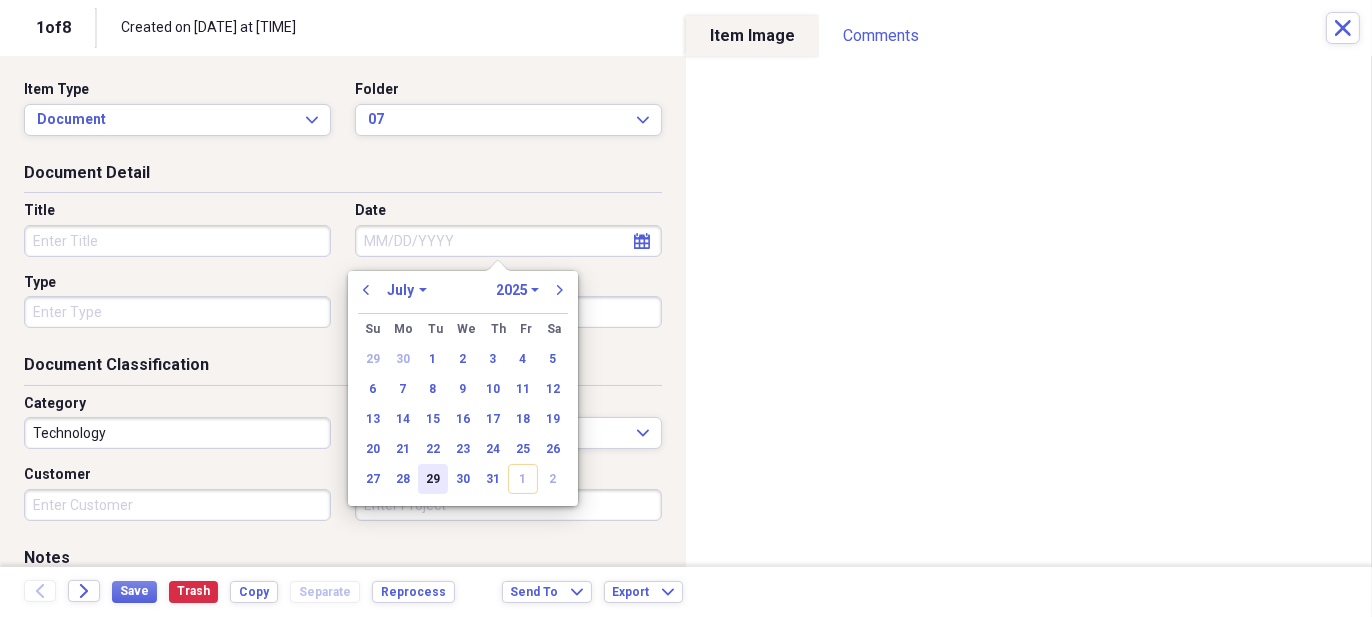 click on "29" at bounding box center (433, 479) 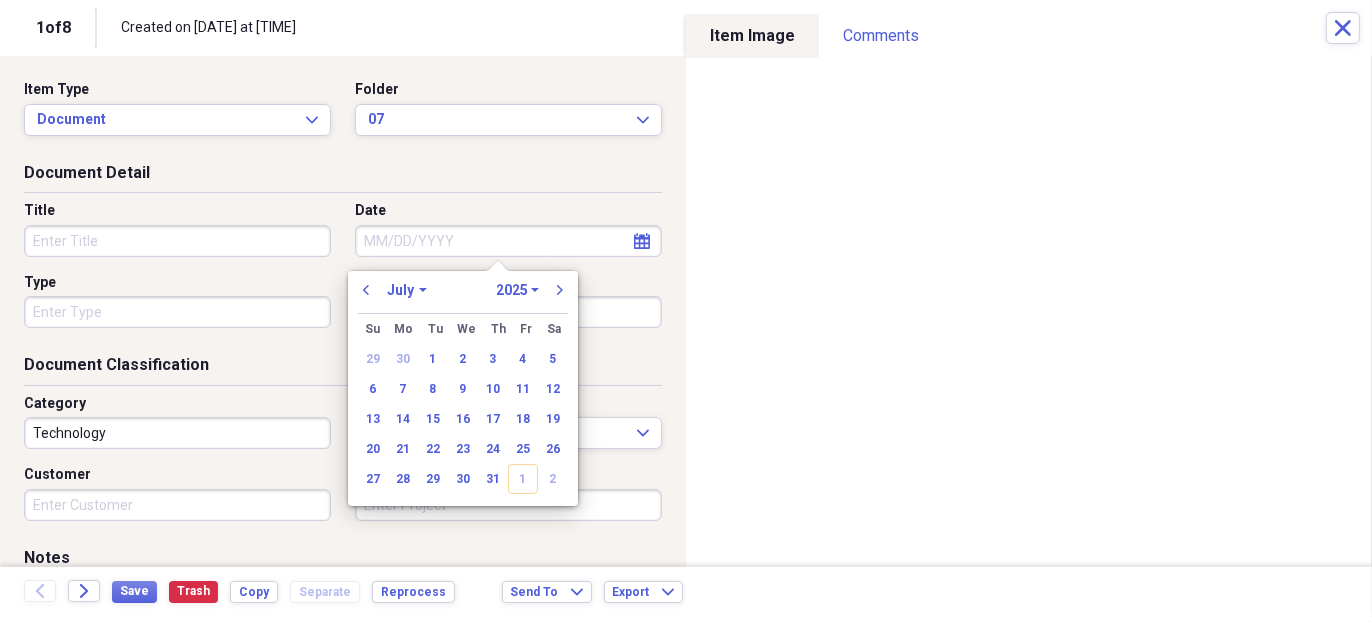 type on "07/29/2025" 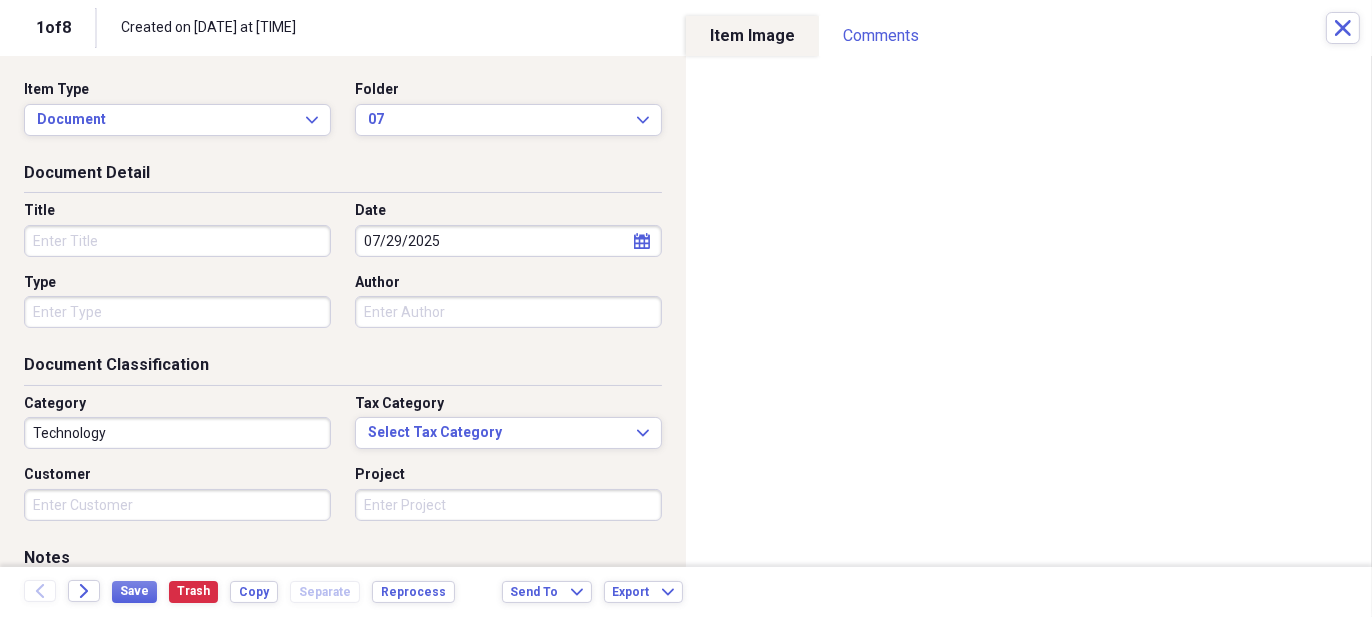 click on "Title" at bounding box center (177, 241) 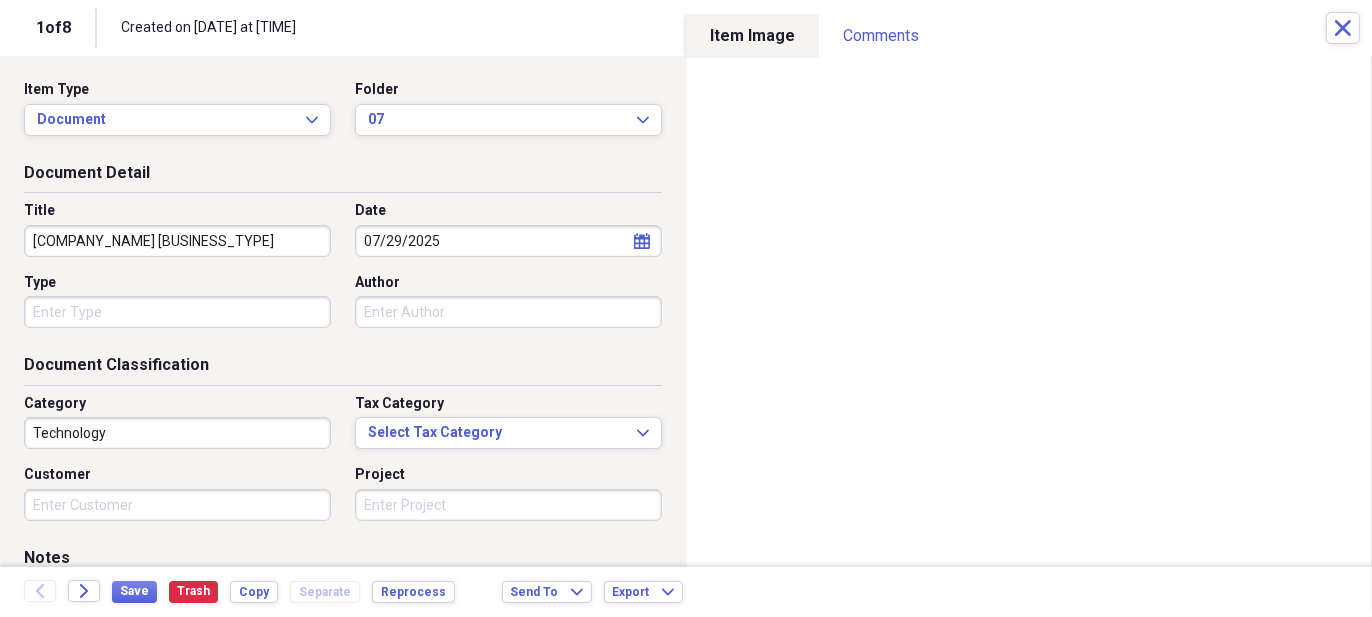 type on "[COMPANY_NAME] [BUSINESS_TYPE]" 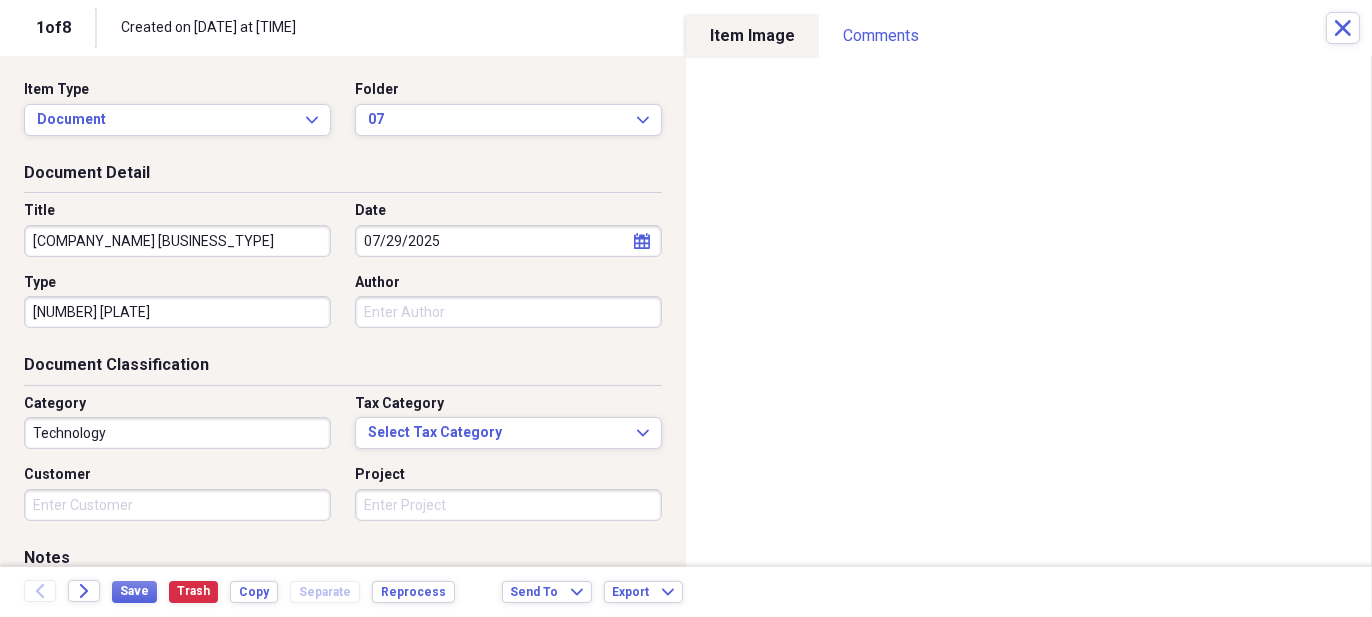 type on "[NUMBER] [PLATE]" 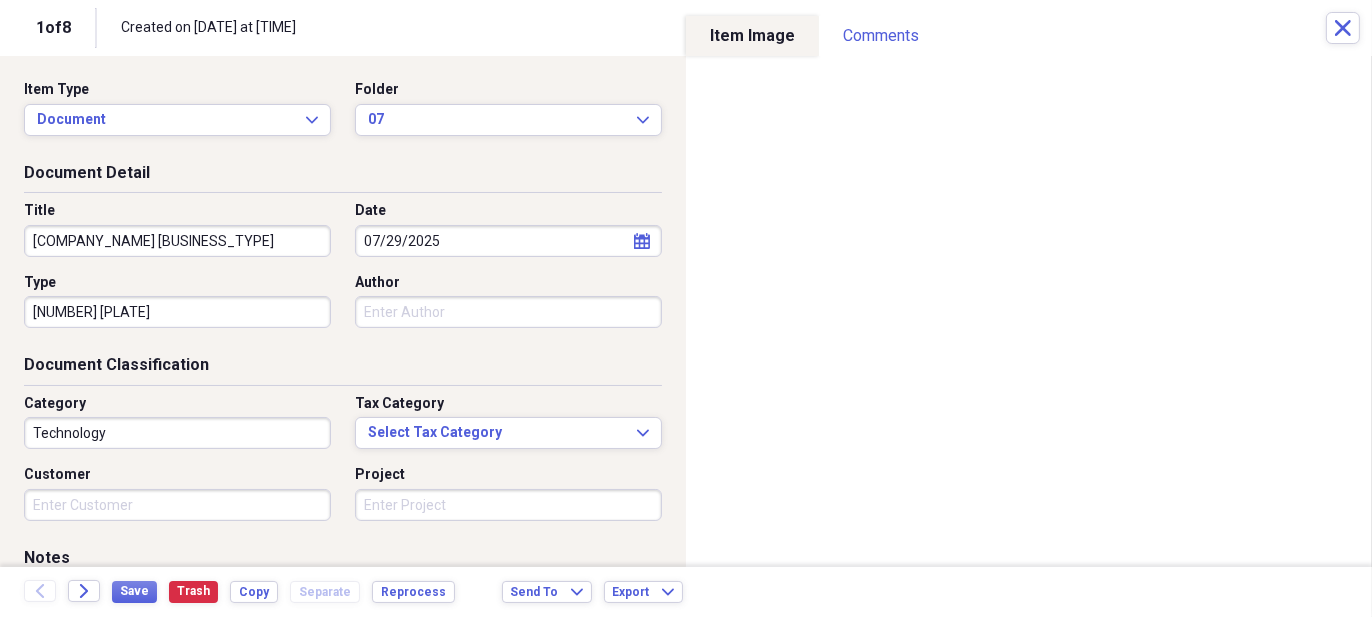 click on "Technology" at bounding box center [177, 433] 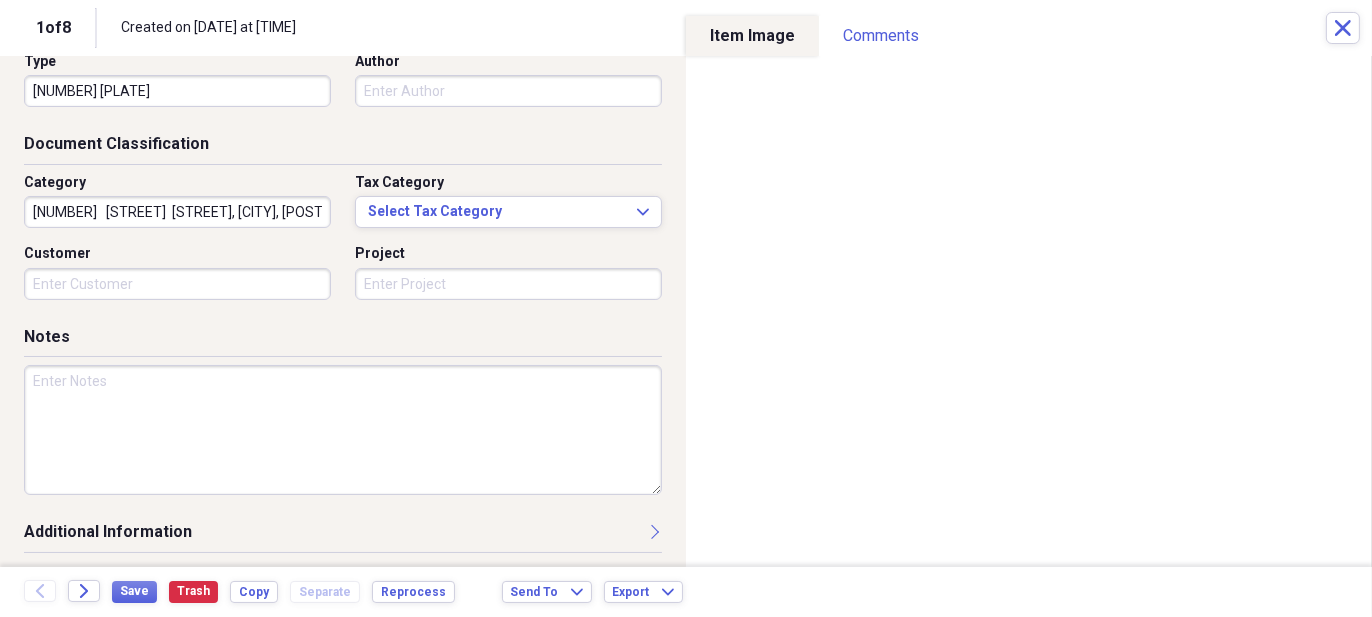 scroll, scrollTop: 222, scrollLeft: 0, axis: vertical 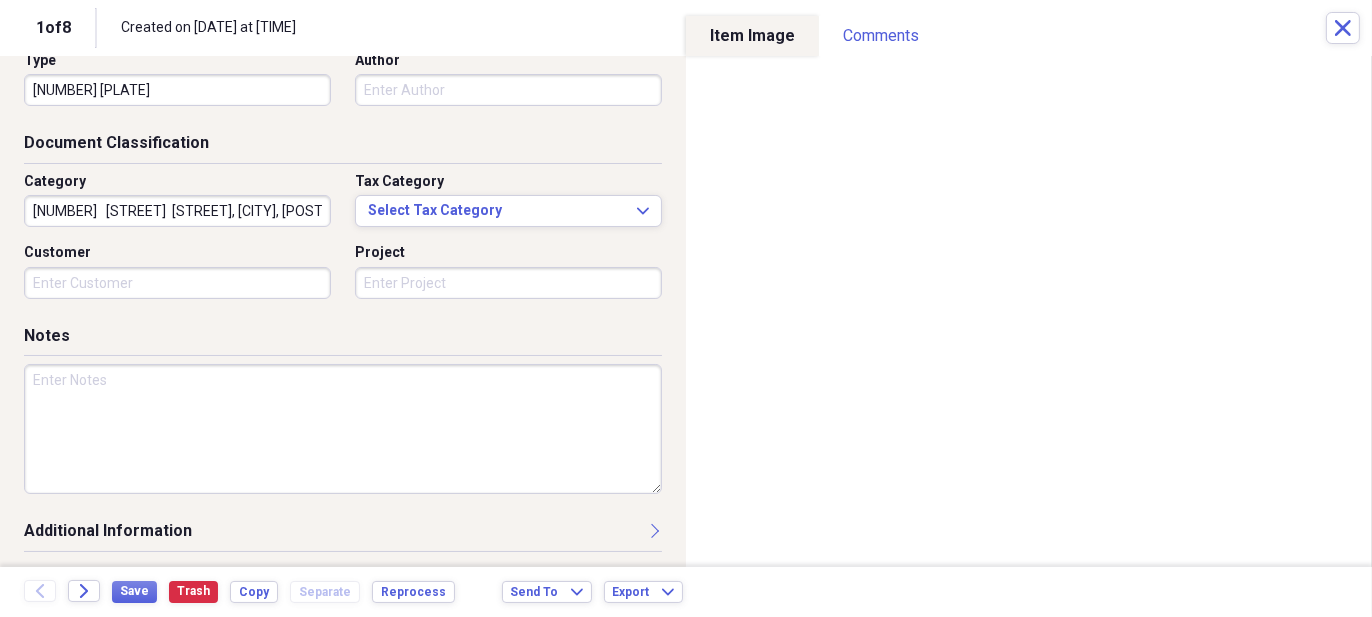 type on "[NUMBER]   [STREET]  [STREET], [CITY], [POSTAL_CODE]" 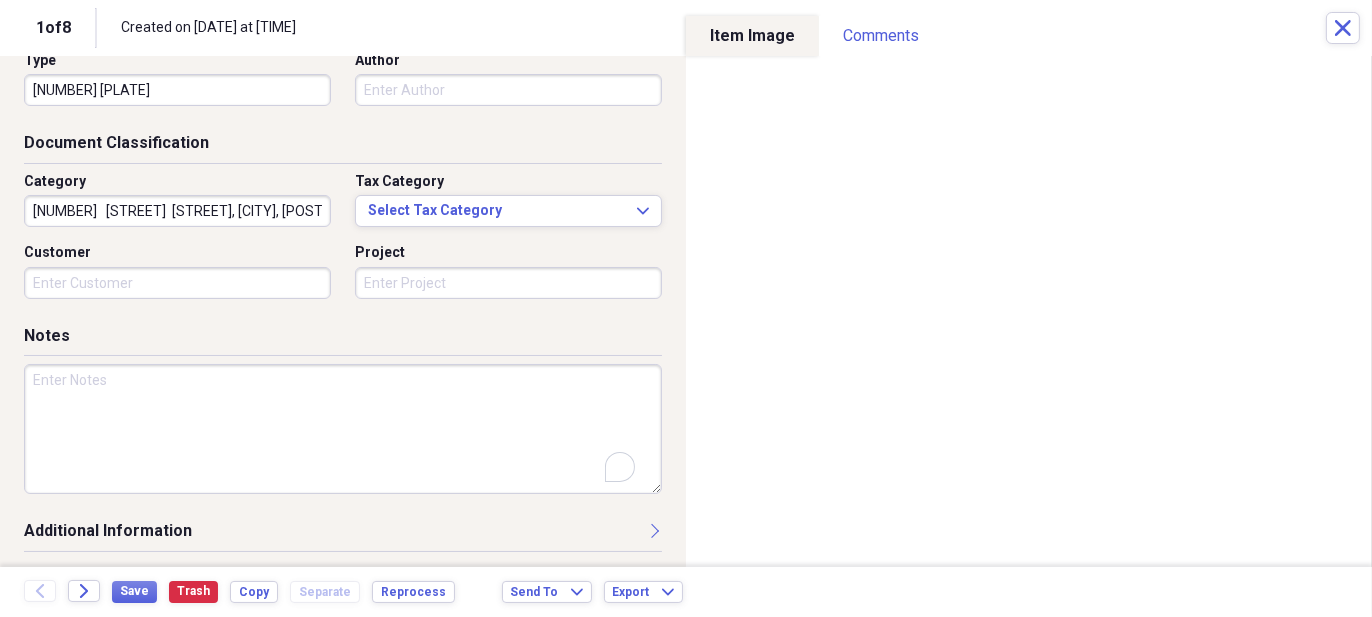 click at bounding box center [343, 429] 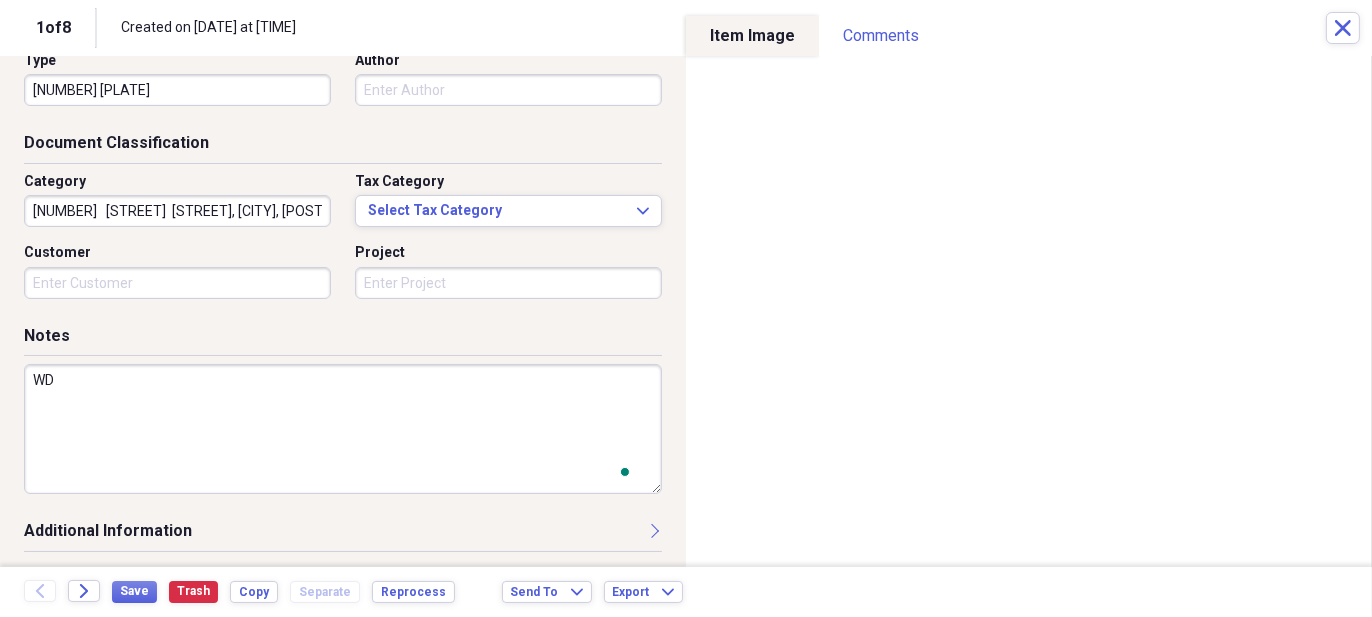 scroll, scrollTop: 222, scrollLeft: 0, axis: vertical 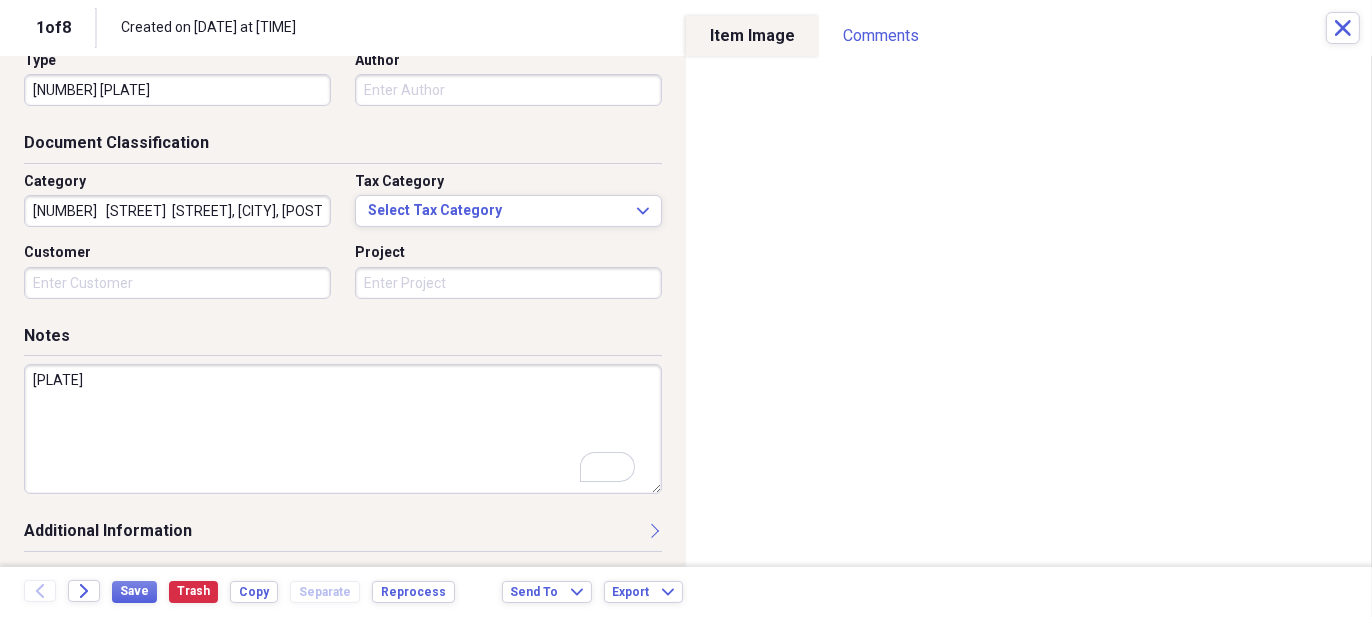 type on "[PLATE]" 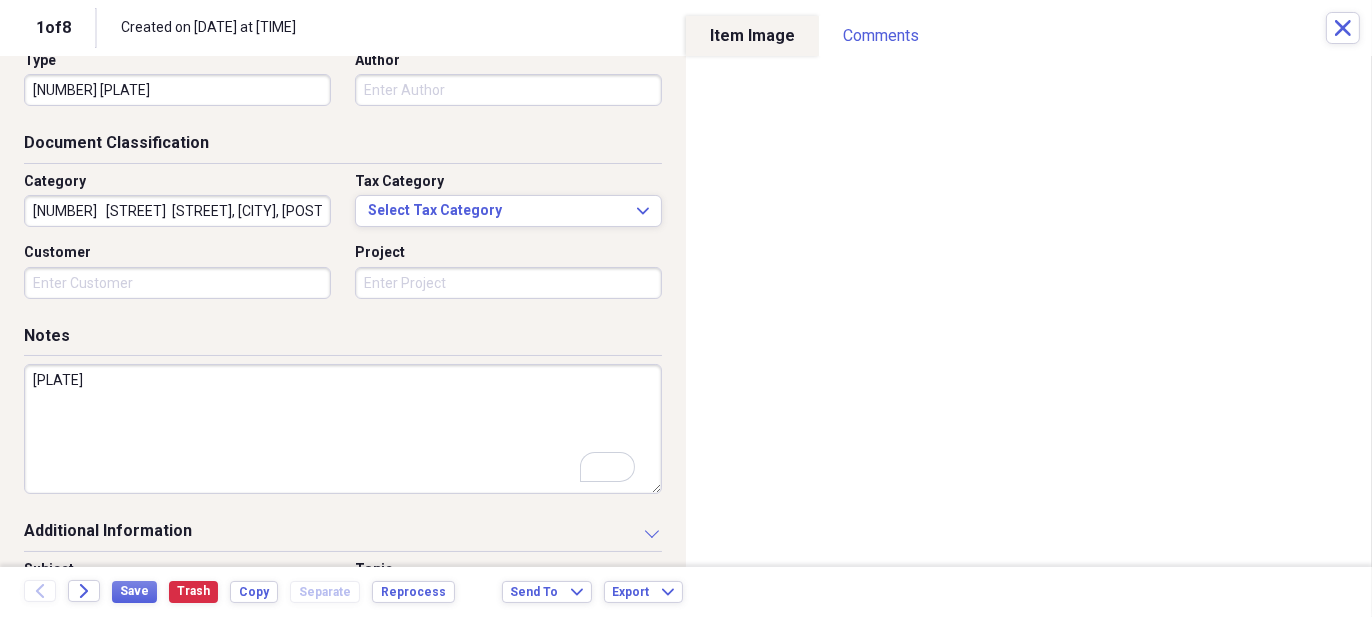 scroll, scrollTop: 336, scrollLeft: 0, axis: vertical 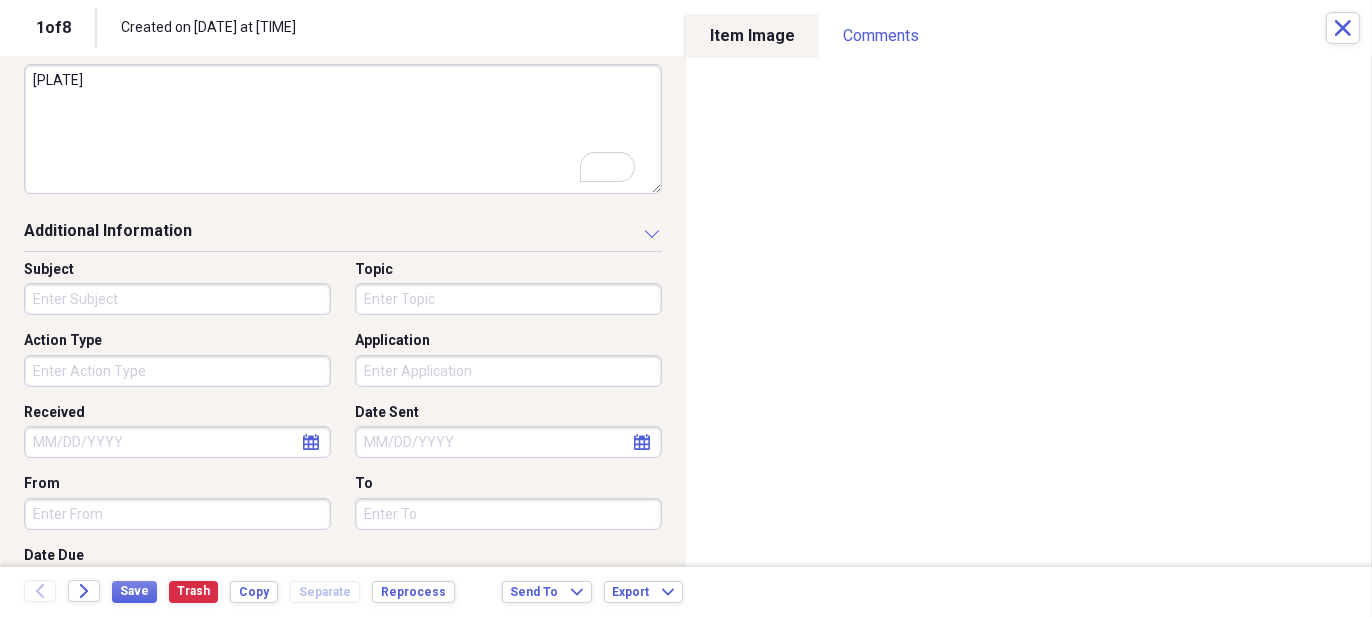 click on "Action Type" at bounding box center (177, 371) 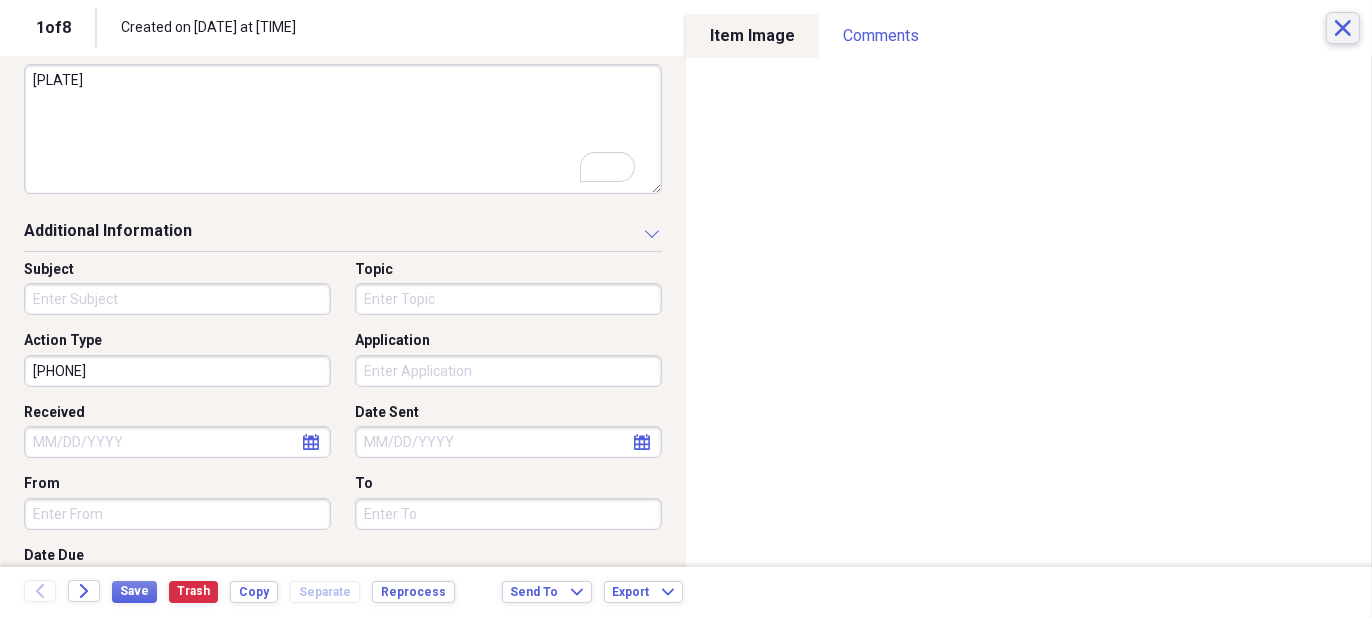 type on "[PHONE]" 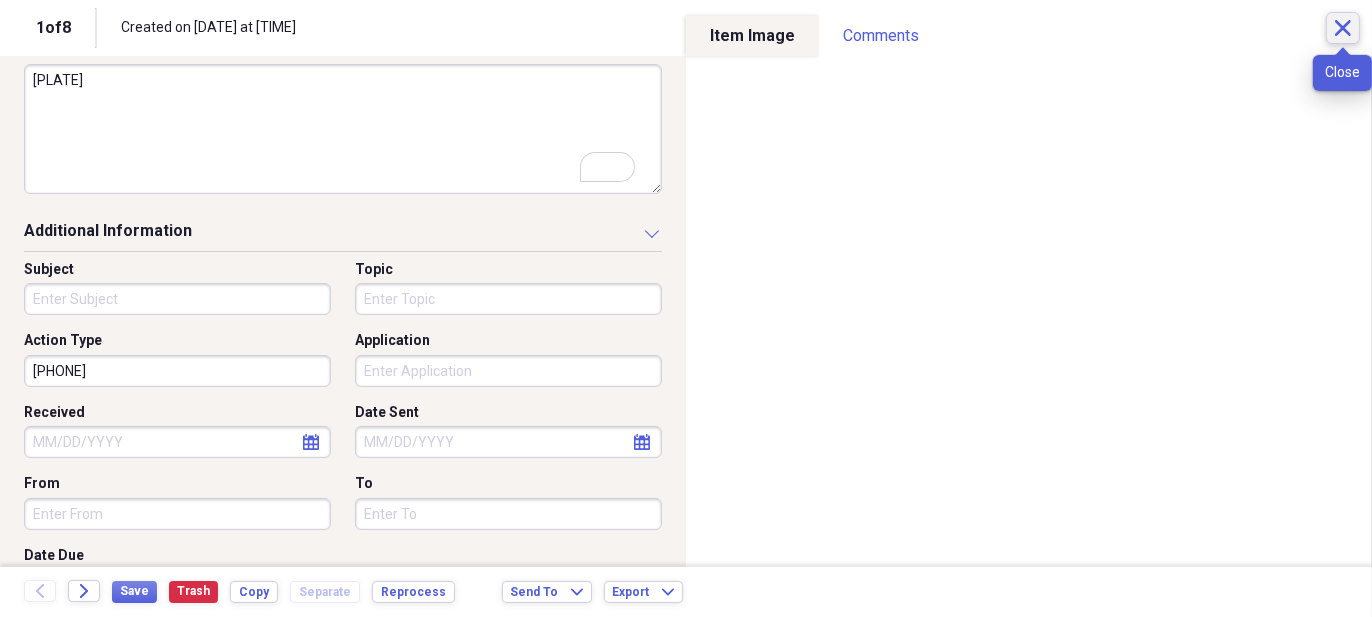 click 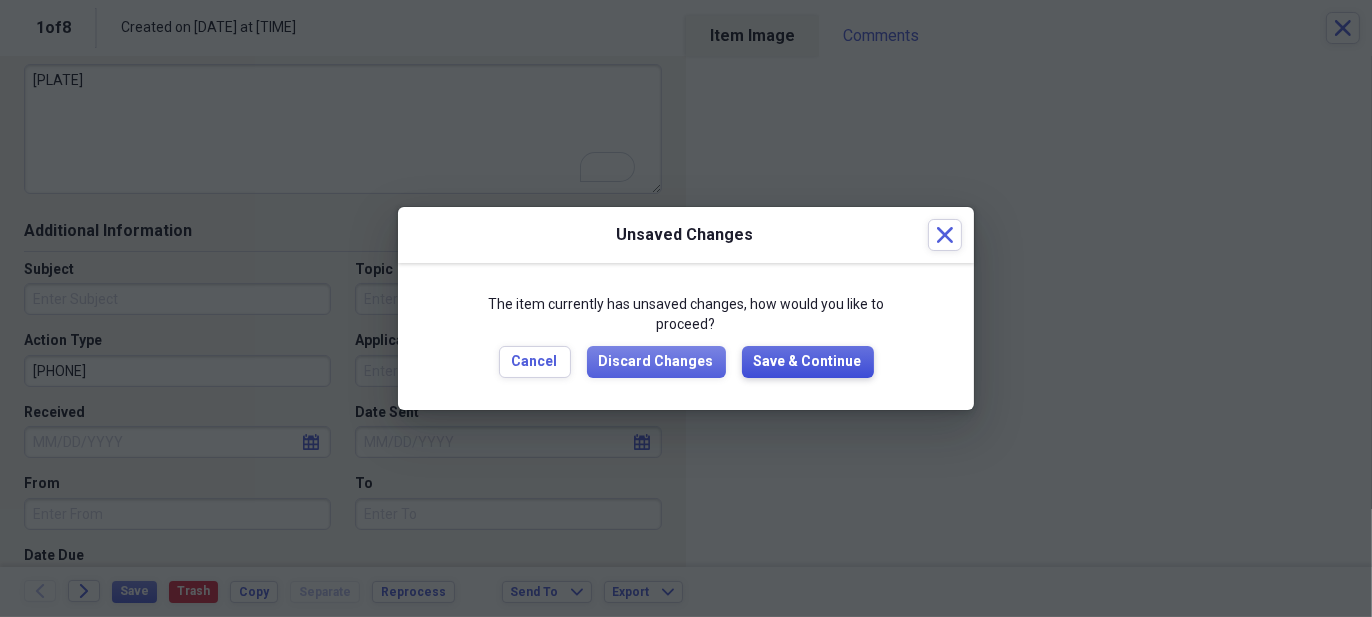 click on "Save & Continue" at bounding box center (808, 362) 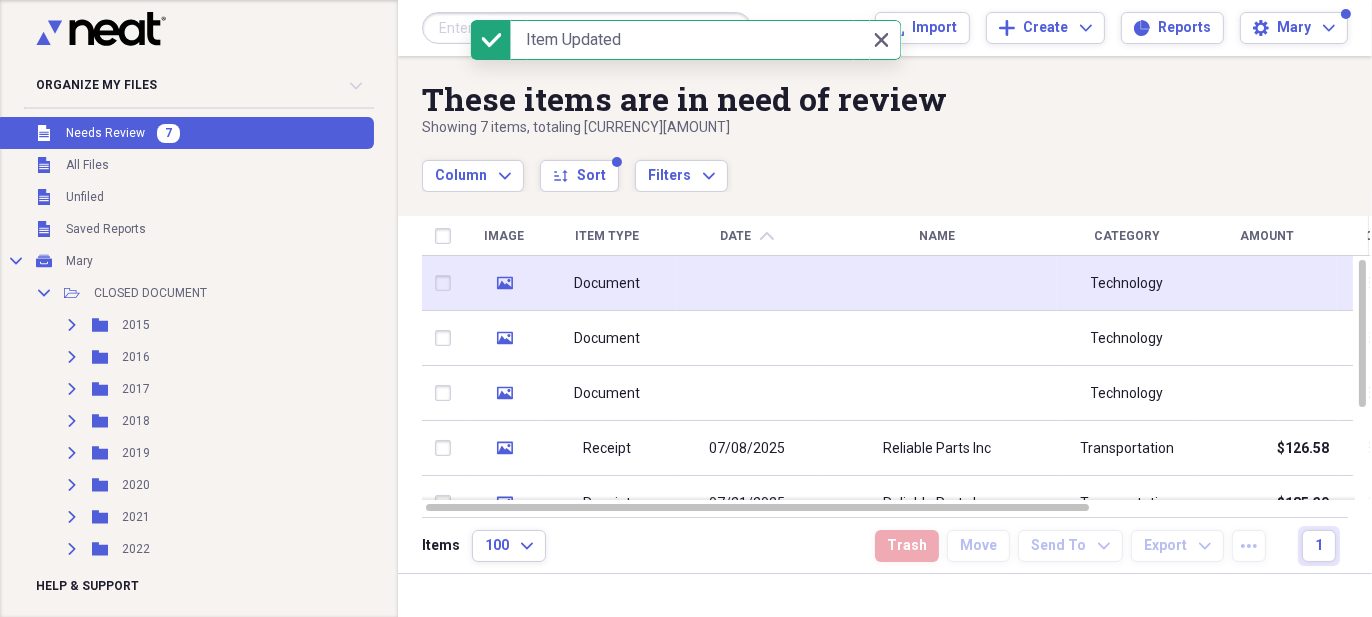 click at bounding box center (747, 283) 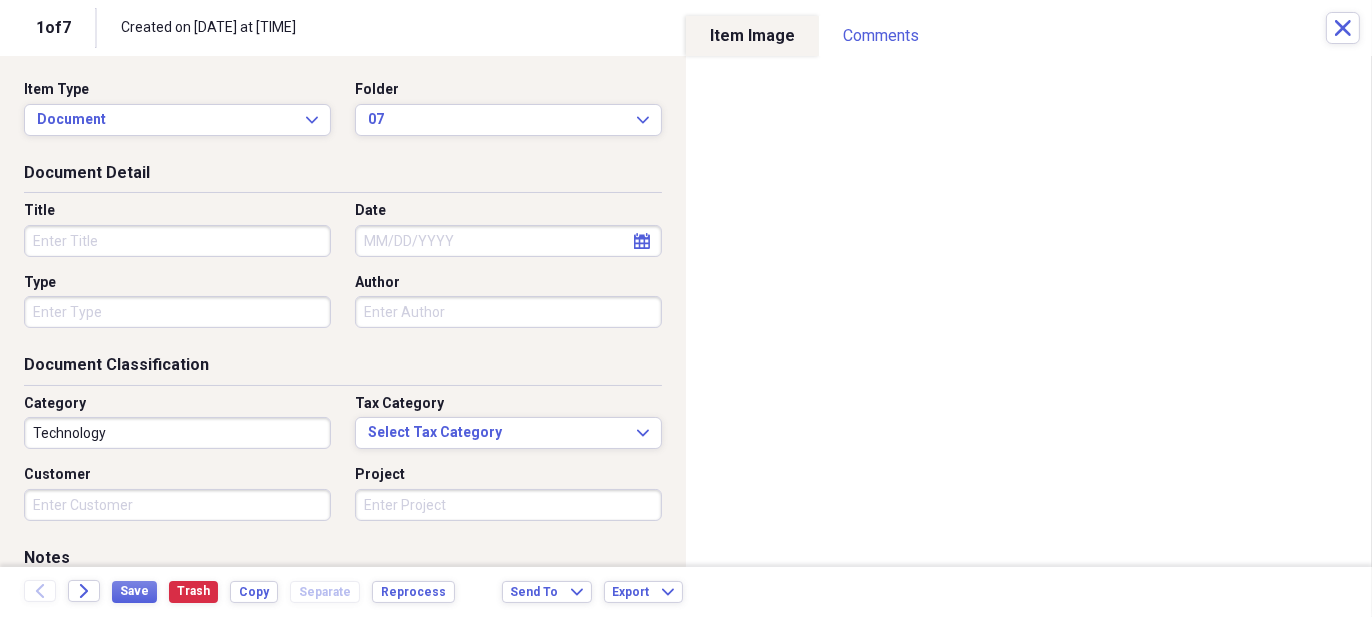 click 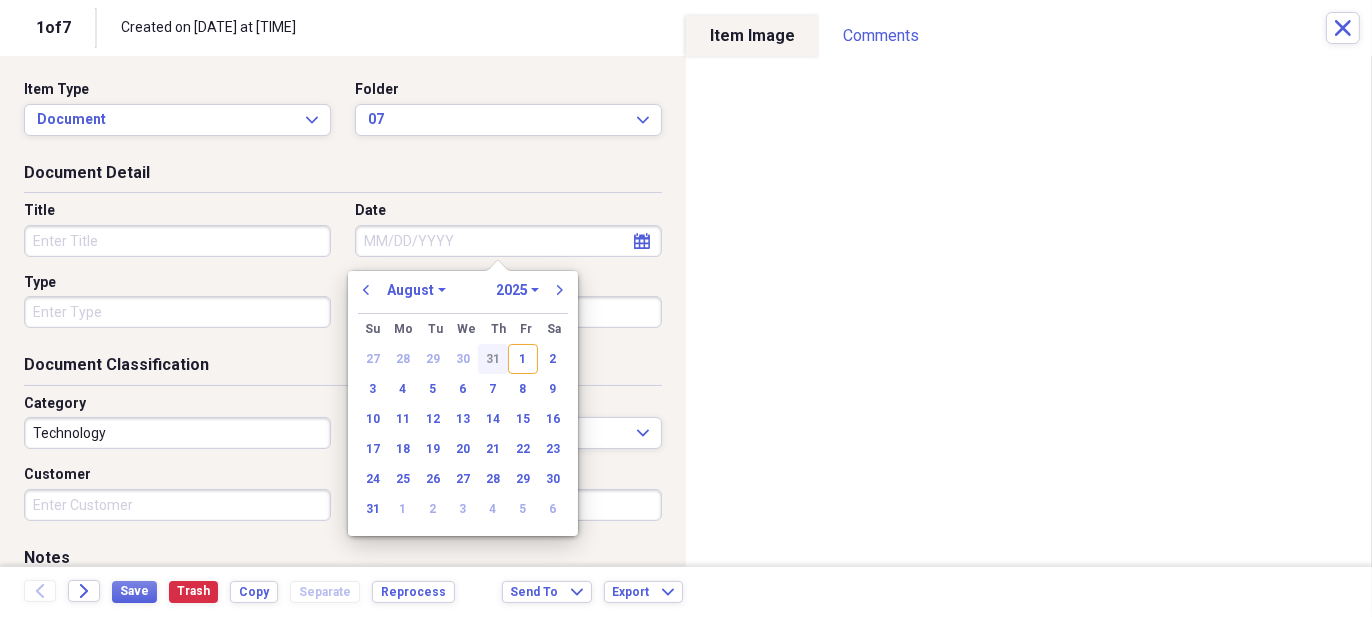 click on "31" at bounding box center (493, 359) 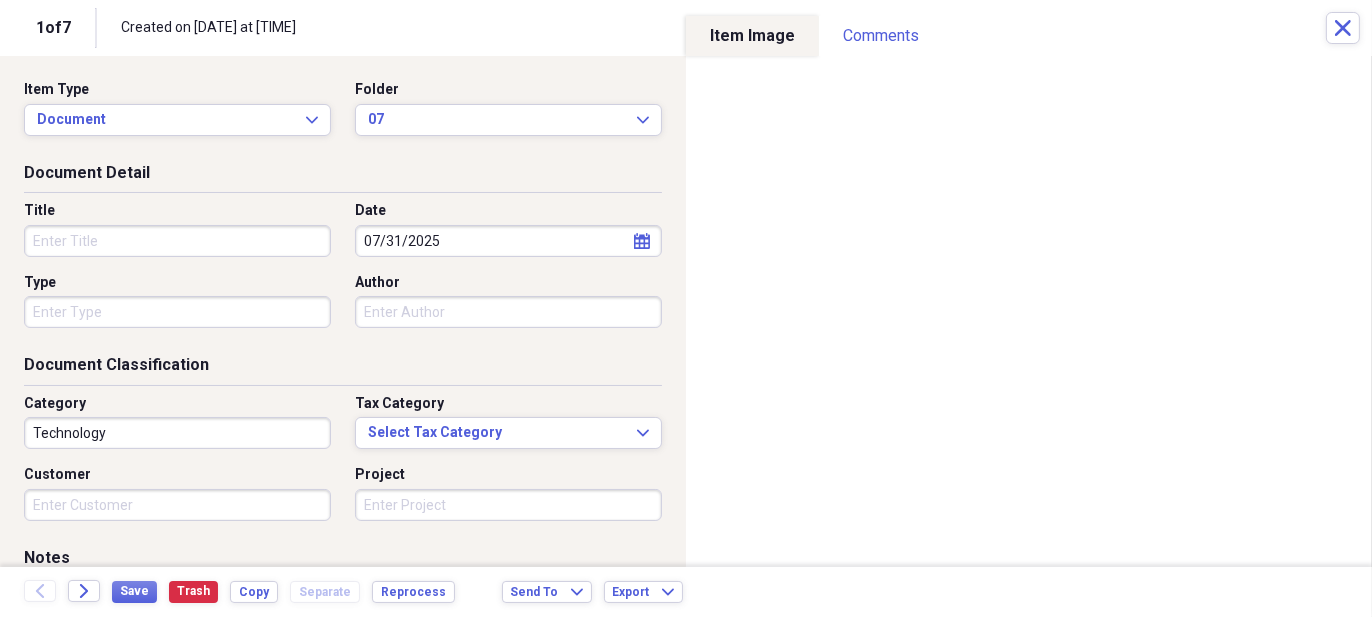click on "Title" at bounding box center (177, 241) 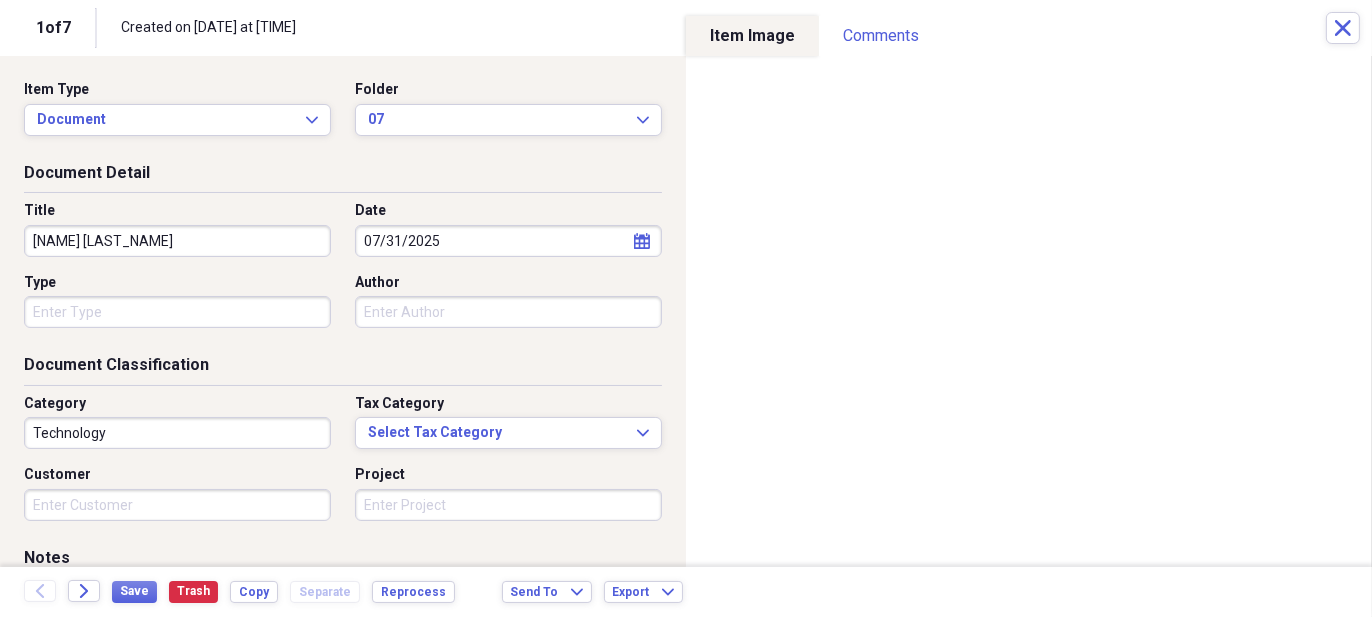 type on "[NAME] [LAST_NAME]" 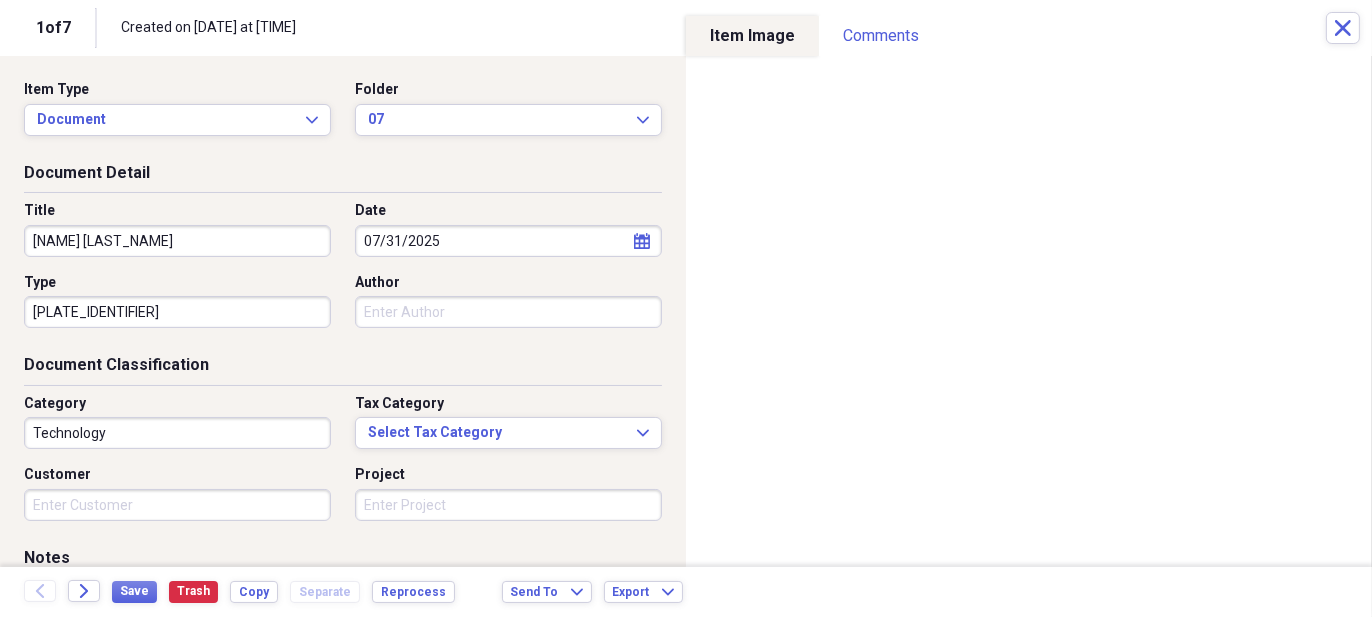 type on "[PLATE_IDENTIFIER]" 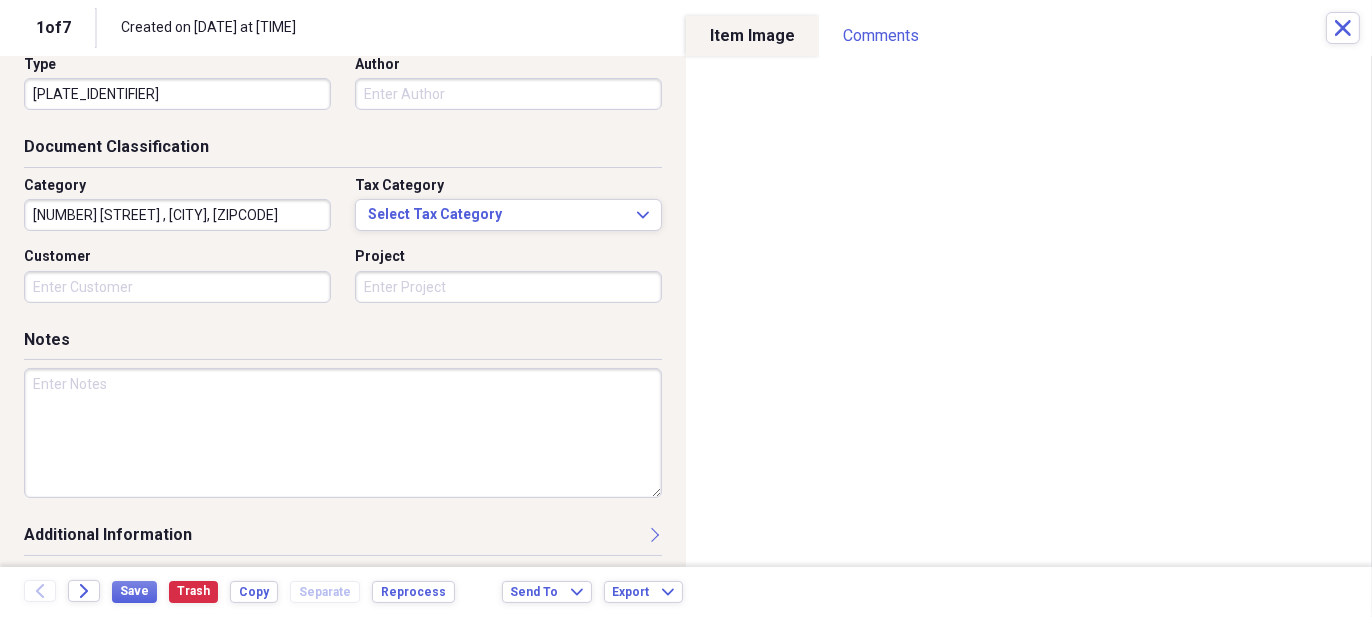 scroll, scrollTop: 222, scrollLeft: 0, axis: vertical 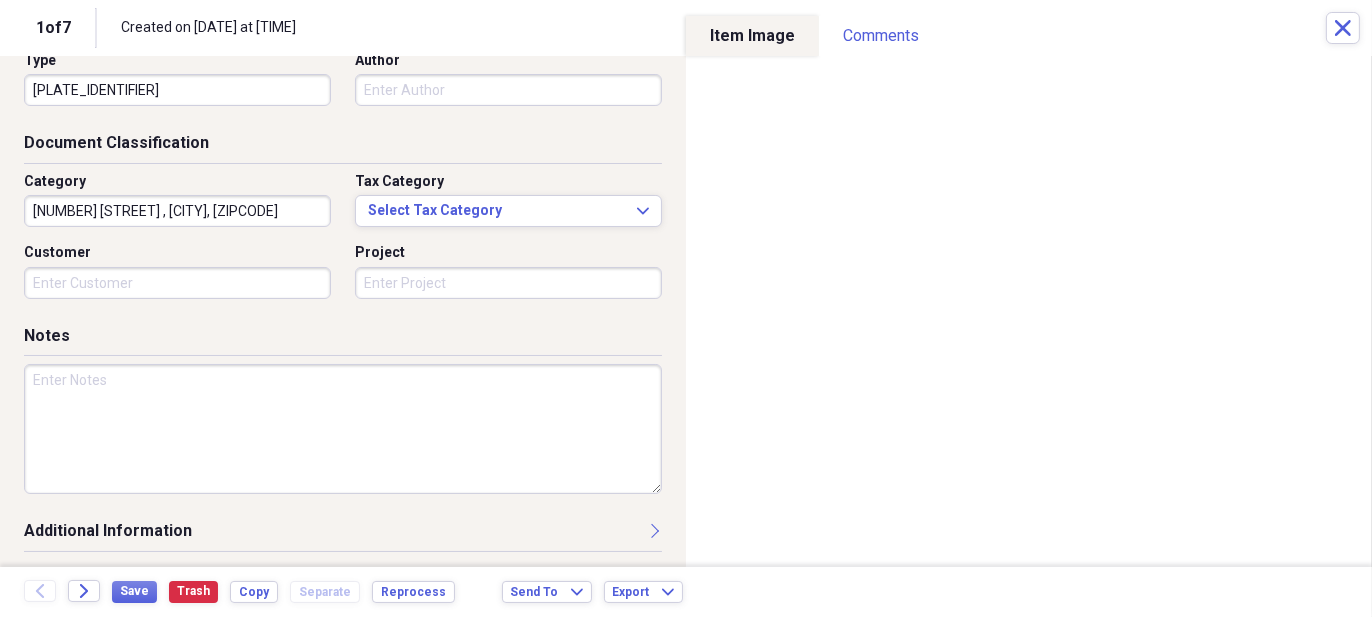 type on "[NUMBER] [STREET] , [CITY], [ZIPCODE]" 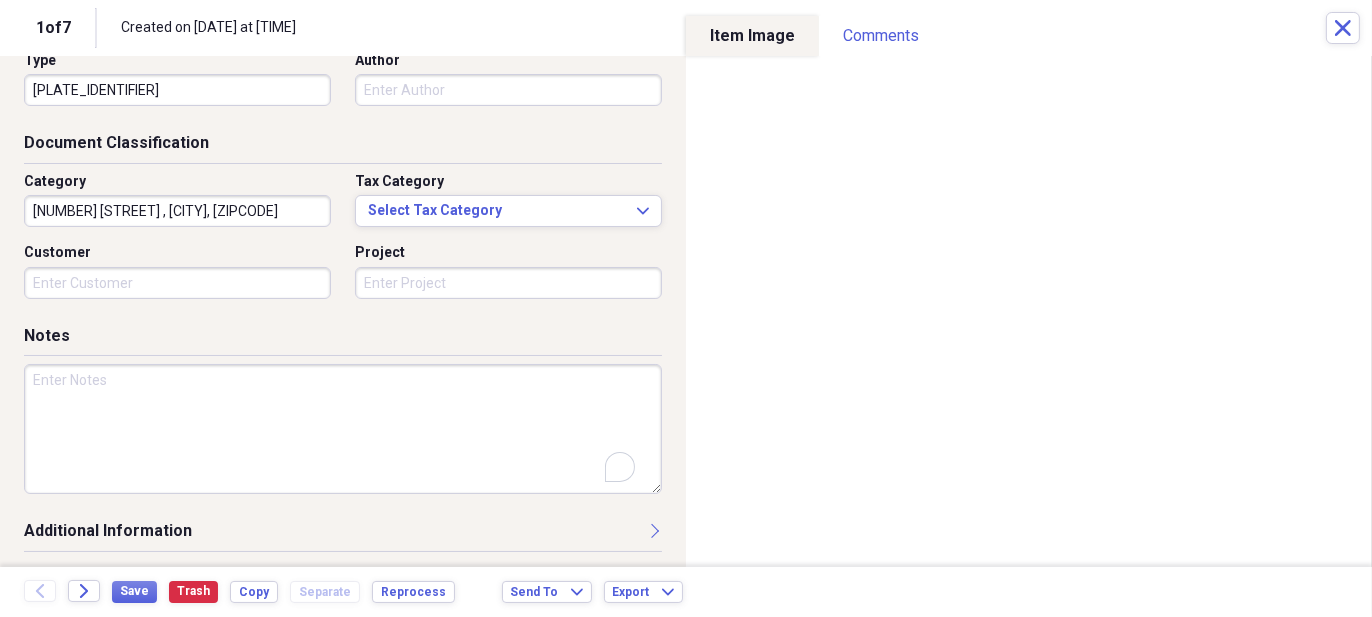 click at bounding box center (343, 429) 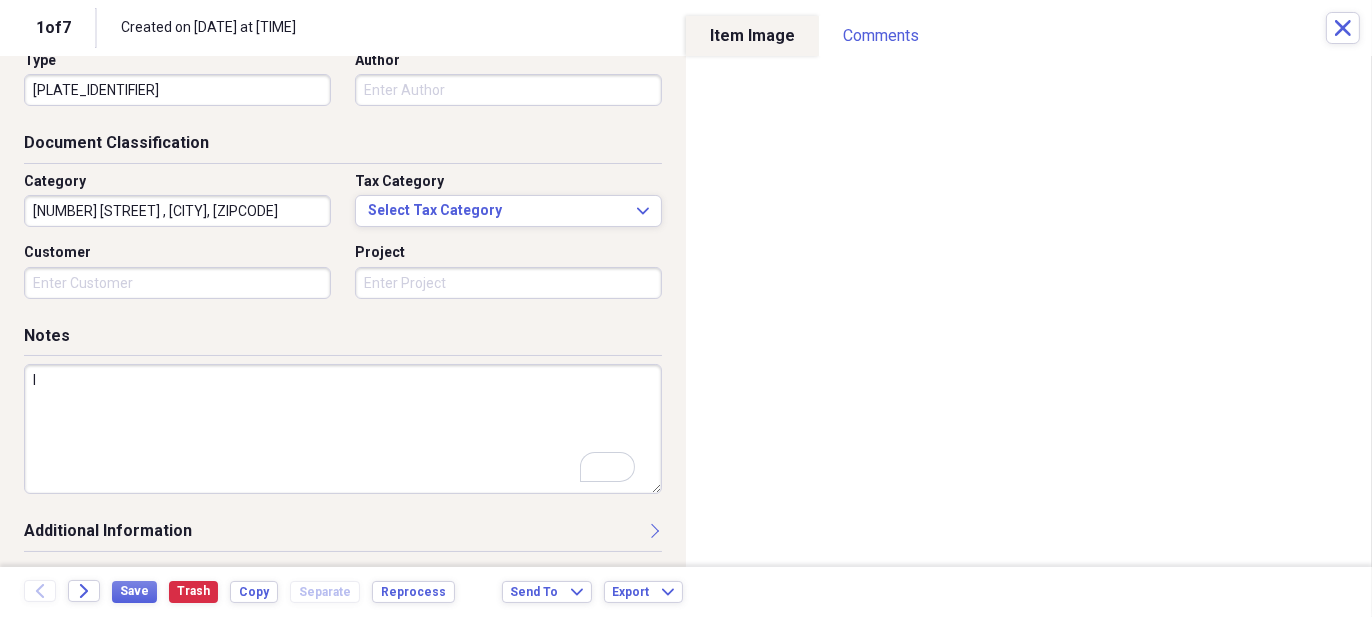 scroll, scrollTop: 222, scrollLeft: 0, axis: vertical 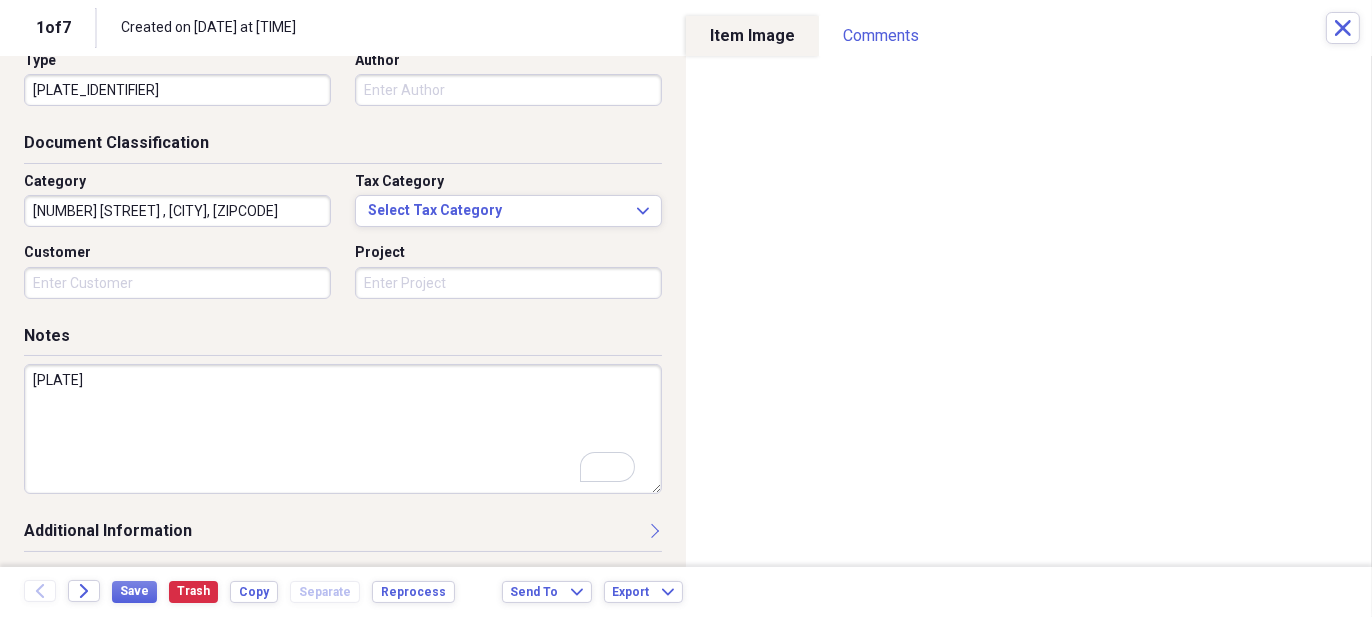 type on "[PLATE]" 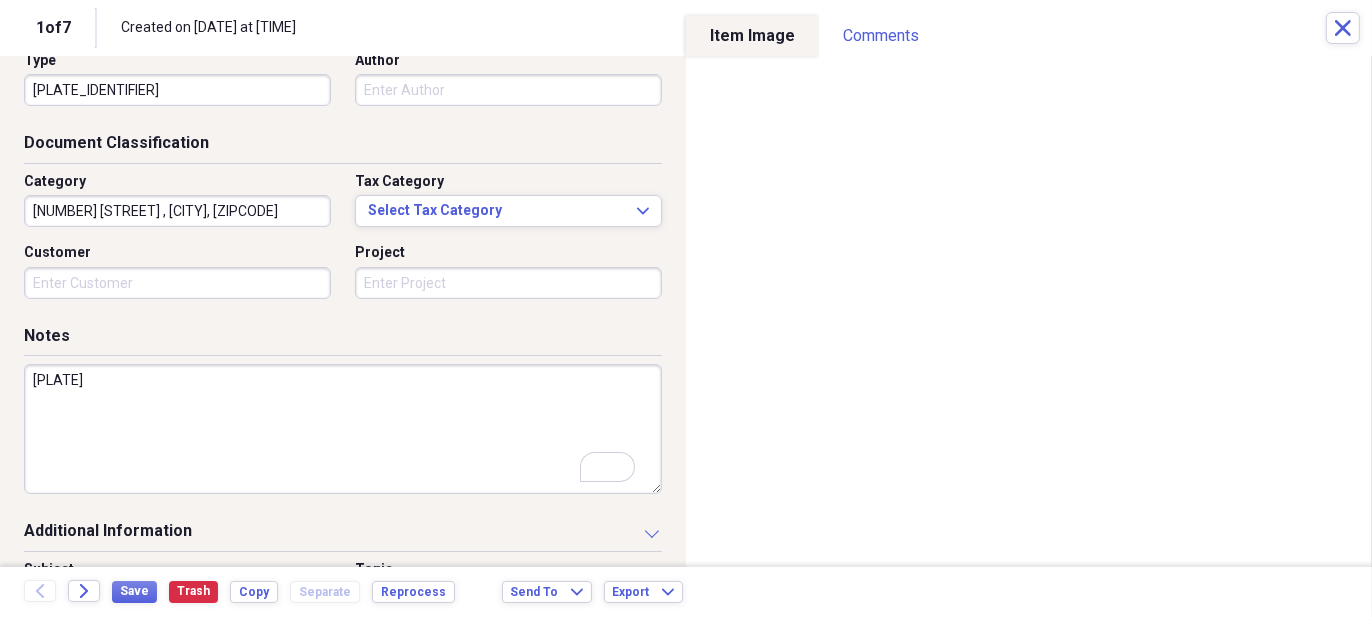 scroll, scrollTop: 522, scrollLeft: 0, axis: vertical 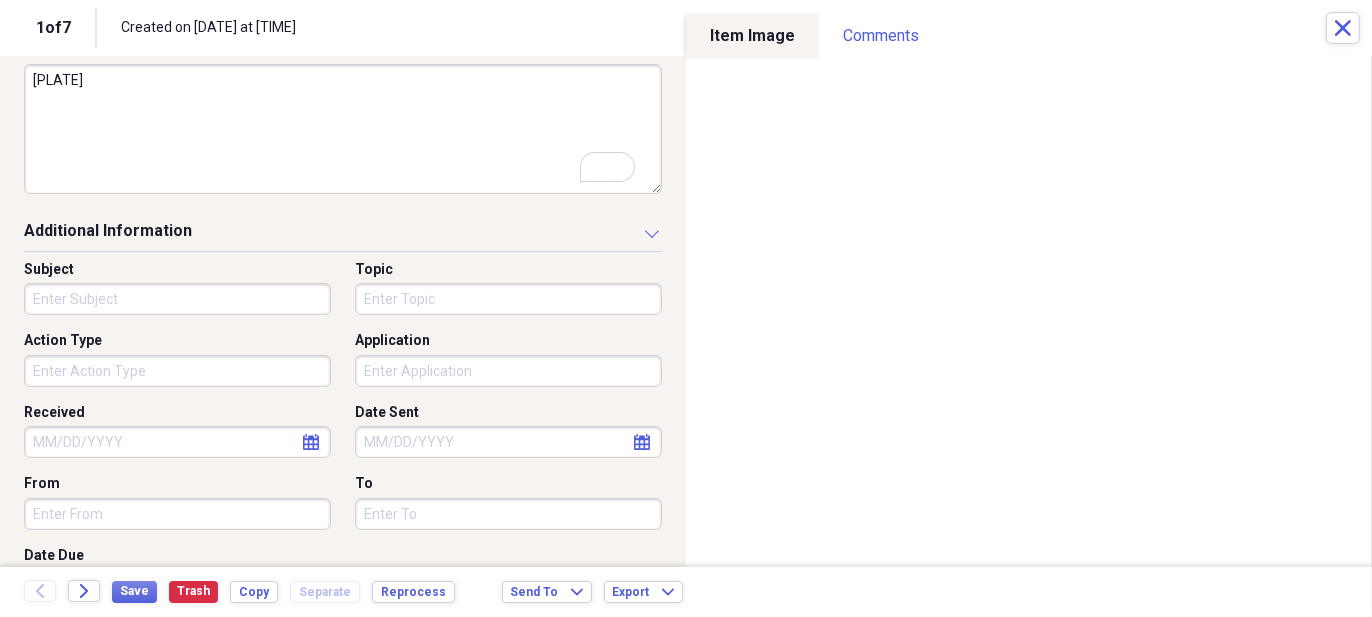 click on "Action Type" at bounding box center [177, 371] 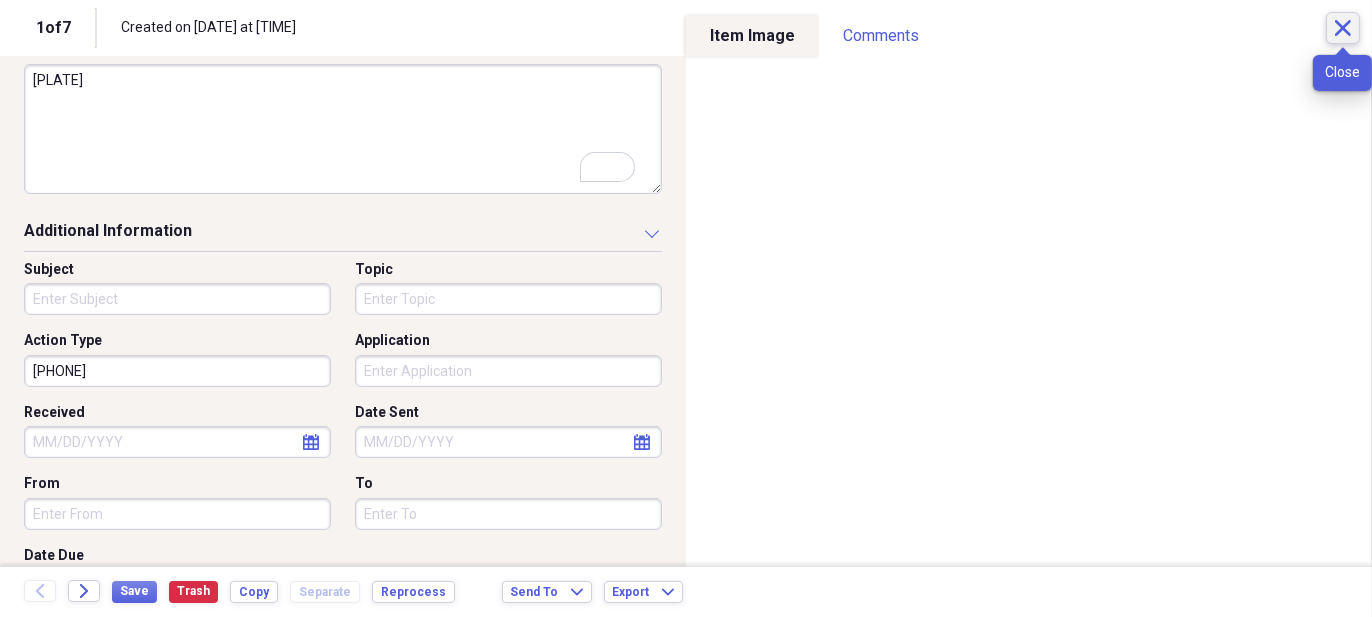 type on "[PHONE]" 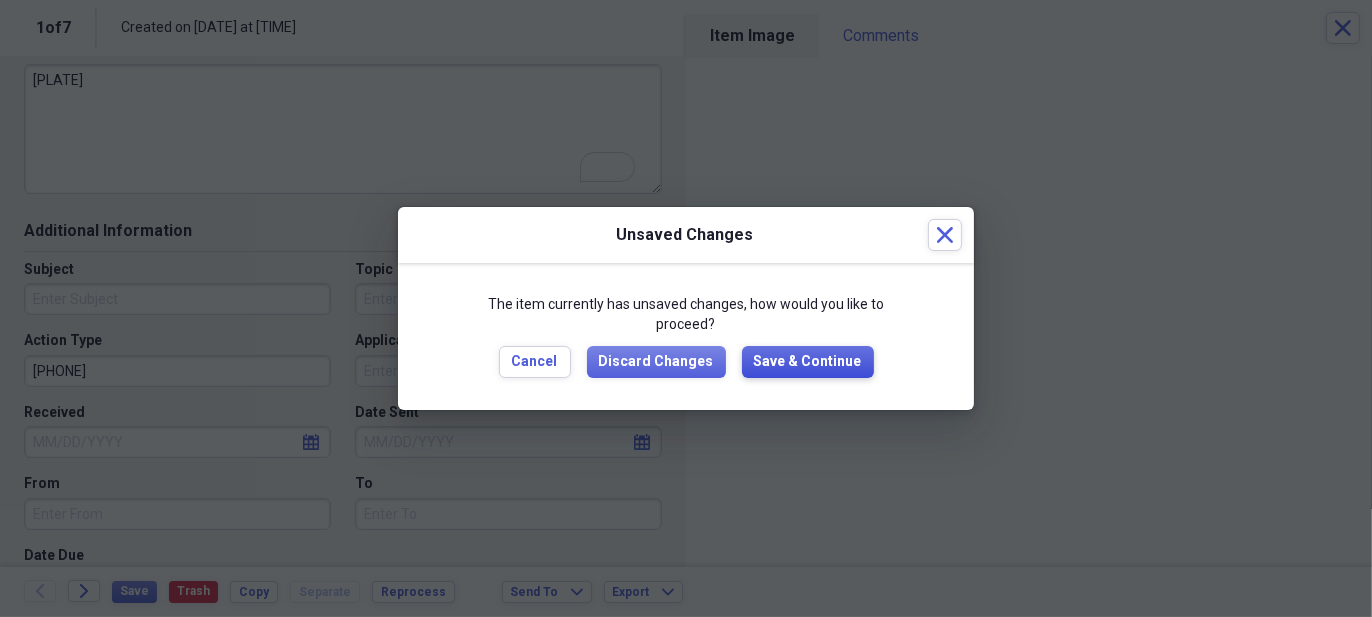 click on "Save & Continue" at bounding box center [808, 362] 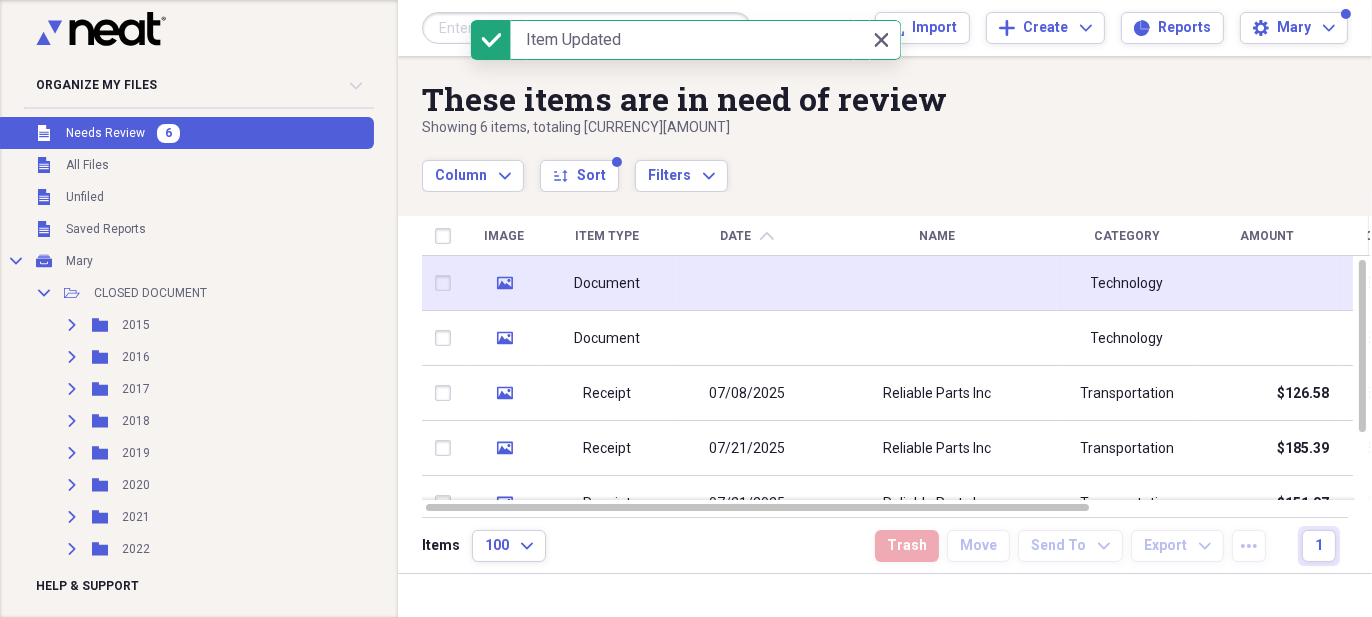 click at bounding box center (937, 283) 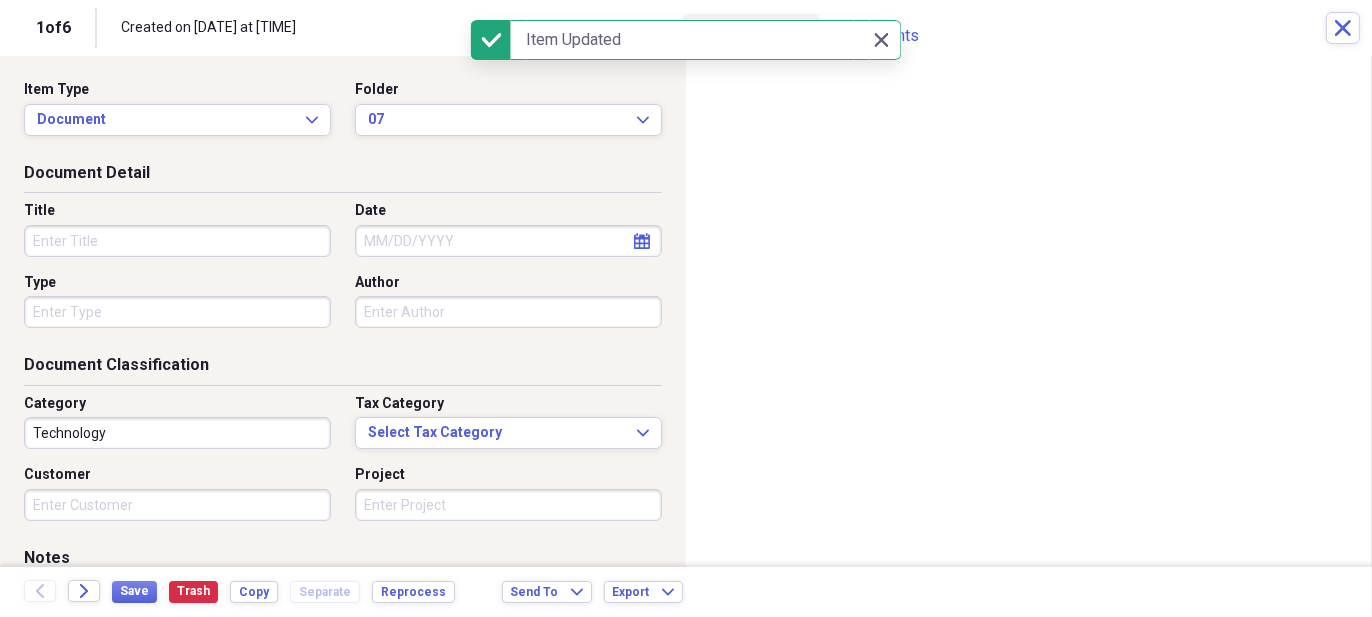 click on "calendar" 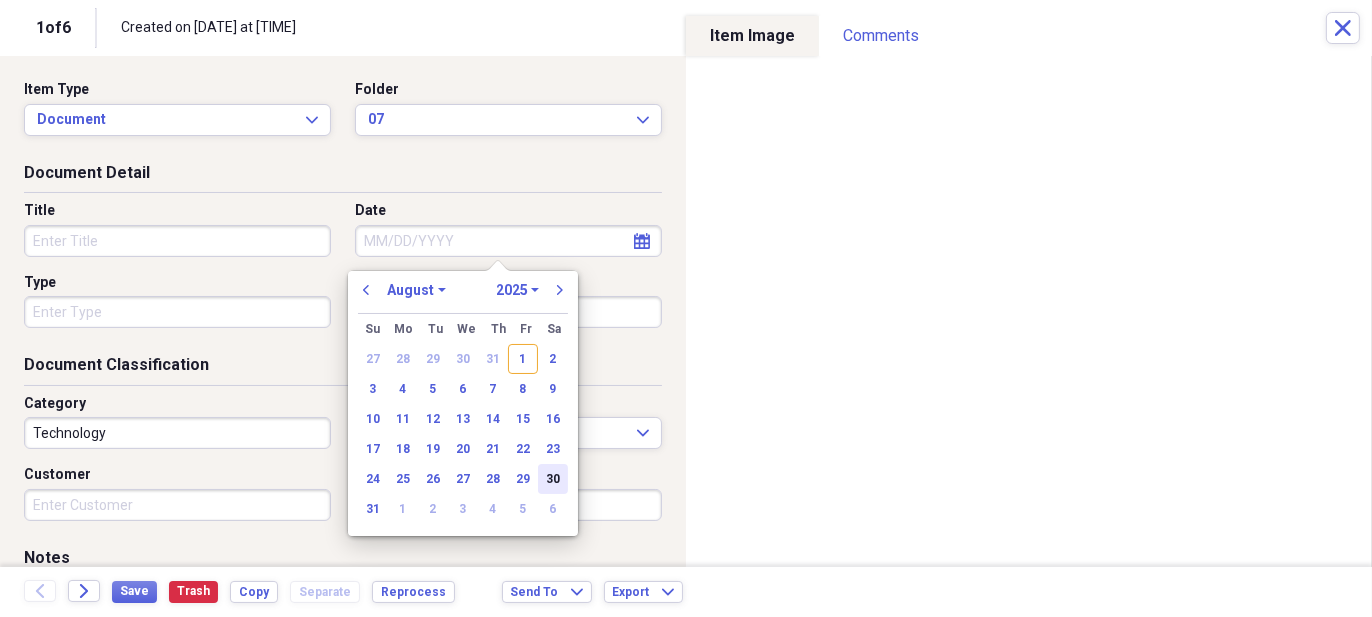 click on "30" at bounding box center (553, 479) 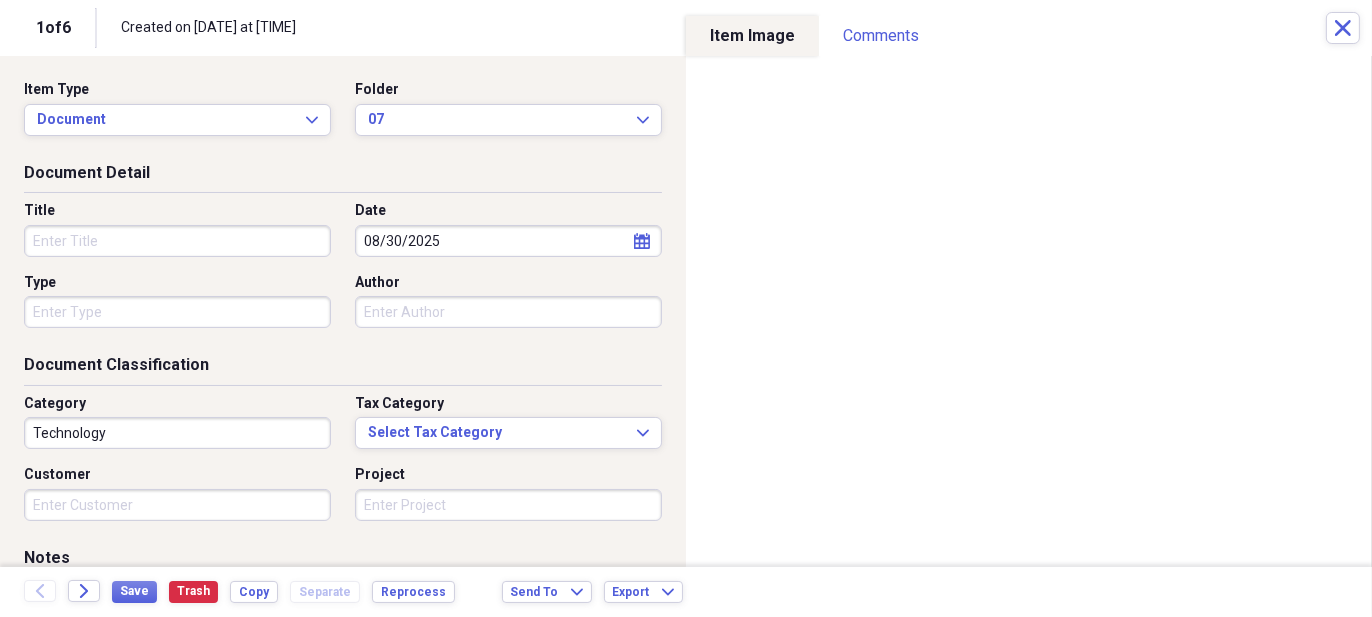 click on "Title" at bounding box center (177, 241) 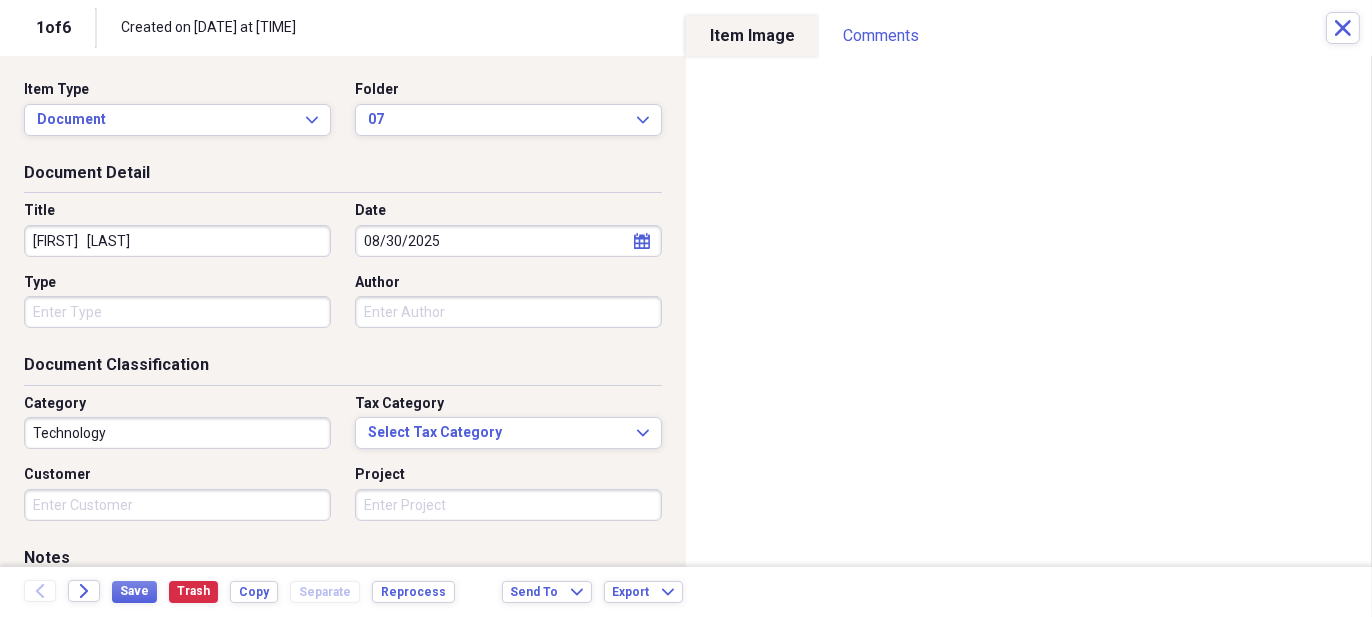 type on "[FIRST]   [LAST]" 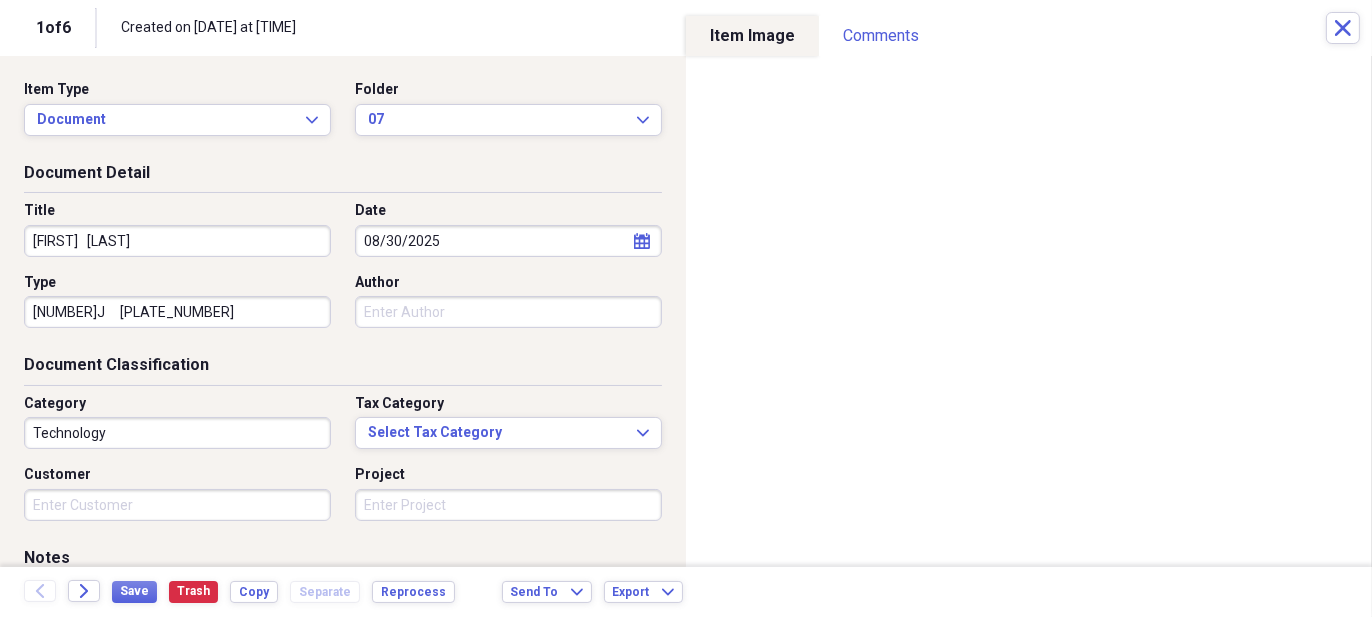 type on "[NUMBER]J     [PLATE_NUMBER]" 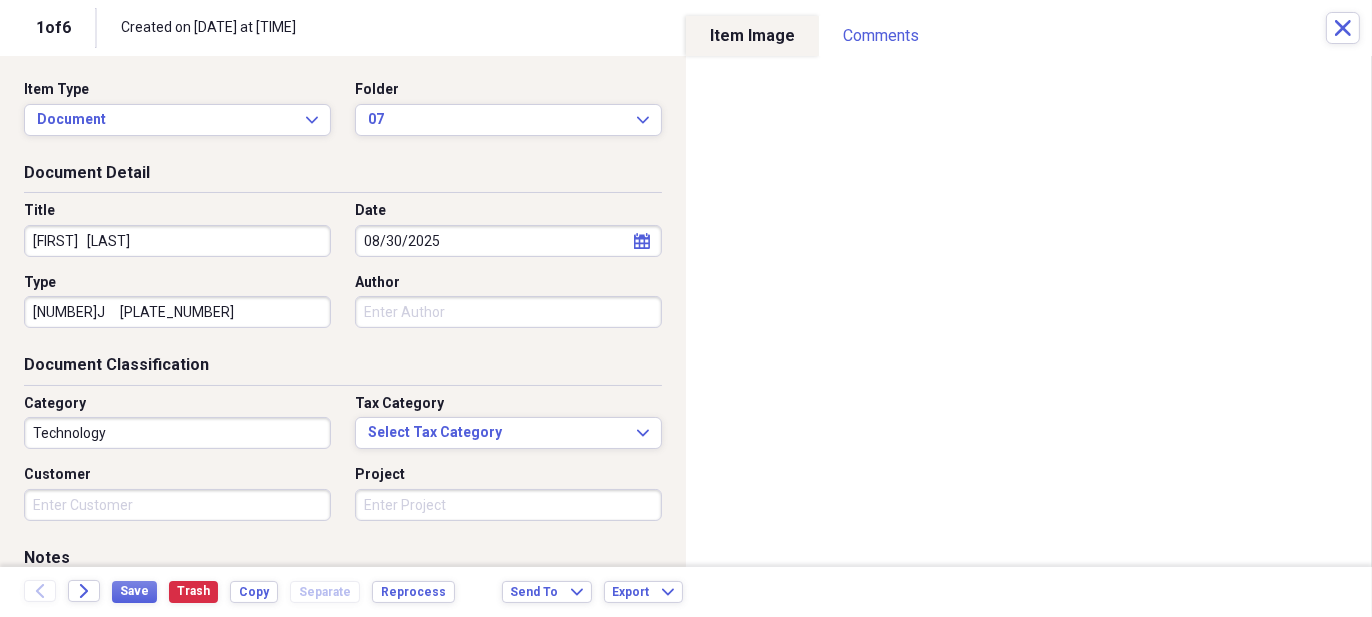 click on "Technology" at bounding box center [177, 433] 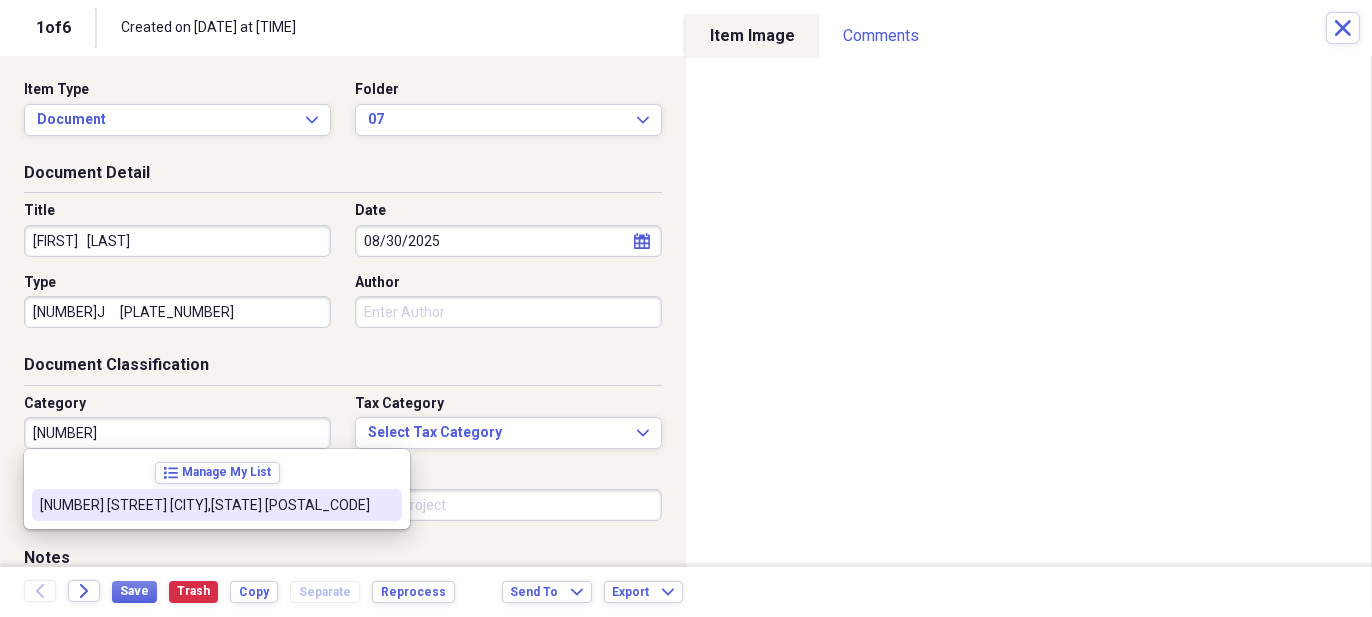 click on "[NUMBER] [STREET] [CITY],[STATE] [POSTAL_CODE]" at bounding box center [205, 505] 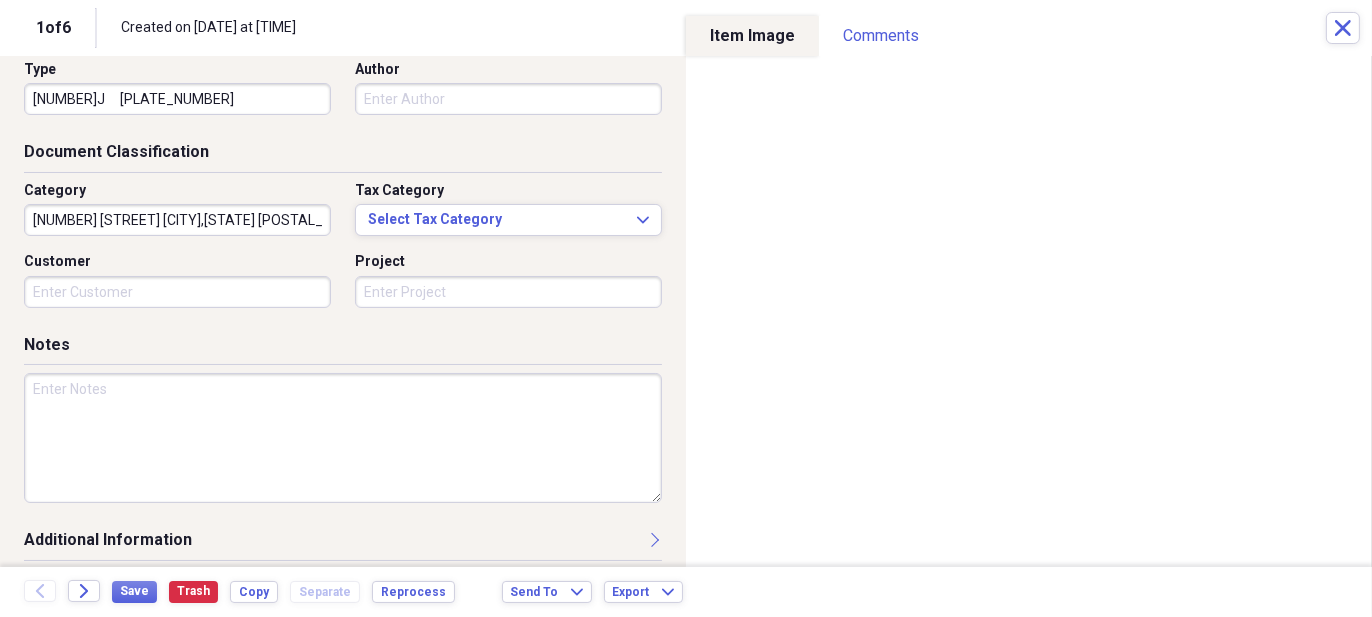 scroll, scrollTop: 222, scrollLeft: 0, axis: vertical 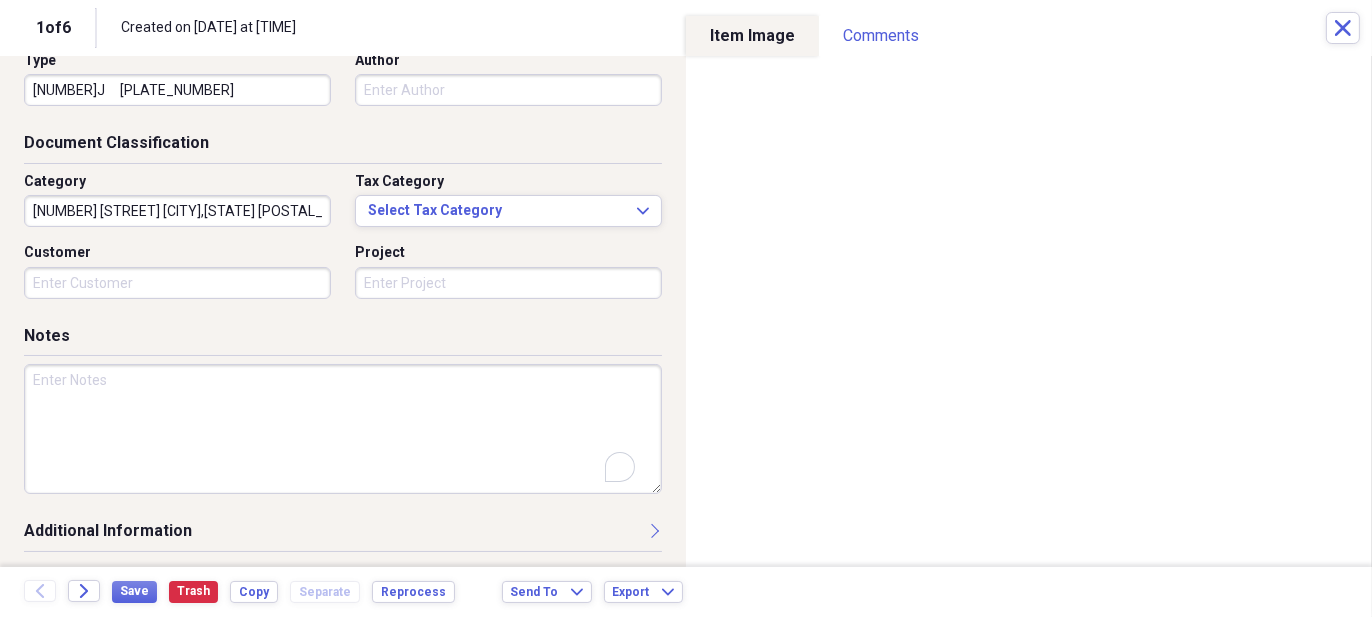 click at bounding box center (343, 429) 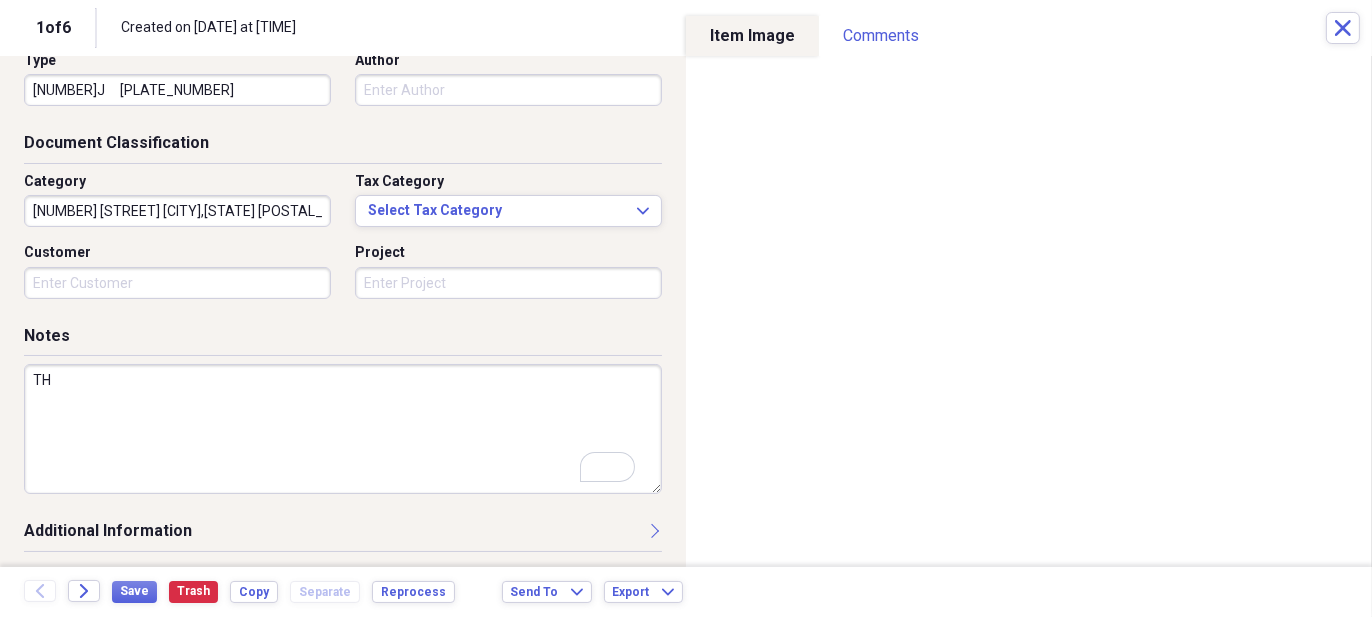 scroll, scrollTop: 222, scrollLeft: 0, axis: vertical 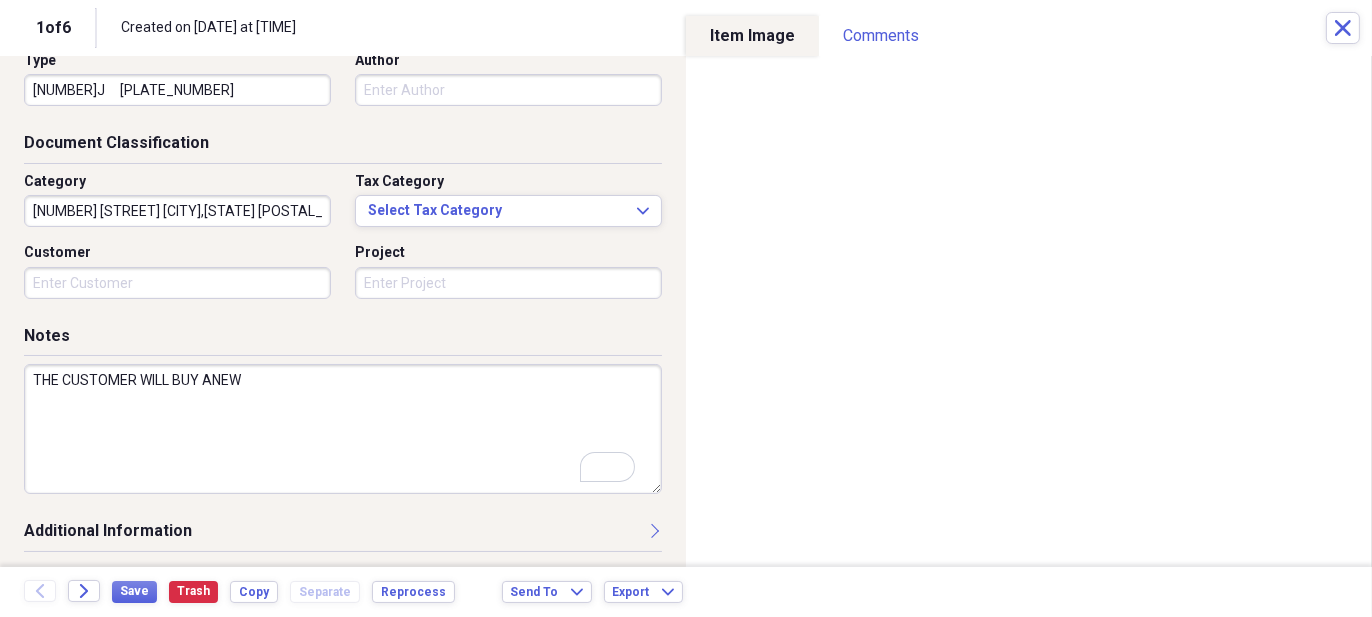 click on "THE CUSTOMER WILL BUY ANEW" at bounding box center (343, 429) 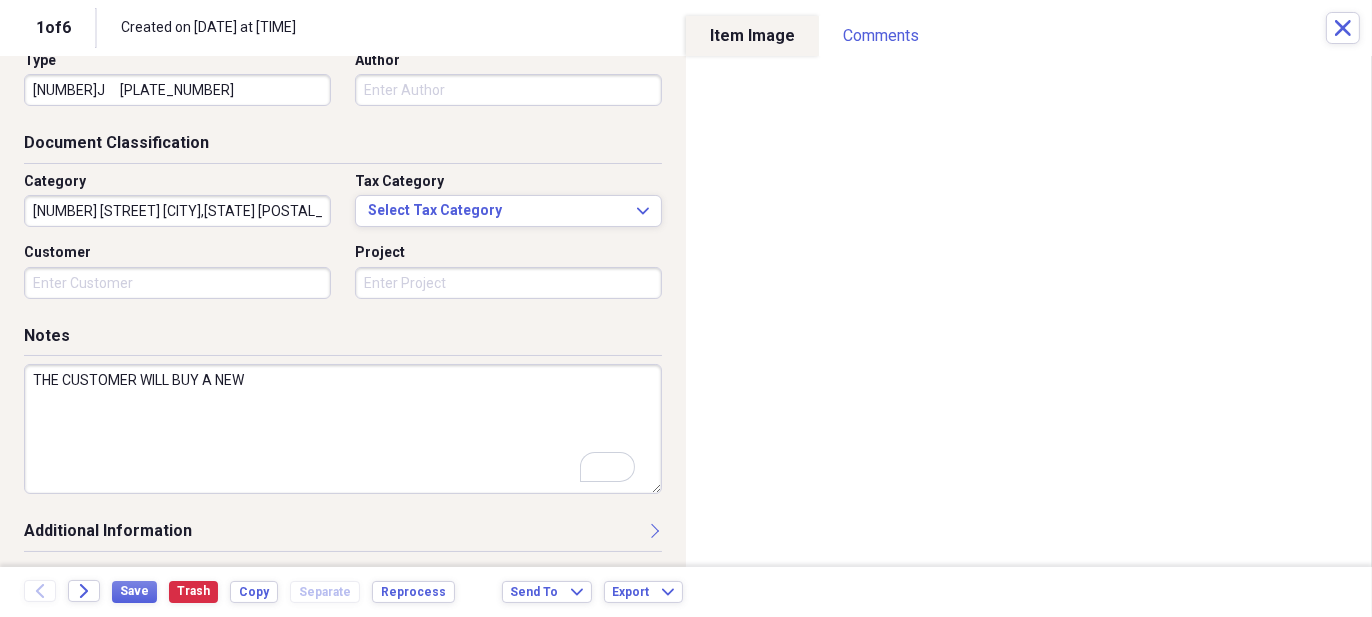 click on "THE CUSTOMER WILL BUY A NEW" at bounding box center [343, 429] 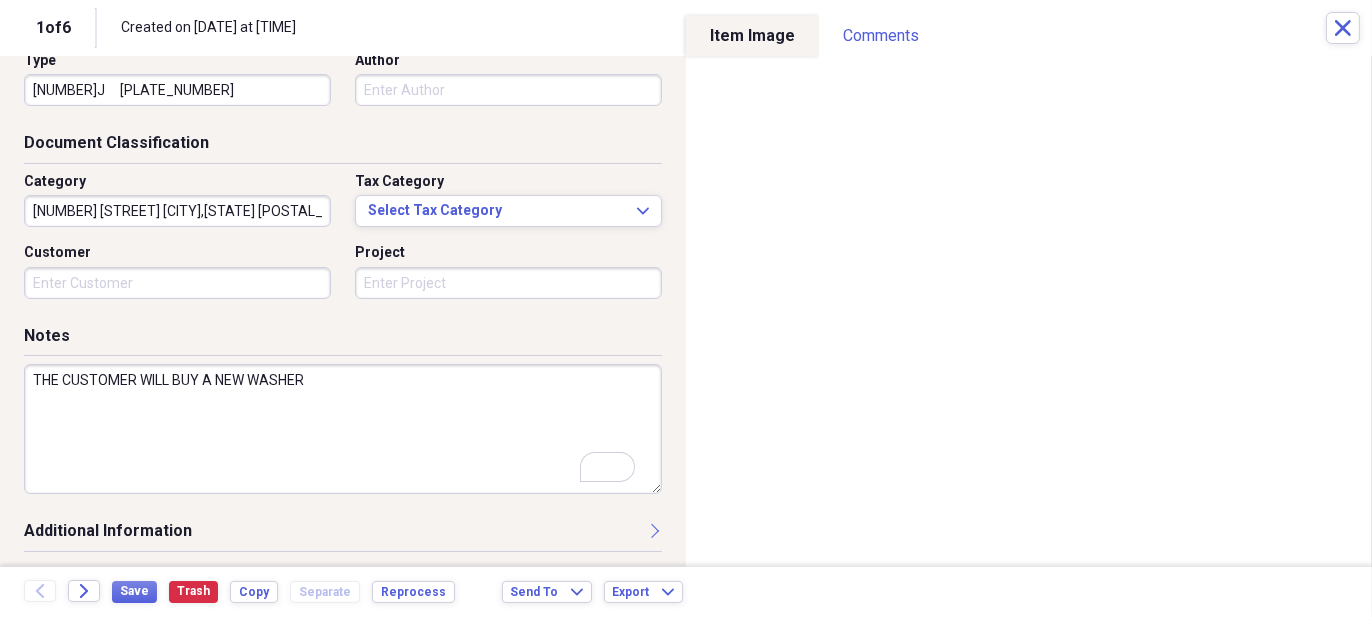type on "THE CUSTOMER WILL BUY A NEW WASHER" 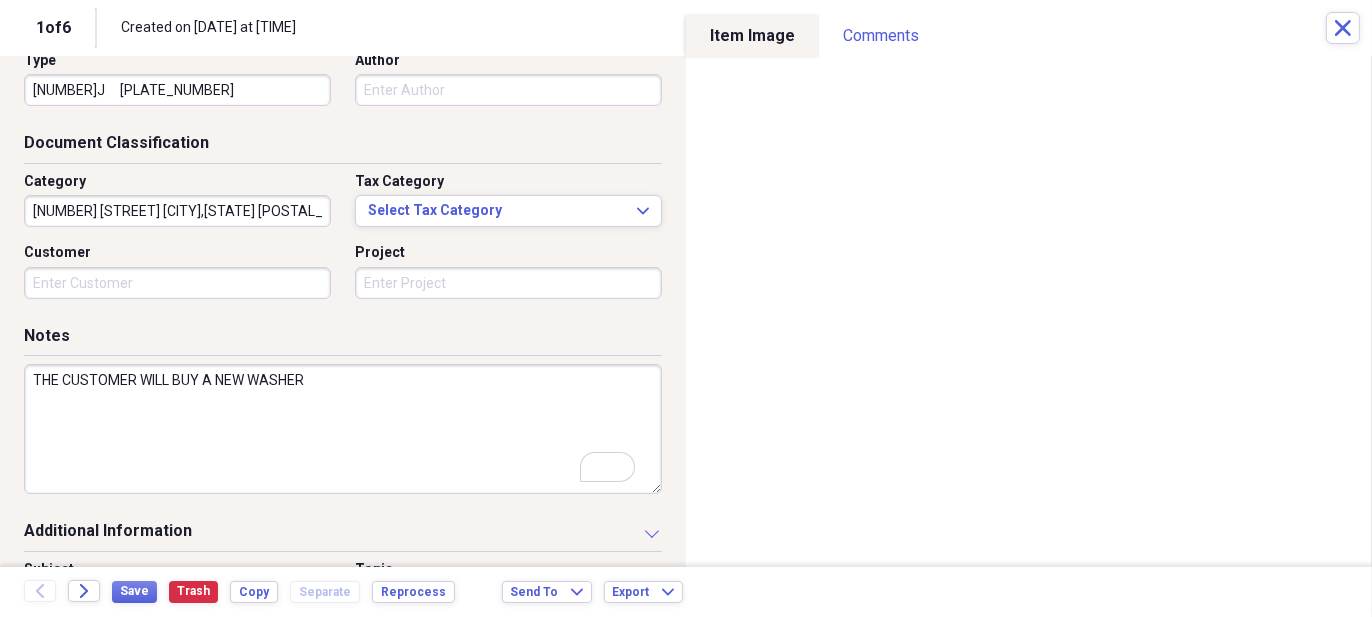 scroll, scrollTop: 351, scrollLeft: 0, axis: vertical 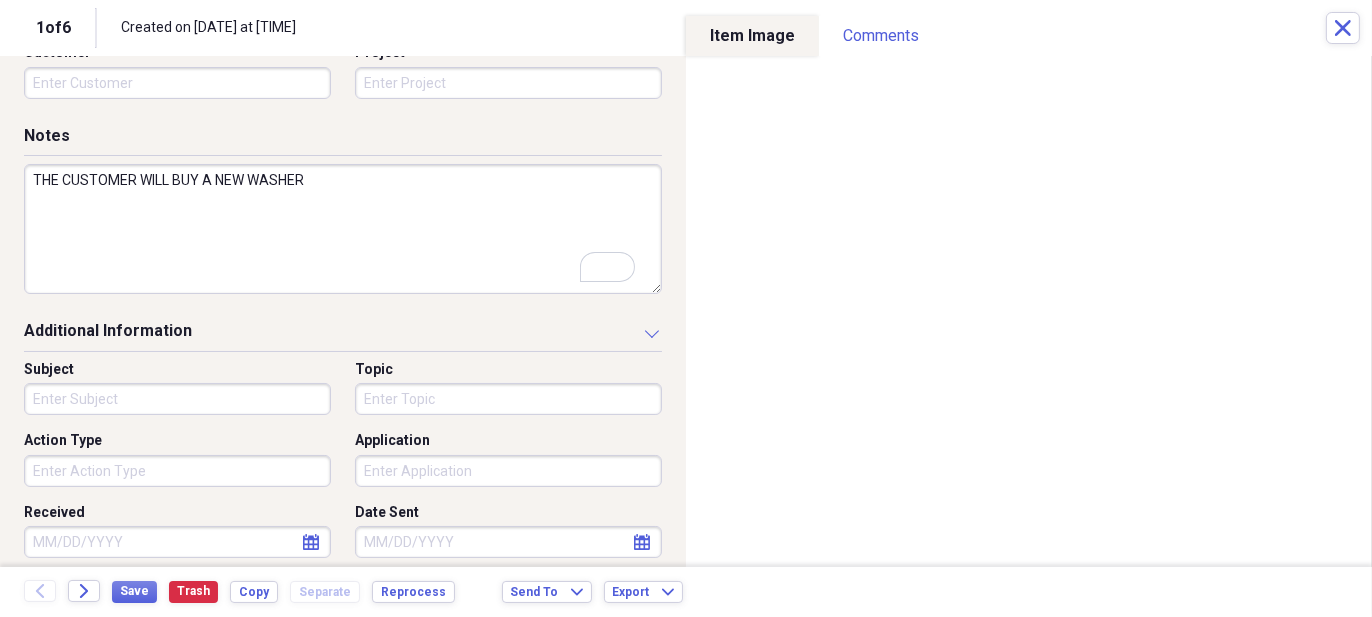 click on "Action Type" at bounding box center [177, 471] 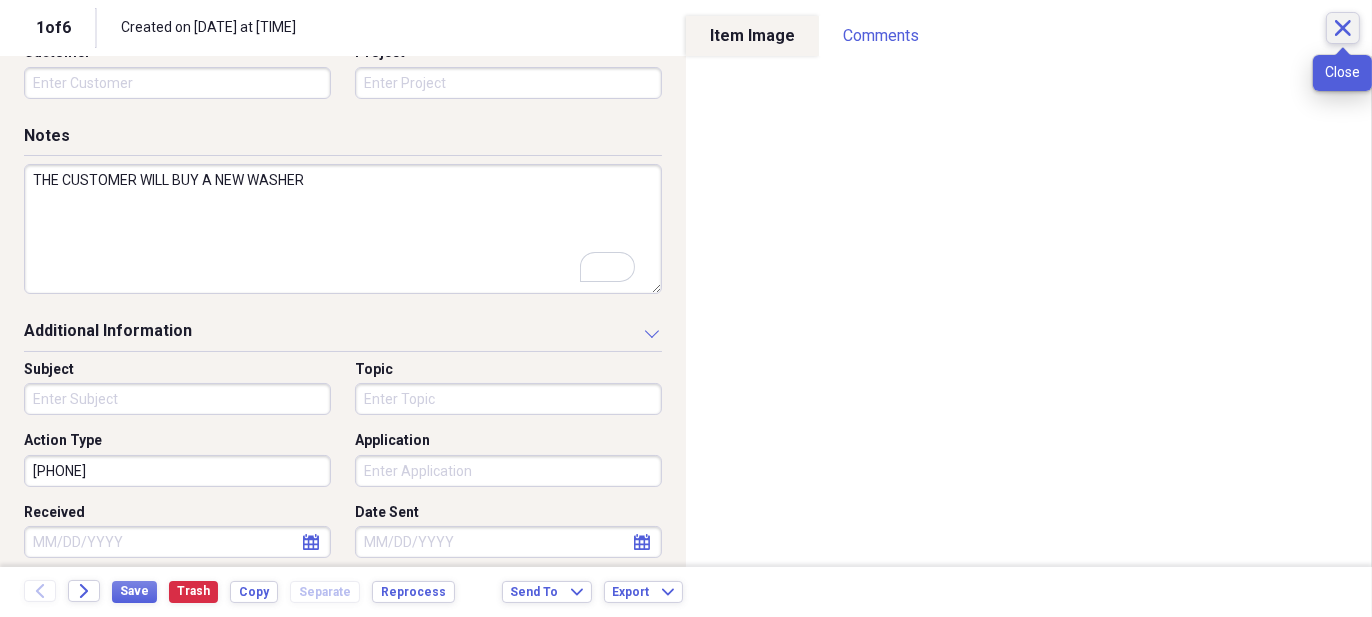 type on "[PHONE]" 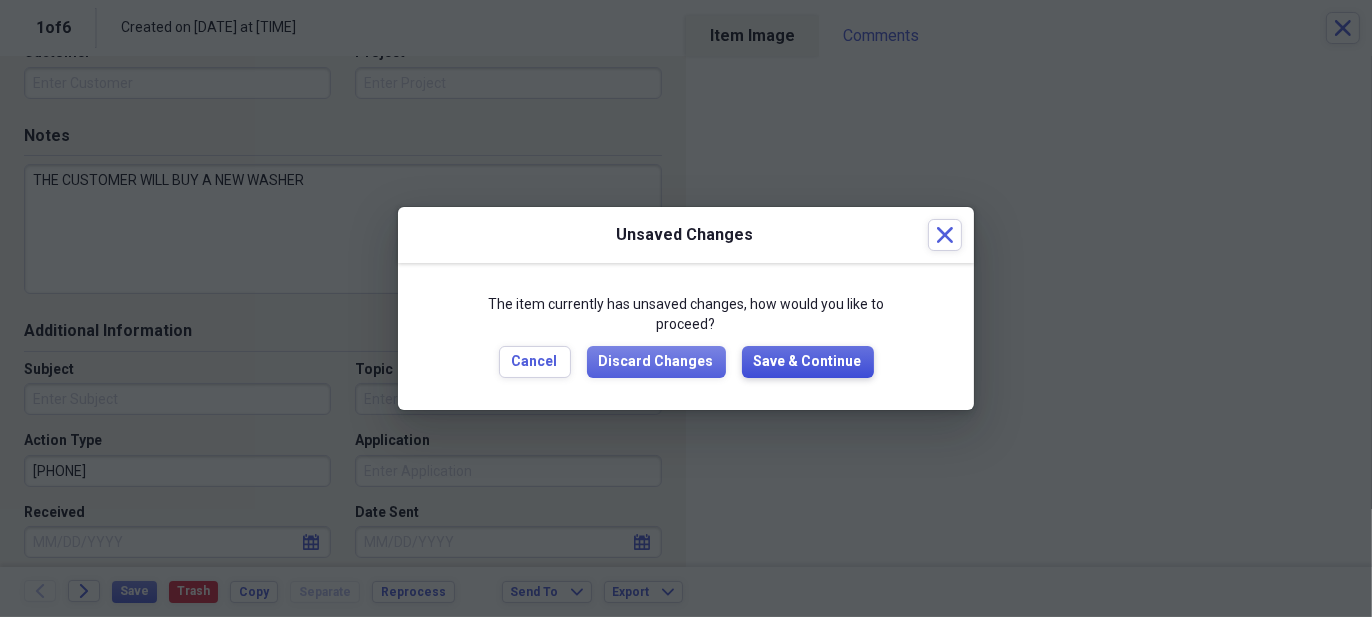 click on "Save & Continue" at bounding box center [808, 362] 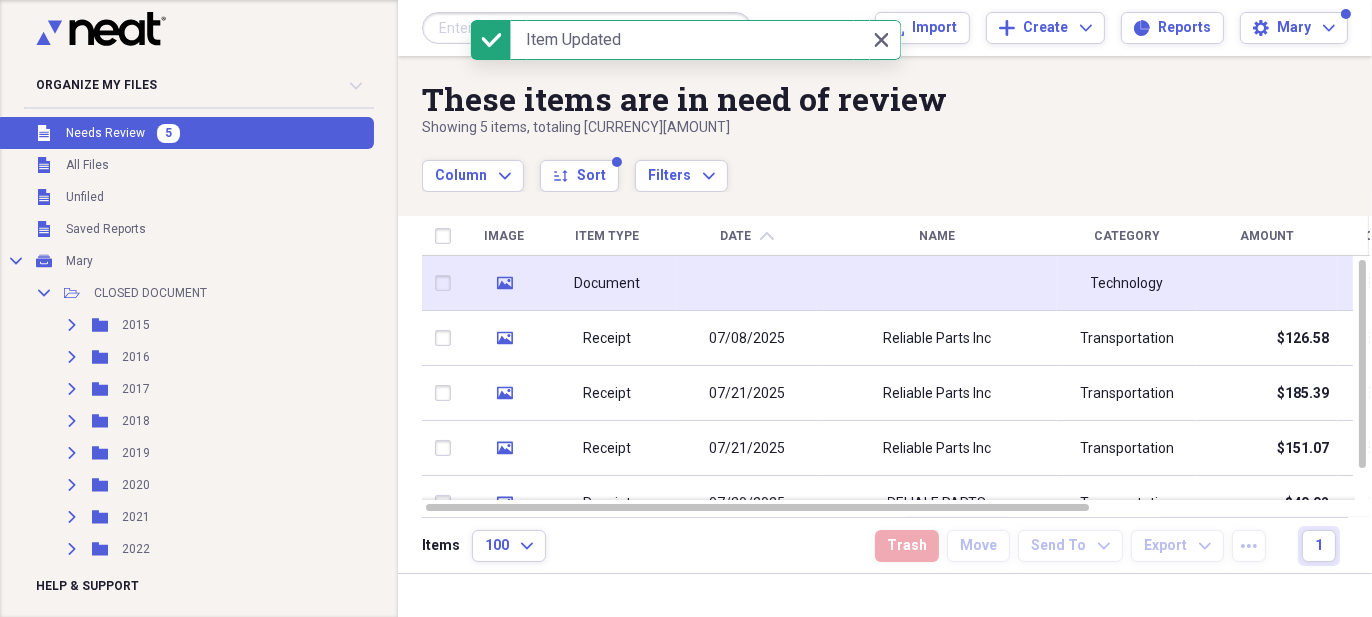click at bounding box center (747, 283) 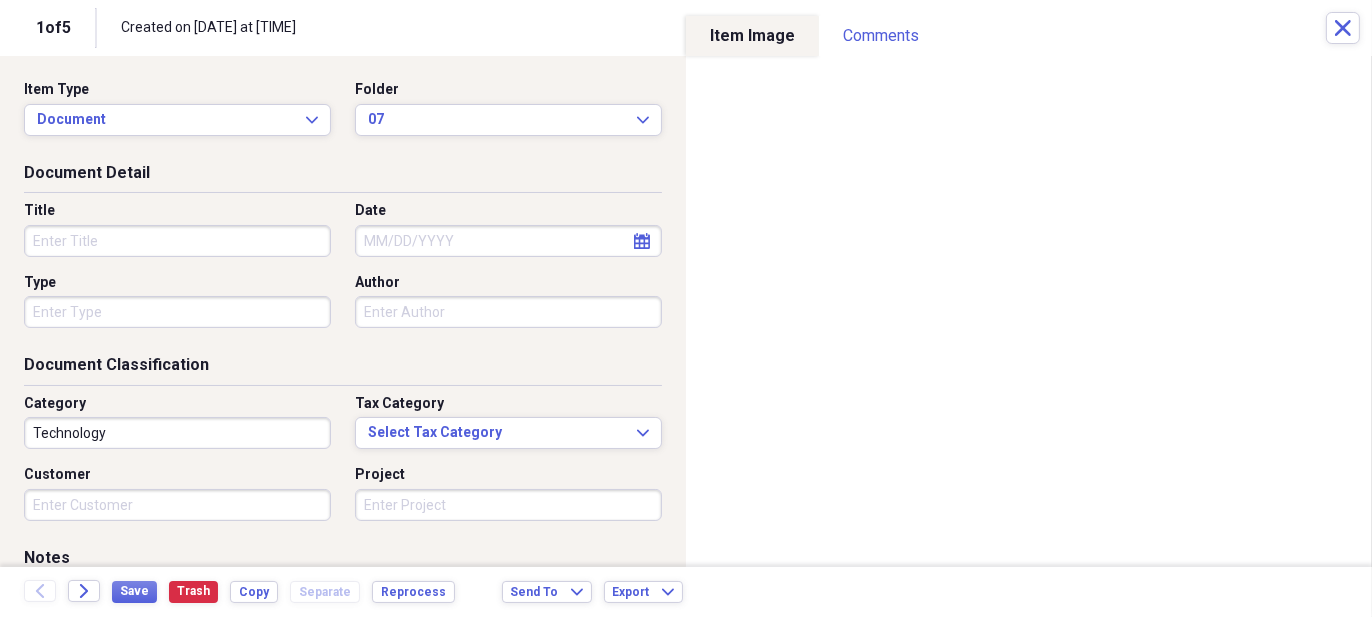 click 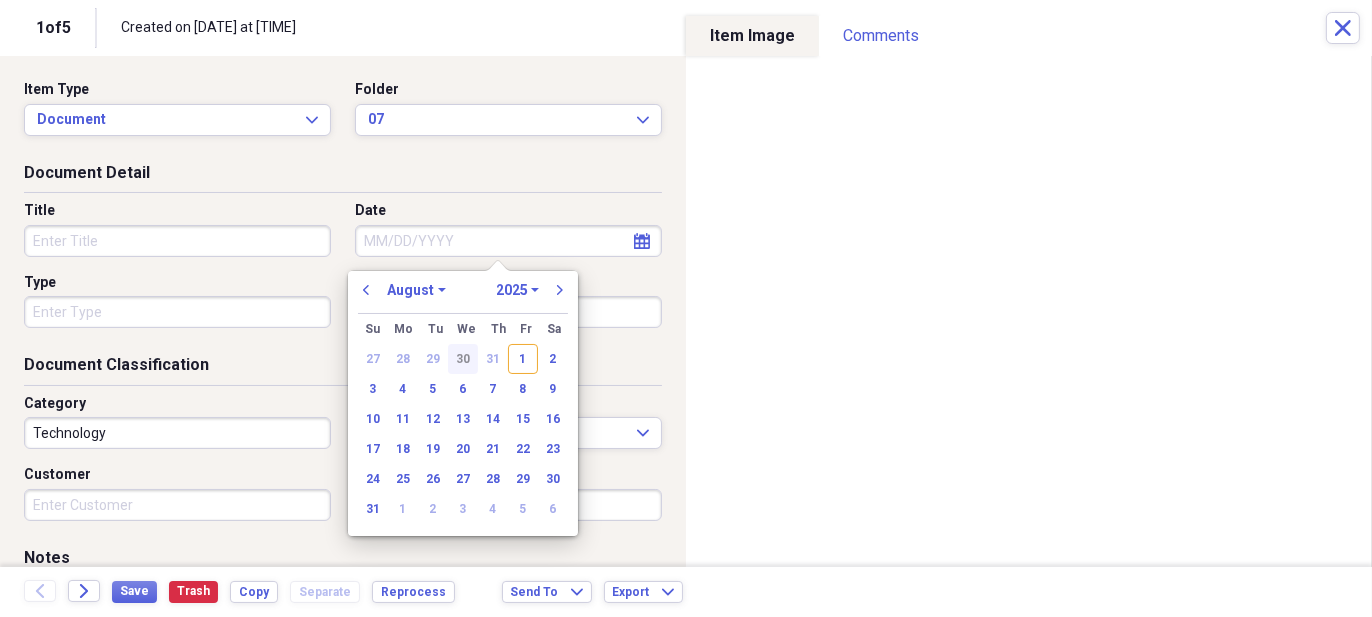 click on "30" at bounding box center (463, 359) 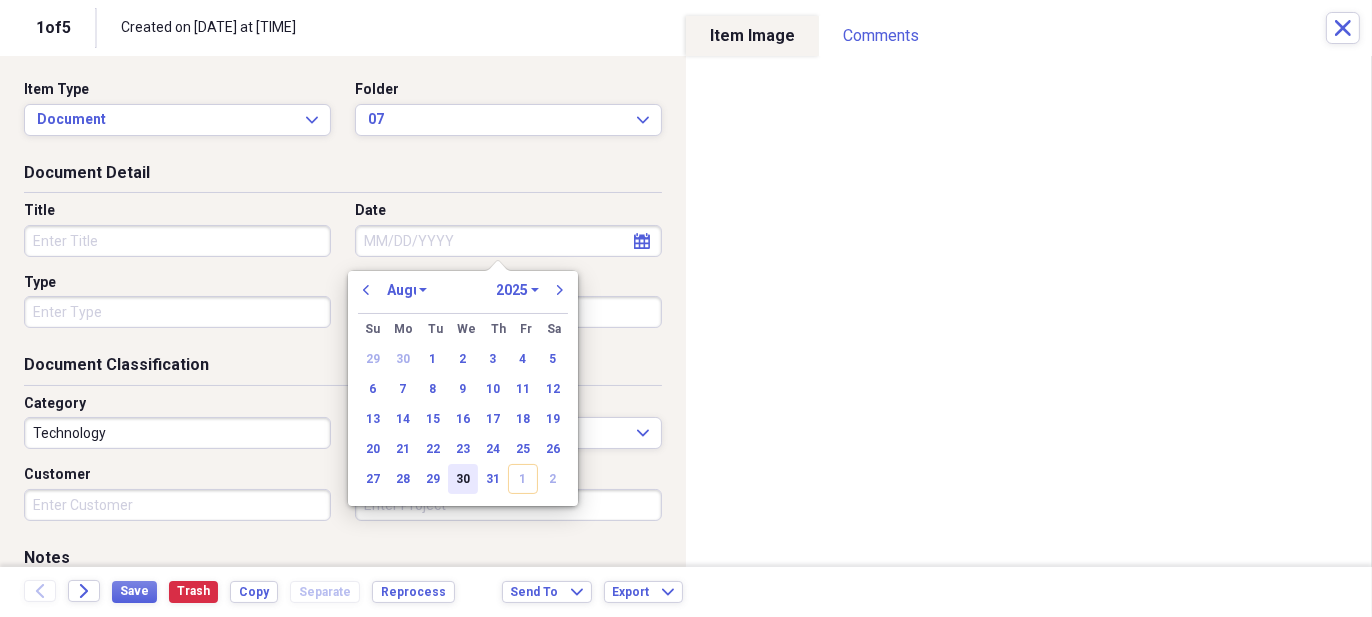type on "07/30/2025" 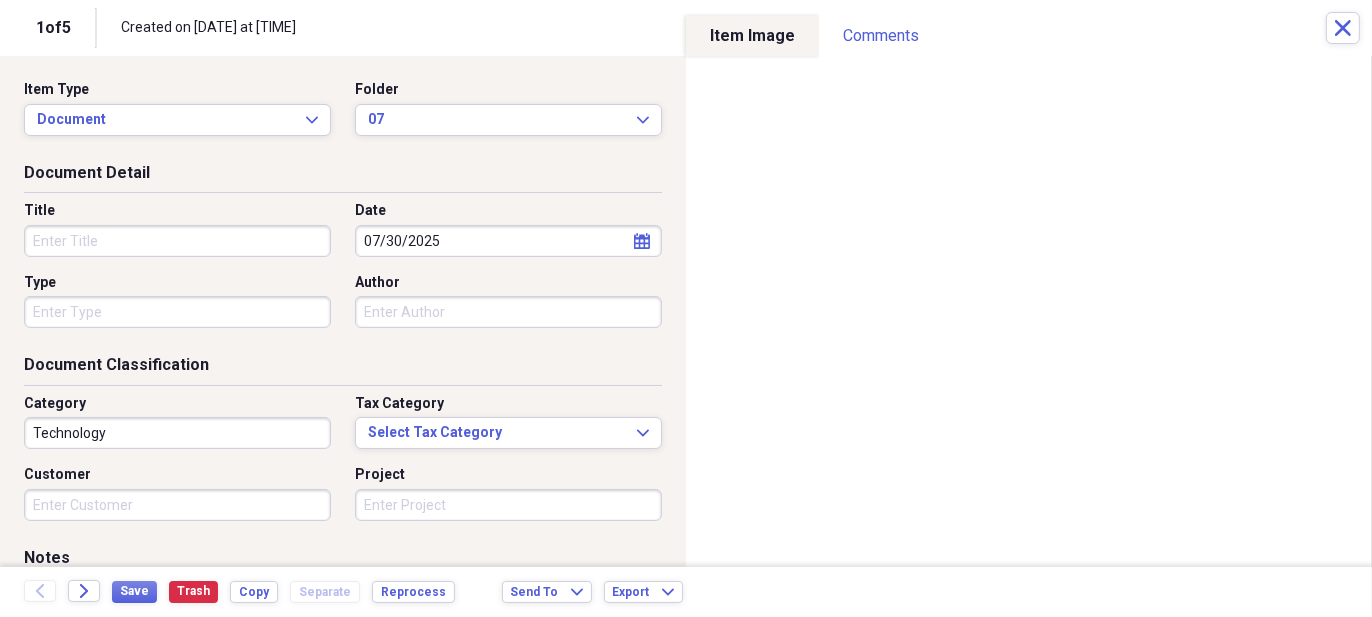 click on "Title" at bounding box center [177, 241] 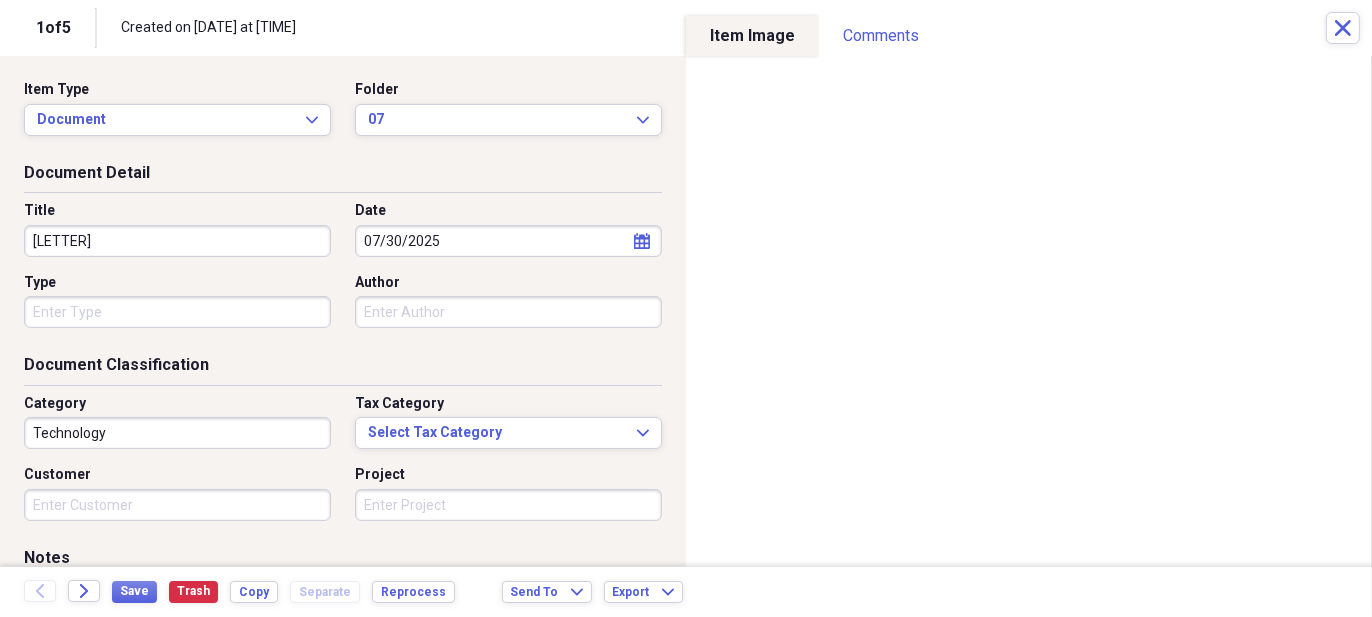 type on "K" 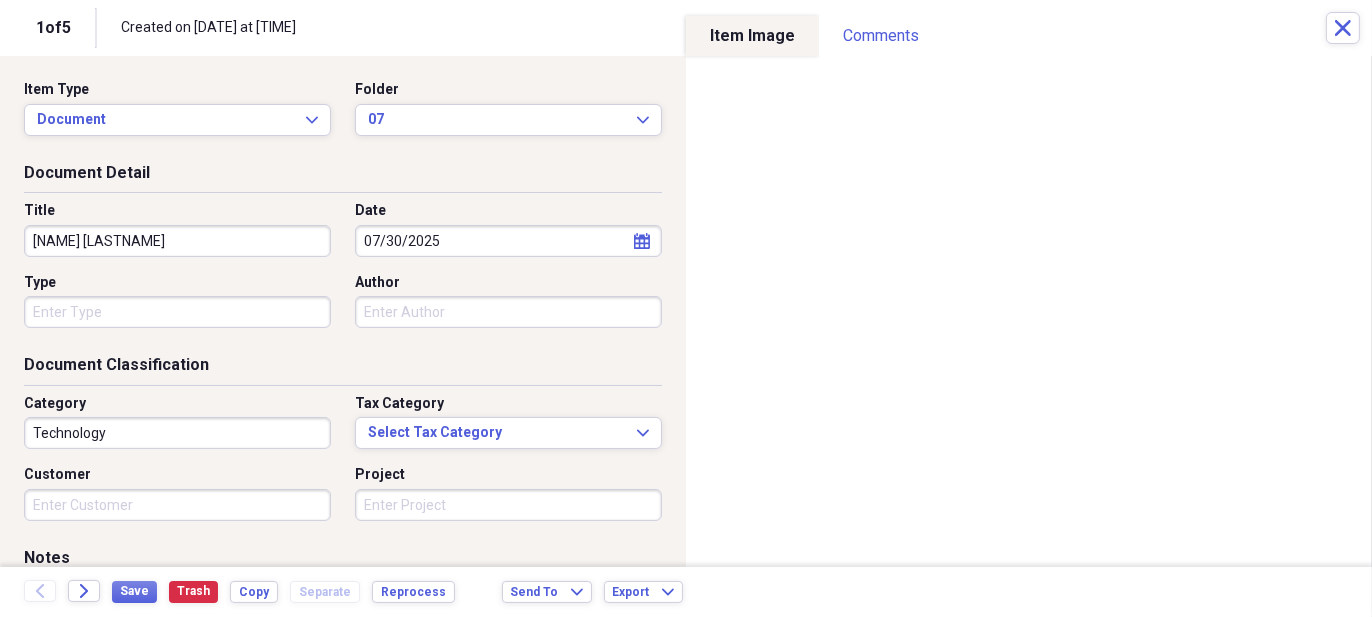 type on "[NAME] [LASTNAME]" 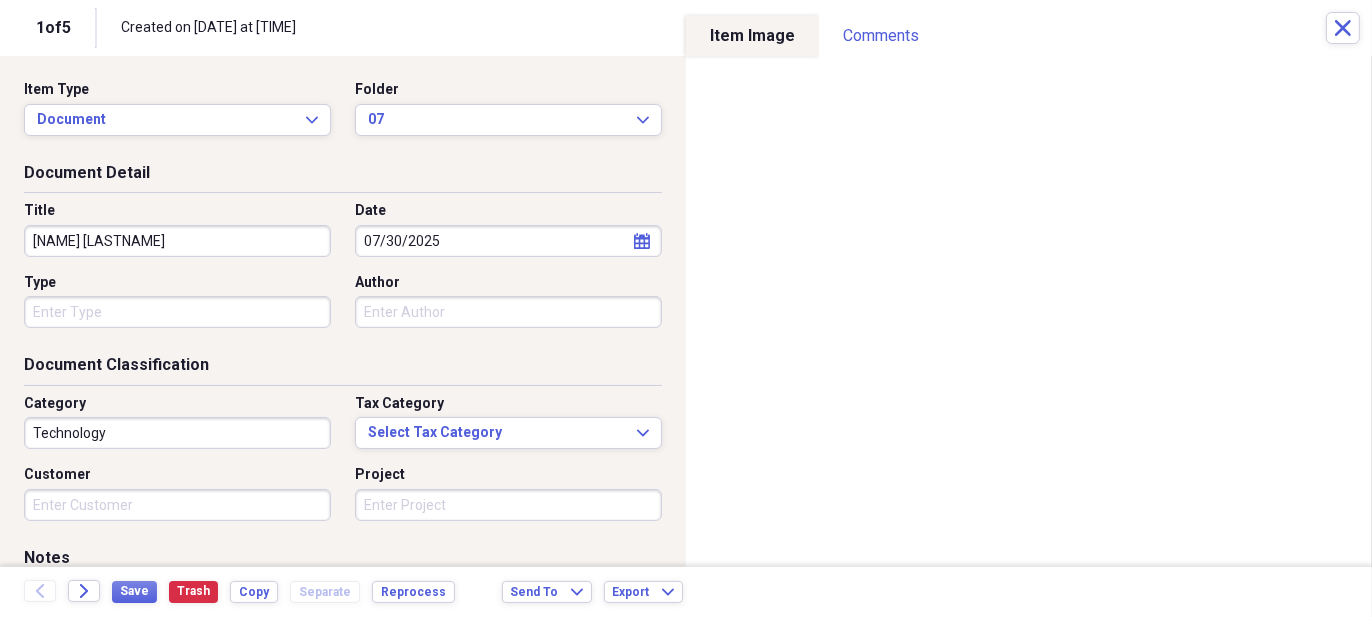 click on "Type" at bounding box center (177, 312) 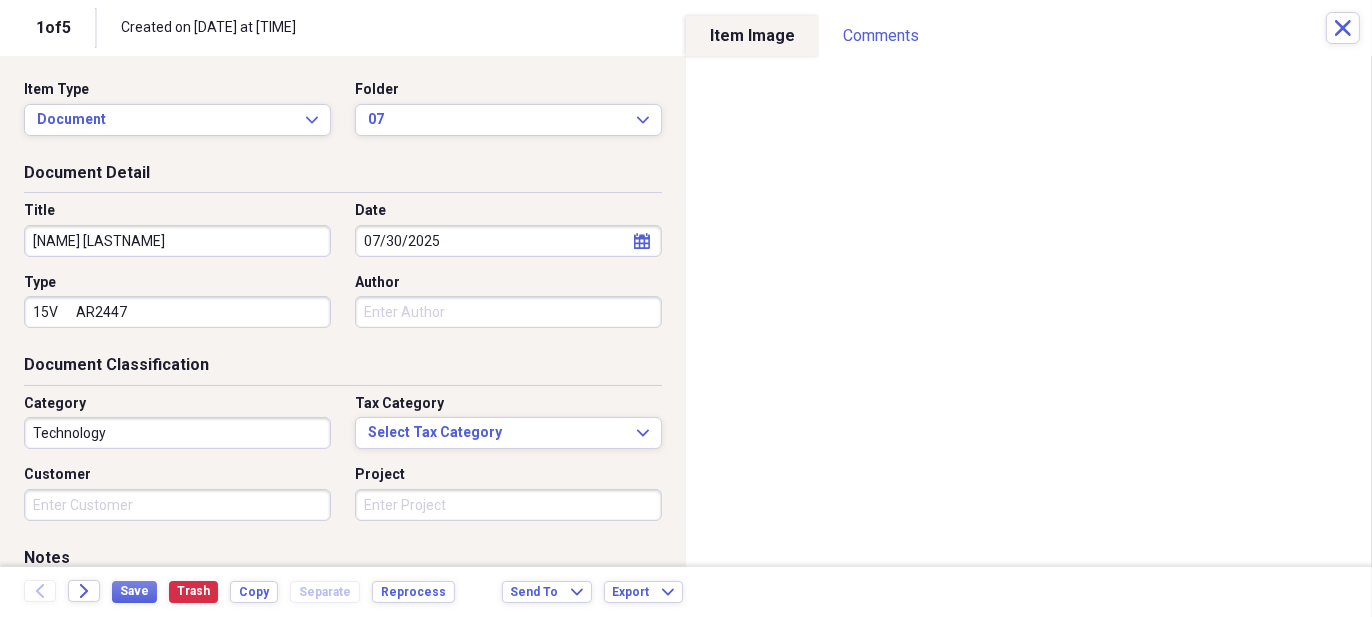 type on "15V      AR2447" 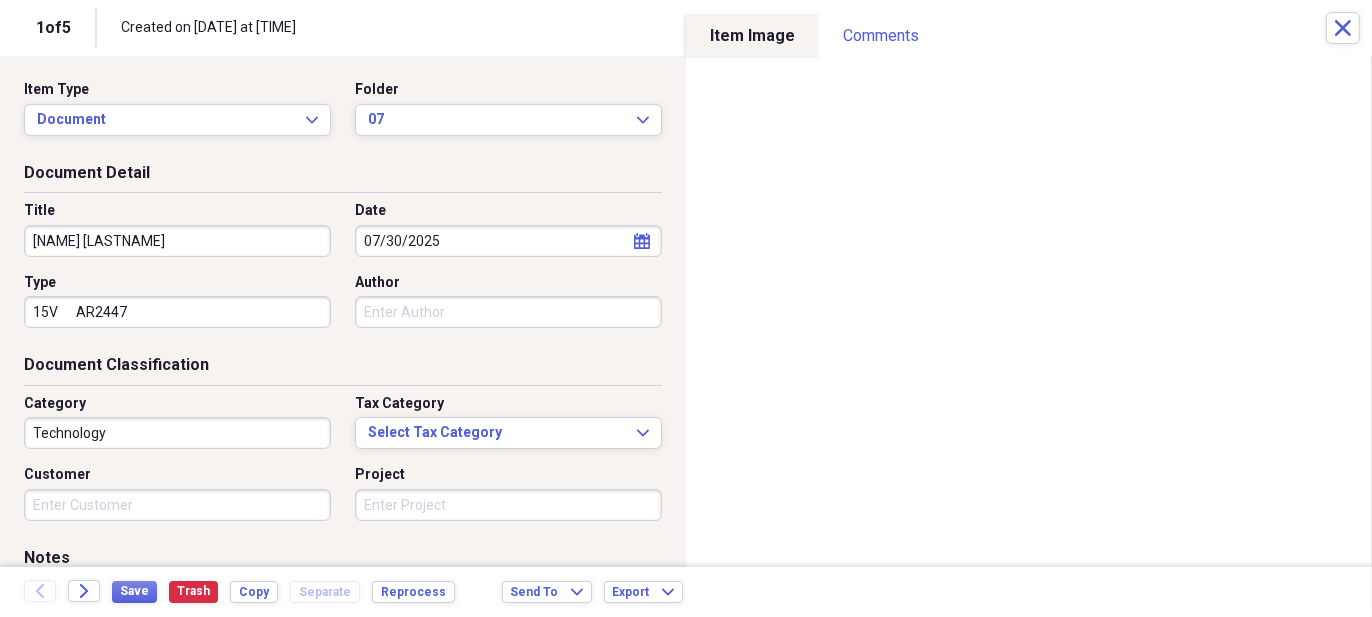 click on "Technology" at bounding box center [177, 433] 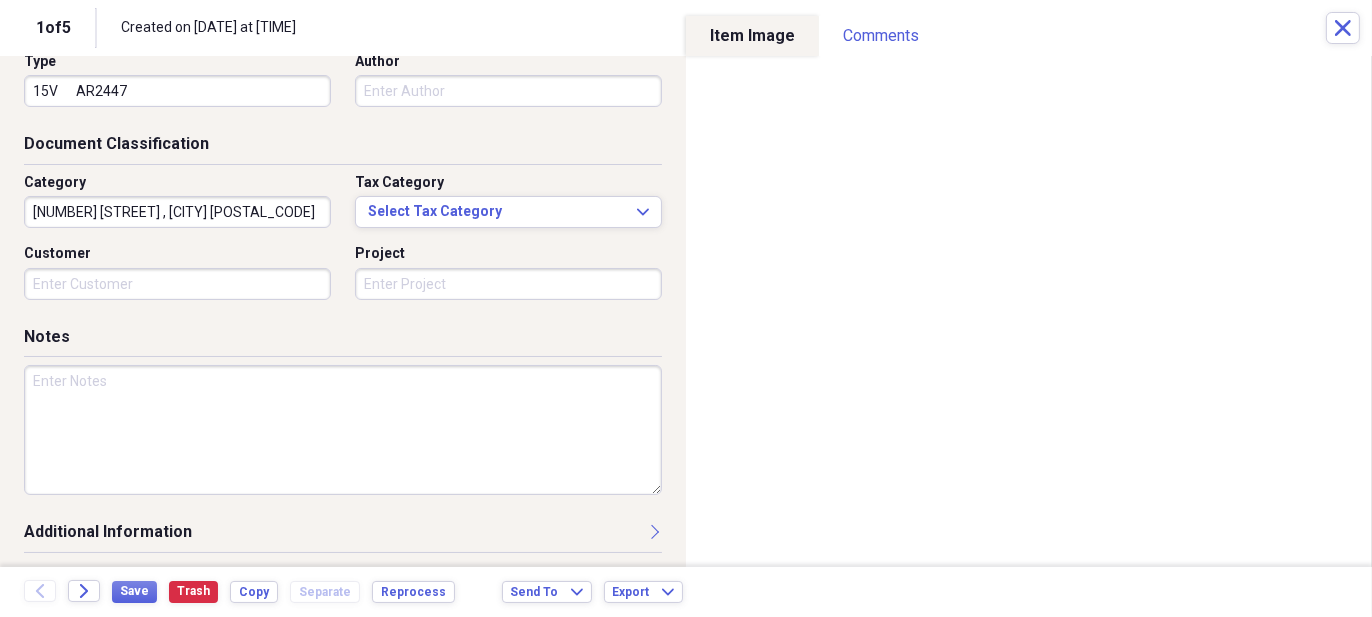 scroll, scrollTop: 222, scrollLeft: 0, axis: vertical 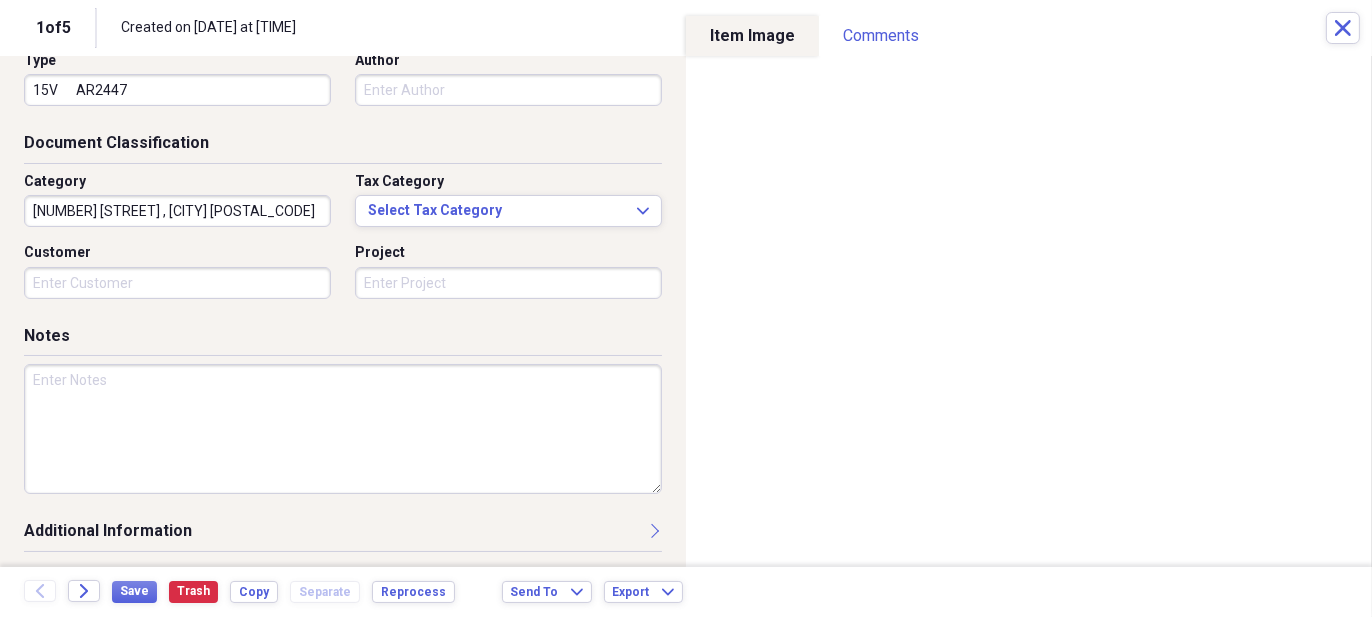 type on "[NUMBER] [STREET] , [CITY] [POSTAL_CODE]" 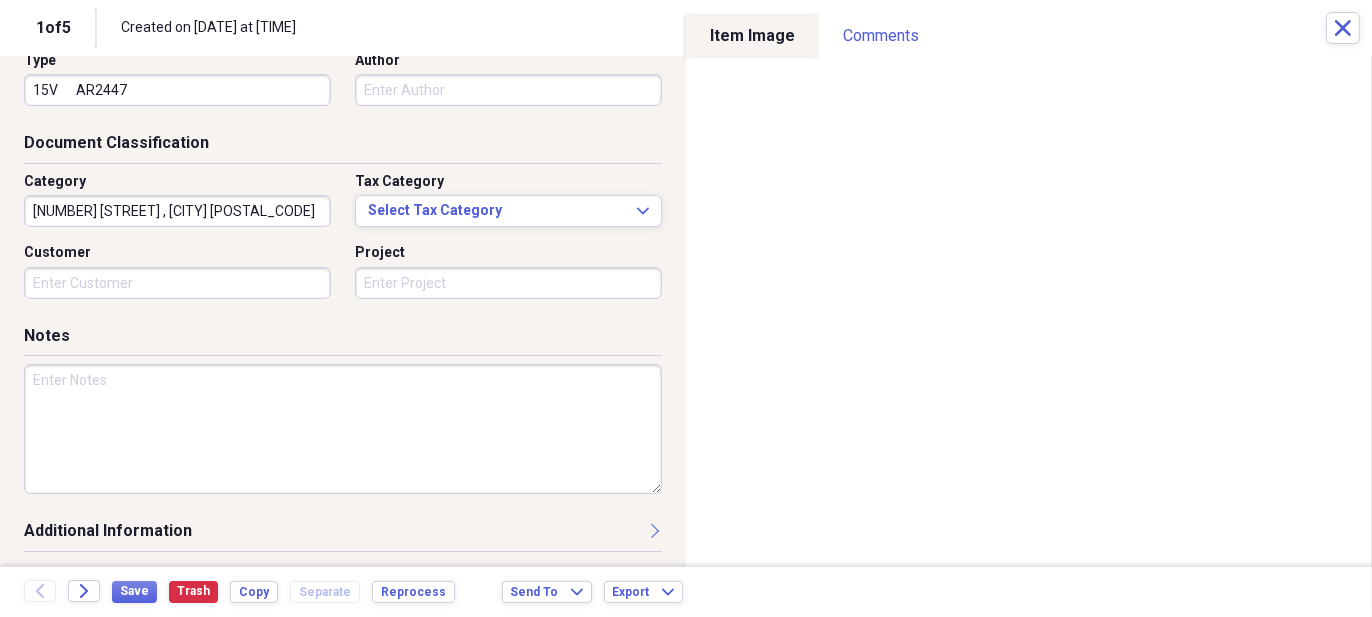 click on "15V      AR2447" at bounding box center (177, 90) 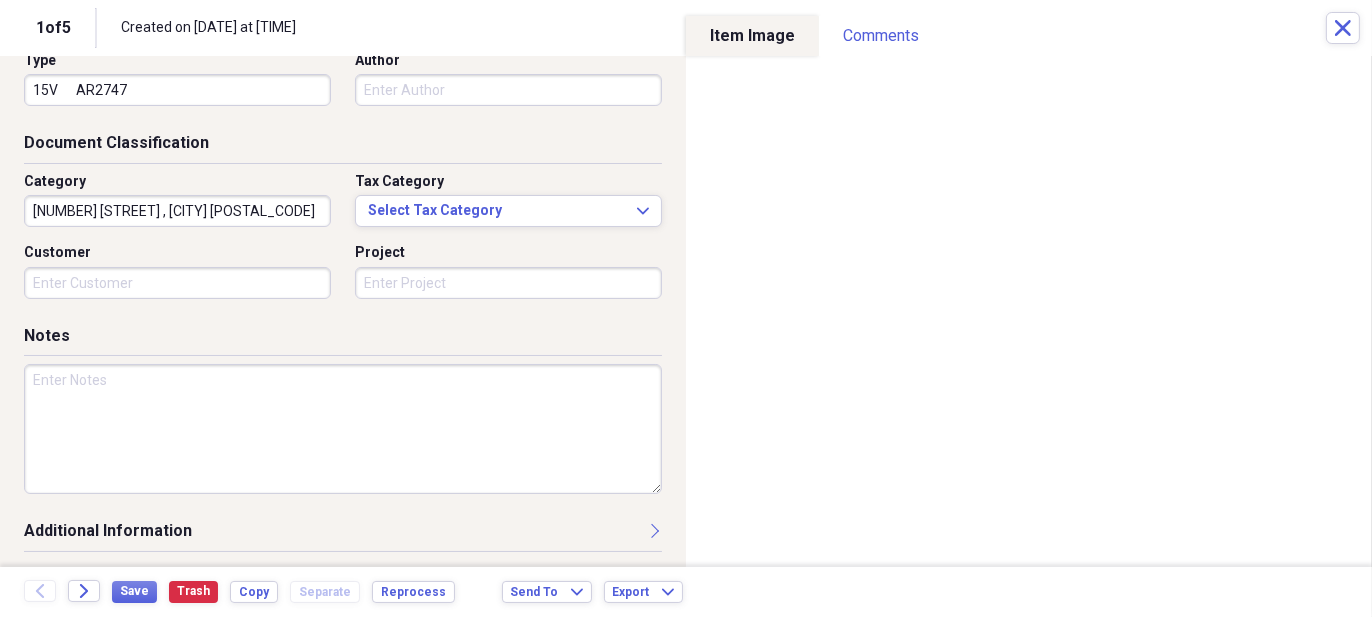 type on "15V      AR2747" 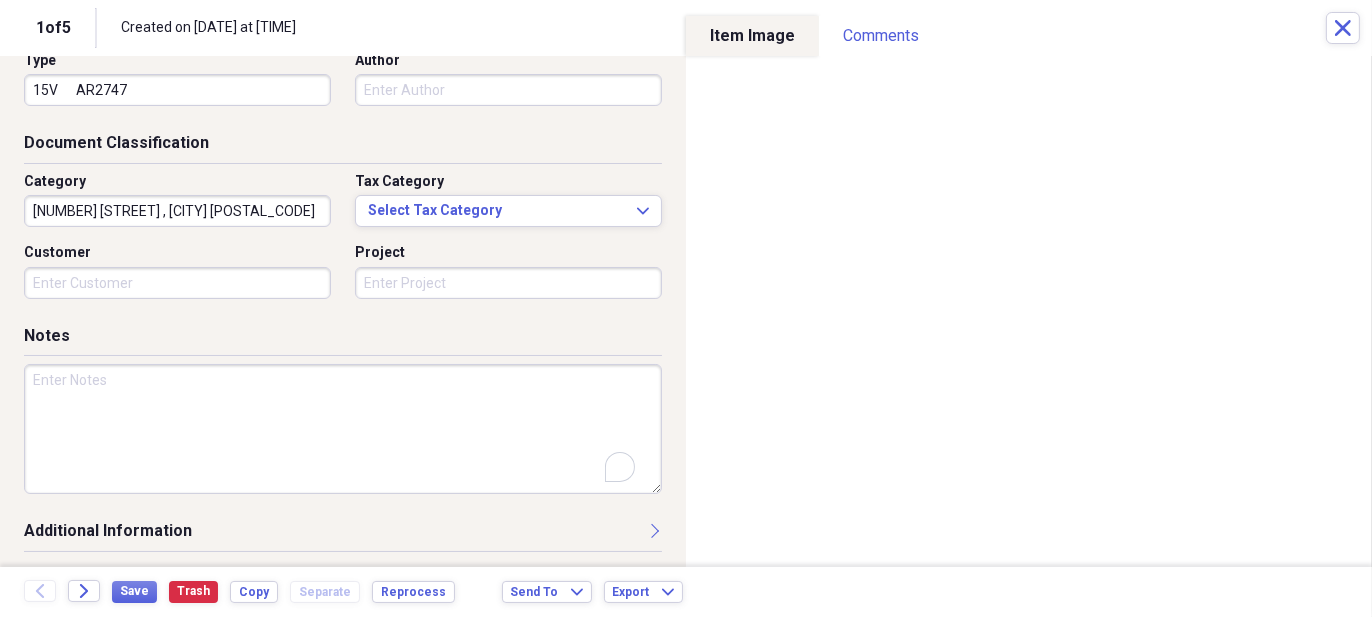 click at bounding box center [343, 429] 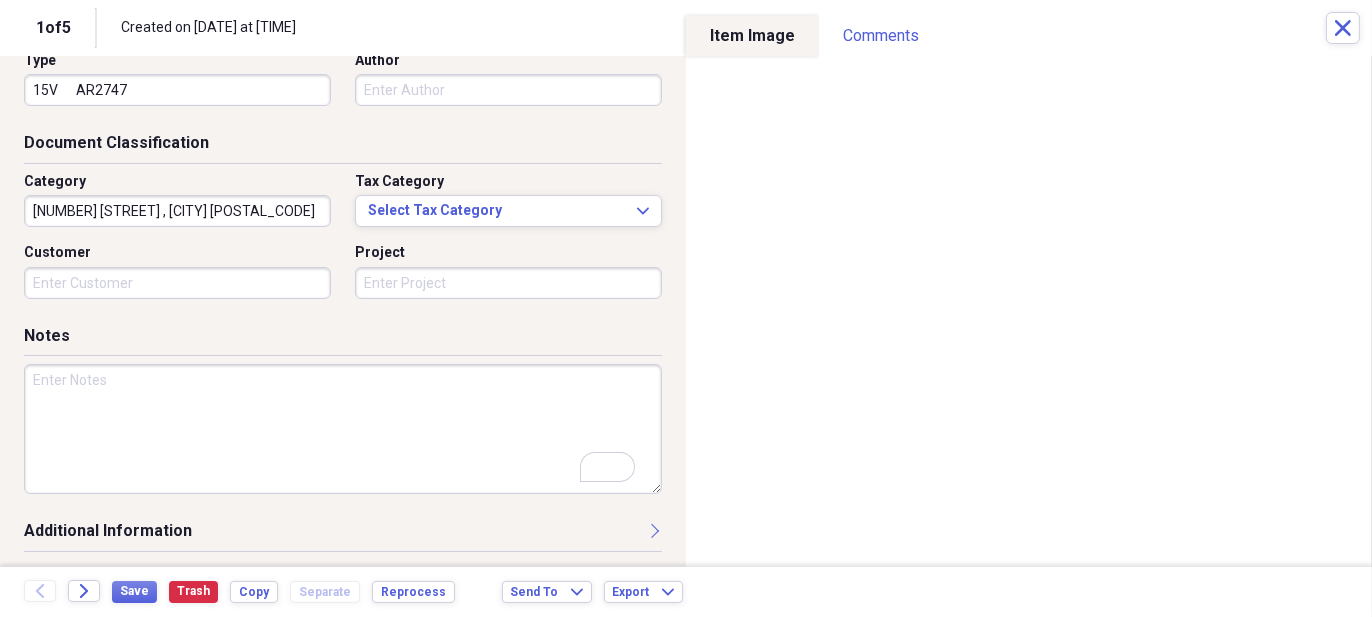 scroll, scrollTop: 222, scrollLeft: 0, axis: vertical 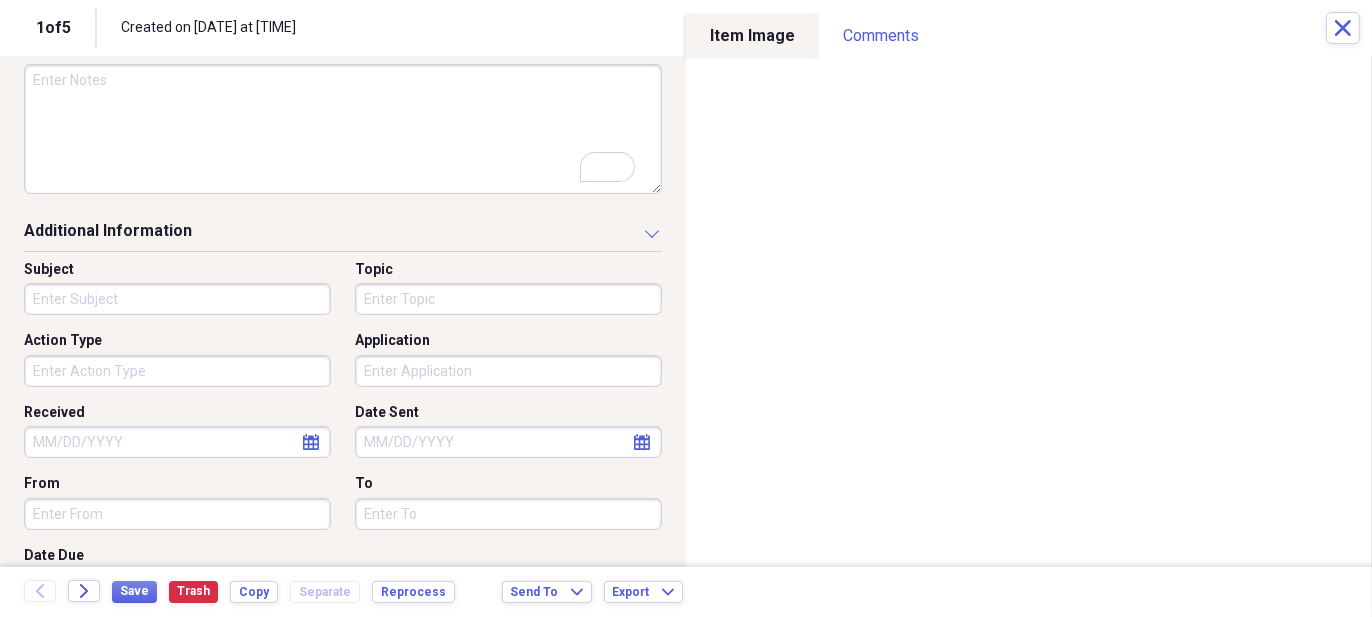click on "Action Type" at bounding box center [177, 371] 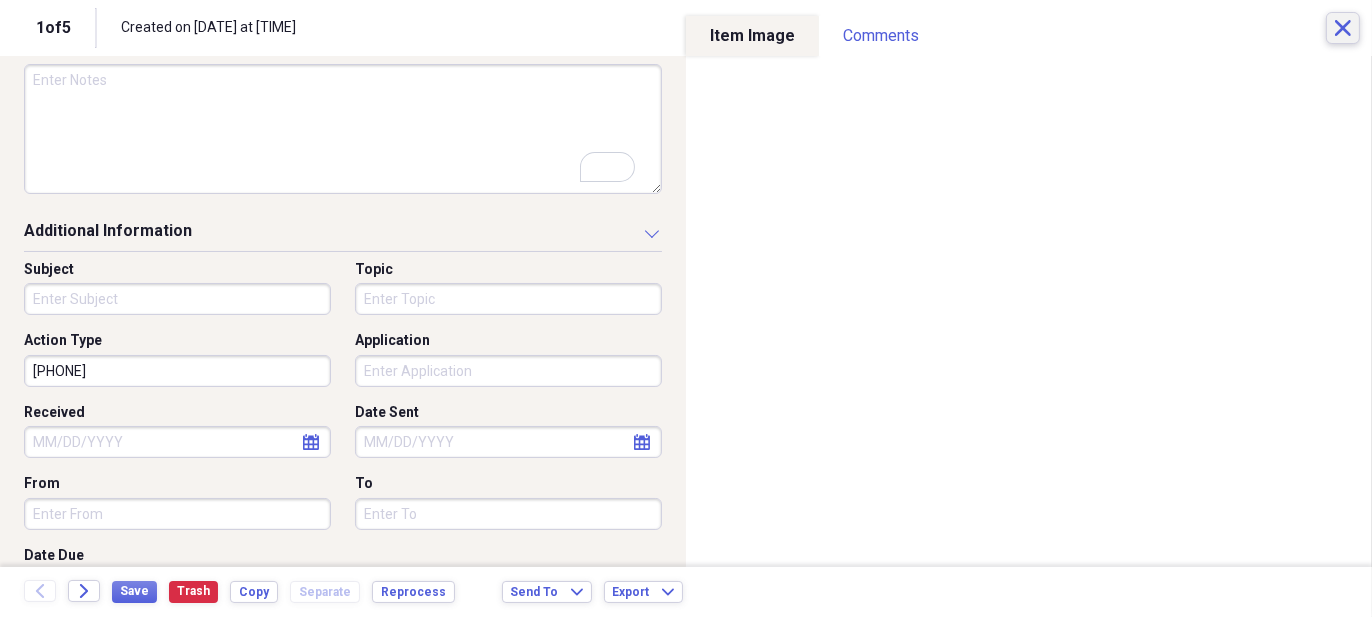 type on "[PHONE]" 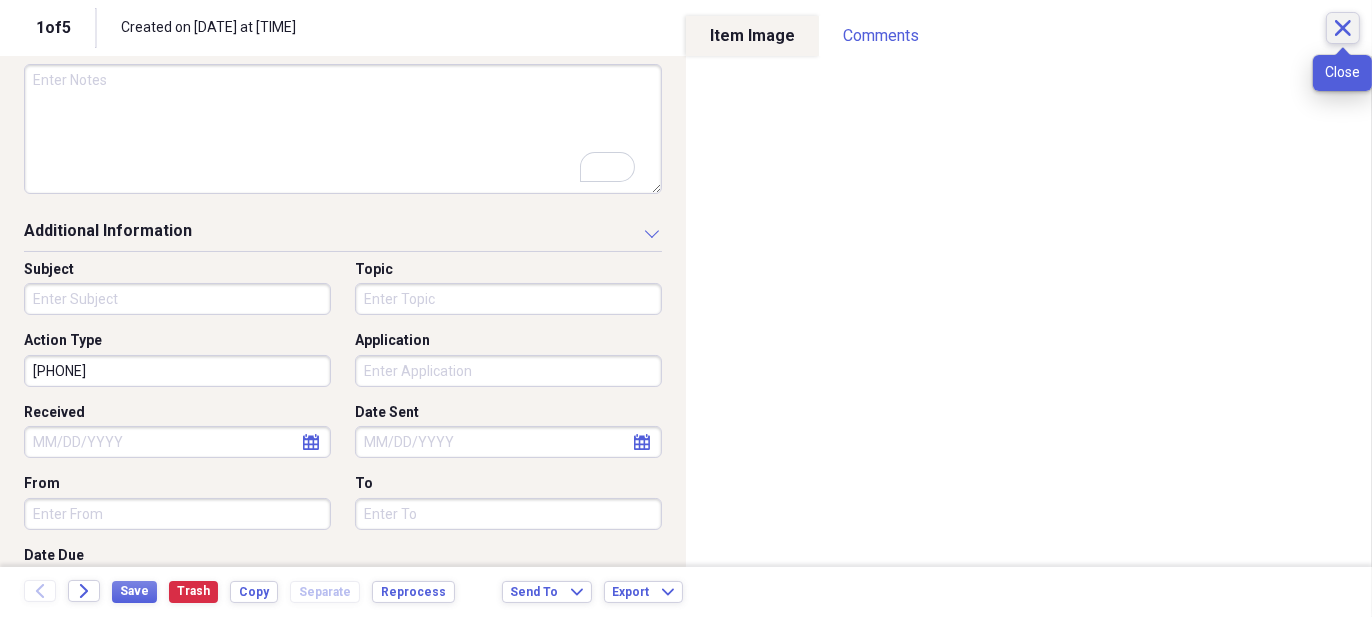 click on "Close" at bounding box center (1343, 28) 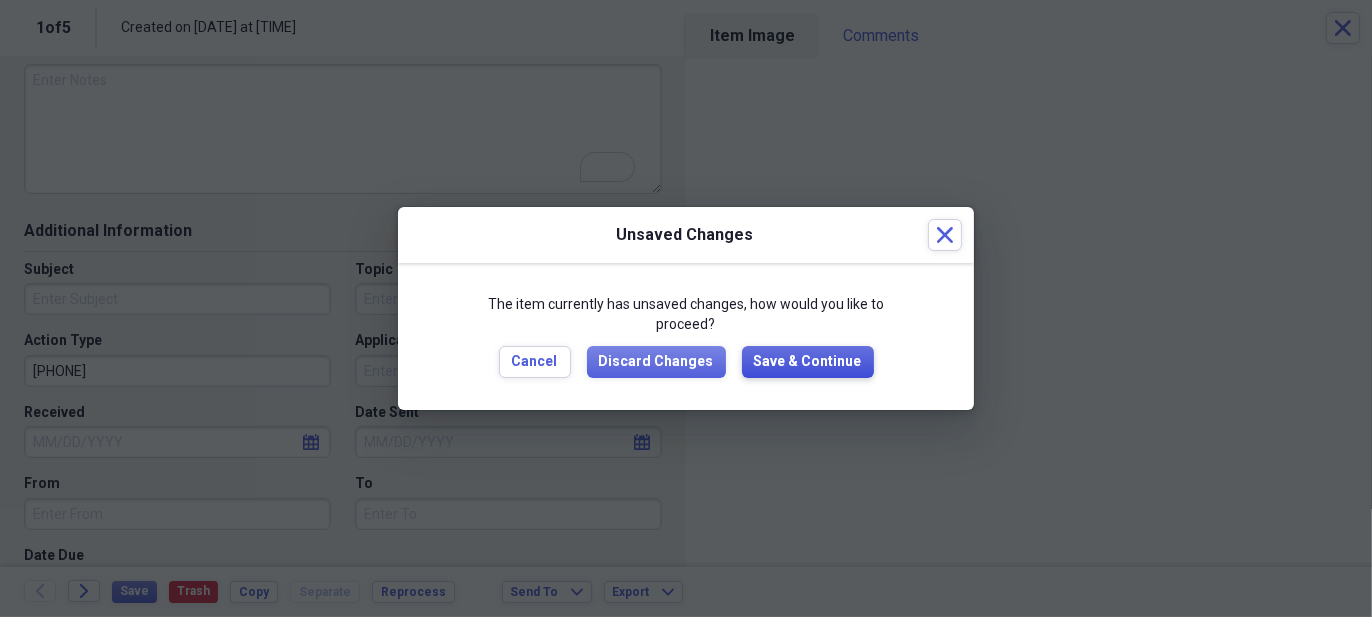 click on "Save & Continue" at bounding box center [808, 362] 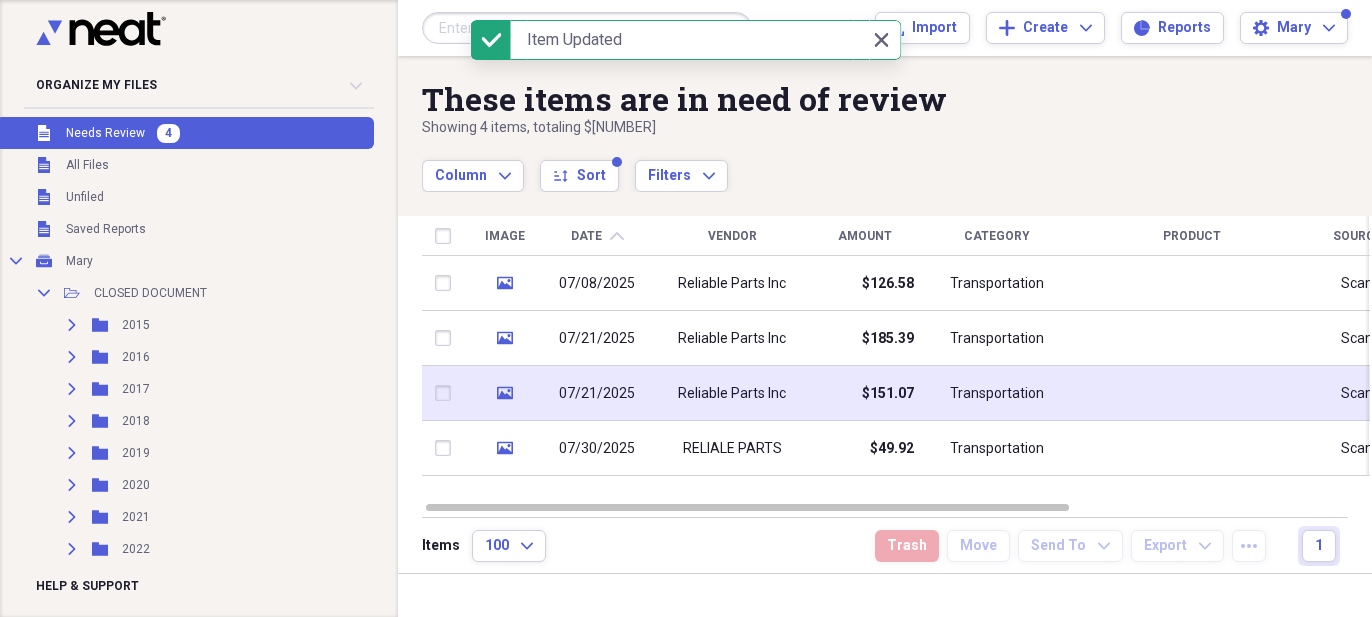 scroll, scrollTop: 0, scrollLeft: 0, axis: both 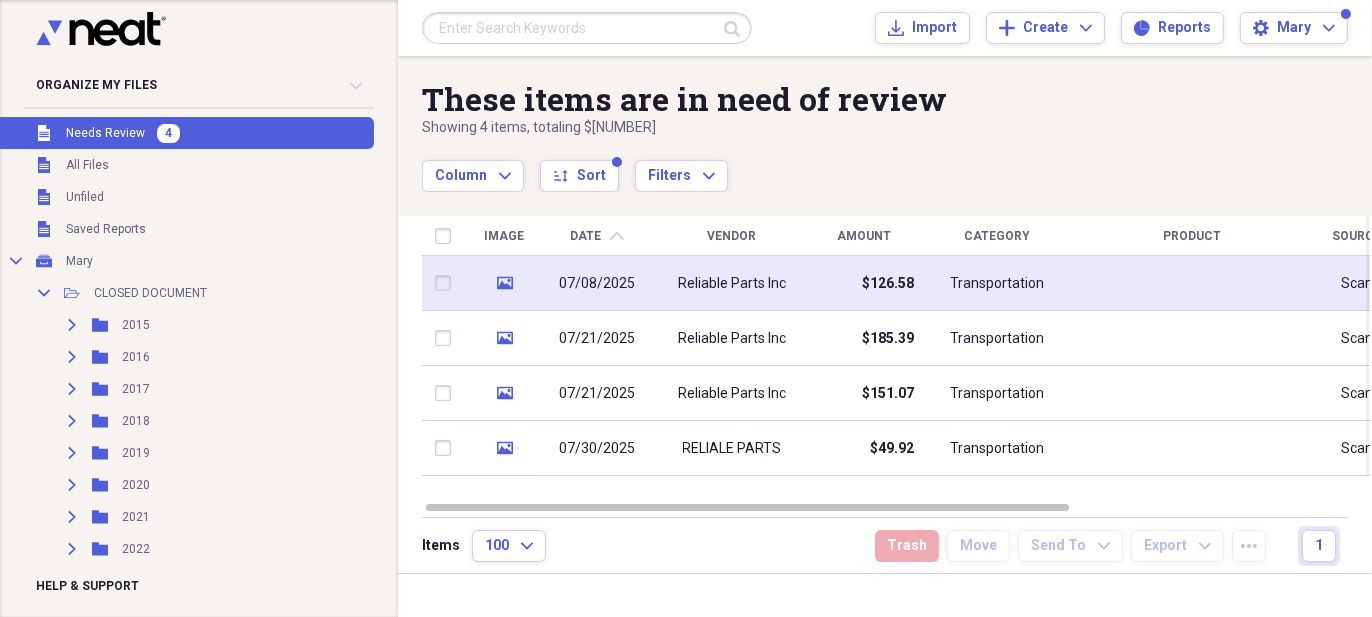 click on "Reliable Parts Inc" at bounding box center (732, 284) 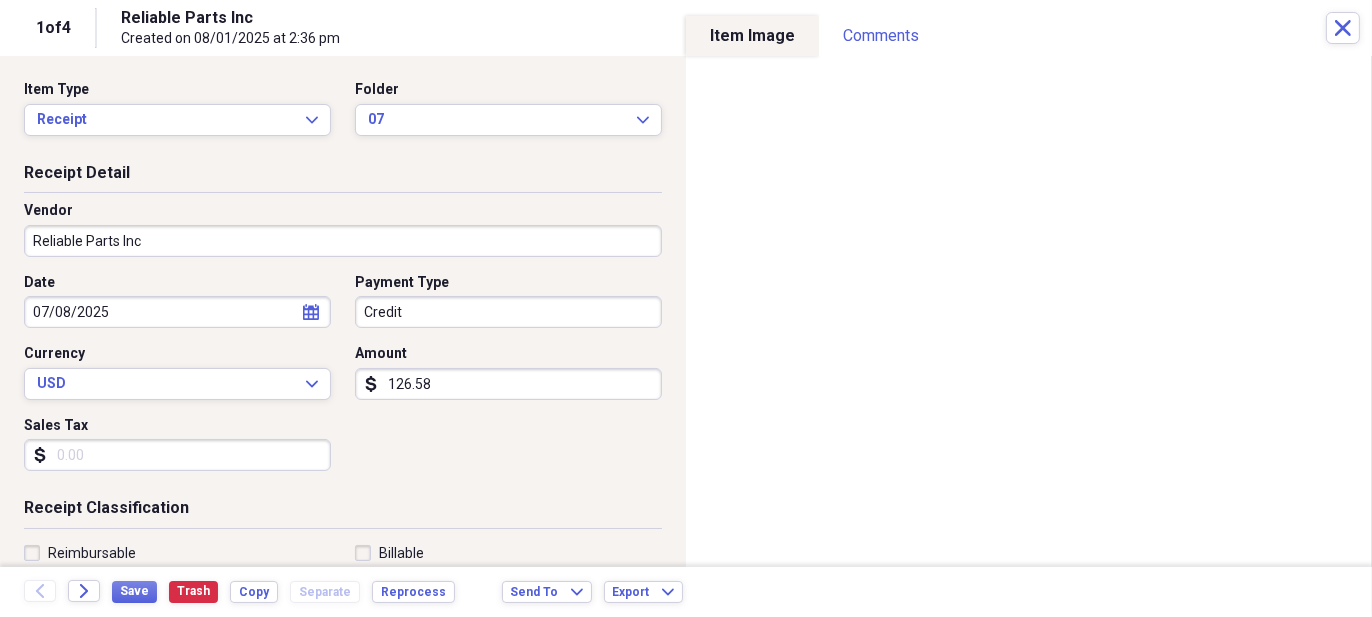 click on "Organize My Files 3 Collapse Unfiled Needs Review 3 Unfiled All Files Unfiled Unfiled Unfiled Saved Reports Collapse My Cabinet Mary Add Folder Collapse Open Folder CLOSED DOCUMENT Add Folder Expand Folder 2015 Add Folder Expand Folder 2016 Add Folder Expand Folder 2017 Add Folder Expand Folder 2018 Add Folder Expand Folder 2019 Add Folder Expand Folder 2020 Add Folder Expand Folder 2021 Add Folder Expand Folder 2022 Add Folder Expand Folder 2023 Add Folder Expand Folder 2024 Add Folder Expand Folder 2025 Add Folder Collapse Open Folder CLOSED RECIEPT Add Folder Expand Folder 2015 Add Folder Expand Folder 2016 Add Folder Expand Folder 2017 Add Folder Expand Folder 2018 Add Folder Expand Folder 2019 Add Folder Expand Folder 2020 Add Folder Expand Folder 2021 Add Folder Expand Folder 2022 Add Folder Expand Folder 2023 Add Folder Expand Folder 2024 Add Folder Collapse Open Folder 2025 Add Folder Folder 01 Add Folder Folder 02 Add Folder Folder 03 Add Folder Folder 04 Add Folder Folder 05 Add Folder Folder 06 07" at bounding box center [686, 308] 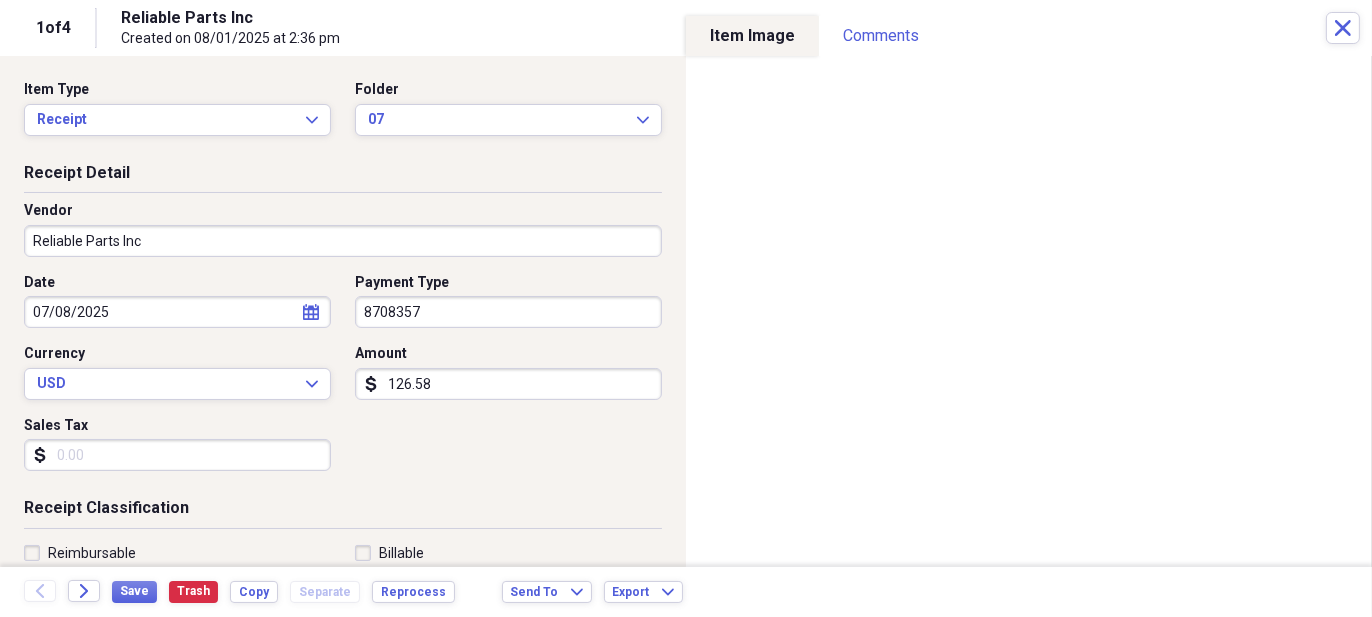 type on "8708357" 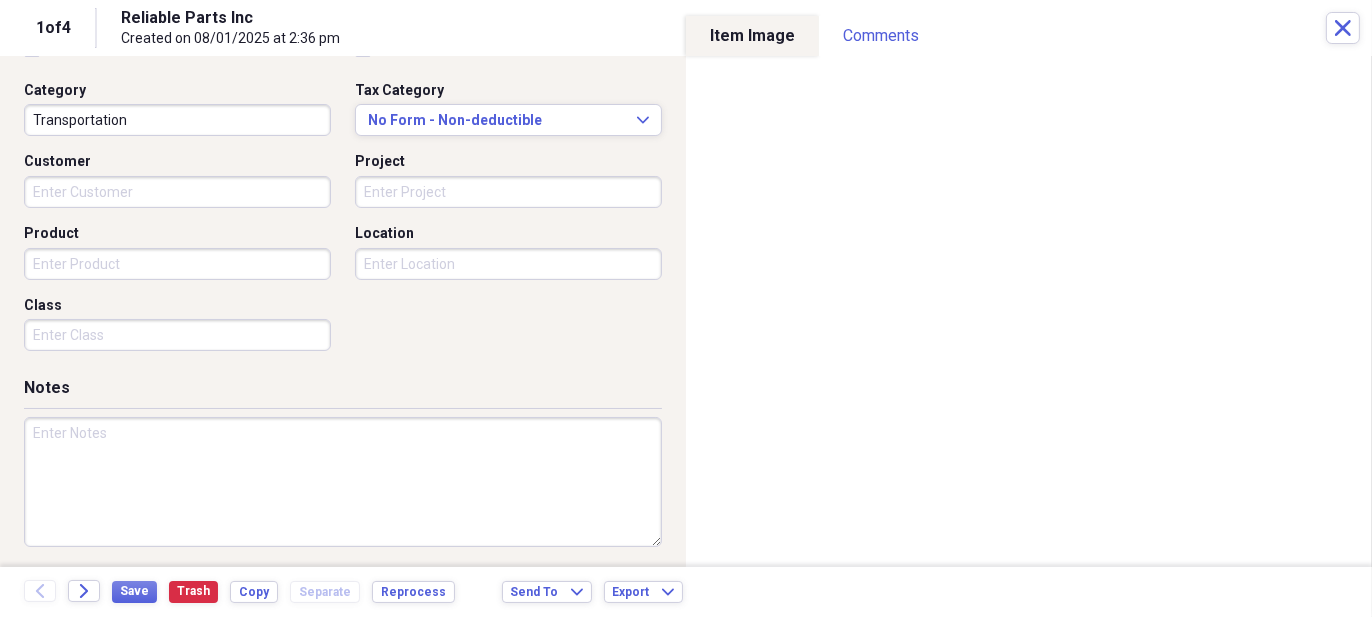 scroll, scrollTop: 507, scrollLeft: 0, axis: vertical 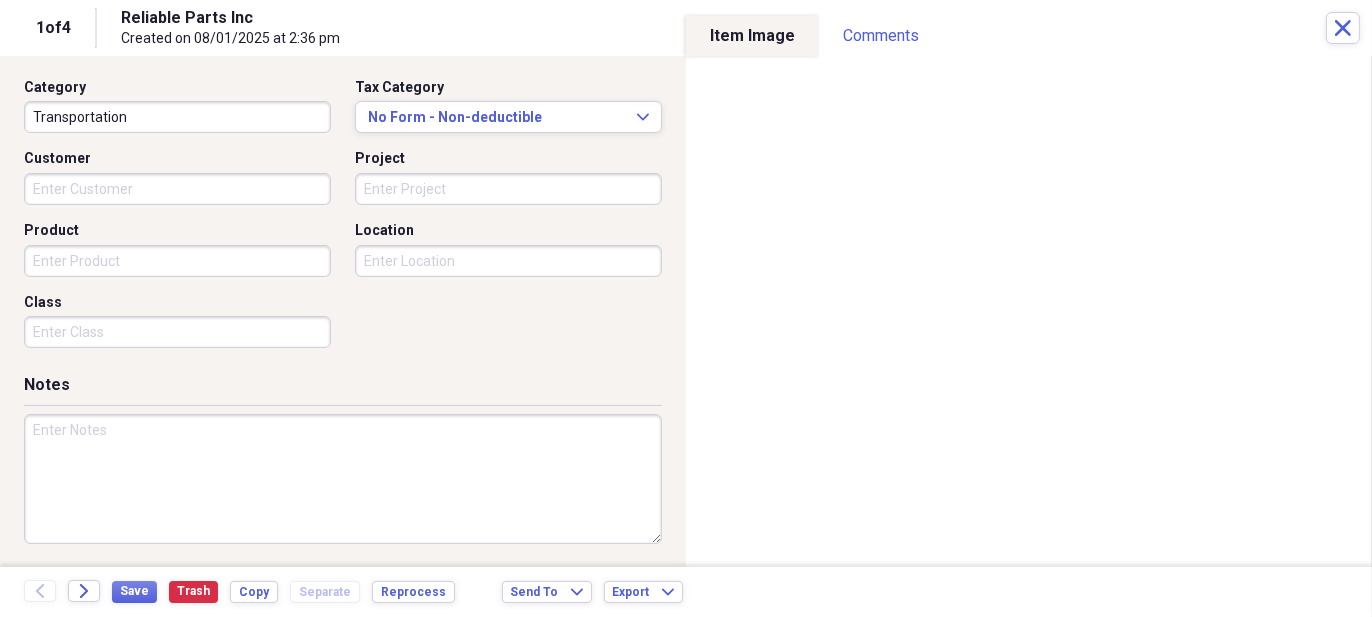 type on "0.00" 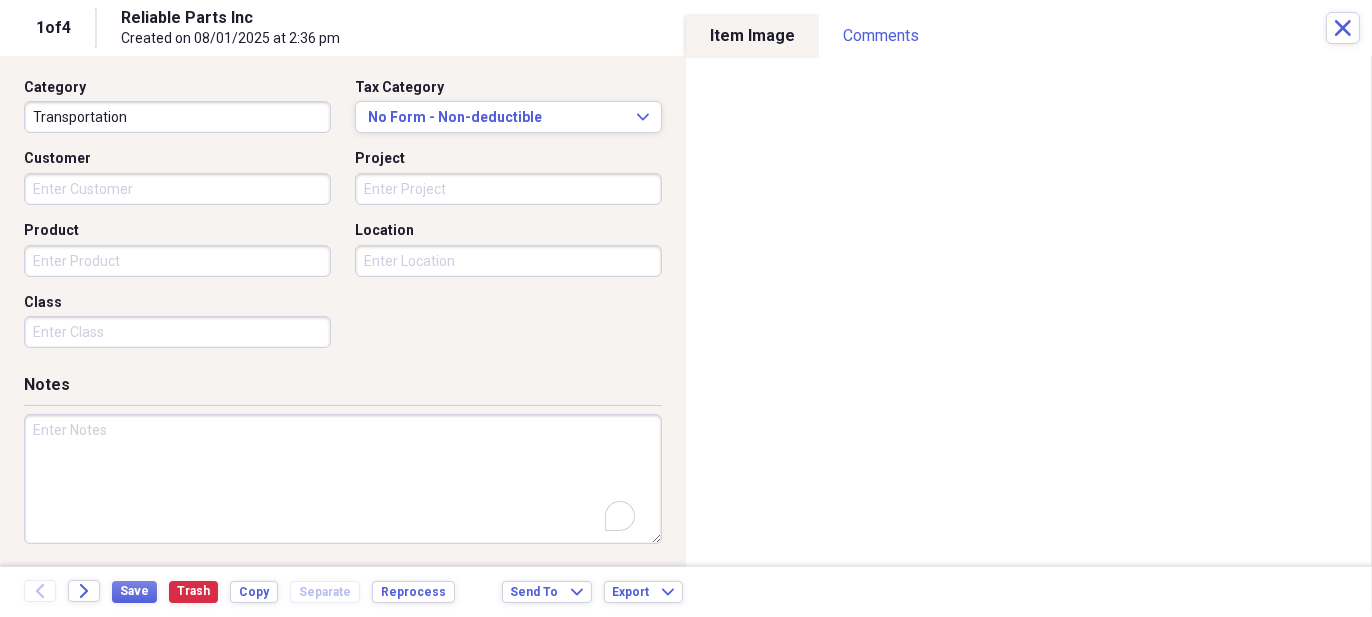 click at bounding box center [343, 479] 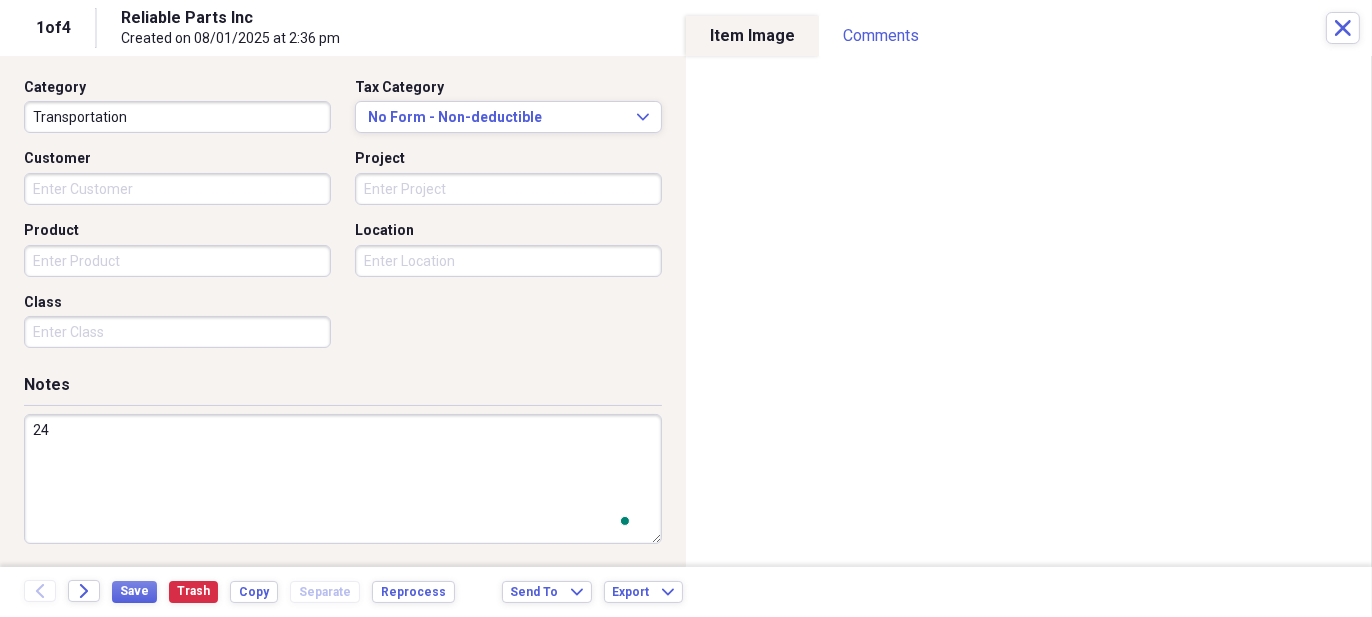 scroll, scrollTop: 507, scrollLeft: 0, axis: vertical 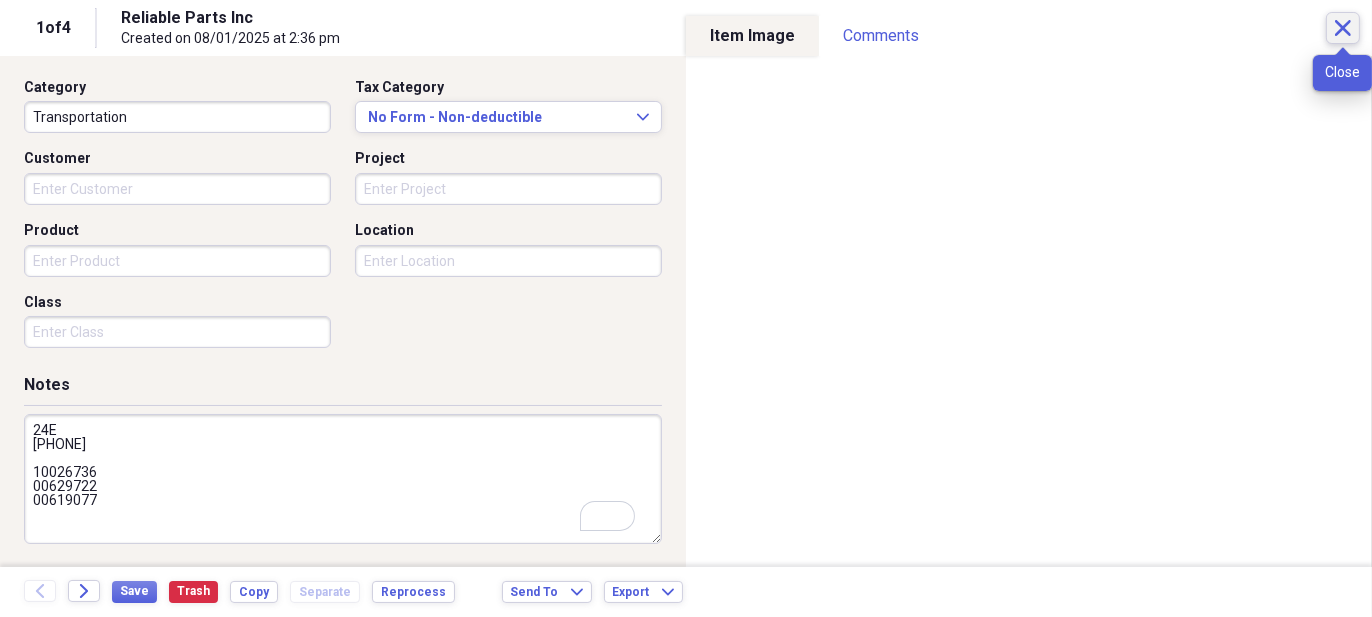 type on "24E
[PHONE]
10026736
00629722
00619077" 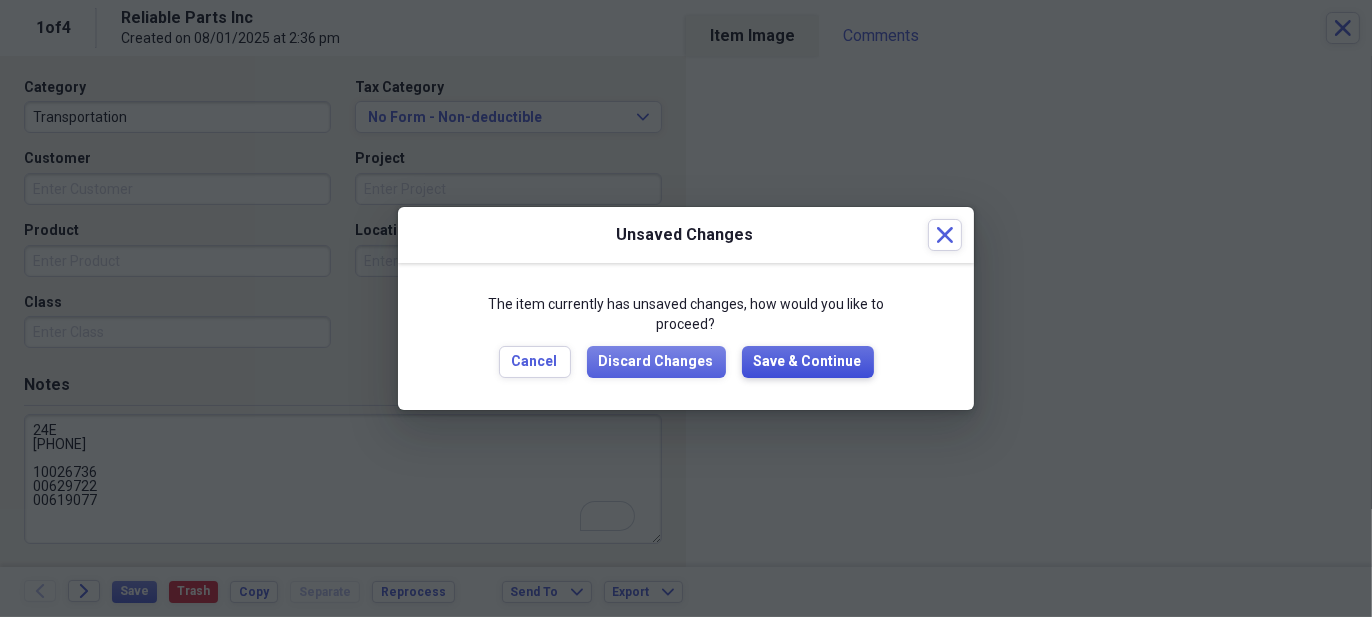 click on "Save & Continue" at bounding box center [808, 362] 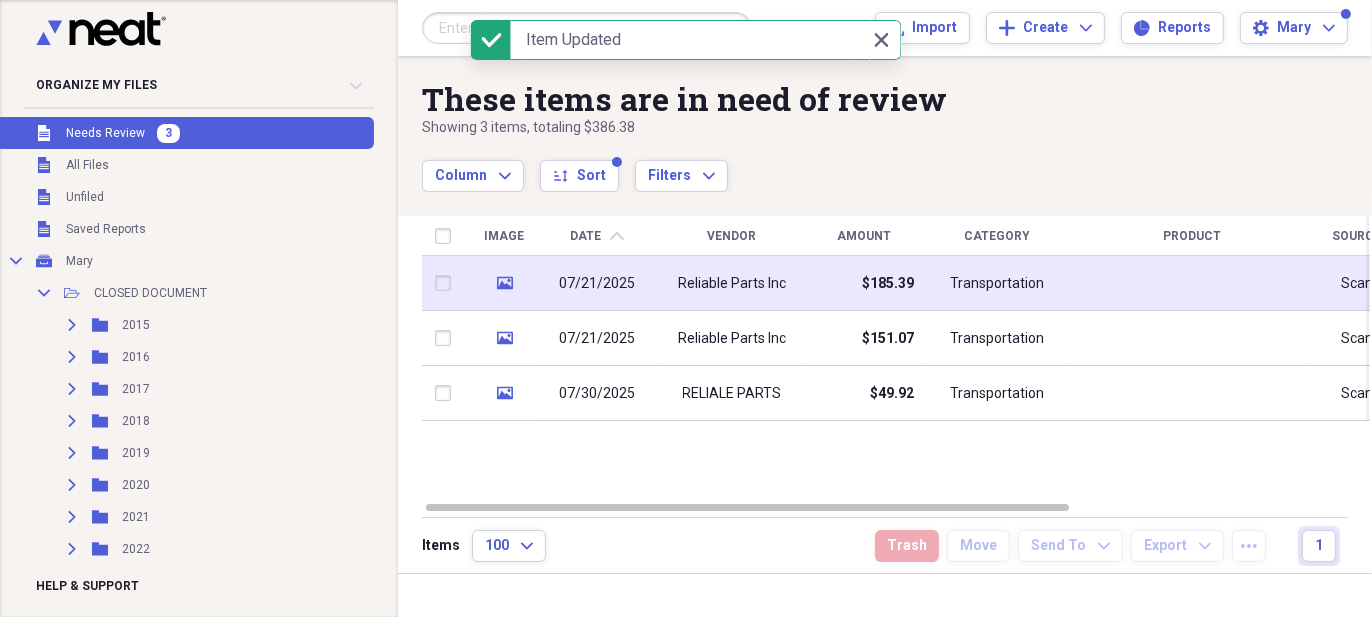click on "Transportation" at bounding box center [997, 284] 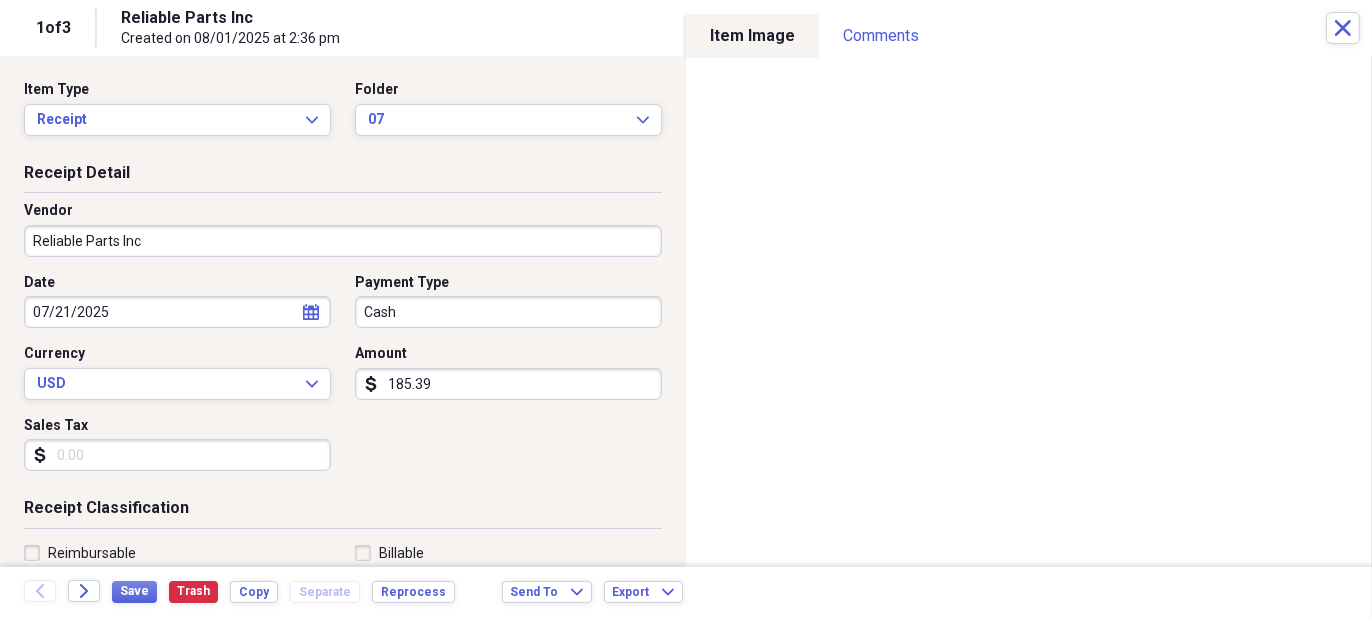 click on "Organize My Files 2 Collapse Unfiled Needs Review 2 Unfiled All Files Unfiled Unfiled Unfiled Saved Reports Collapse My Cabinet Mary Add Folder Collapse Open Folder CLOSED DOCUMENT Add Folder Expand Folder 2015 Add Folder Expand Folder 2016 Add Folder Expand Folder 2017 Add Folder Expand Folder 2018 Add Folder Expand Folder 2019 Add Folder Expand Folder 2020 Add Folder Expand Folder 2021 Add Folder Expand Folder 2022 Add Folder Expand Folder 2023 Add Folder Expand Folder 2024 Add Folder Collapse Open Folder CLOSED RECIEPT Add Folder Expand Folder 2015 Add Folder Expand Folder 2016 Add Folder Expand Folder 2017 Add Folder Expand Folder 2018 Add Folder Expand Folder 2019 Add Folder Expand Folder 2020 Add Folder Expand Folder 2021 Add Folder Expand Folder 2022 Add Folder Expand Folder 2023 Add Folder Expand Folder 2024 Add Folder Collapse Open Folder 2025 Add Folder Folder 01 Add Folder Folder 02 Add Folder Folder 03 Add Folder Folder 04 Add Folder Folder 05 Add Folder Folder 06 07" at bounding box center (686, 308) 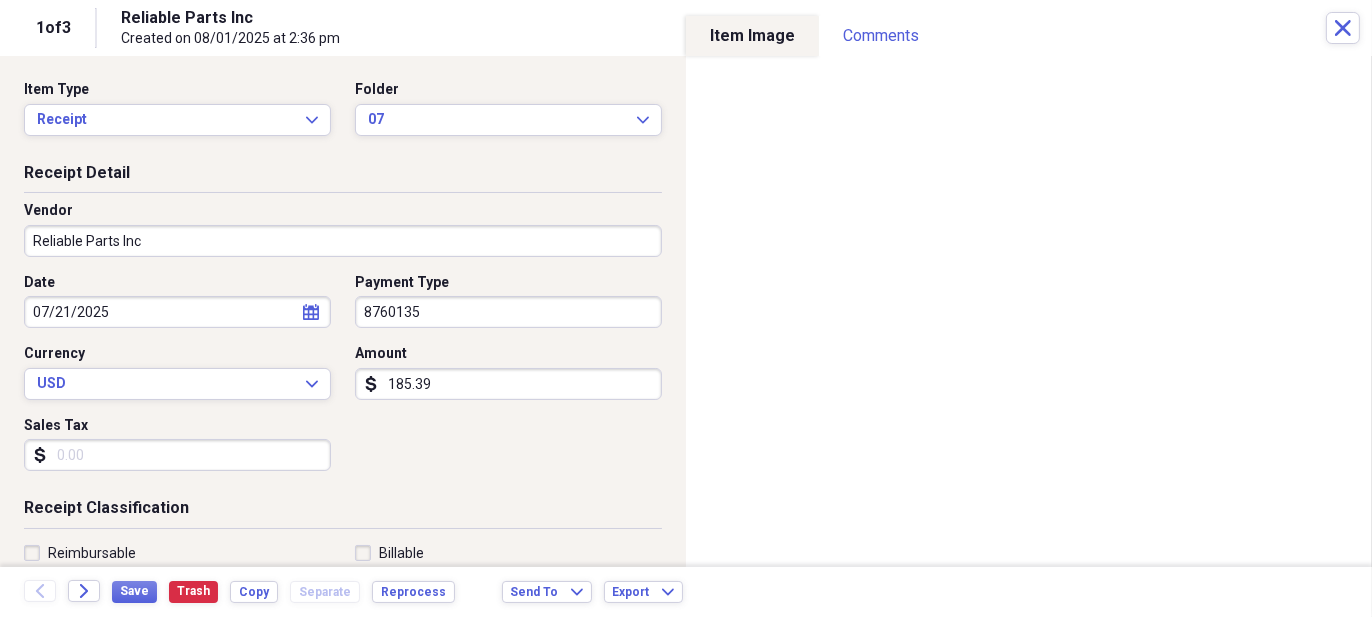 type on "8760135" 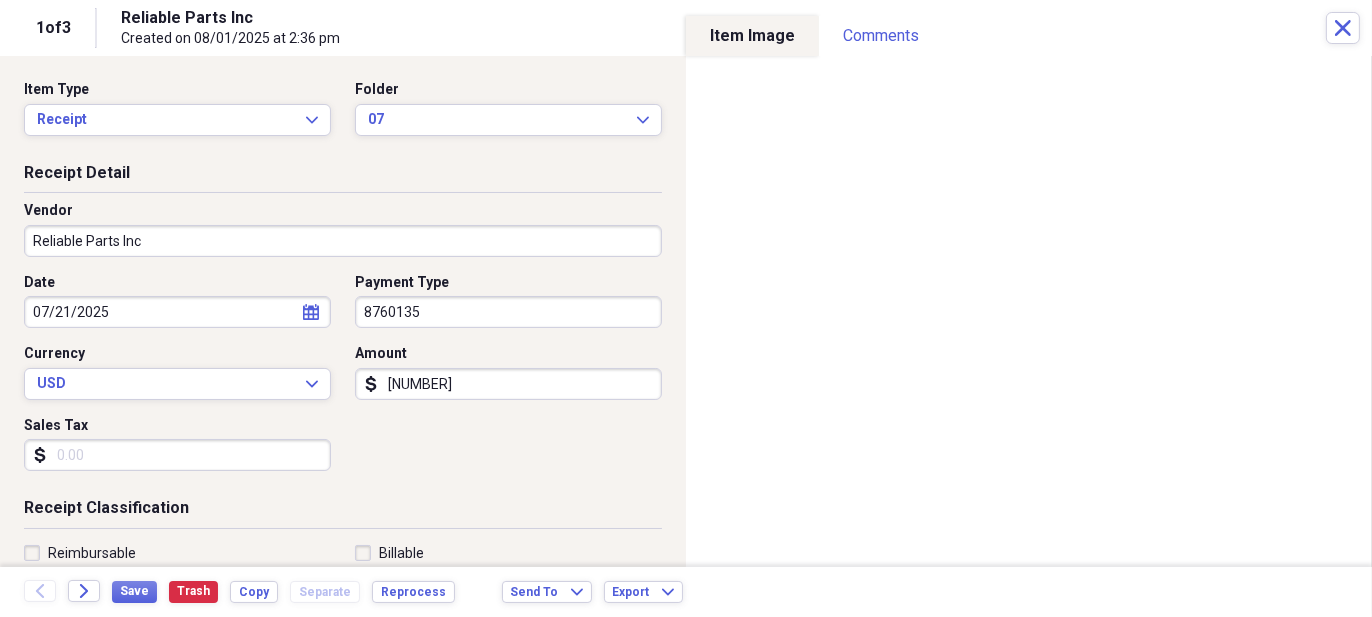 type on "[NUMBER]" 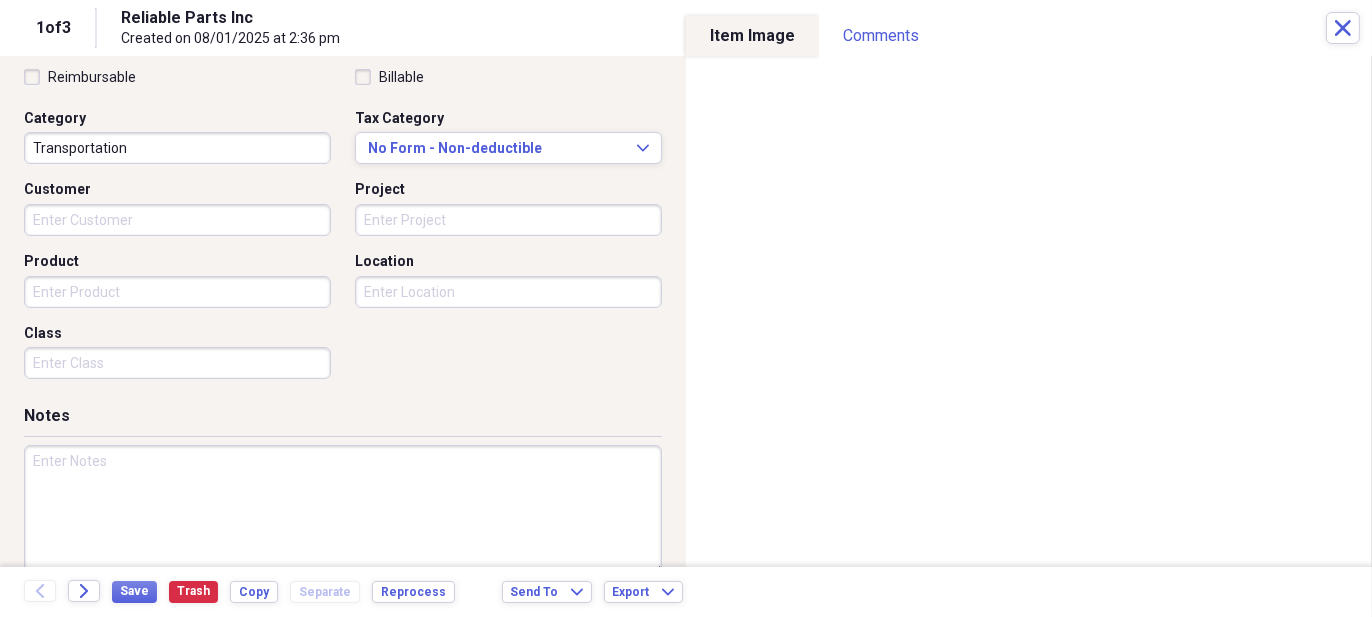 scroll, scrollTop: 507, scrollLeft: 0, axis: vertical 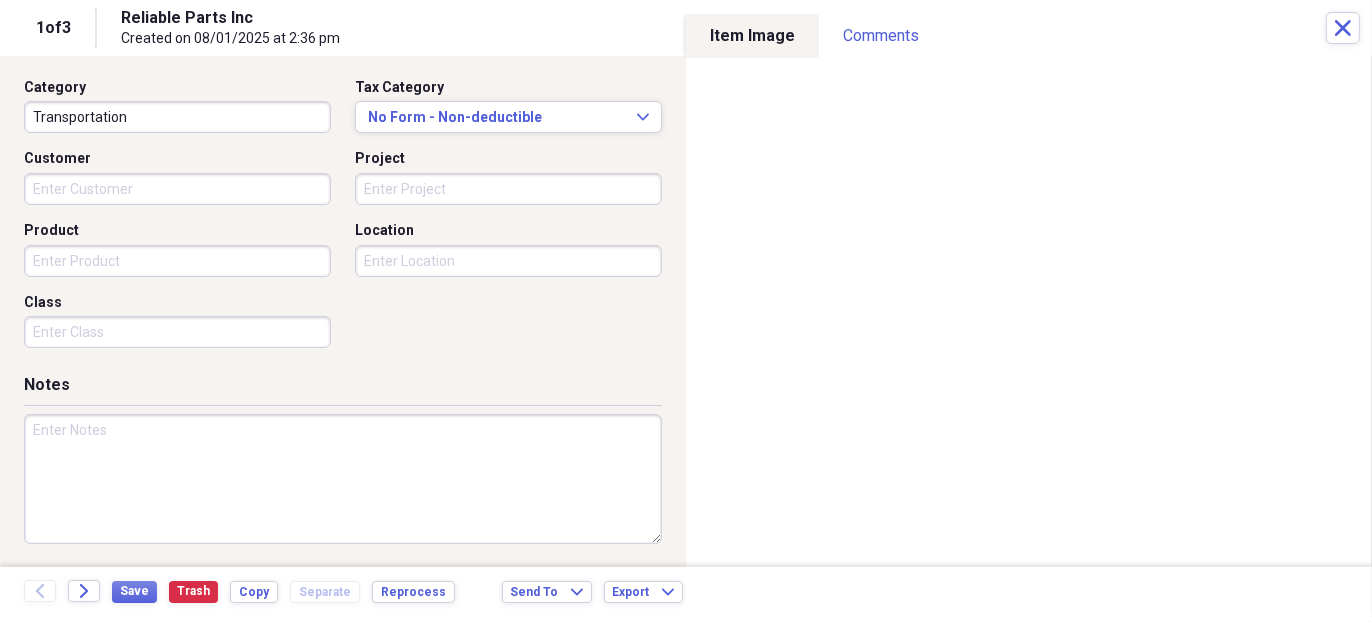 type on "0.00" 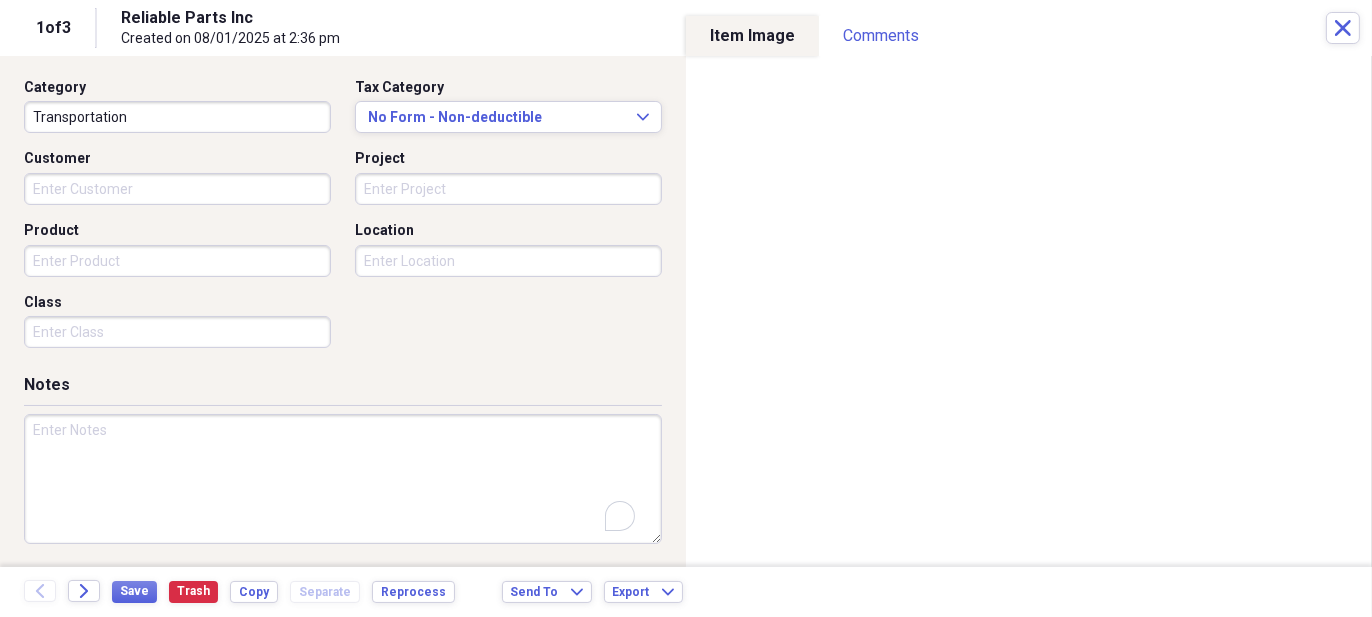 click at bounding box center (343, 479) 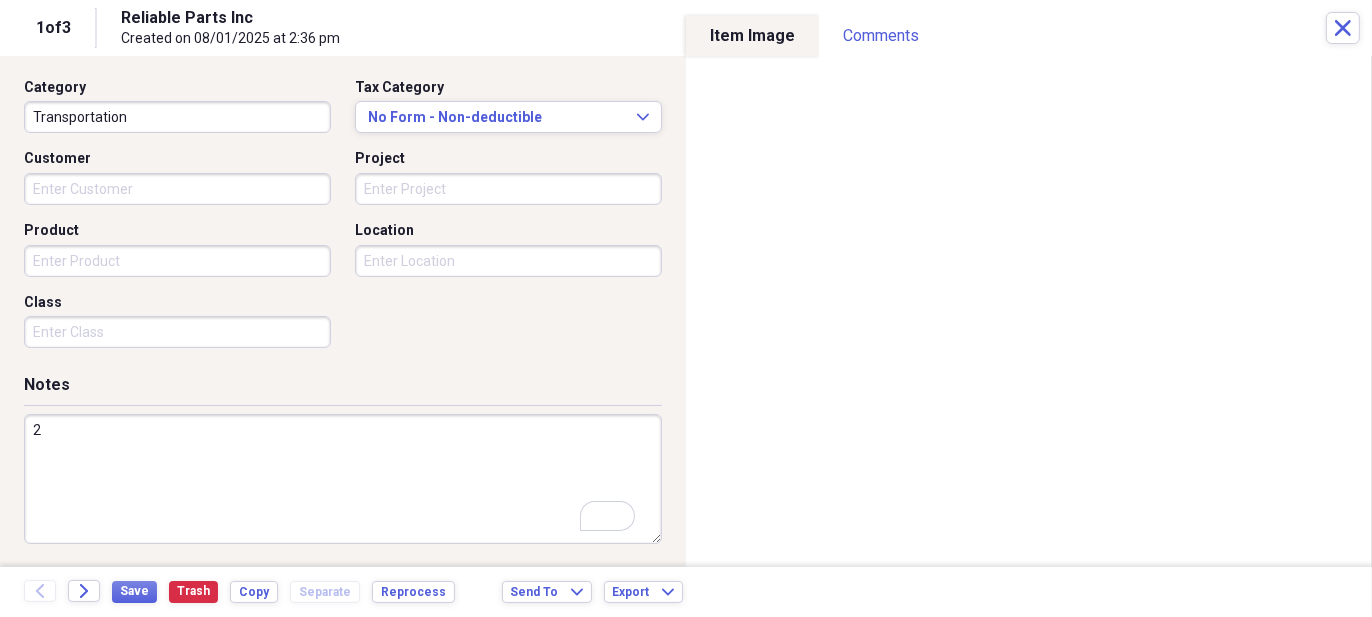 scroll, scrollTop: 507, scrollLeft: 0, axis: vertical 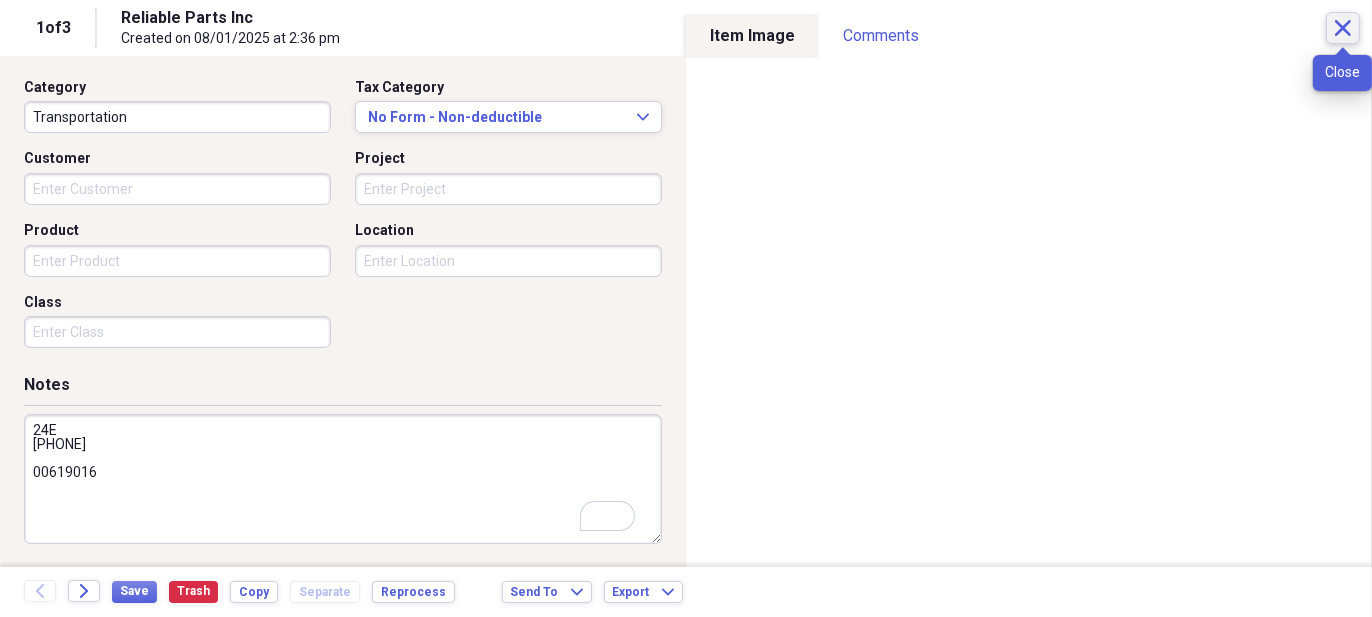 type on "24E
[PHONE]
00619016" 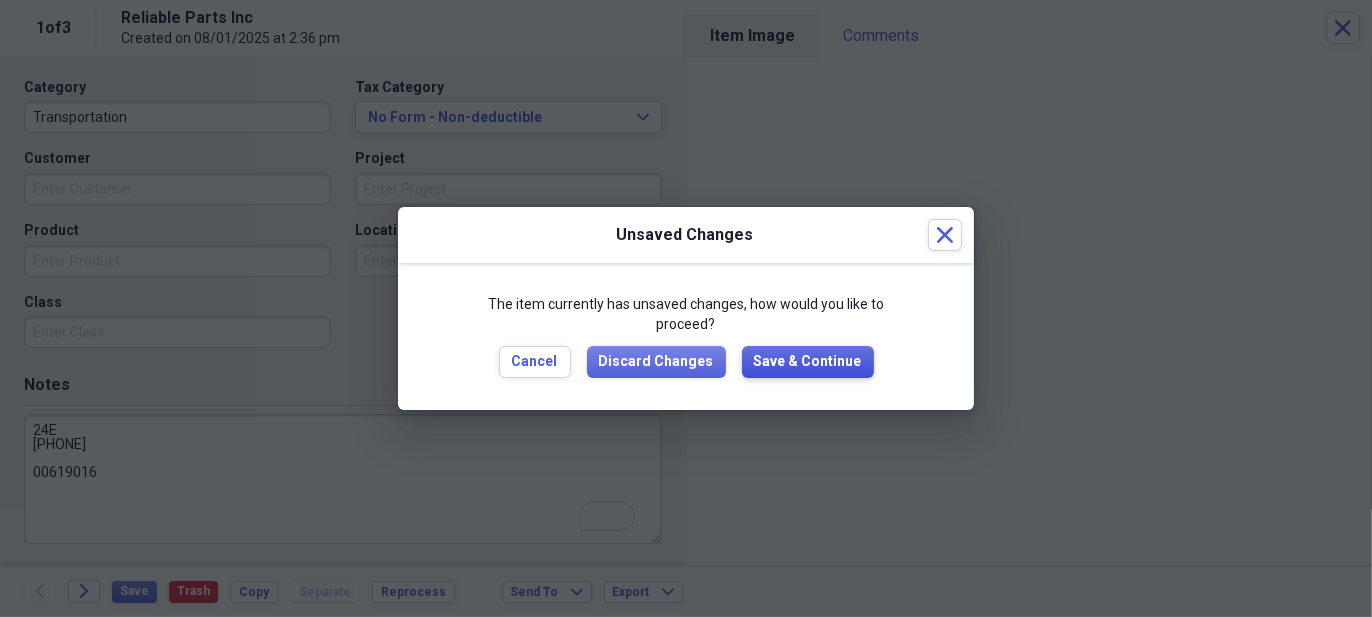 click on "Save & Continue" at bounding box center (808, 362) 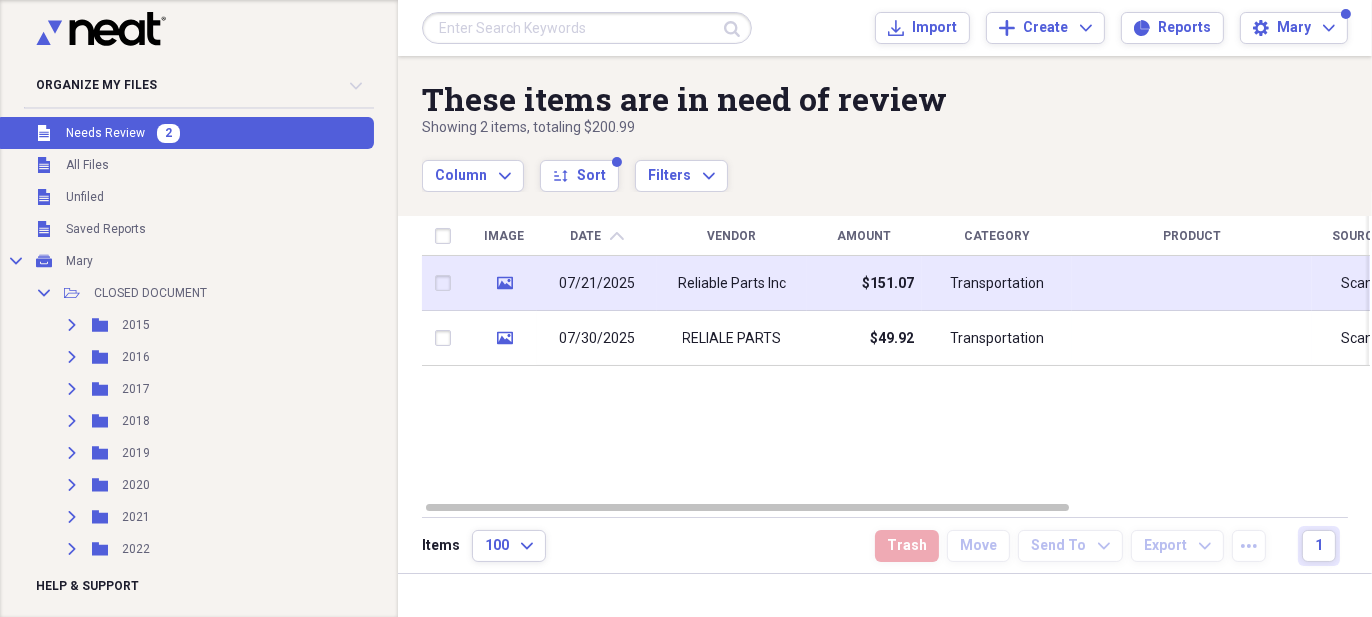 click on "$151.07" at bounding box center [864, 283] 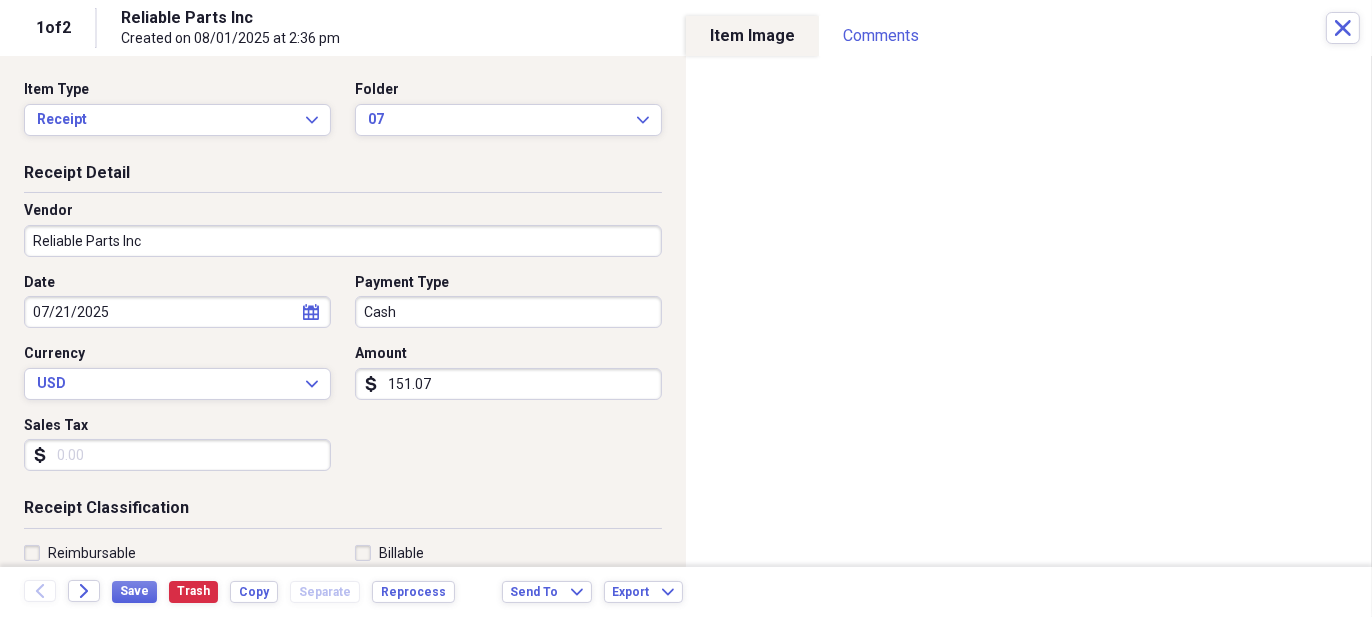 click on "Organize My Files 1 Collapse Unfiled Needs Review 1 Unfiled All Files Unfiled Unfiled Unfiled Saved Reports Collapse My Cabinet Mary Add Folder Collapse Open Folder CLOSED DOCUMENT Add Folder Expand Folder 2015 Add Folder Expand Folder 2016 Add Folder Expand Folder 2017 Add Folder Expand Folder 2018 Add Folder Expand Folder 2019 Add Folder Expand Folder 2020 Add Folder Expand Folder 2021 Add Folder Expand Folder 2022 Add Folder Expand Folder 2023 Add Folder Expand Folder 2024 Add Folder Expand Folder 2025 Add Folder Collapse Open Folder CLOSED RECIEPT Add Folder Expand Folder 2015 Add Folder Expand Folder 2016 Add Folder Expand Folder 2017 Add Folder Expand Folder 2018 Add Folder Expand Folder 2019 Add Folder Expand Folder 2020 Add Folder Expand Folder 2021 Add Folder Expand Folder 2022 Add Folder Expand Folder 2023 Add Folder Expand Folder 2024 Add Folder Collapse Open Folder 2025 Add Folder Folder 01 Add Folder Folder 02 Add Folder Folder 03 Add Folder Folder 04 Add Folder Folder 05 Add Folder Folder 06 07" at bounding box center (686, 308) 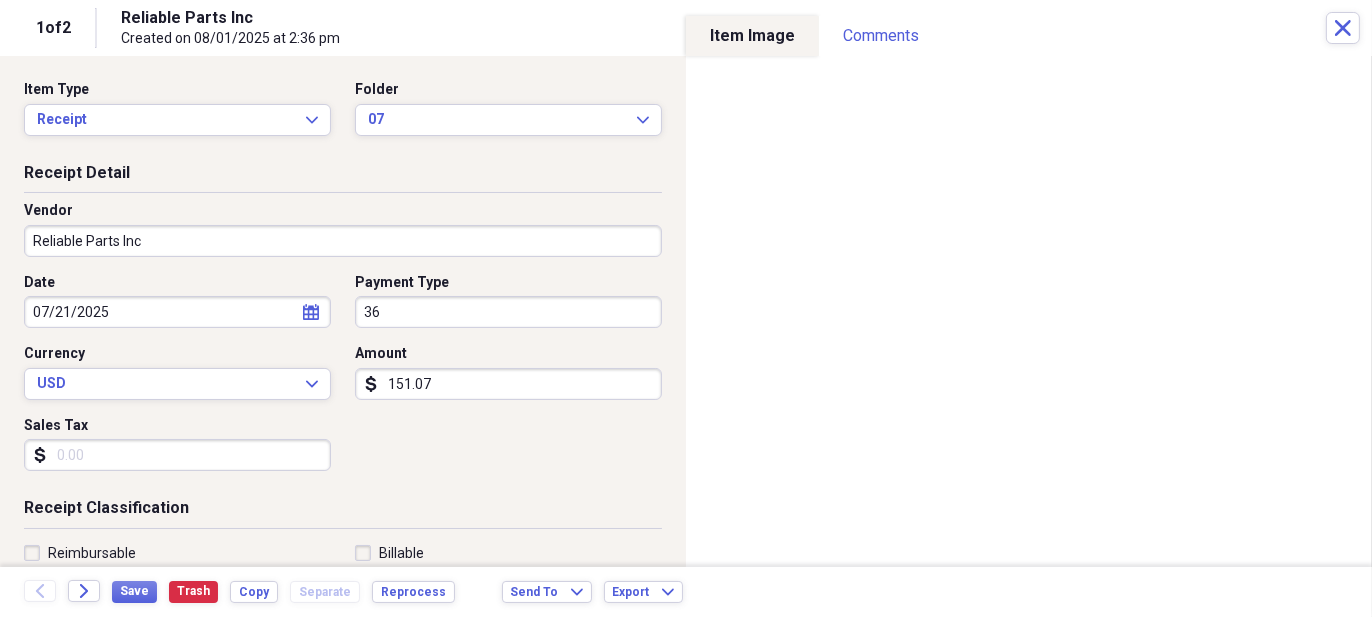 type on "3" 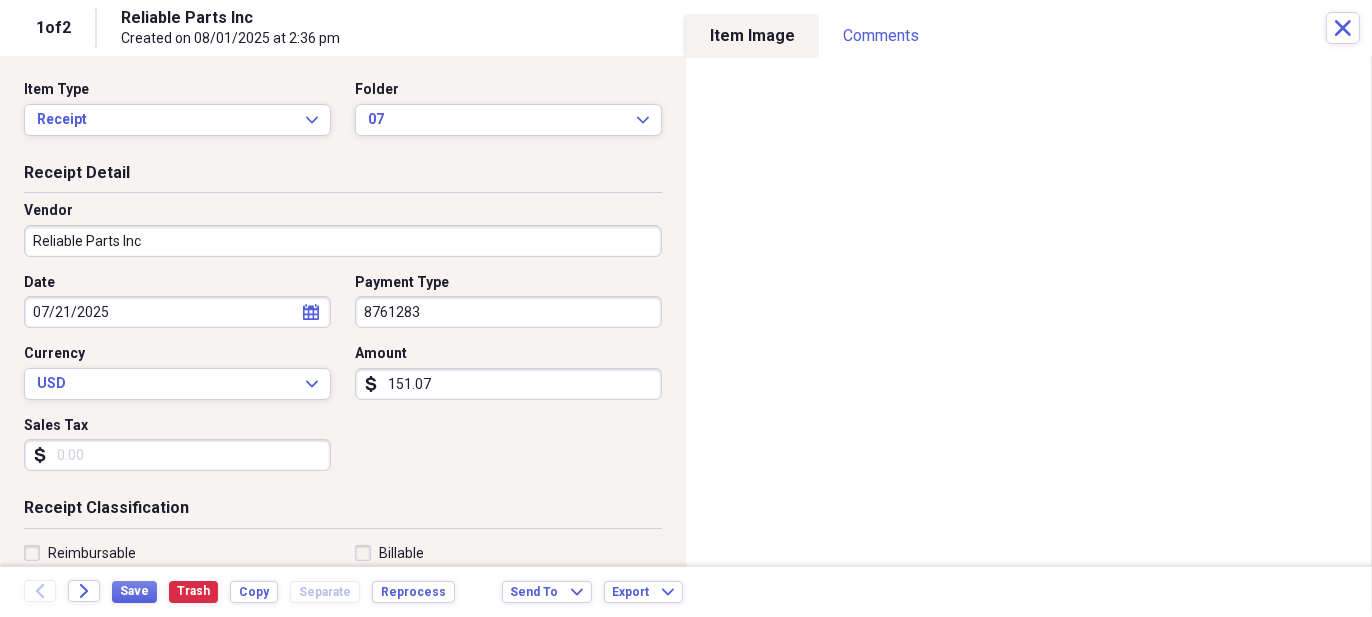 type on "8761283" 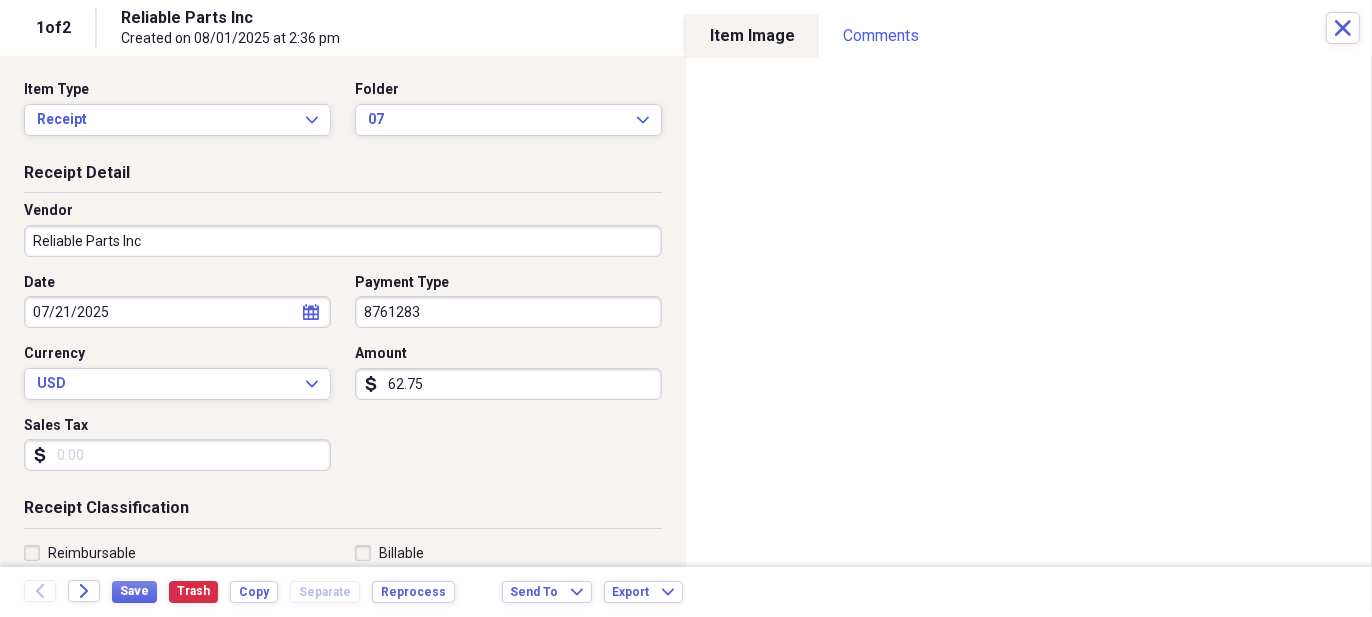 type on "62.75" 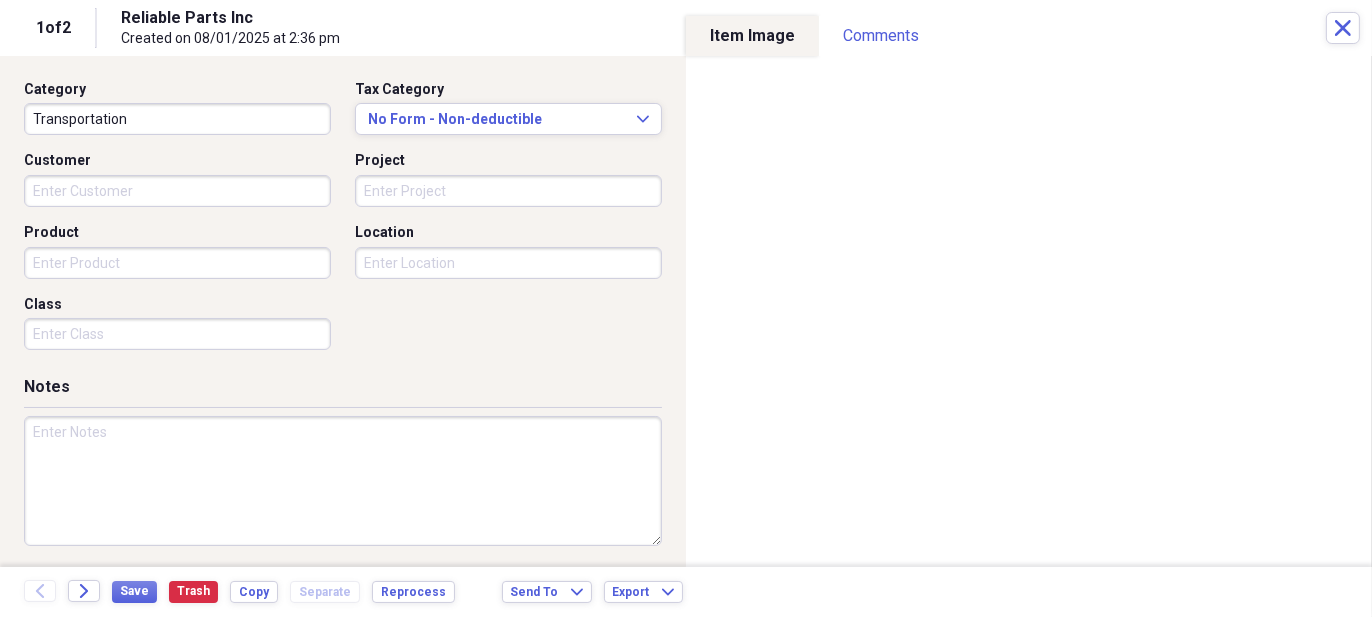 scroll, scrollTop: 507, scrollLeft: 0, axis: vertical 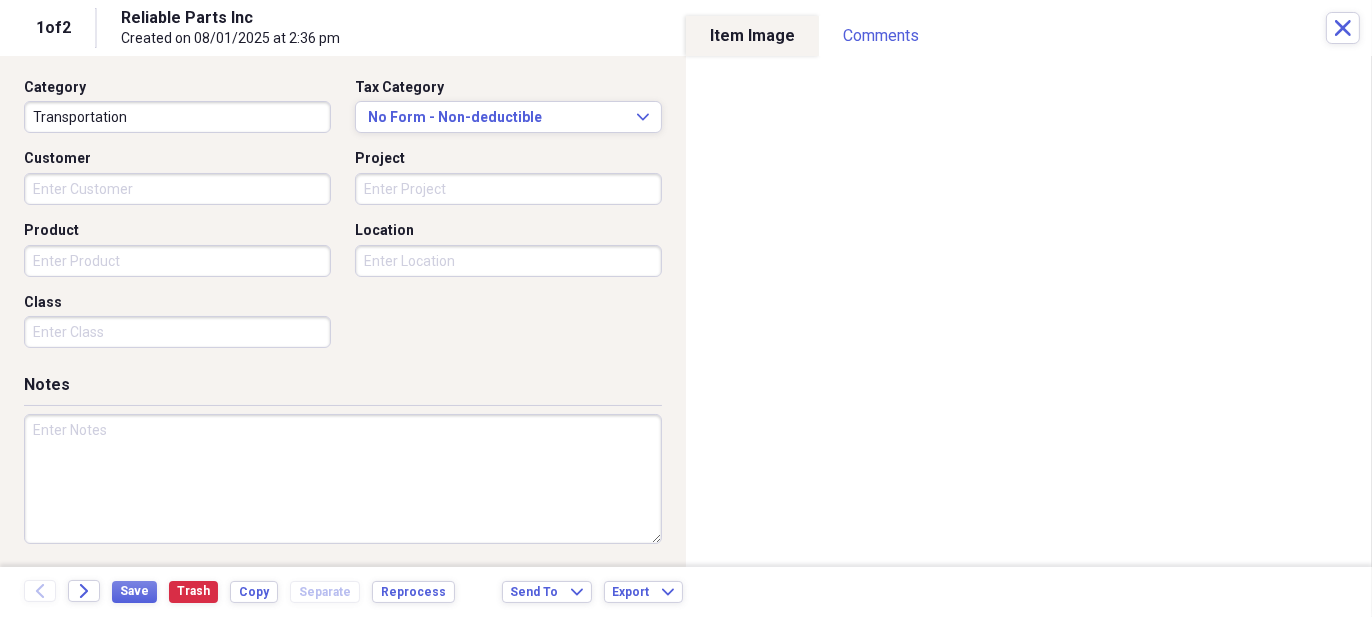type on "0.00" 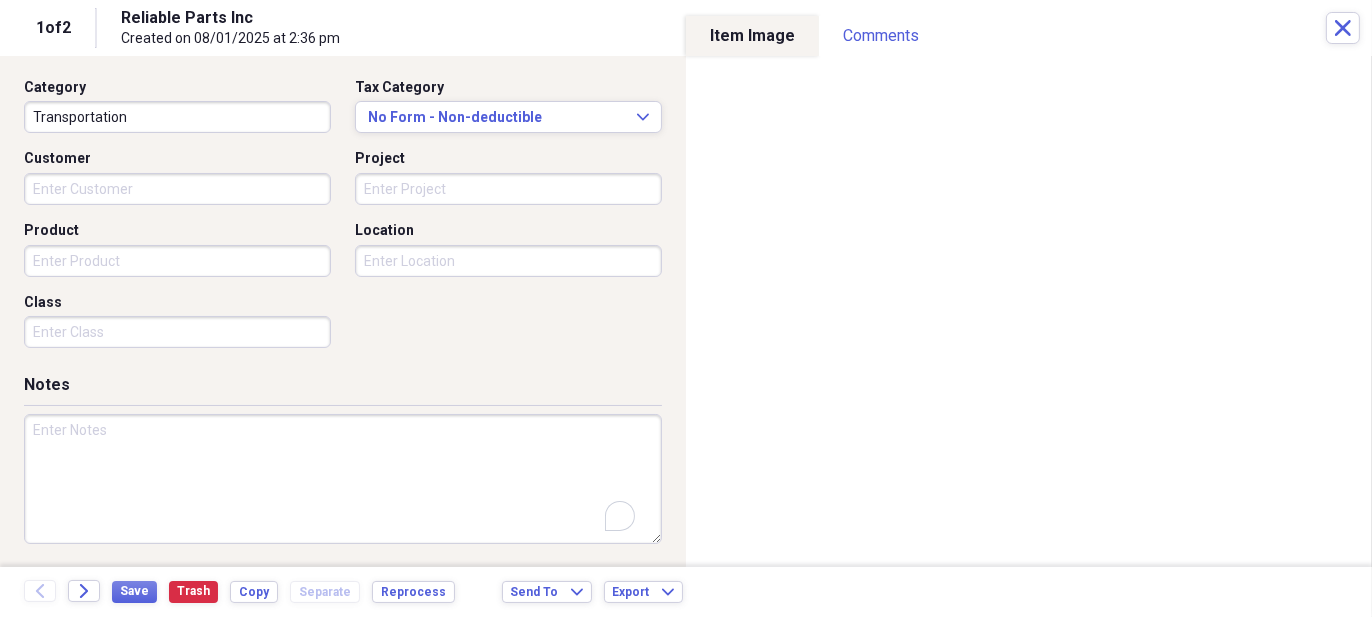 click at bounding box center [343, 479] 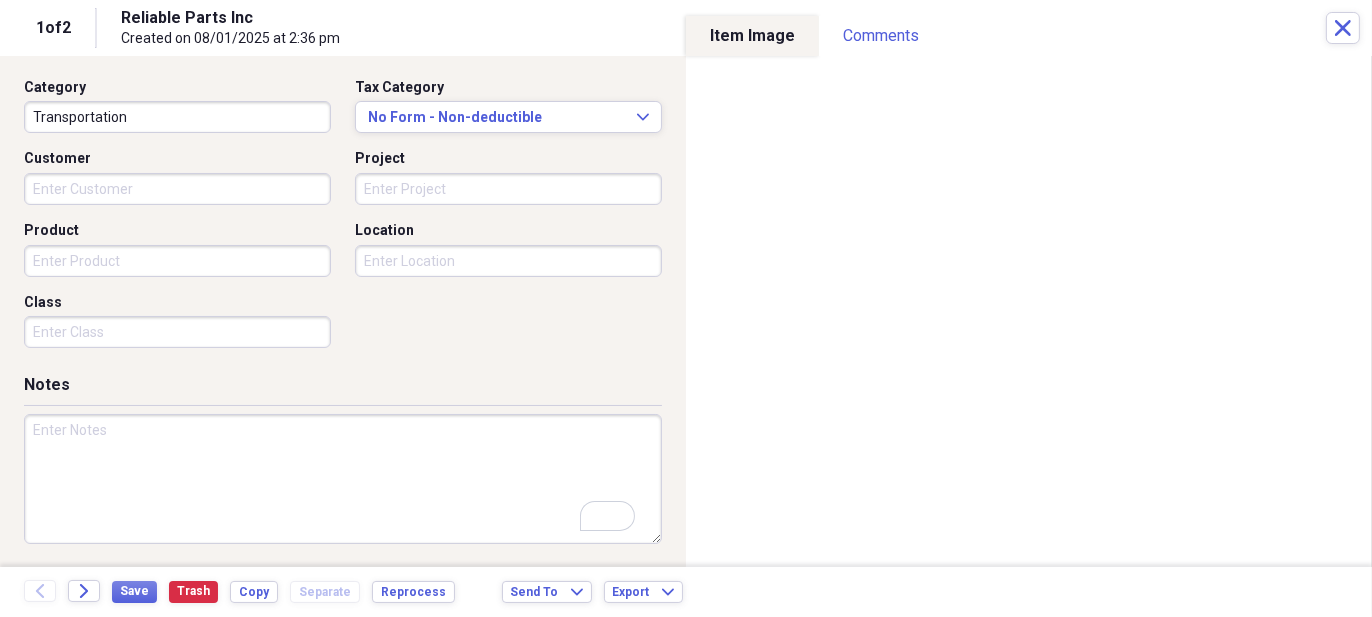 scroll, scrollTop: 507, scrollLeft: 0, axis: vertical 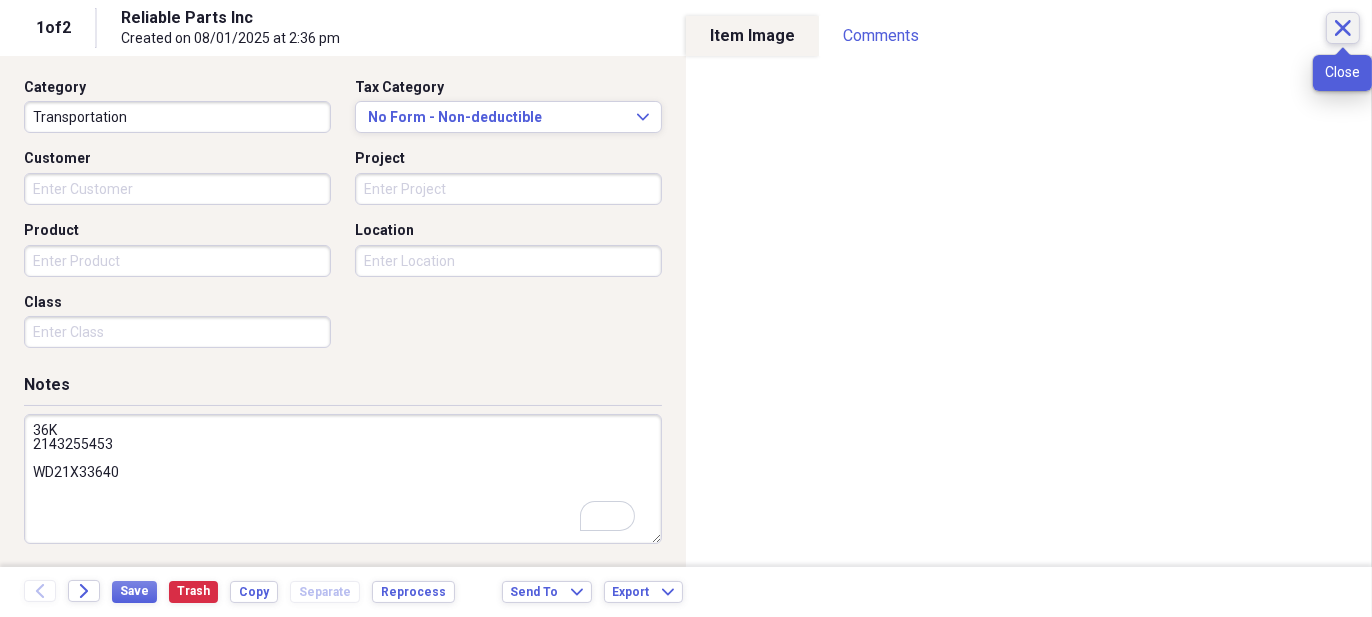 type on "36K
2143255453
WD21X33640" 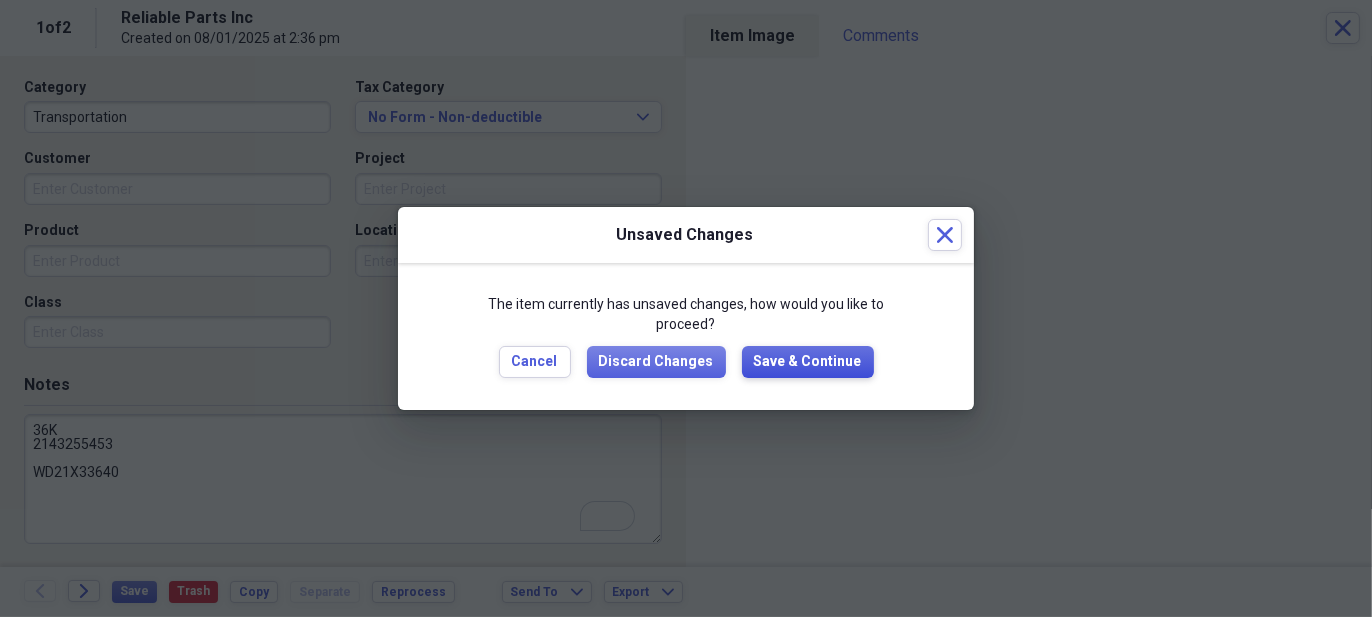 click on "Save & Continue" at bounding box center (808, 362) 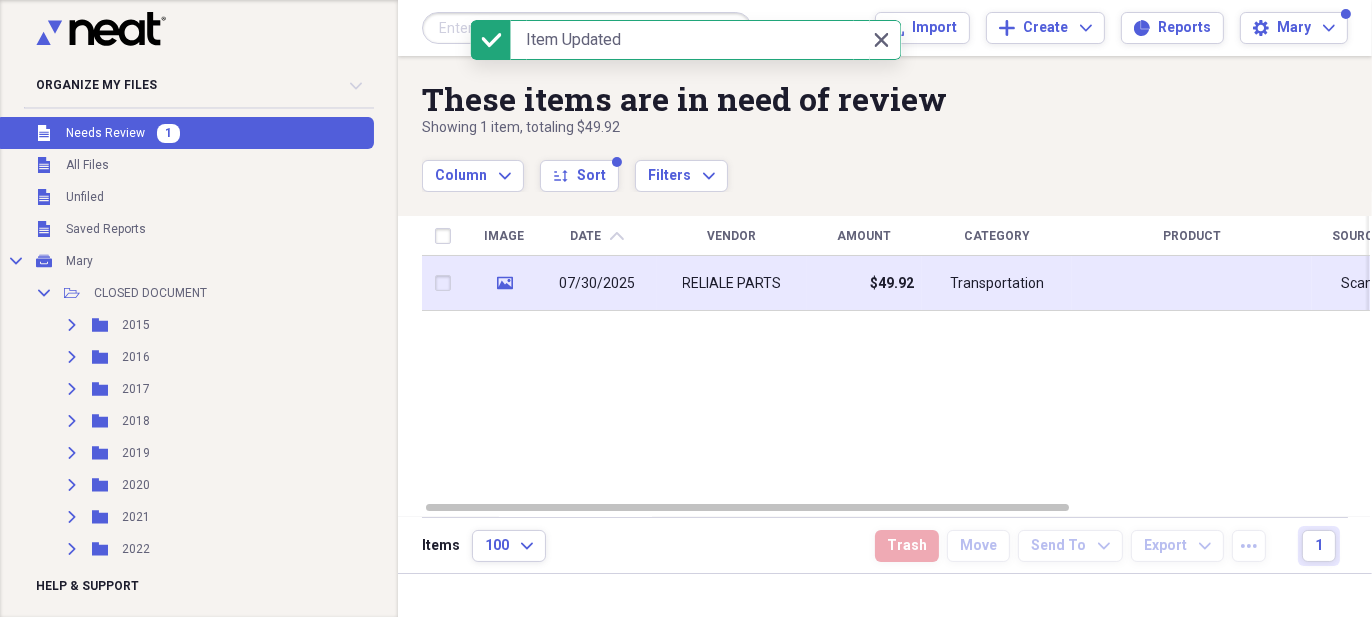 click on "$49.92" at bounding box center (864, 283) 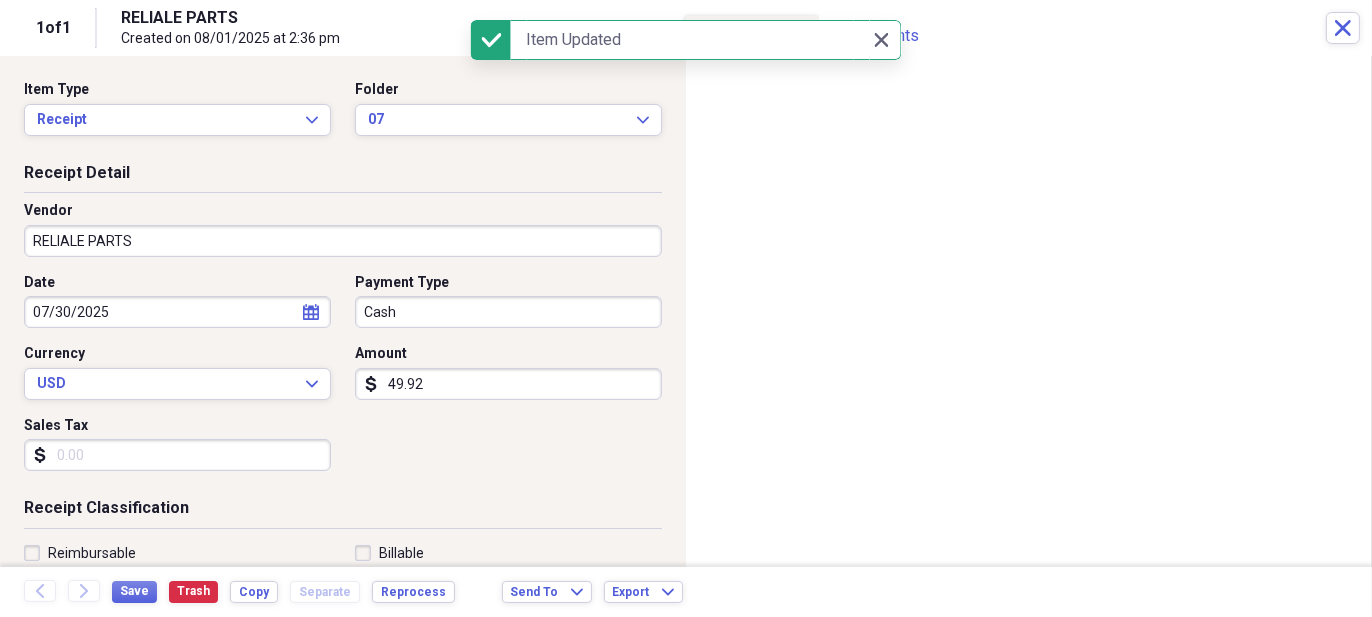 click on "Organize My Files Collapse Unfiled Needs Review Unfiled All Files Unfiled Unfiled Unfiled Saved Reports Collapse My Cabinet Mary Add Folder Collapse Open Folder CLOSED DOCUMENT Add Folder Expand Folder 2015 Add Folder Expand Folder 2016 Add Folder Expand Folder 2017 Add Folder Expand Folder 2018 Add Folder Expand Folder 2019 Add Folder Expand Folder 2020 Add Folder Expand Folder 2021 Add Folder Expand Folder 2022 Add Folder Expand Folder 2023 Add Folder Expand Folder 2024 Add Folder Expand Folder 2025 Add Folder Collapse Open Folder CLOSED RECIEPT Add Folder Expand Folder 2015 Add Folder Expand Folder 2016 Add Folder Expand Folder 2017 Add Folder Expand Folder 2018 Add Folder Expand Folder 2019 Add Folder Expand Folder 2020 Add Folder Expand Folder 2021 Add Folder Expand Folder 2022 Add Folder Expand Folder 2023 Add Folder Expand Folder 2024 Add Folder Collapse Open Folder 2025 Add Folder Folder 01 Add Folder Folder 02 Add Folder Folder 03 Add Folder Folder 04 Add Folder Folder 05 Add Folder Folder 06 Folder" at bounding box center (686, 308) 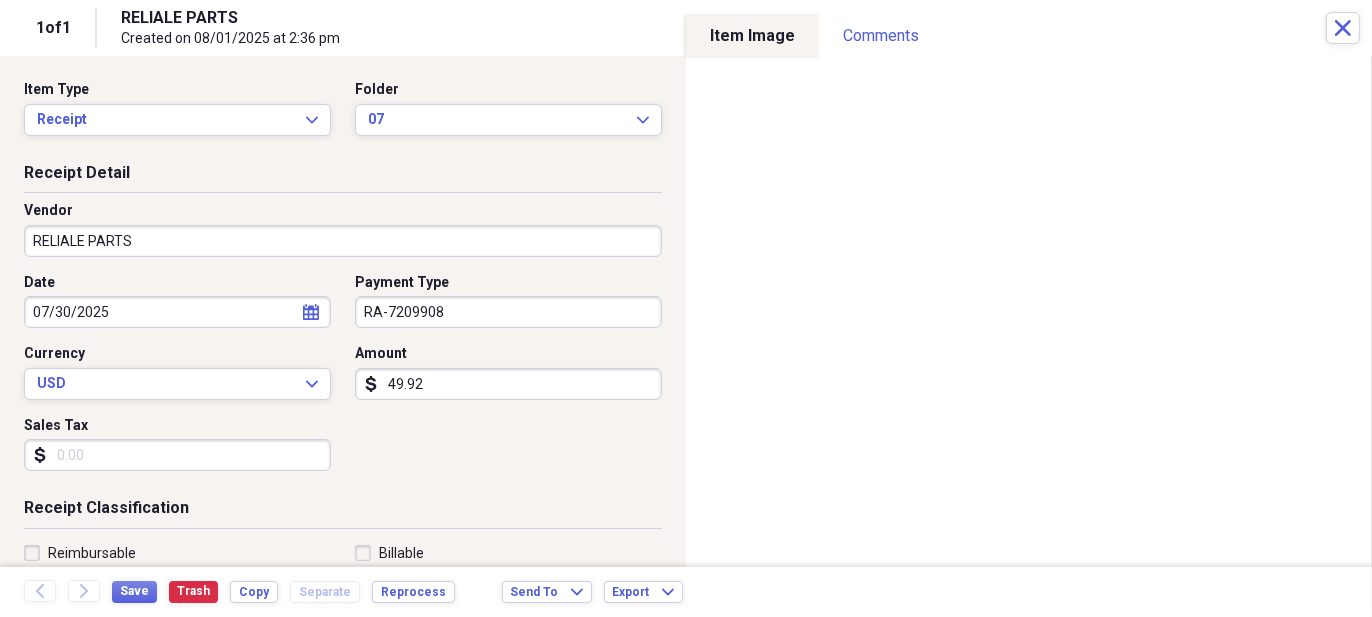 type on "RA-7209908" 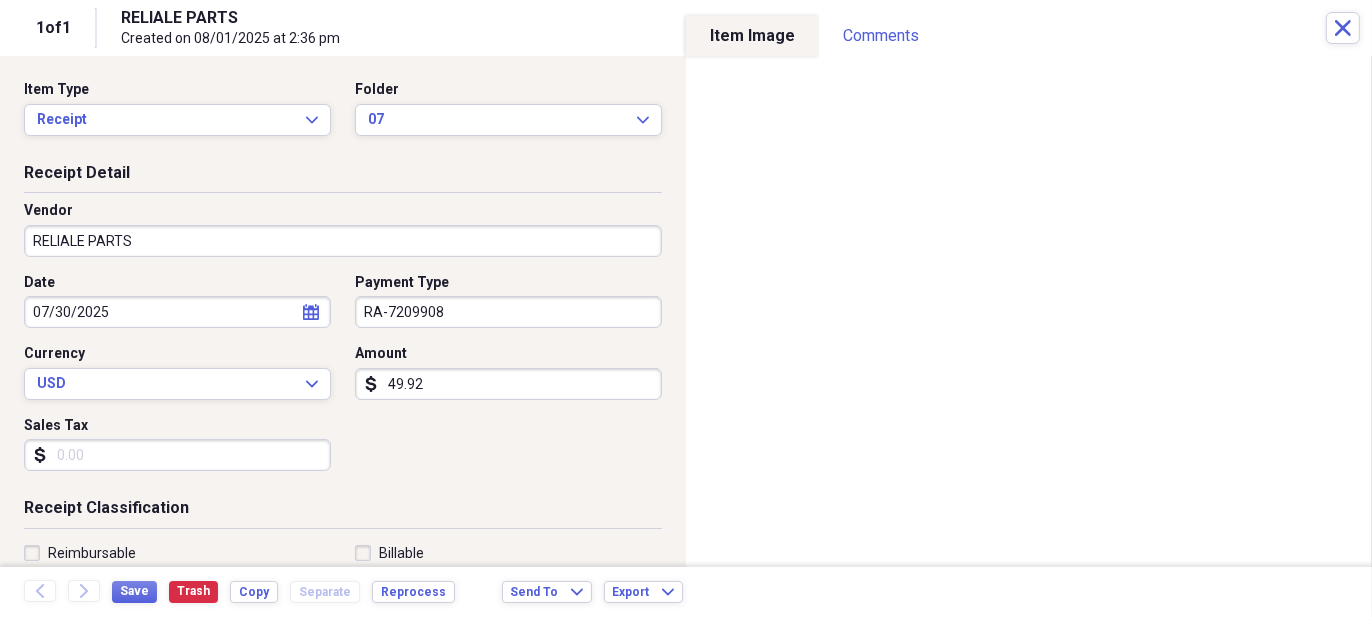 type on "(49.92)" 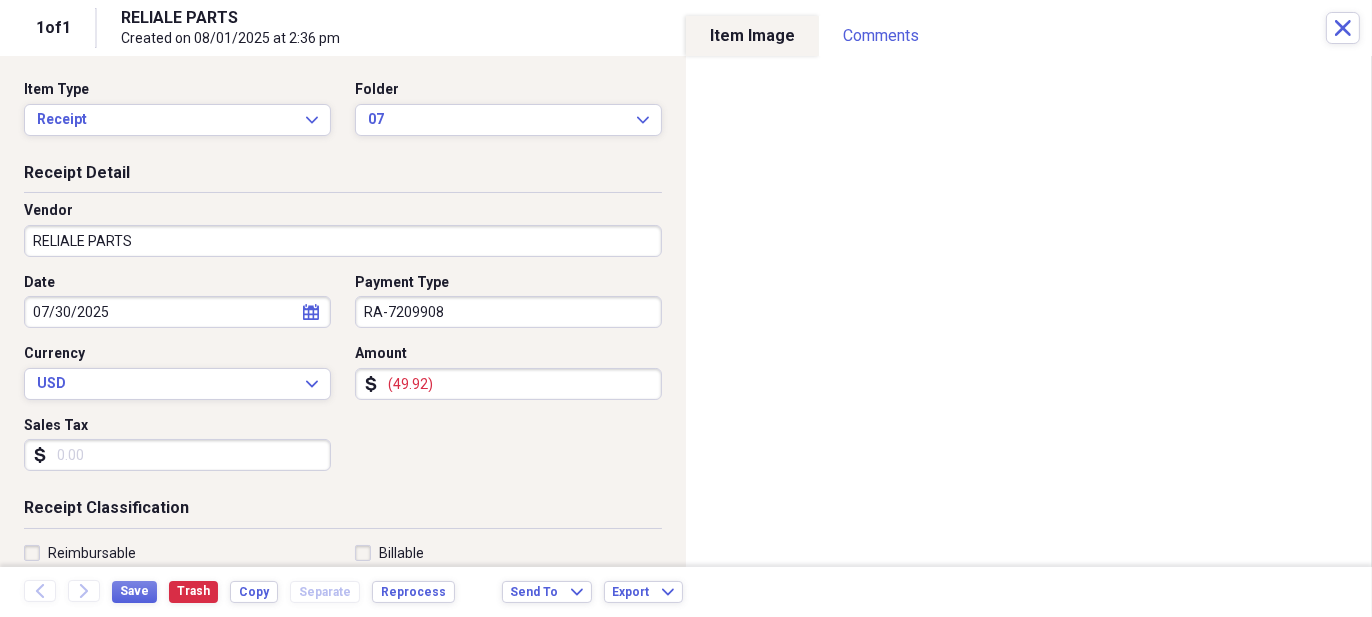 click on "Sales Tax" at bounding box center (177, 455) 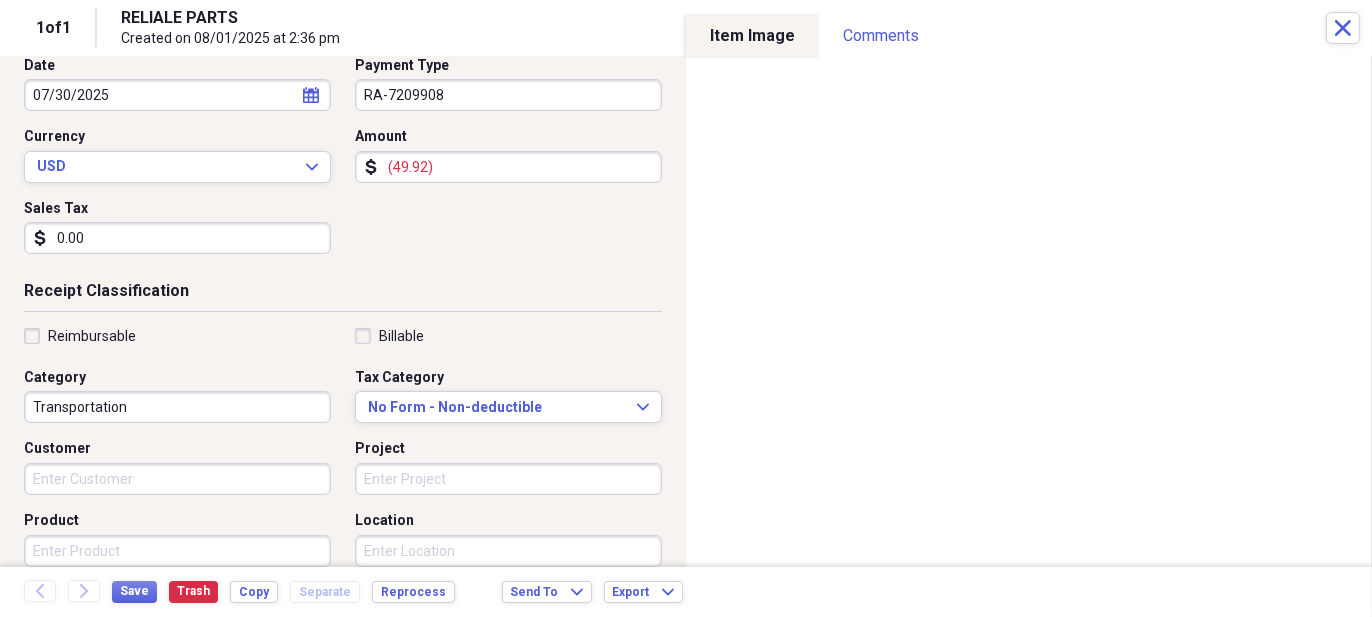 scroll, scrollTop: 500, scrollLeft: 0, axis: vertical 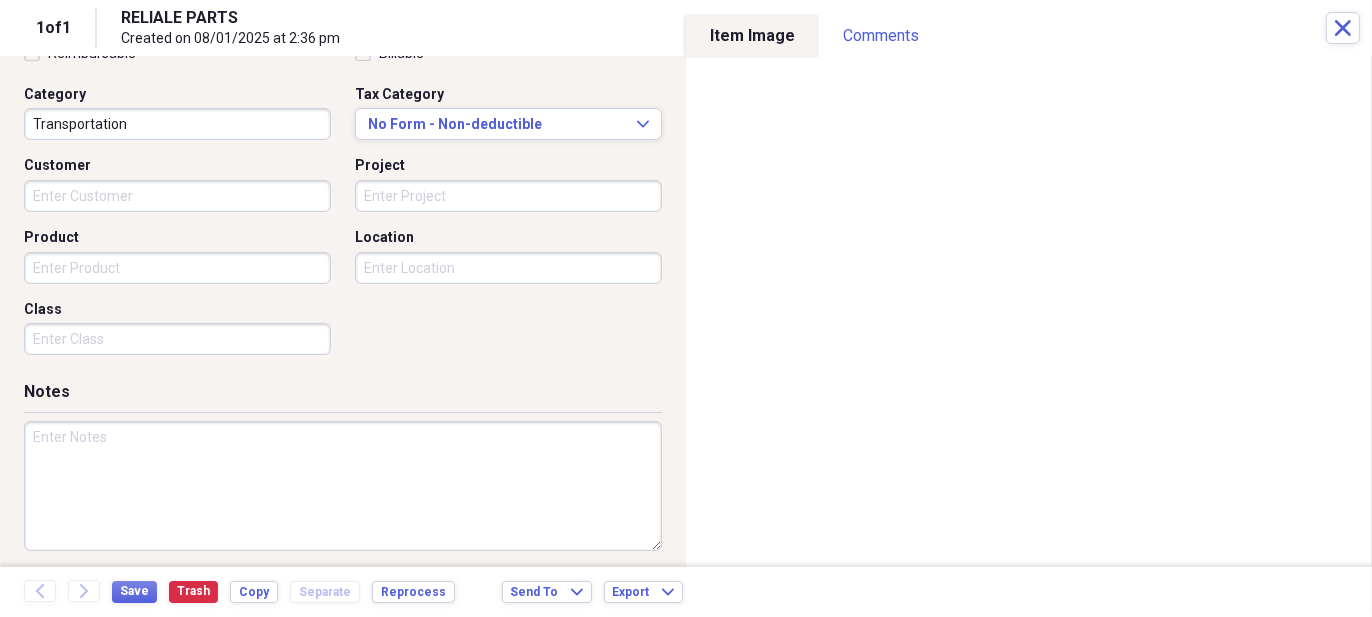 type on "0.00" 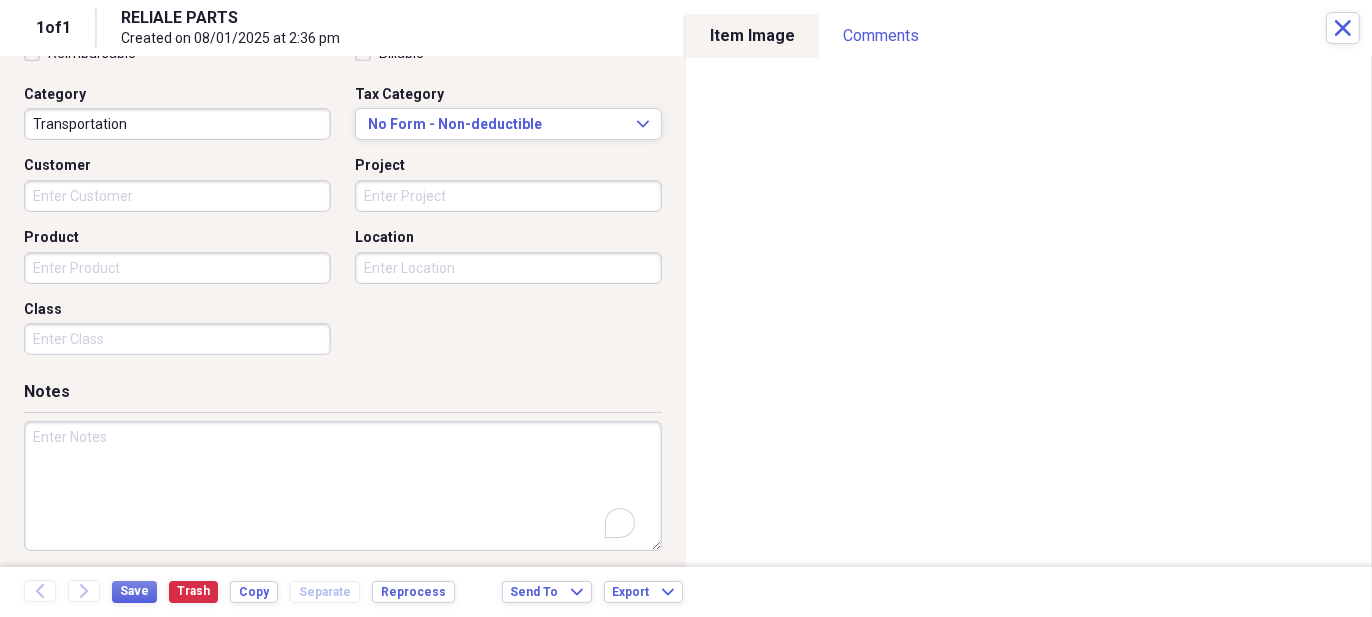 click at bounding box center (343, 486) 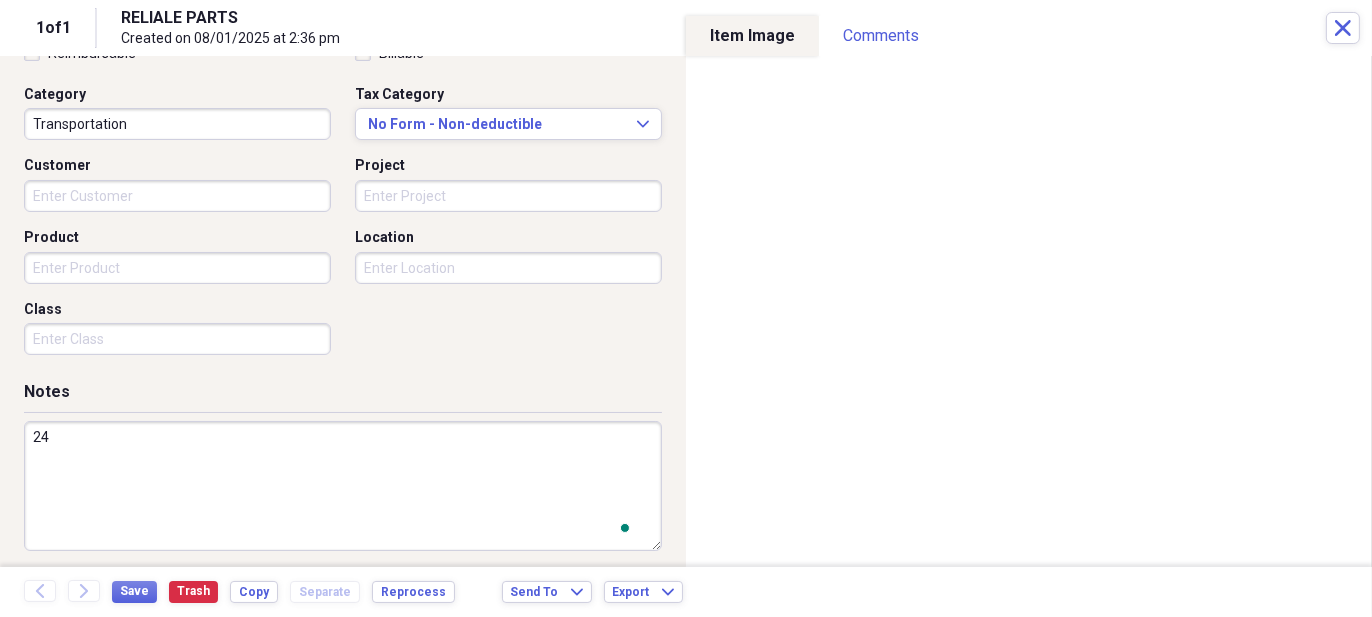 scroll, scrollTop: 500, scrollLeft: 0, axis: vertical 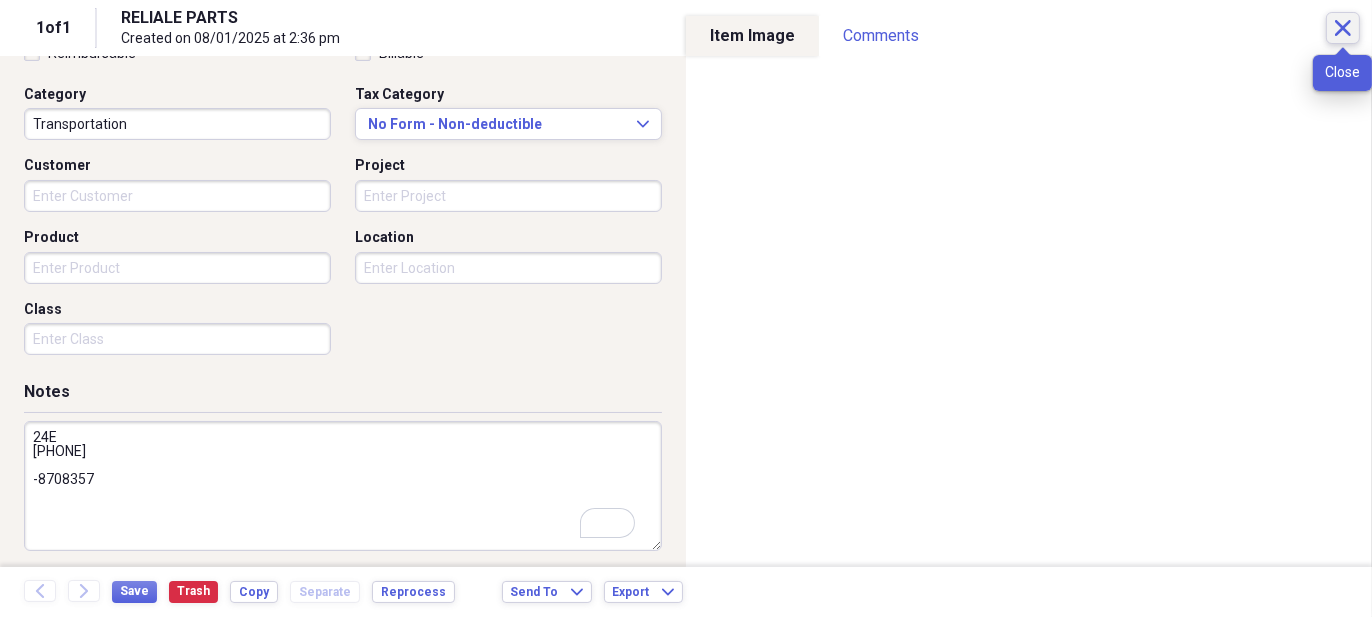 type on "24E
[PHONE]
-8708357" 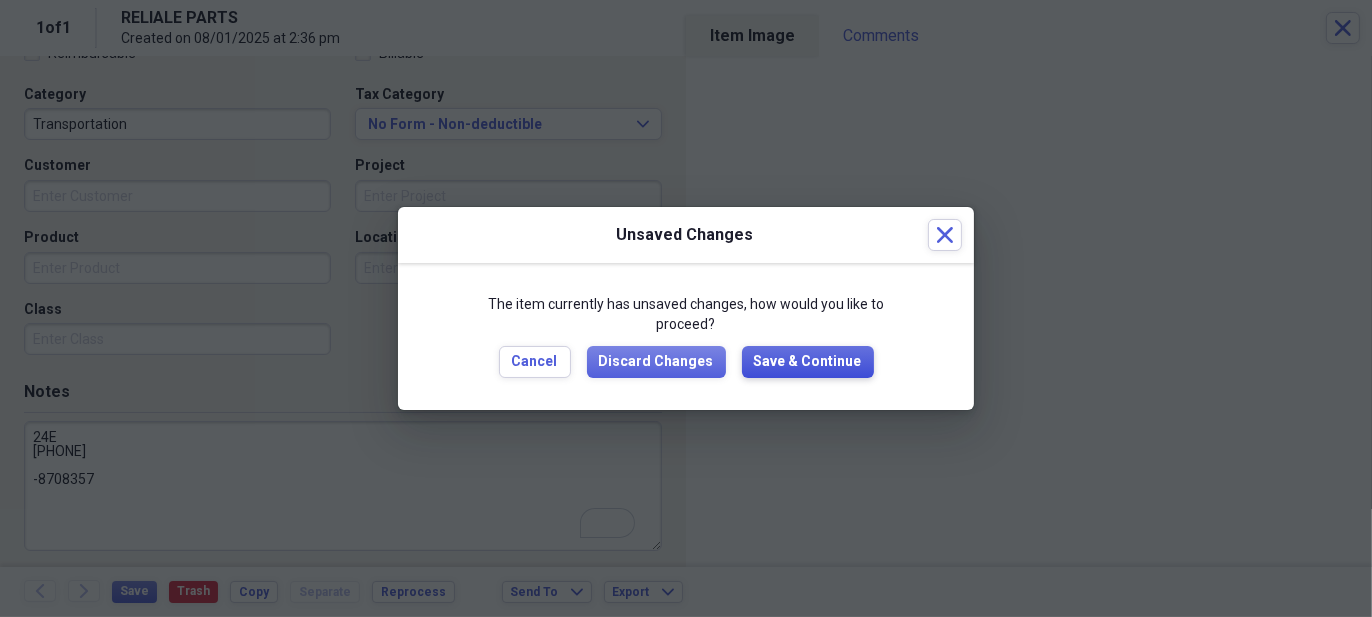 click on "Save & Continue" at bounding box center (808, 362) 